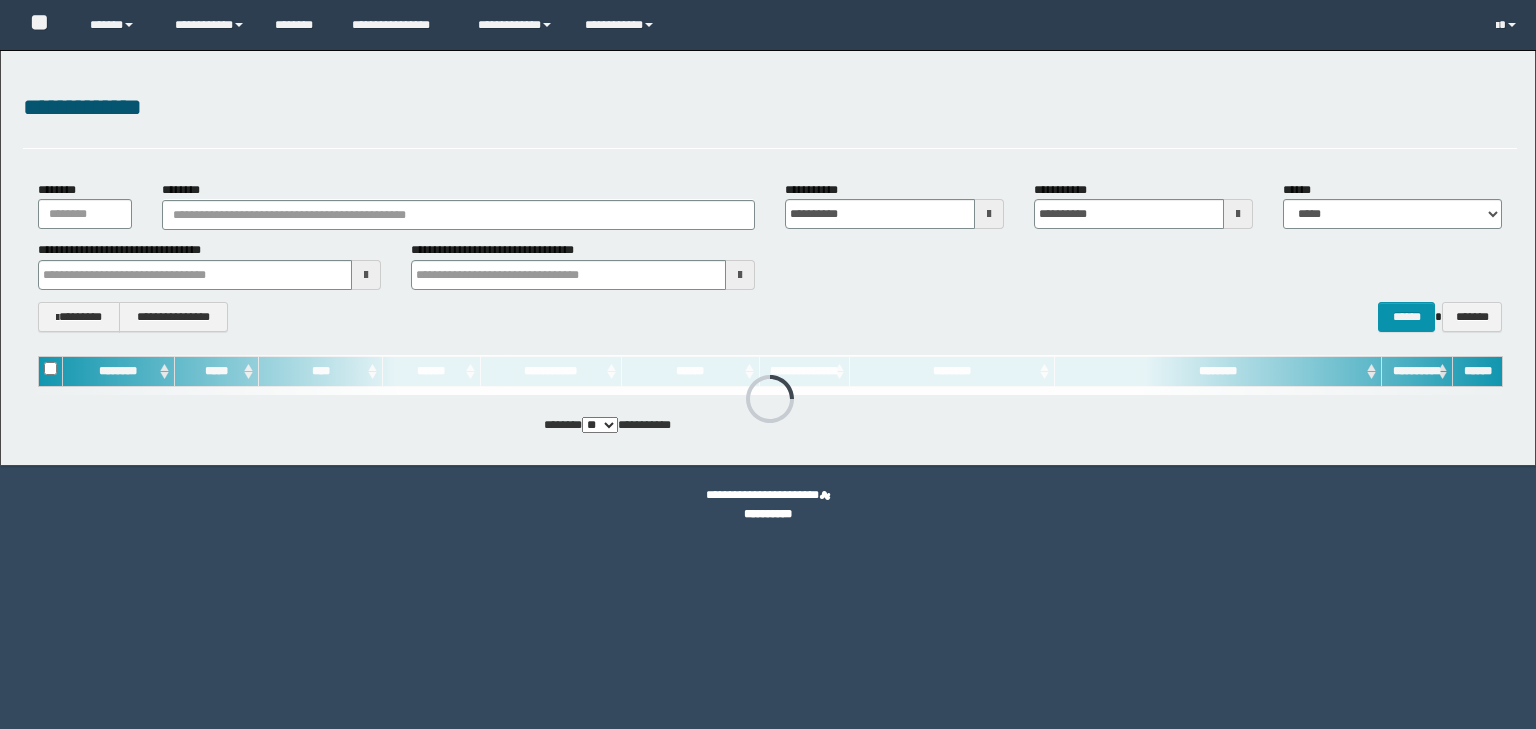 scroll, scrollTop: 0, scrollLeft: 0, axis: both 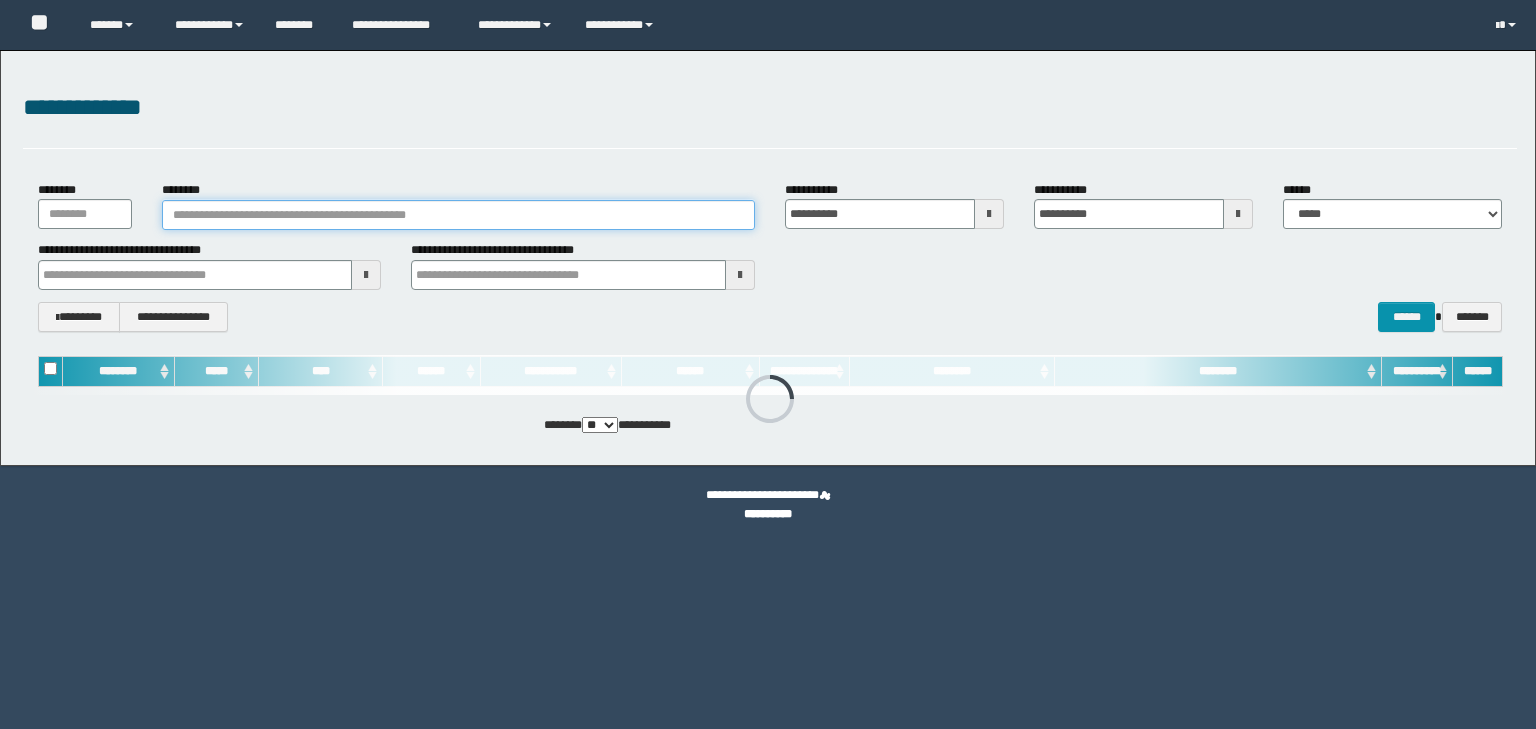 click on "********" at bounding box center (458, 215) 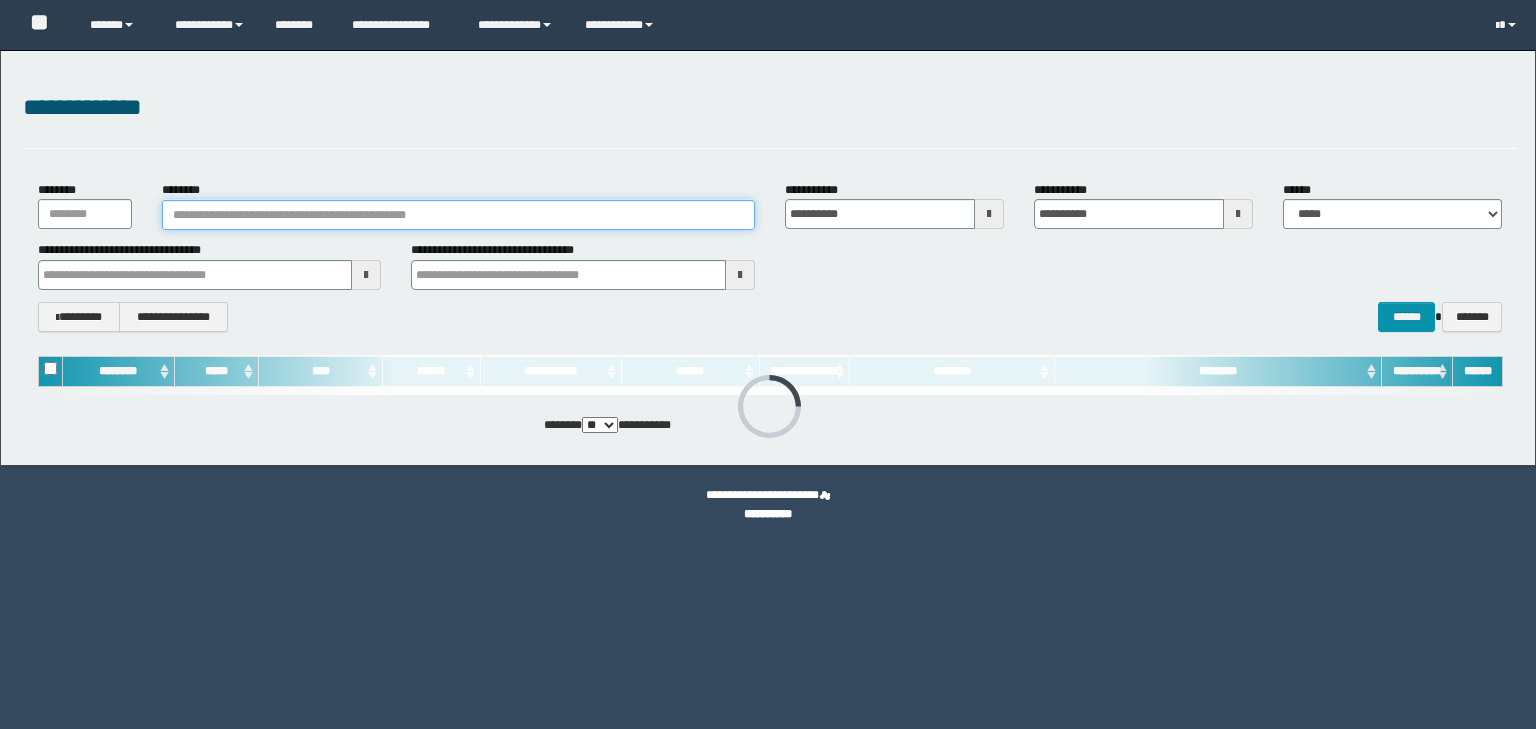scroll, scrollTop: 0, scrollLeft: 0, axis: both 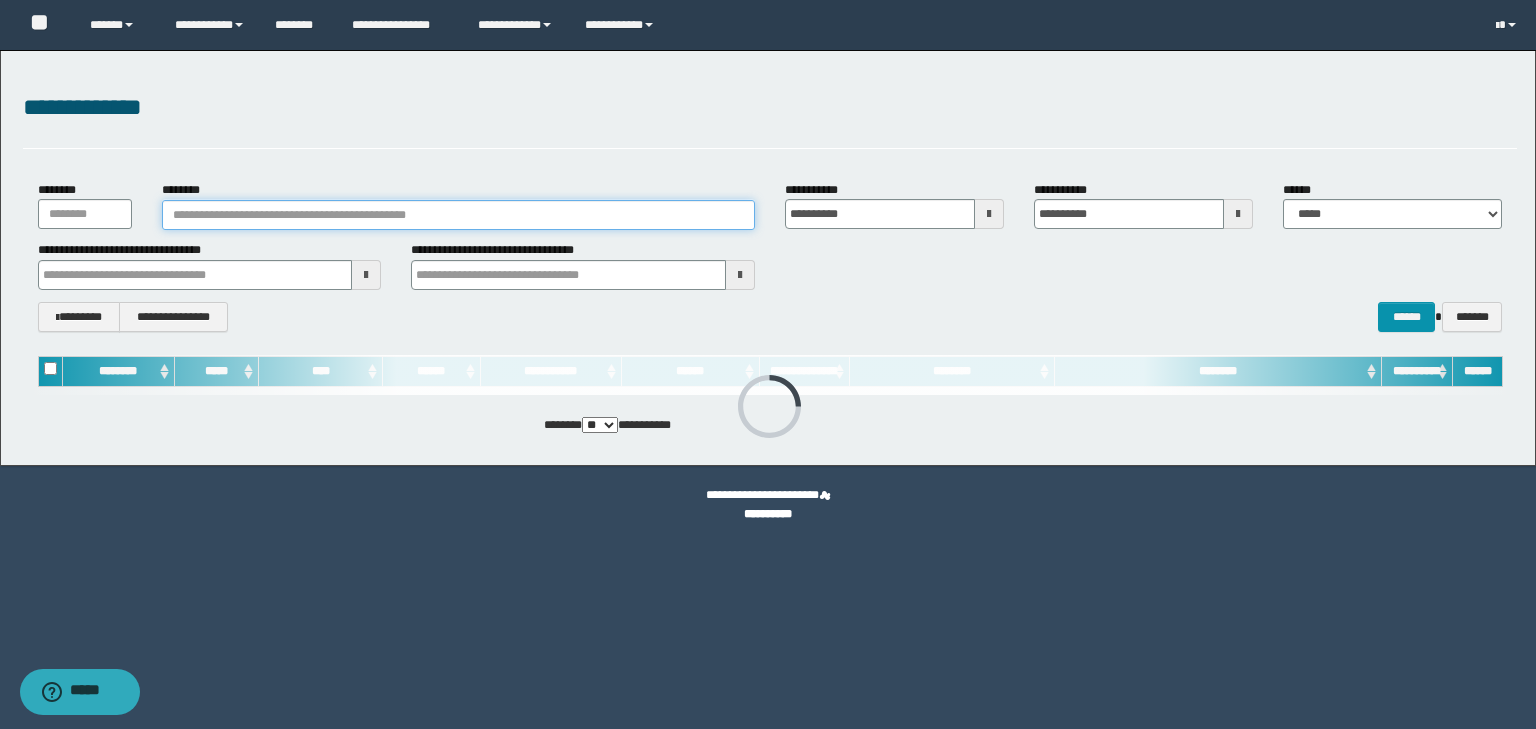 paste on "********" 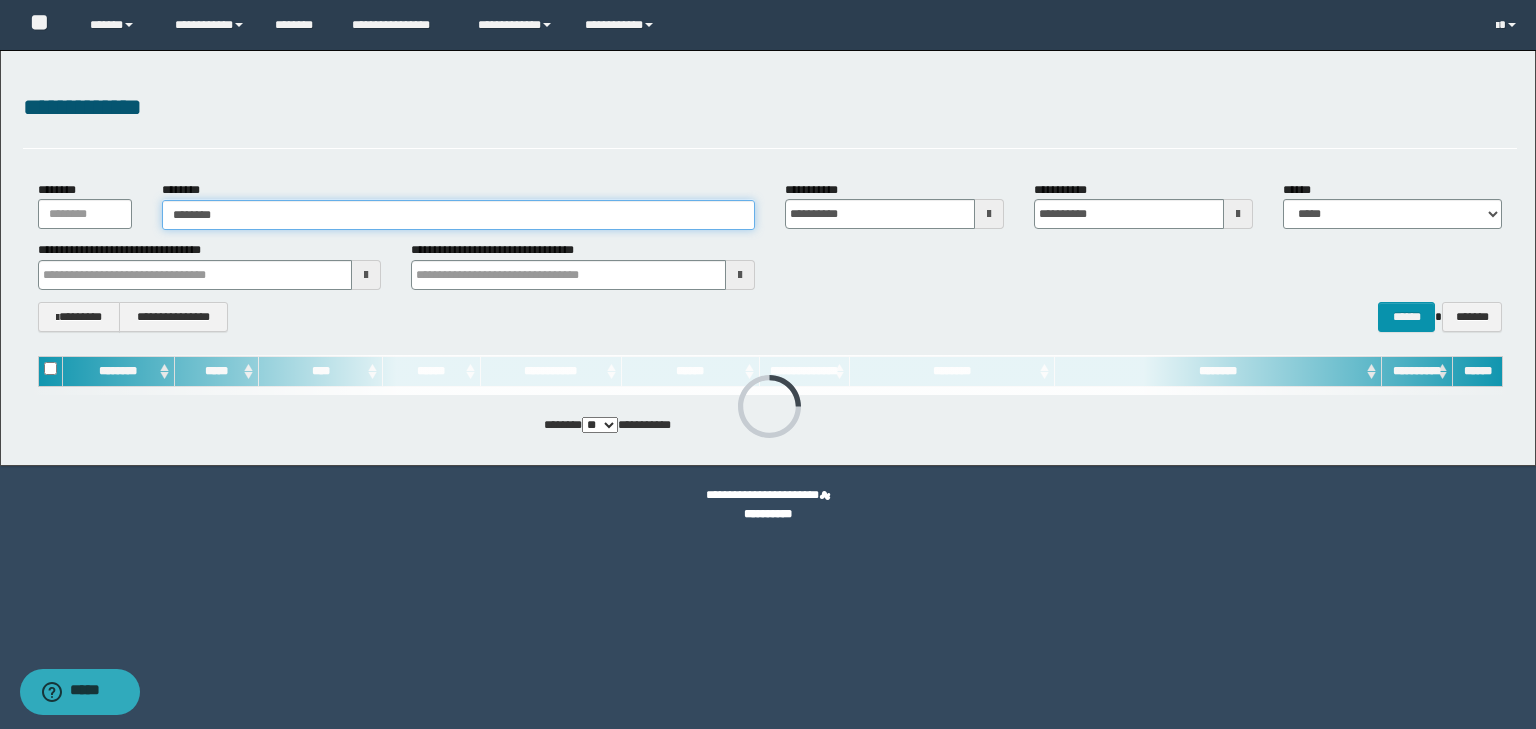type on "********" 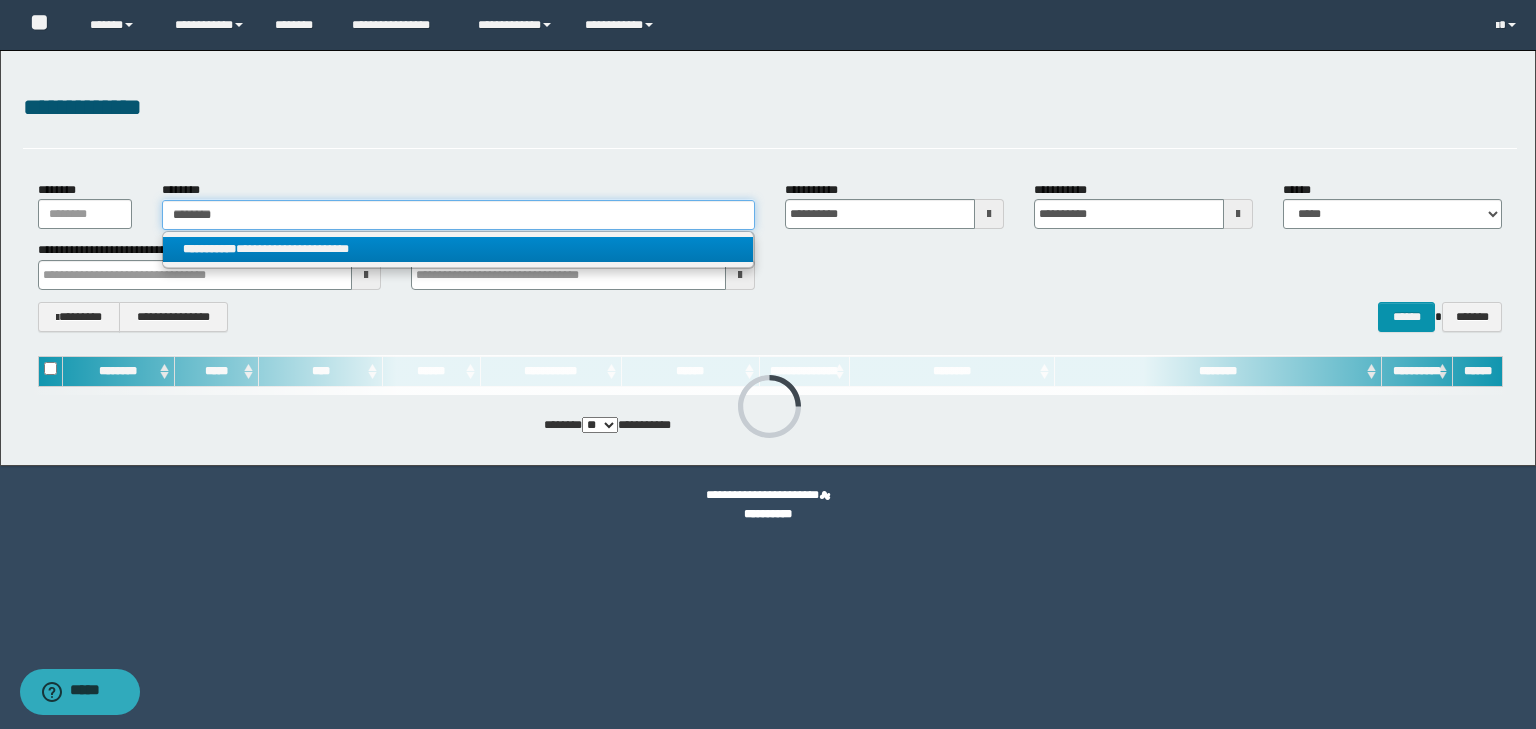 type on "********" 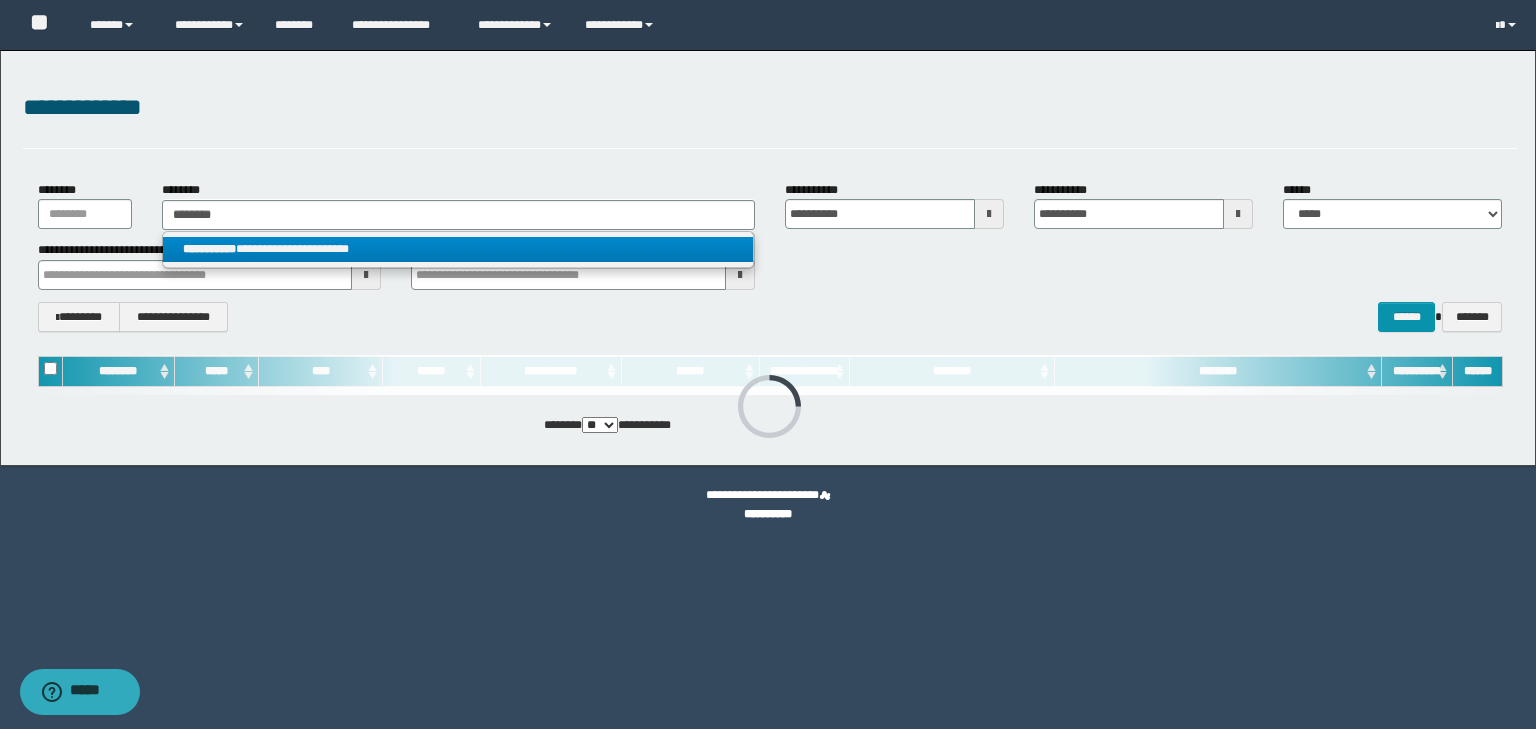 click on "**********" at bounding box center [458, 249] 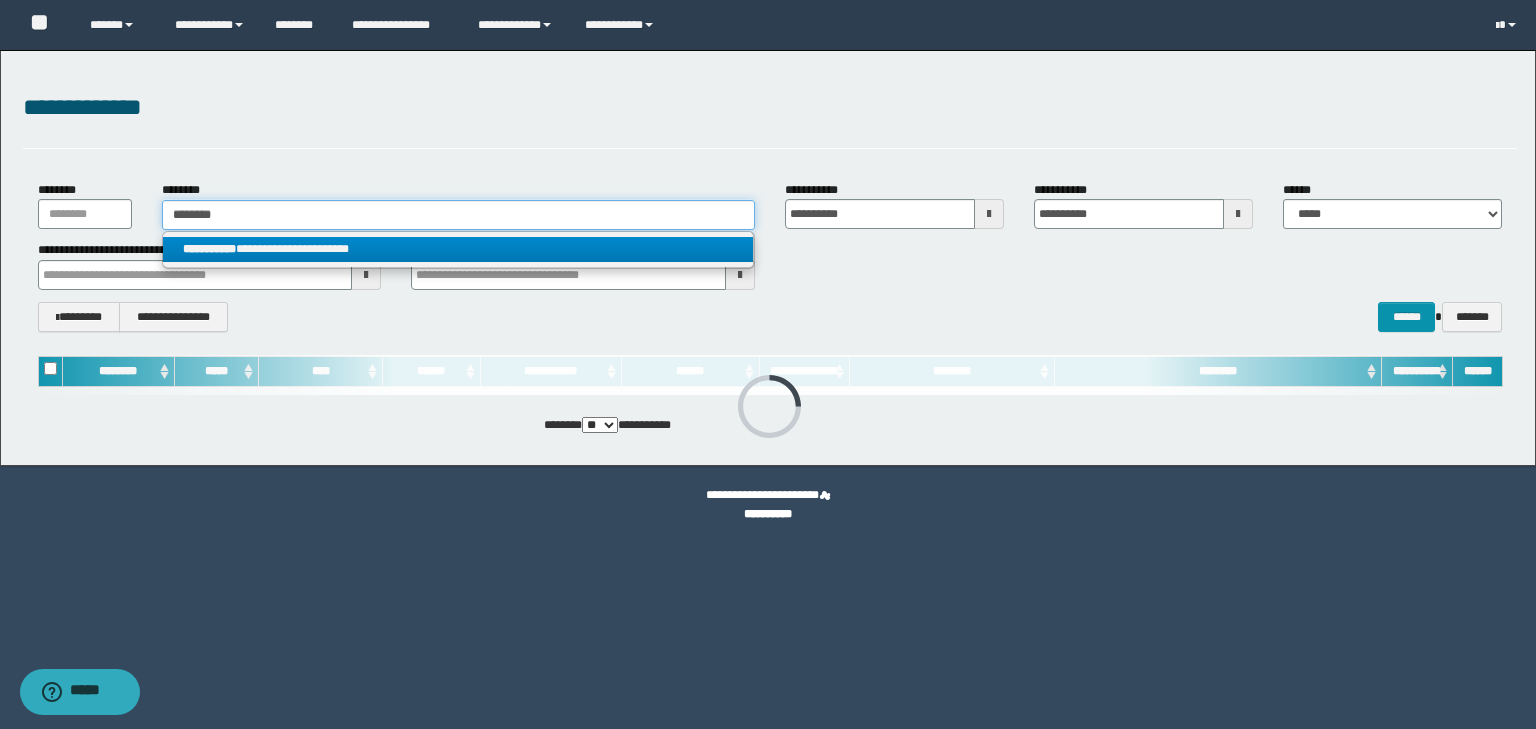 type 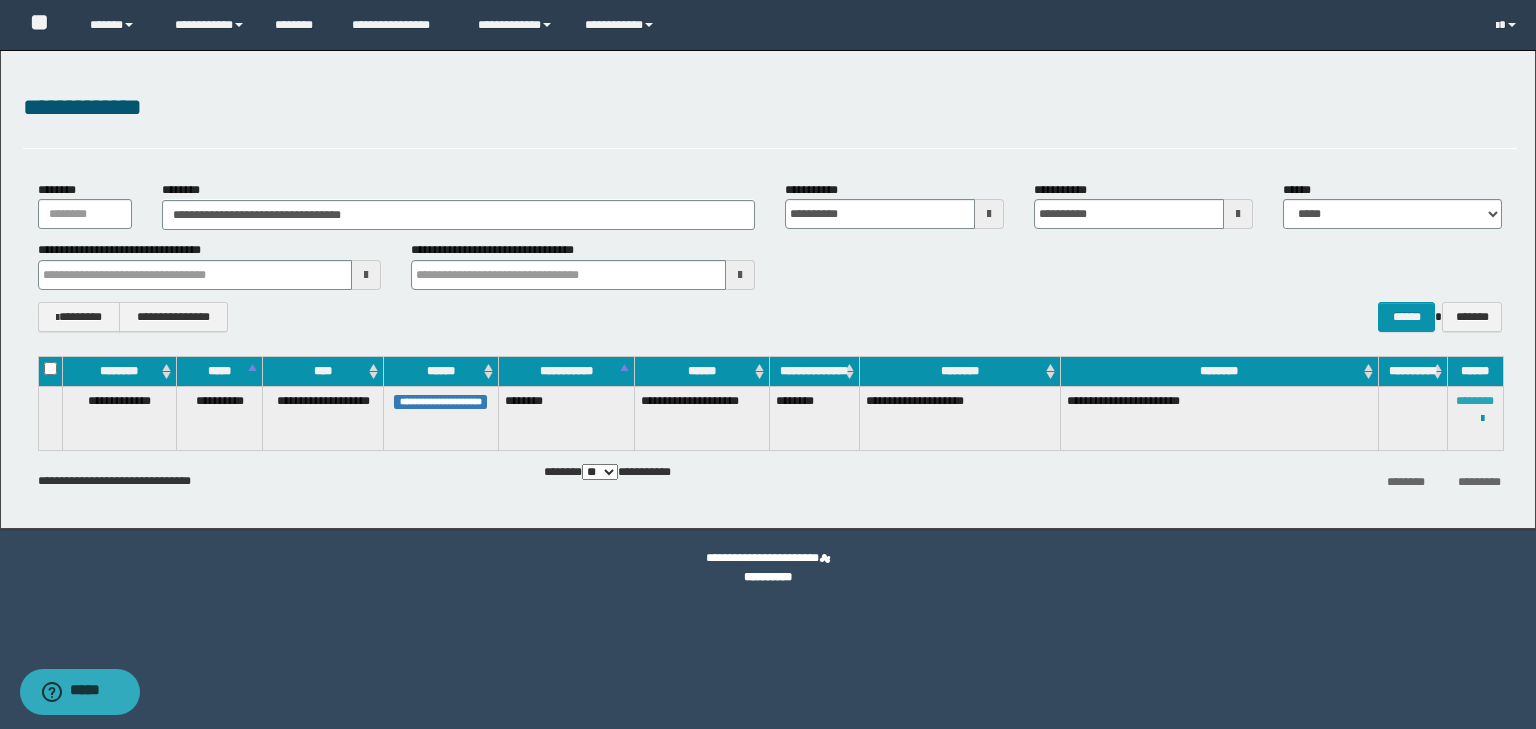 click on "********" at bounding box center [1475, 401] 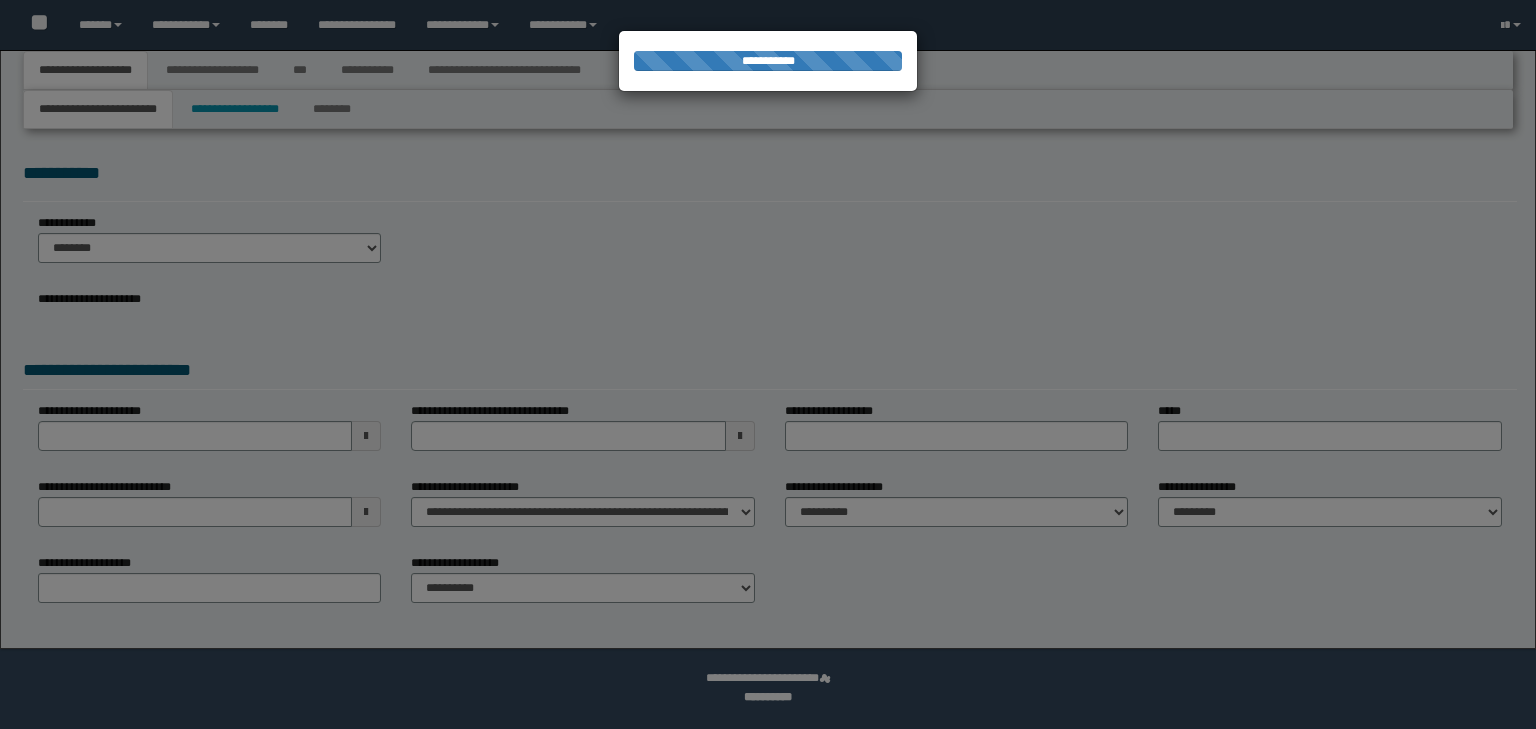 scroll, scrollTop: 0, scrollLeft: 0, axis: both 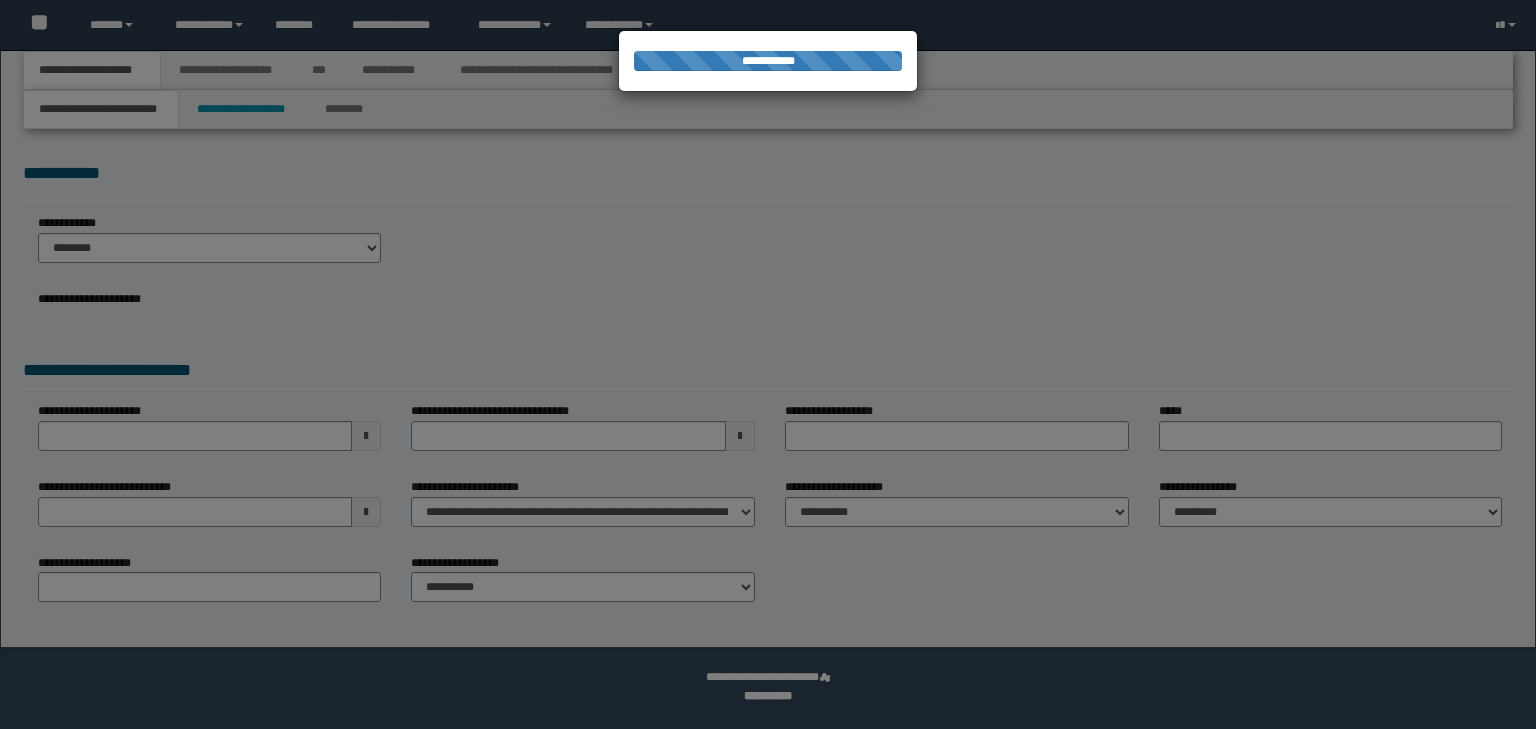 select on "*" 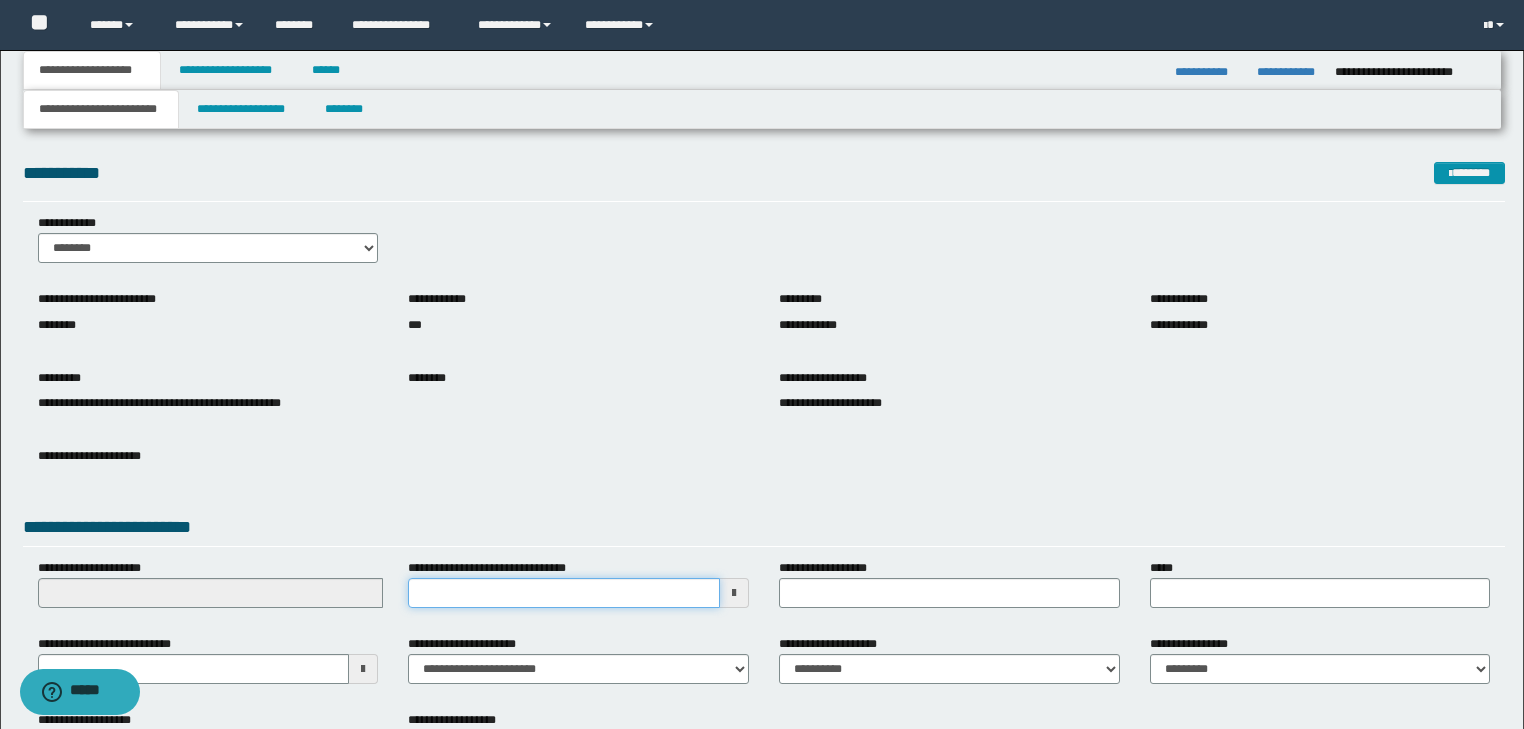 click on "**********" at bounding box center (564, 593) 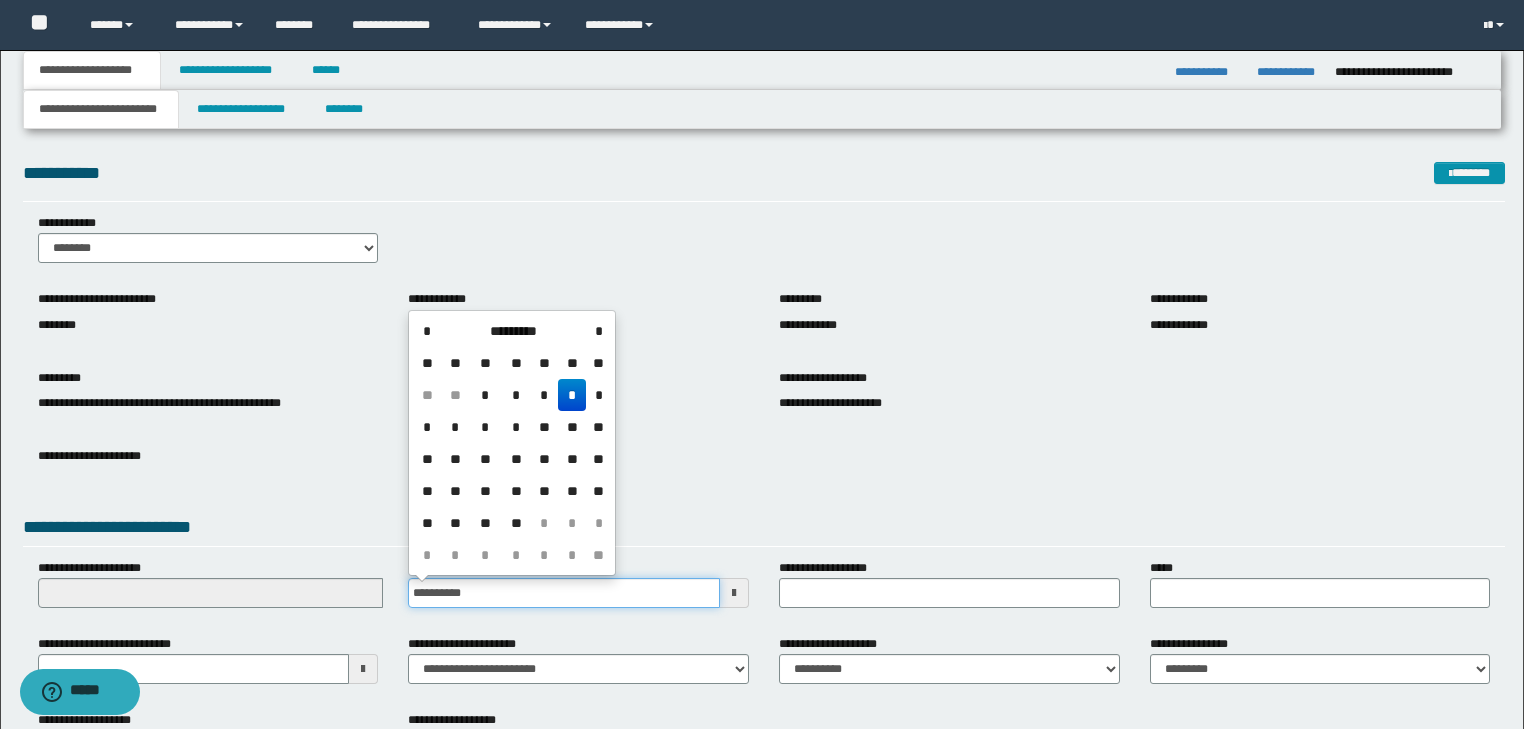 type on "**********" 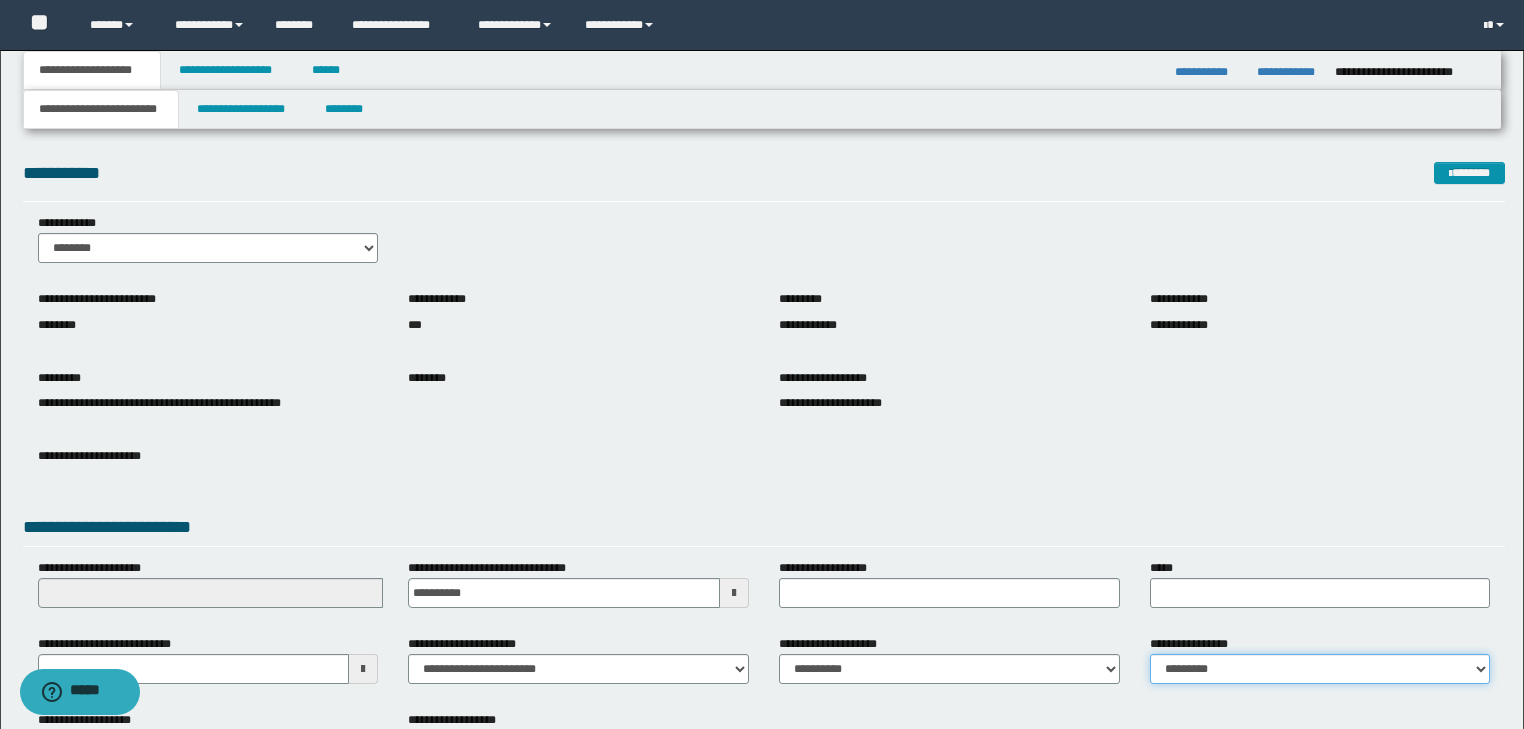click on "**********" at bounding box center [1320, 669] 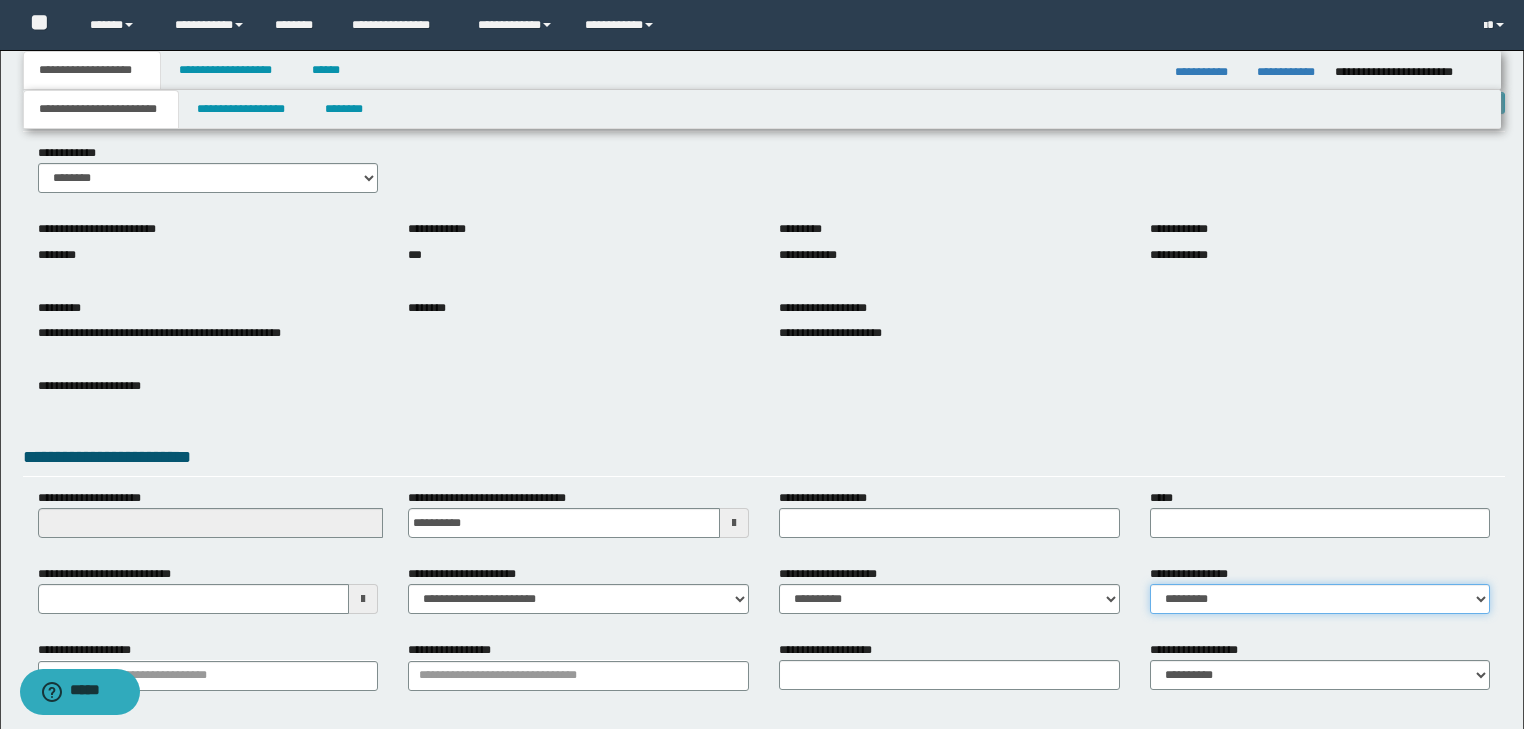 scroll, scrollTop: 154, scrollLeft: 0, axis: vertical 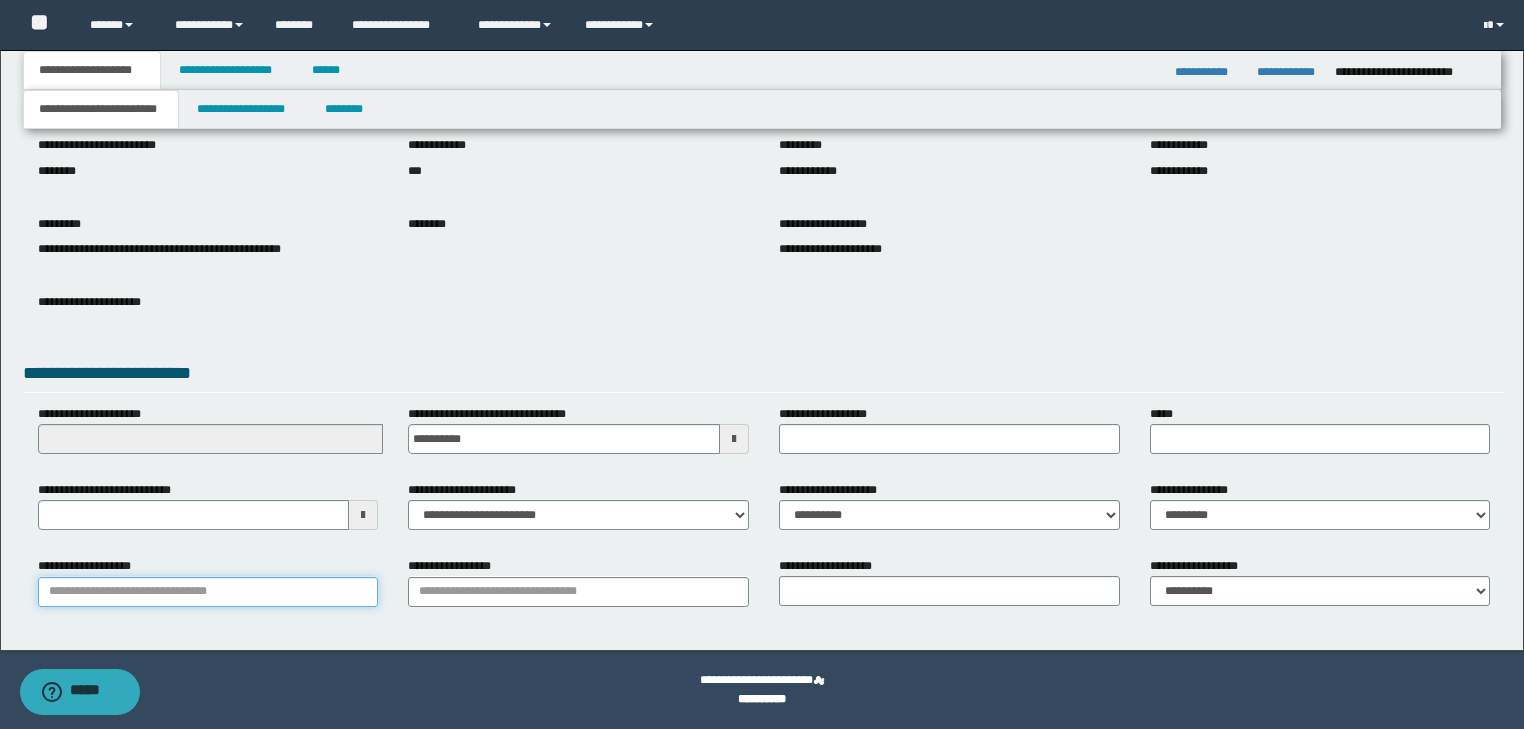 click on "**********" at bounding box center [208, 592] 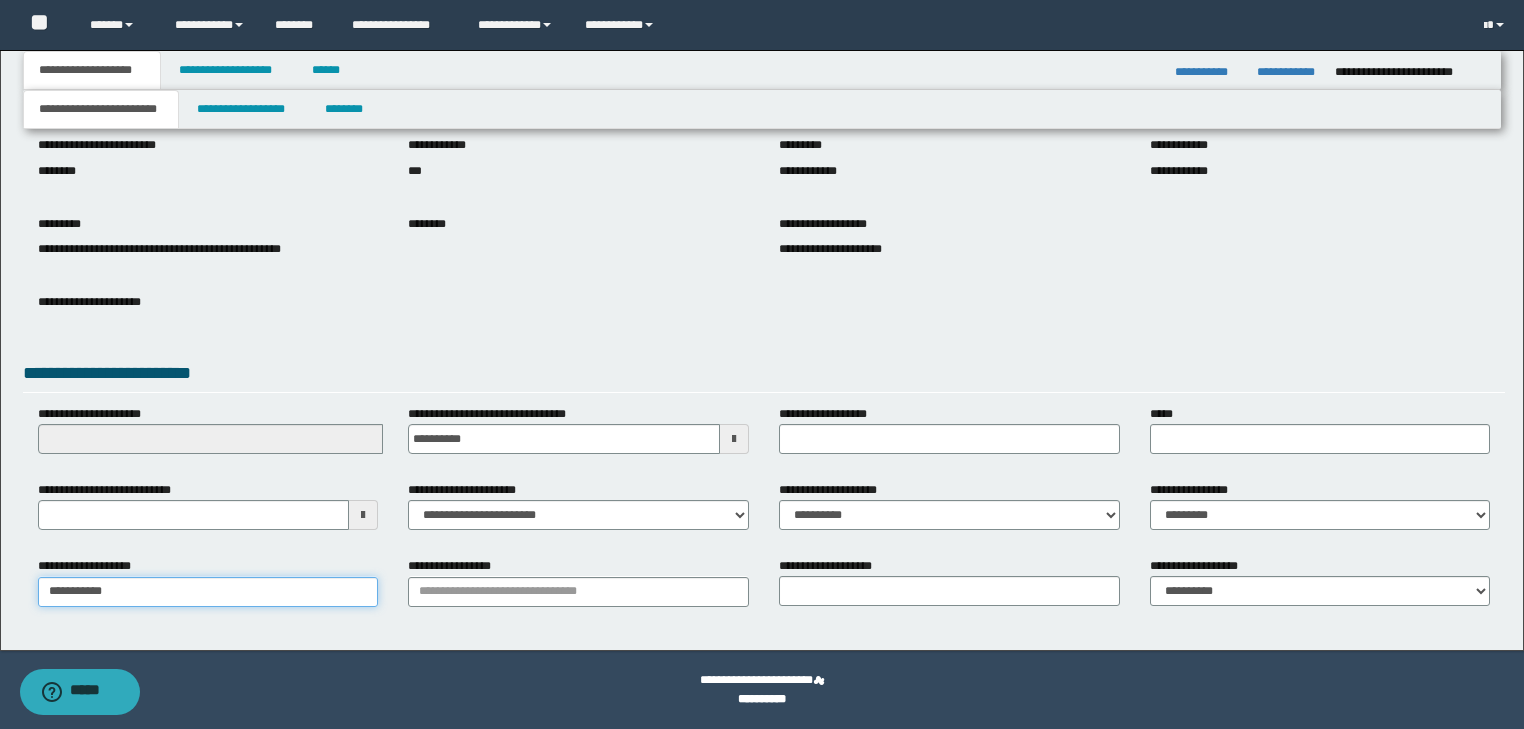 type on "**********" 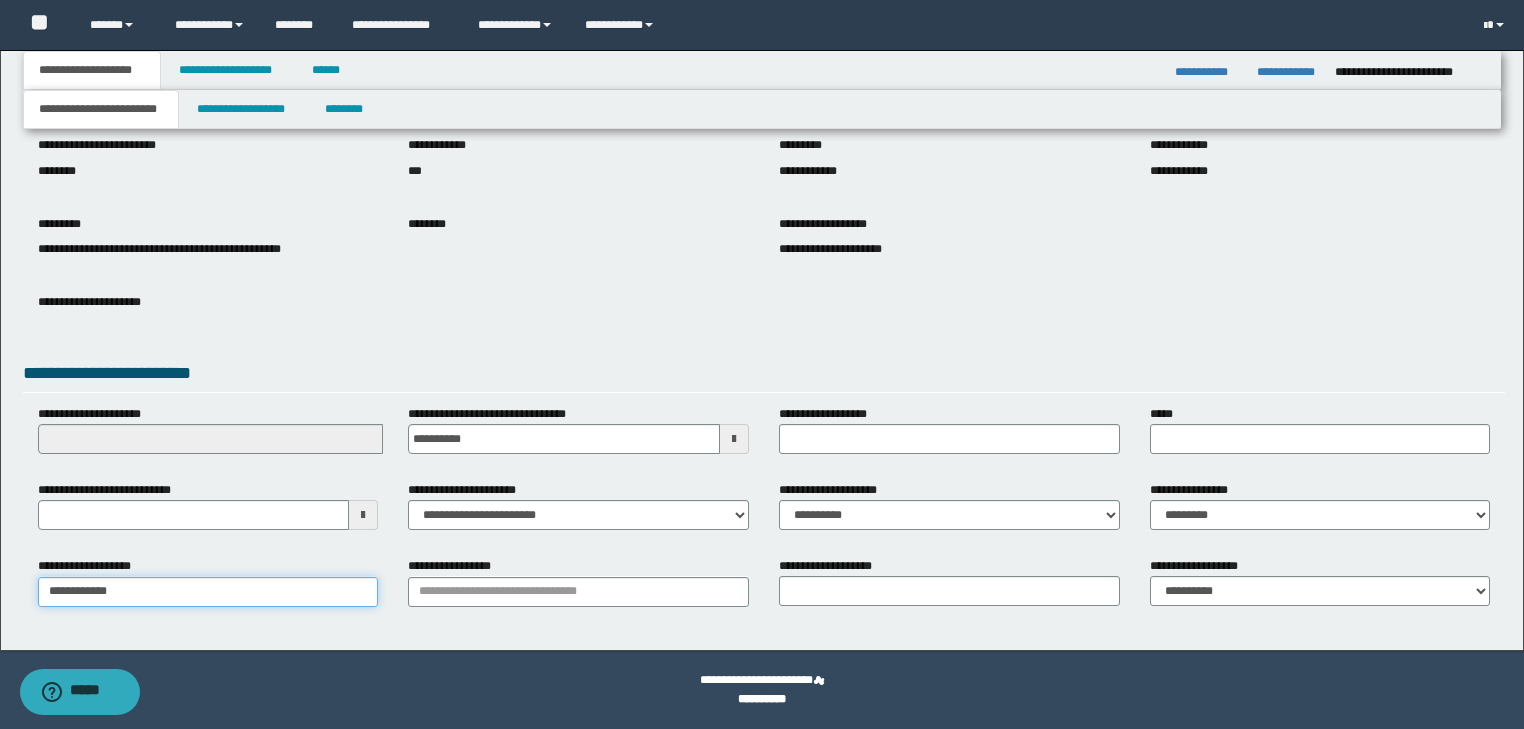 type on "**********" 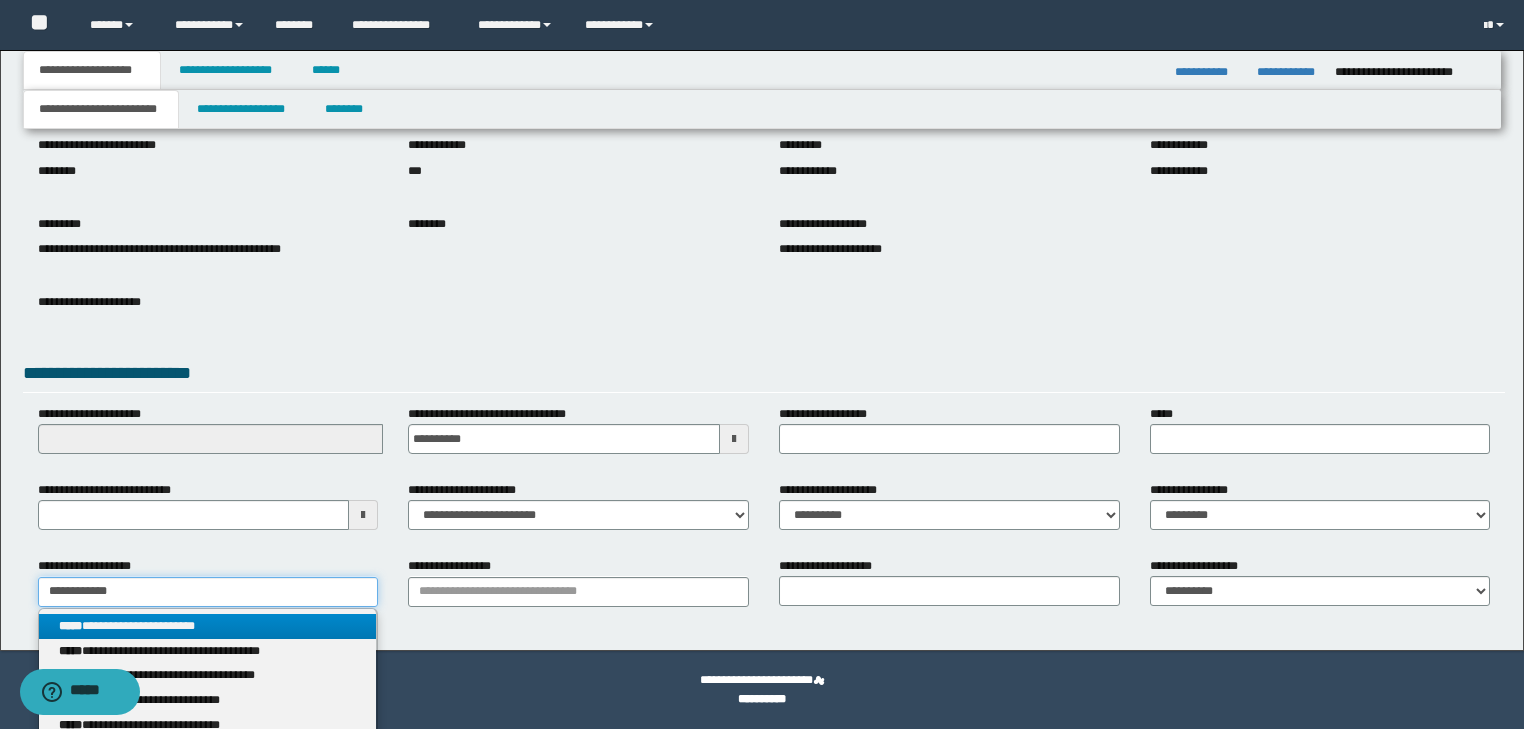 type on "**********" 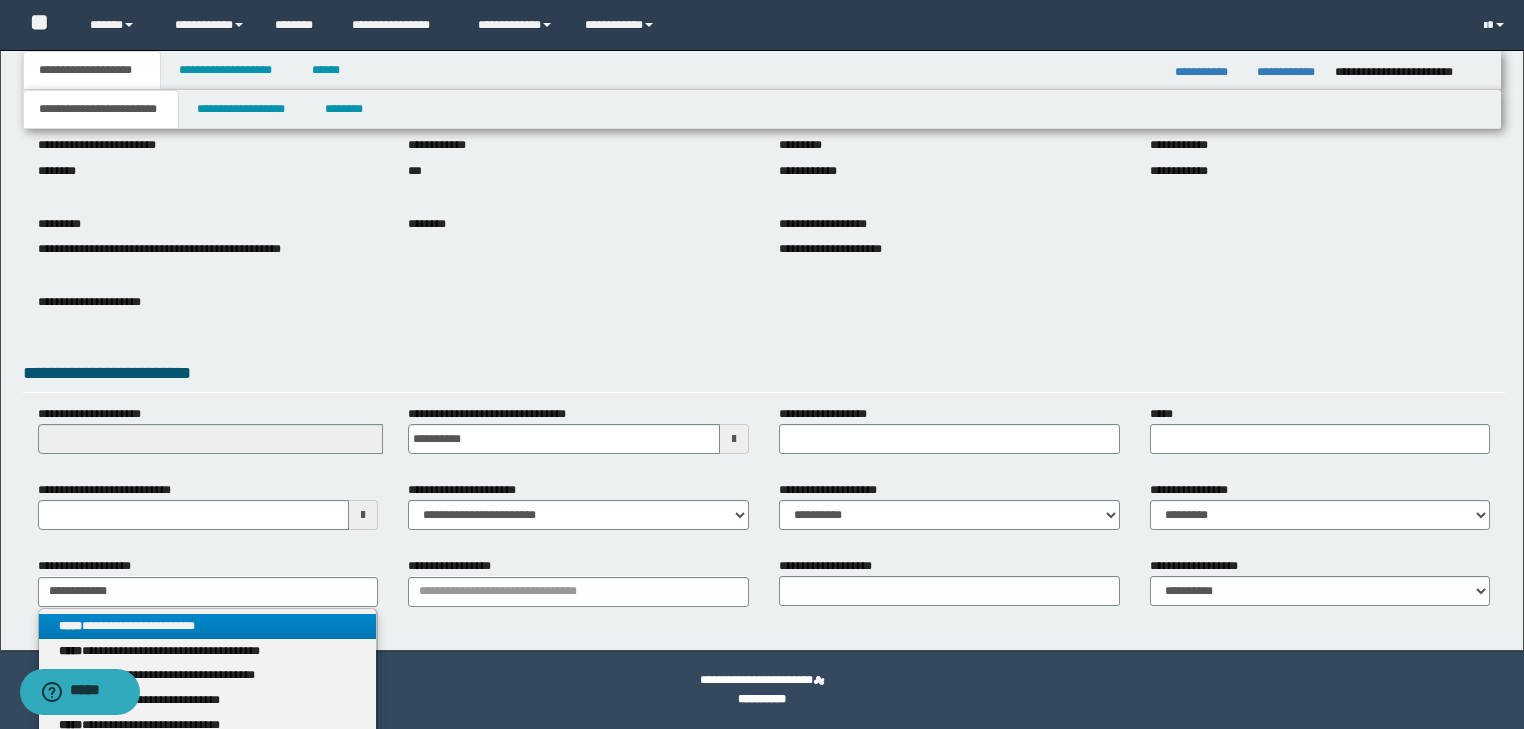 click on "**********" at bounding box center (208, 626) 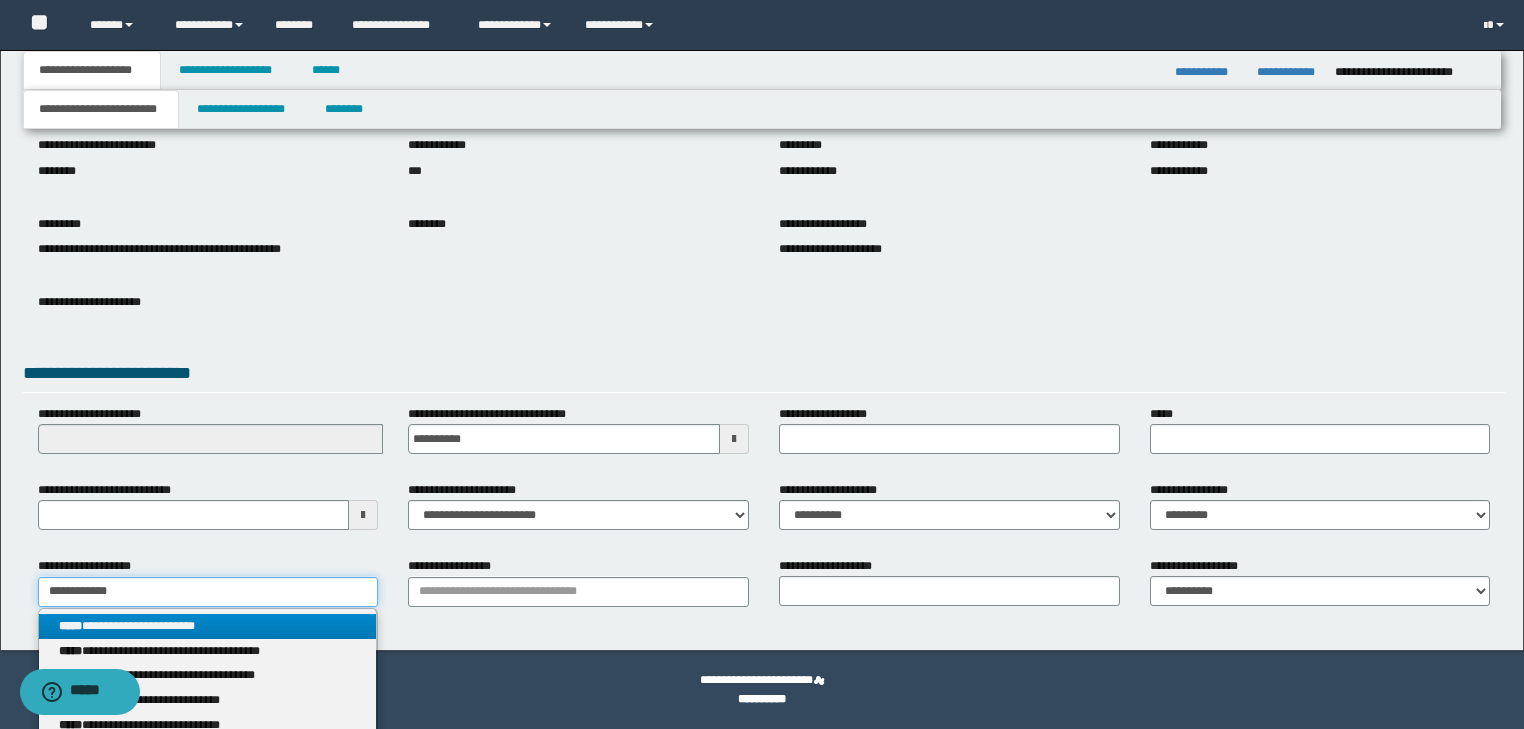 type 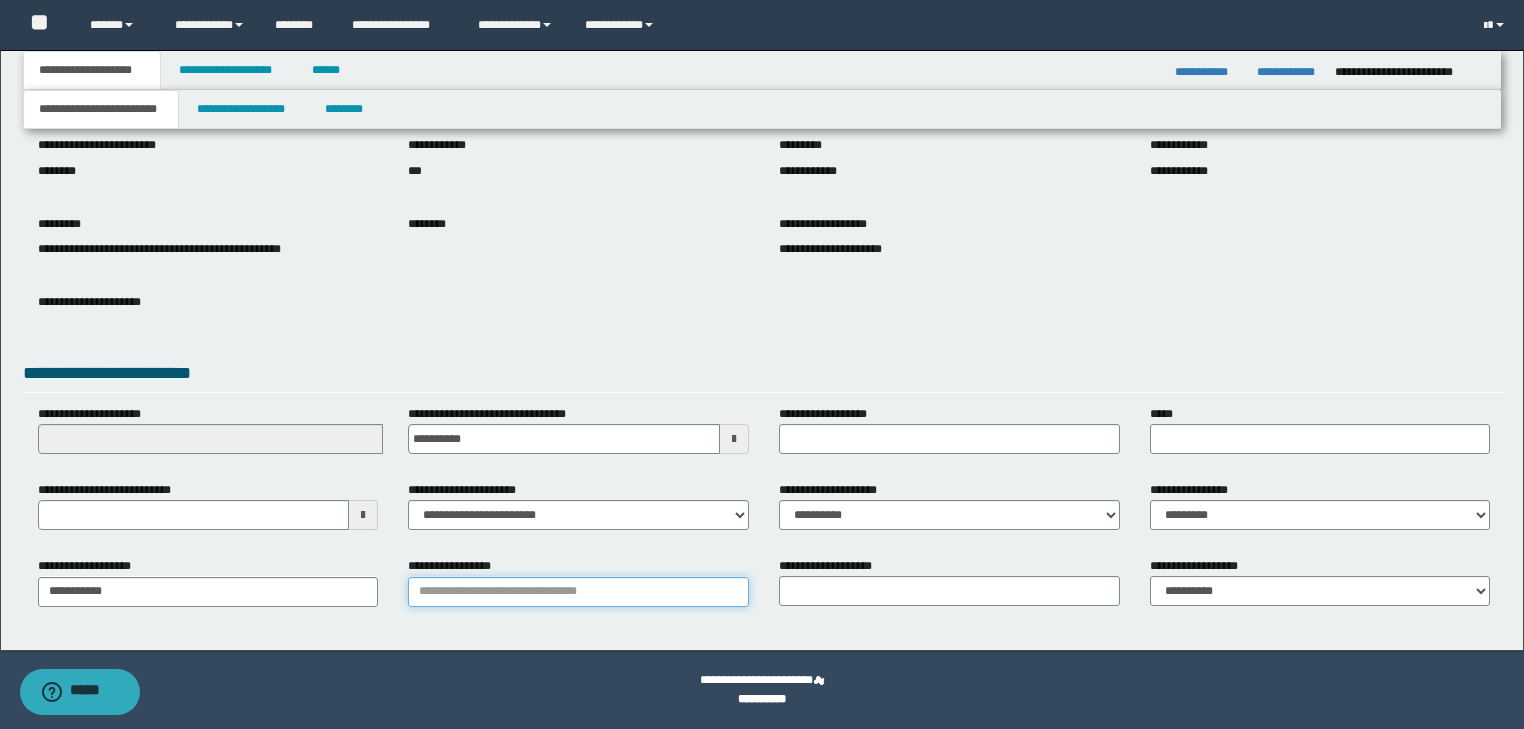 click on "**********" at bounding box center (578, 592) 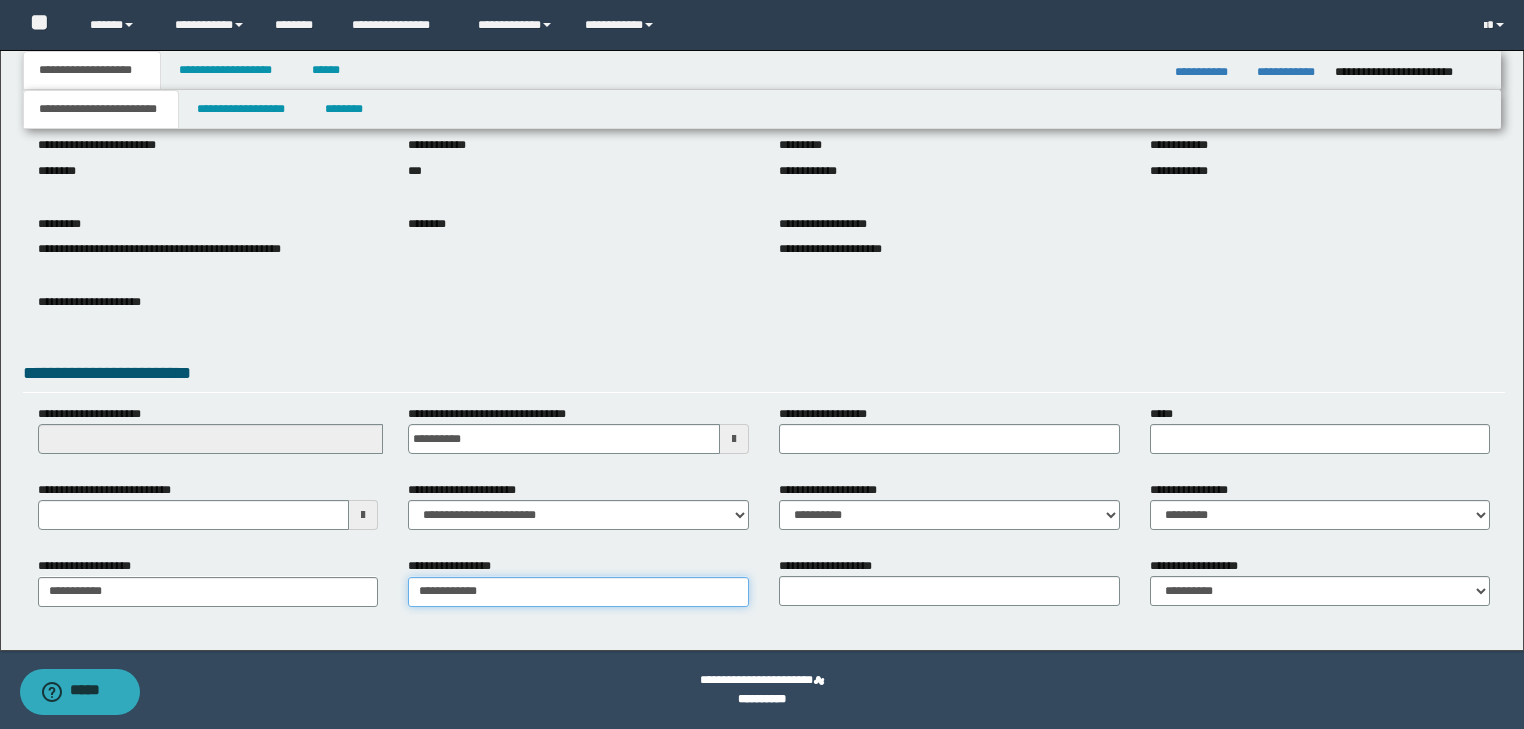 type on "**********" 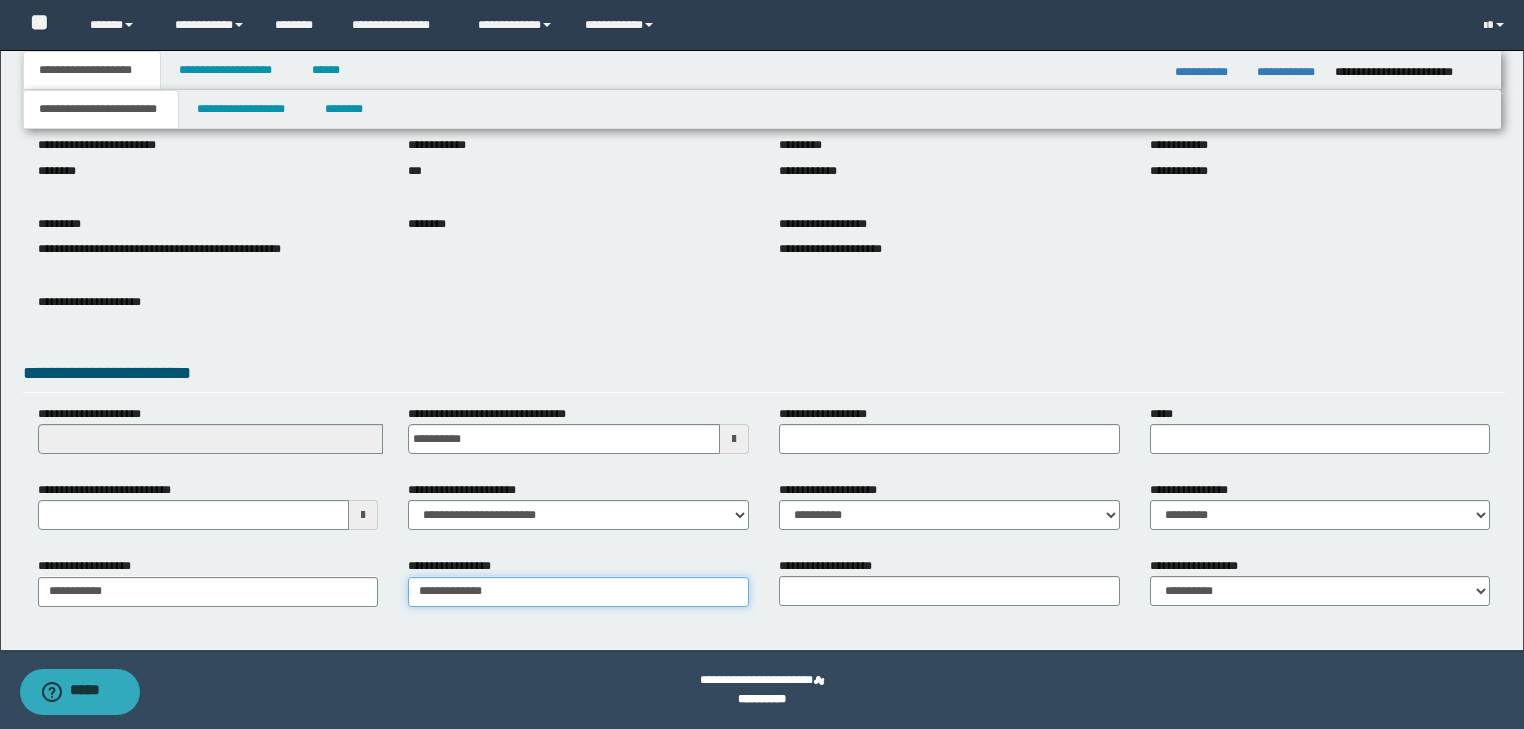 type on "**********" 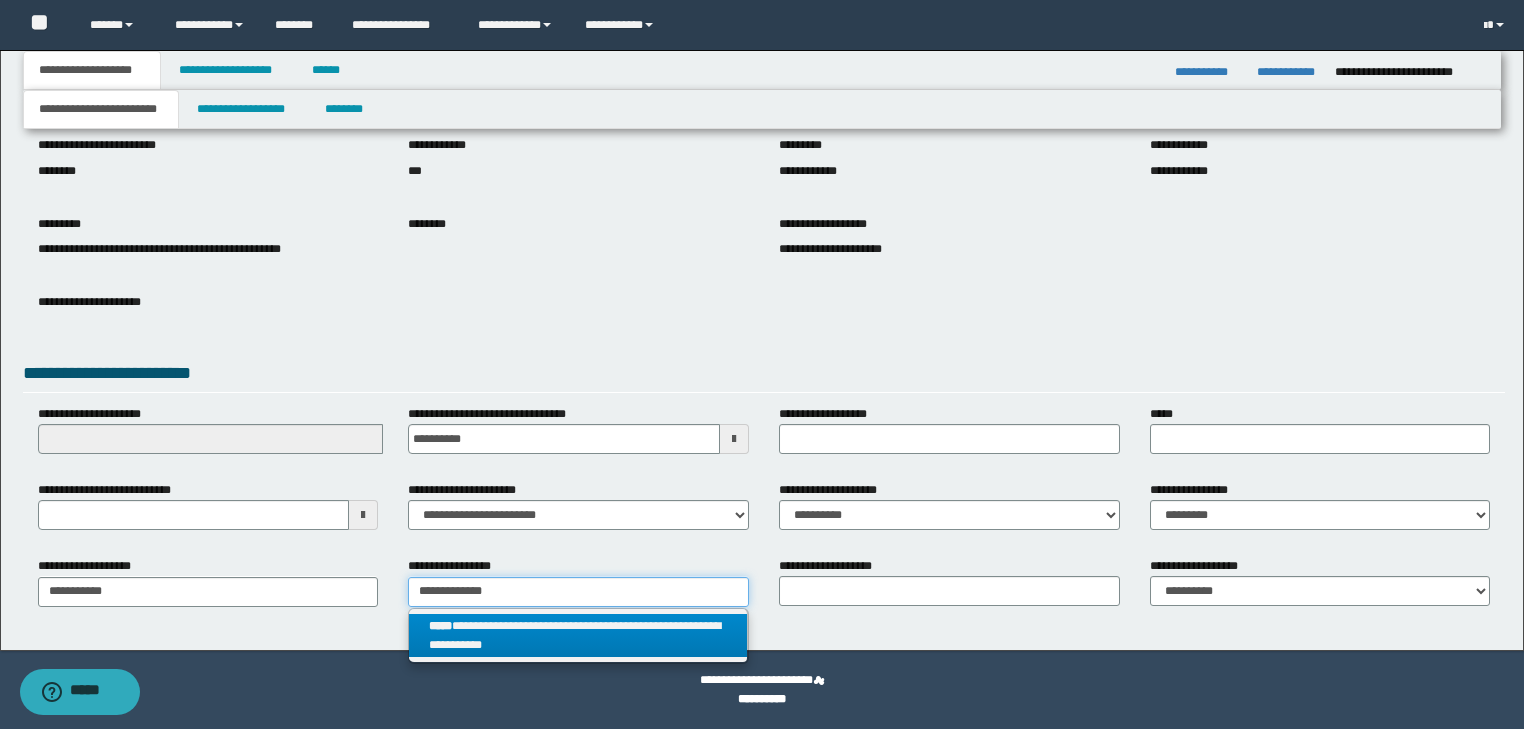 type on "**********" 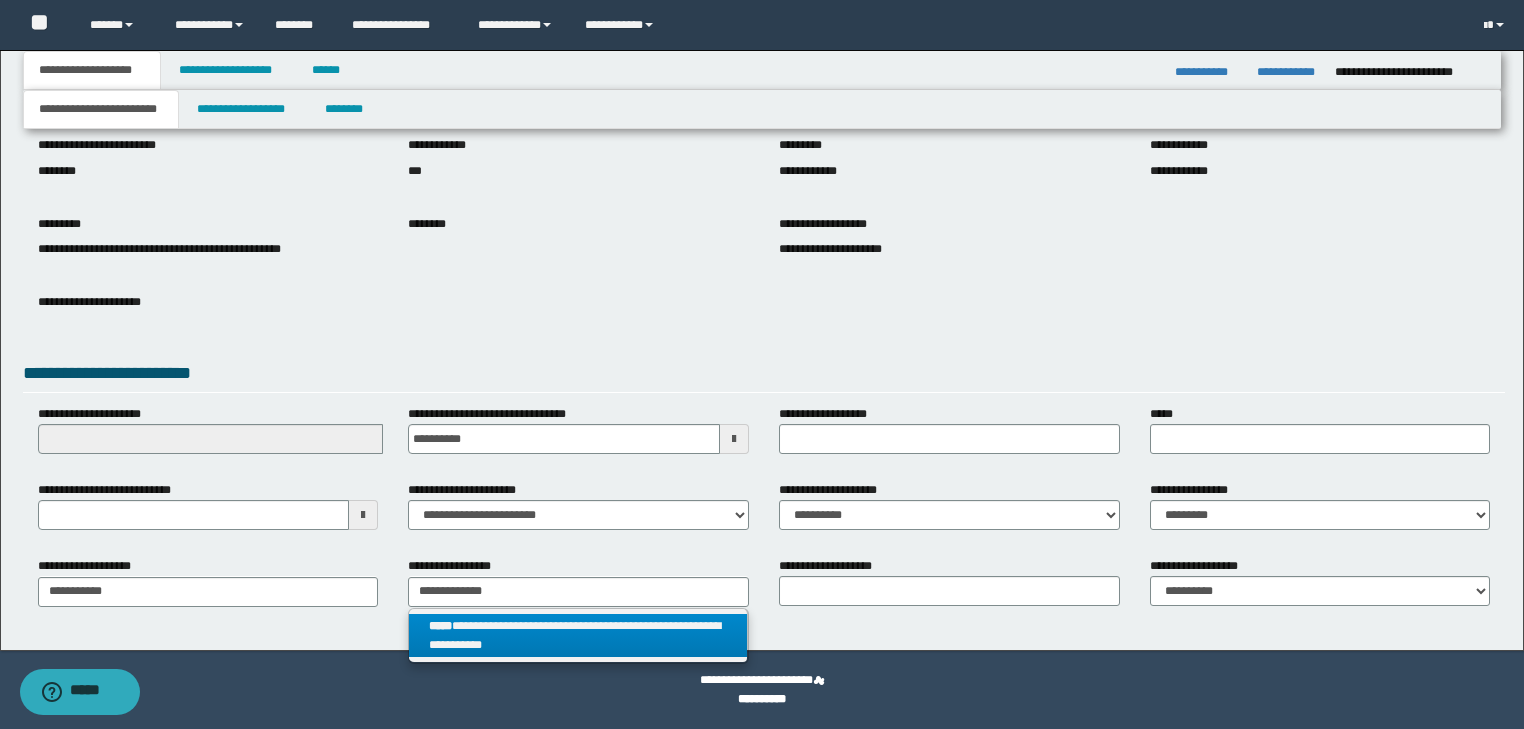 click on "**********" at bounding box center [578, 636] 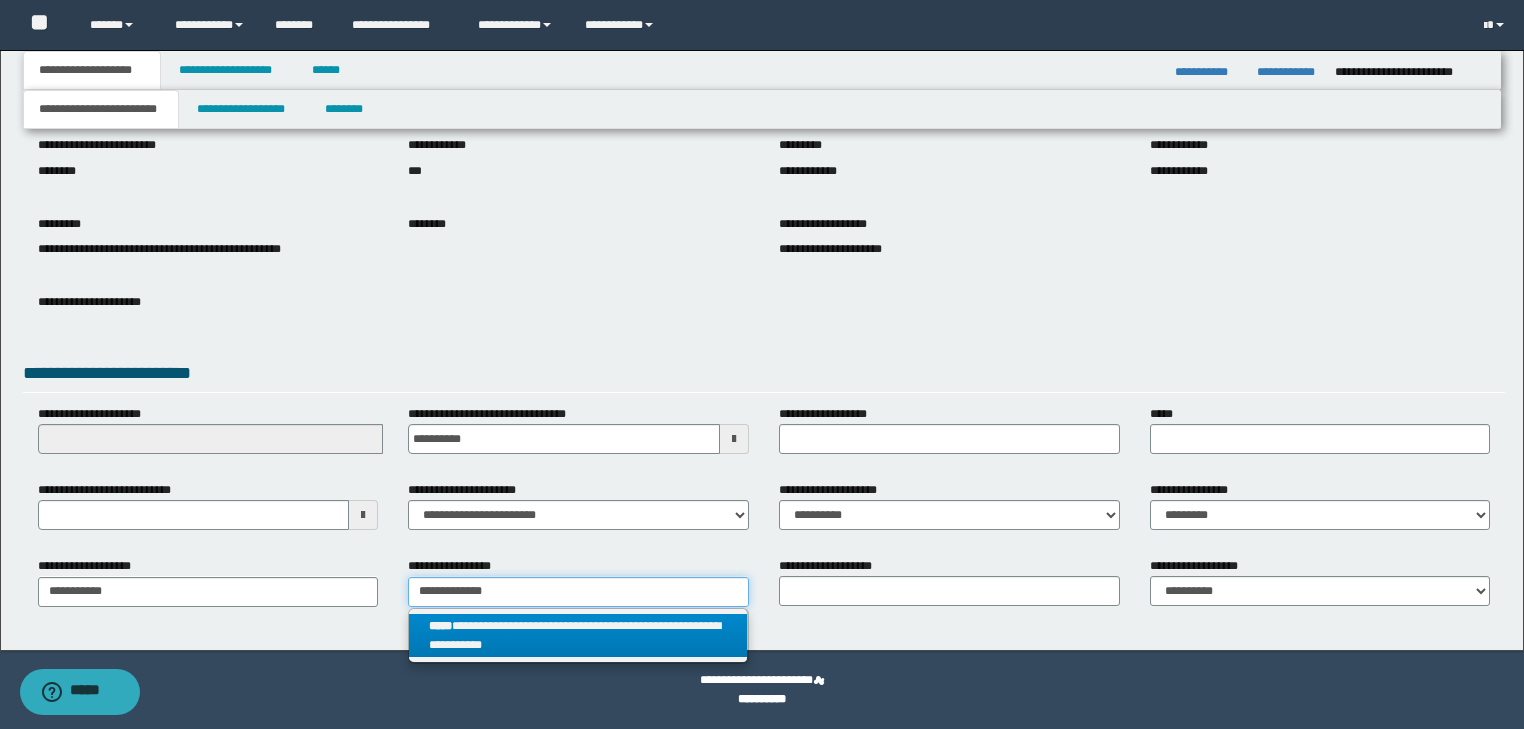 type 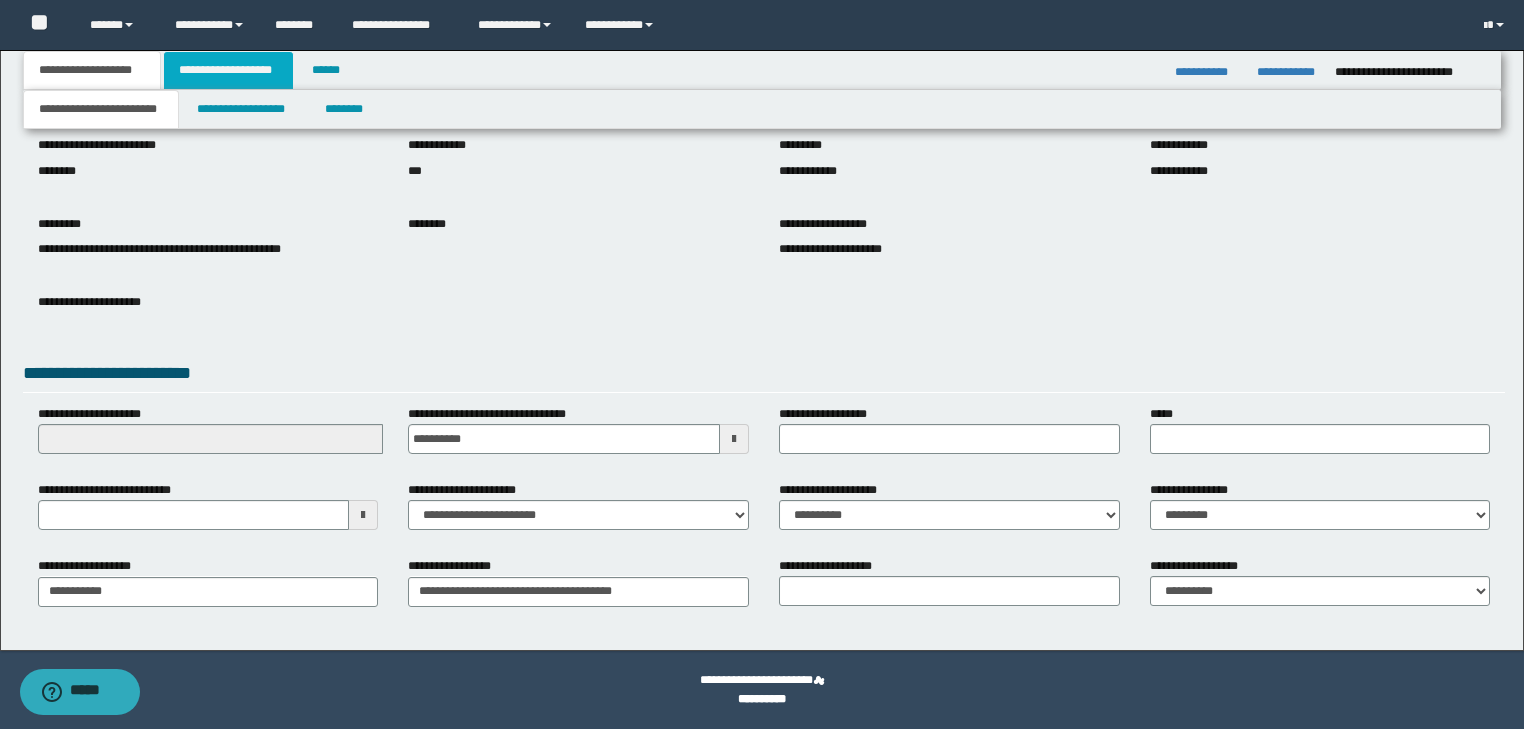 click on "**********" at bounding box center [228, 70] 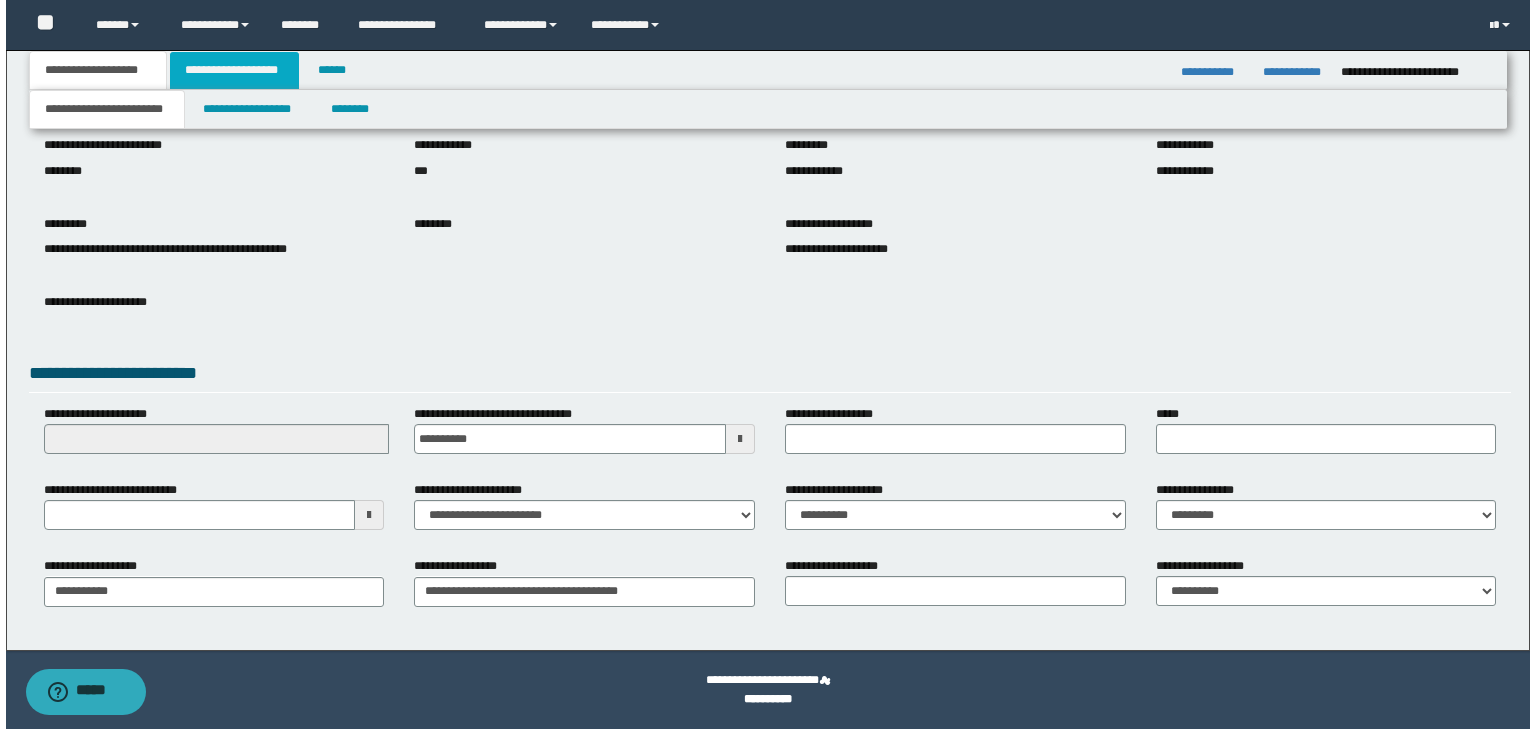 scroll, scrollTop: 0, scrollLeft: 0, axis: both 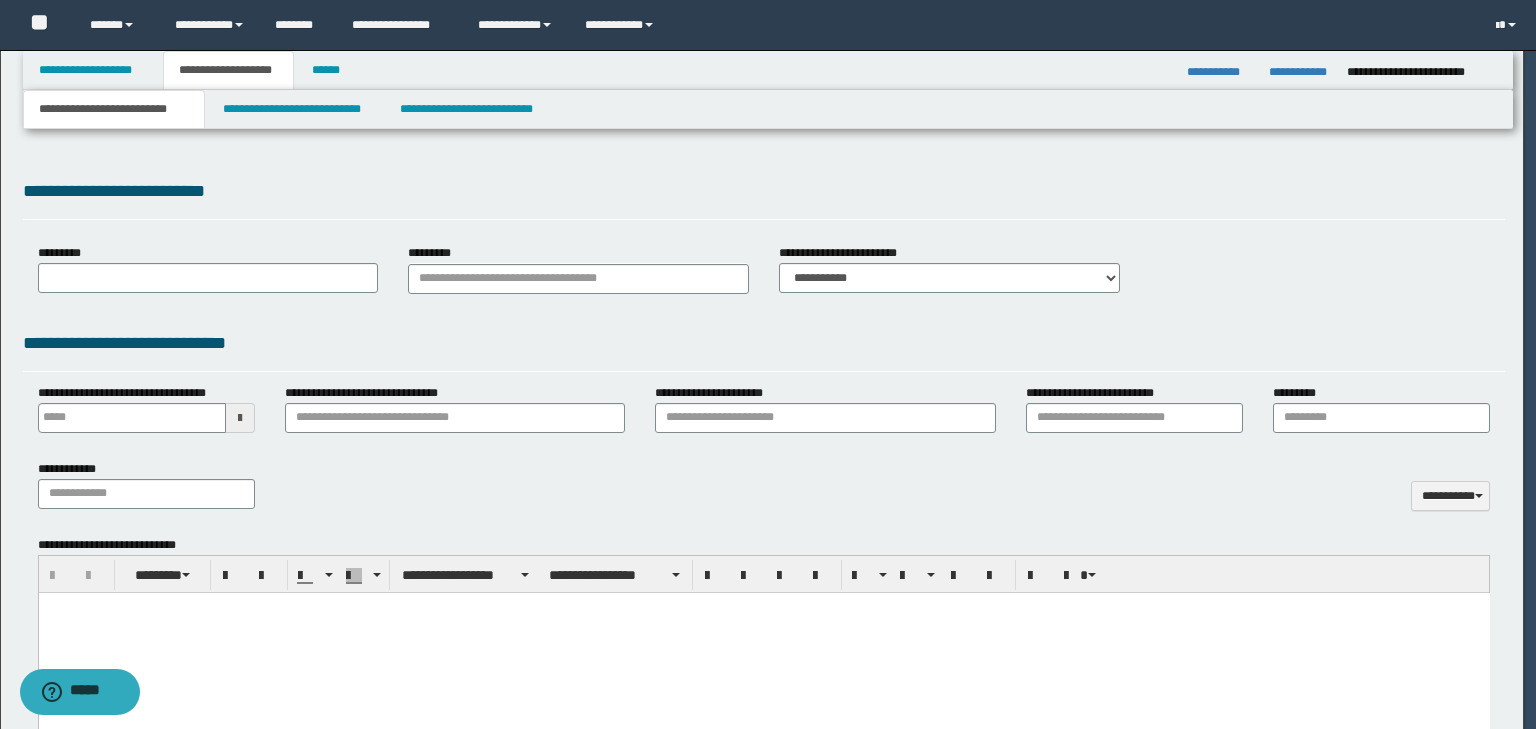 type 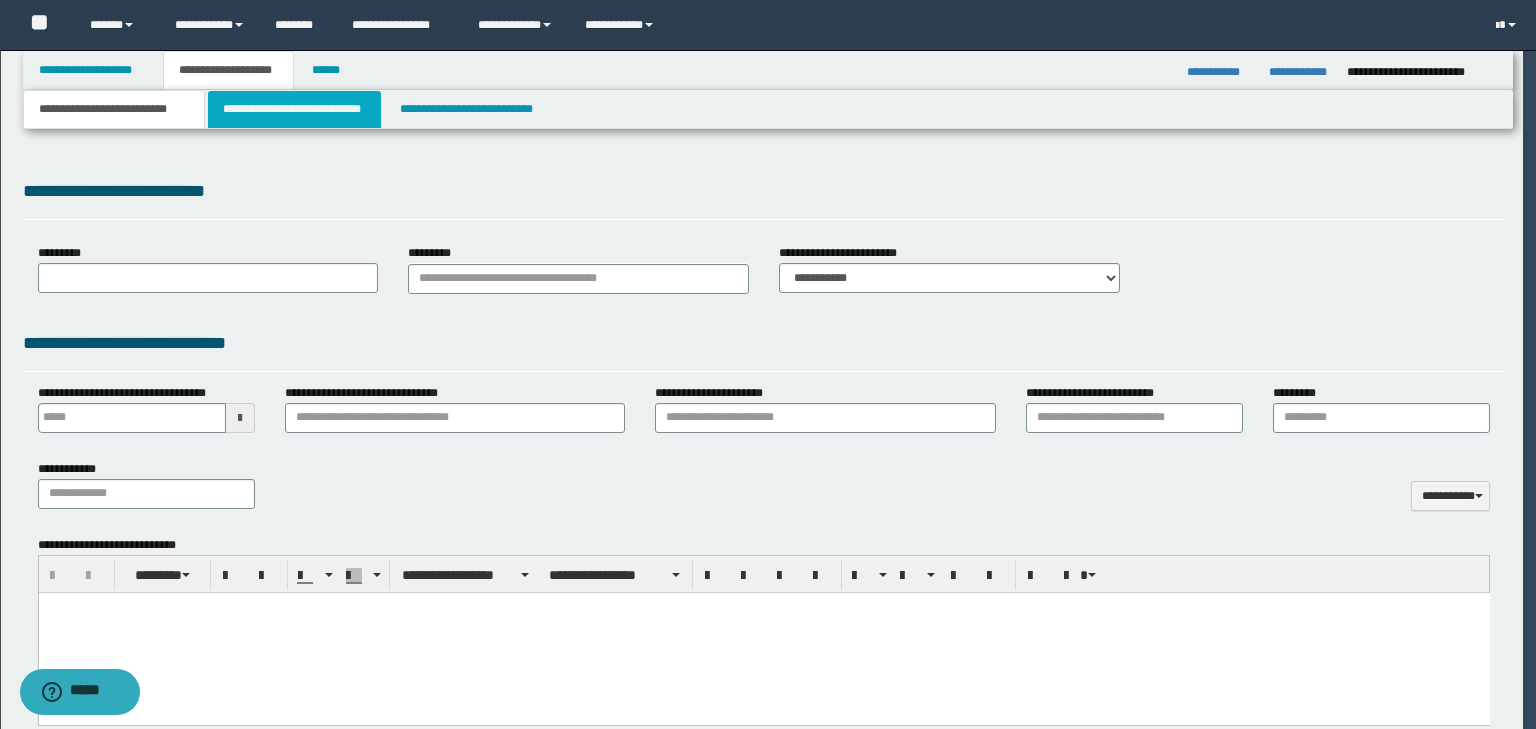 select on "*" 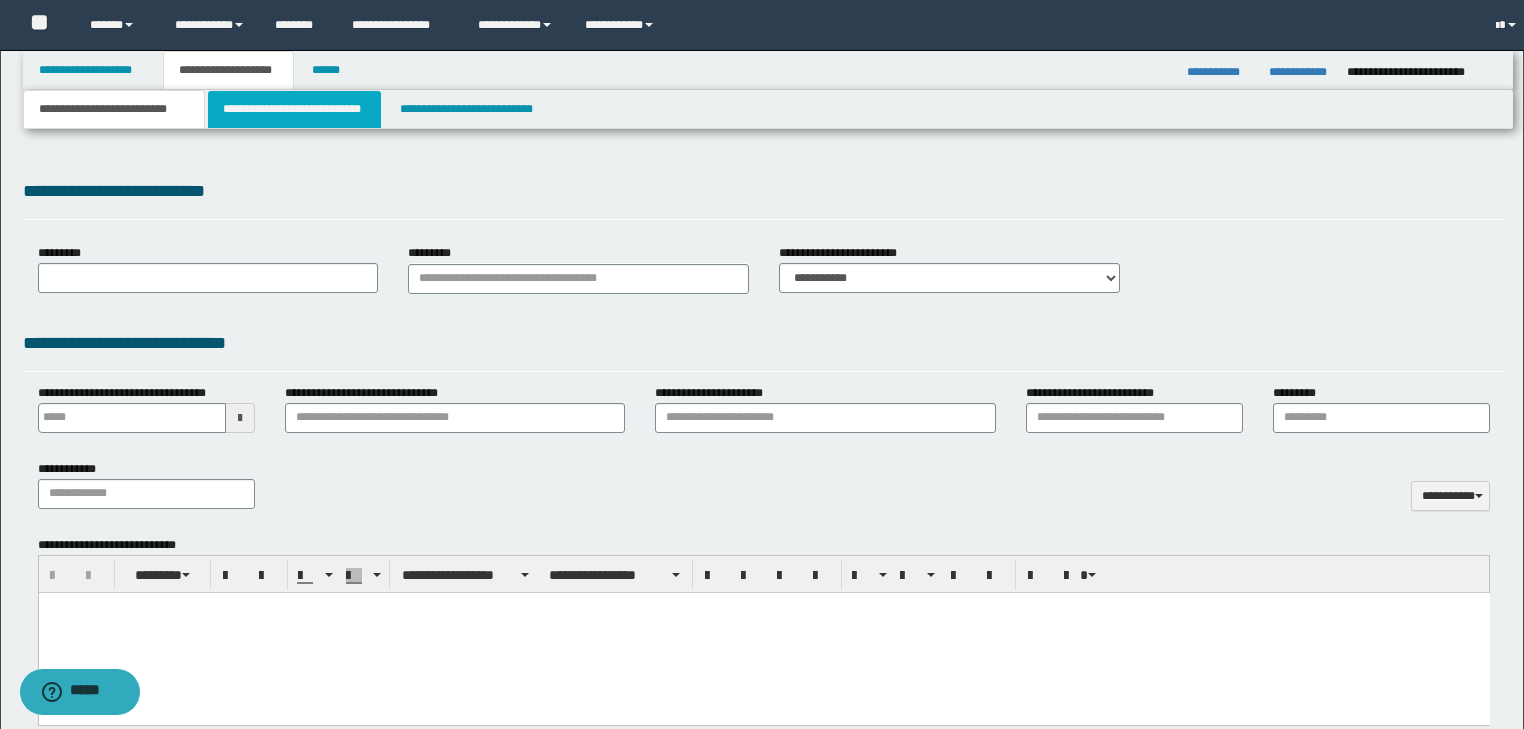 click on "**********" at bounding box center (294, 109) 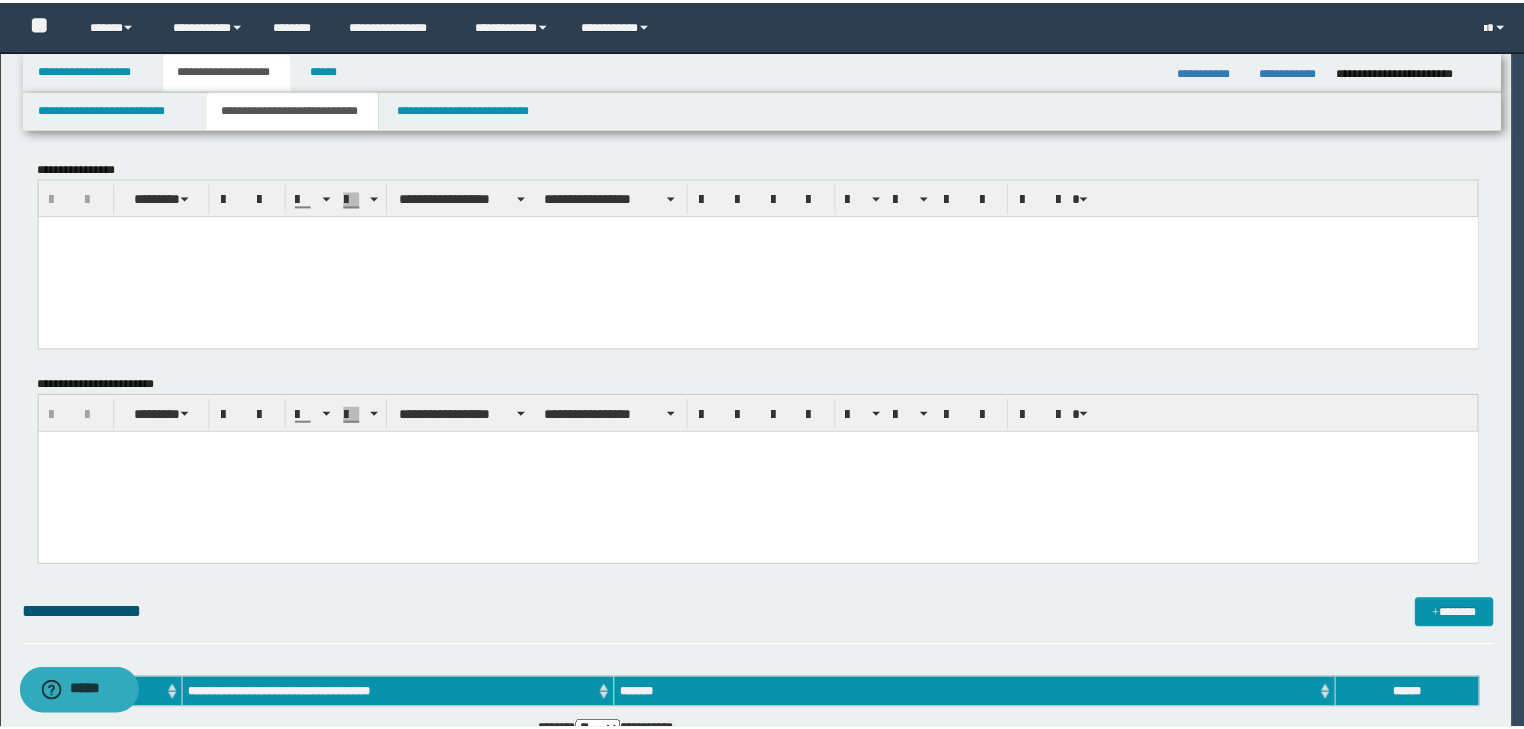 scroll, scrollTop: 0, scrollLeft: 0, axis: both 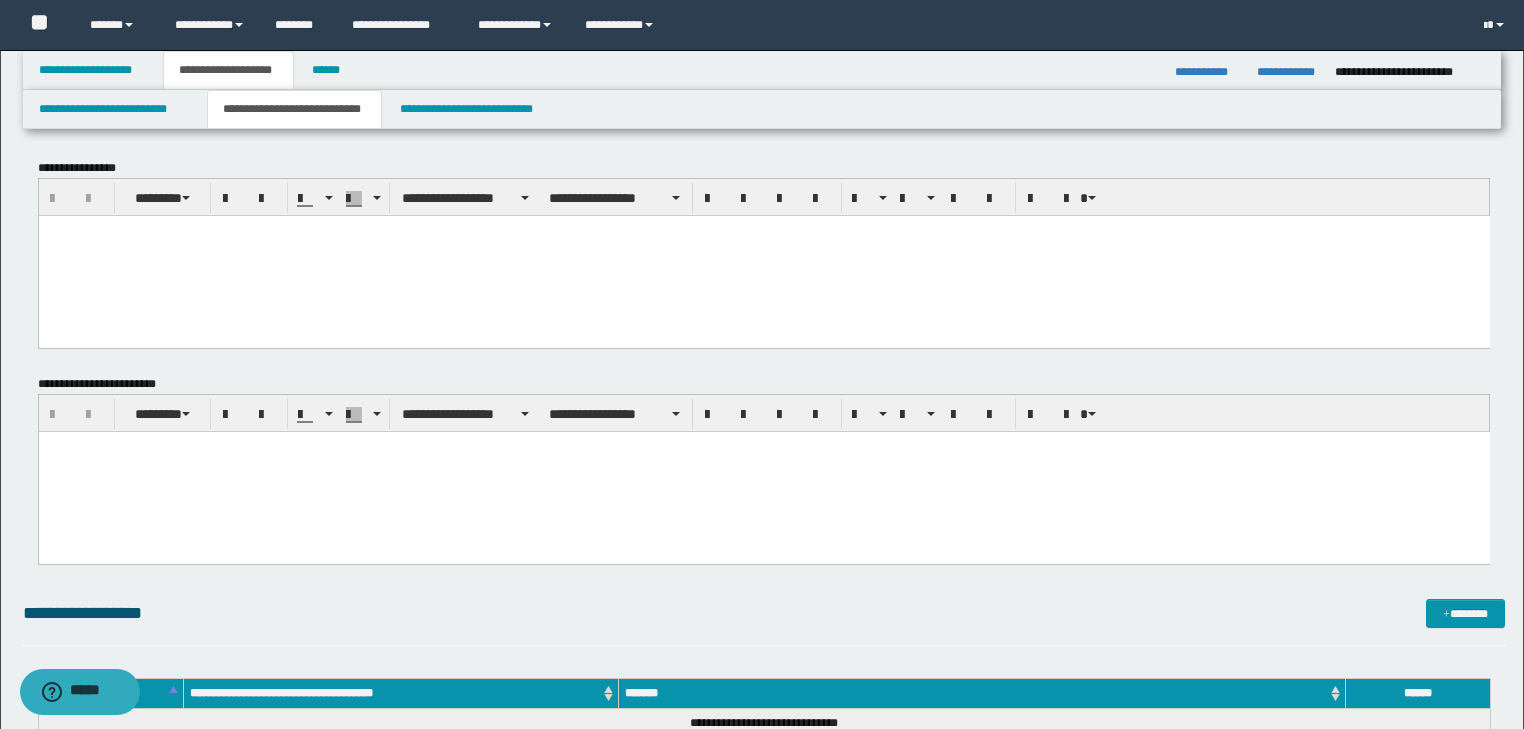 click at bounding box center [763, 255] 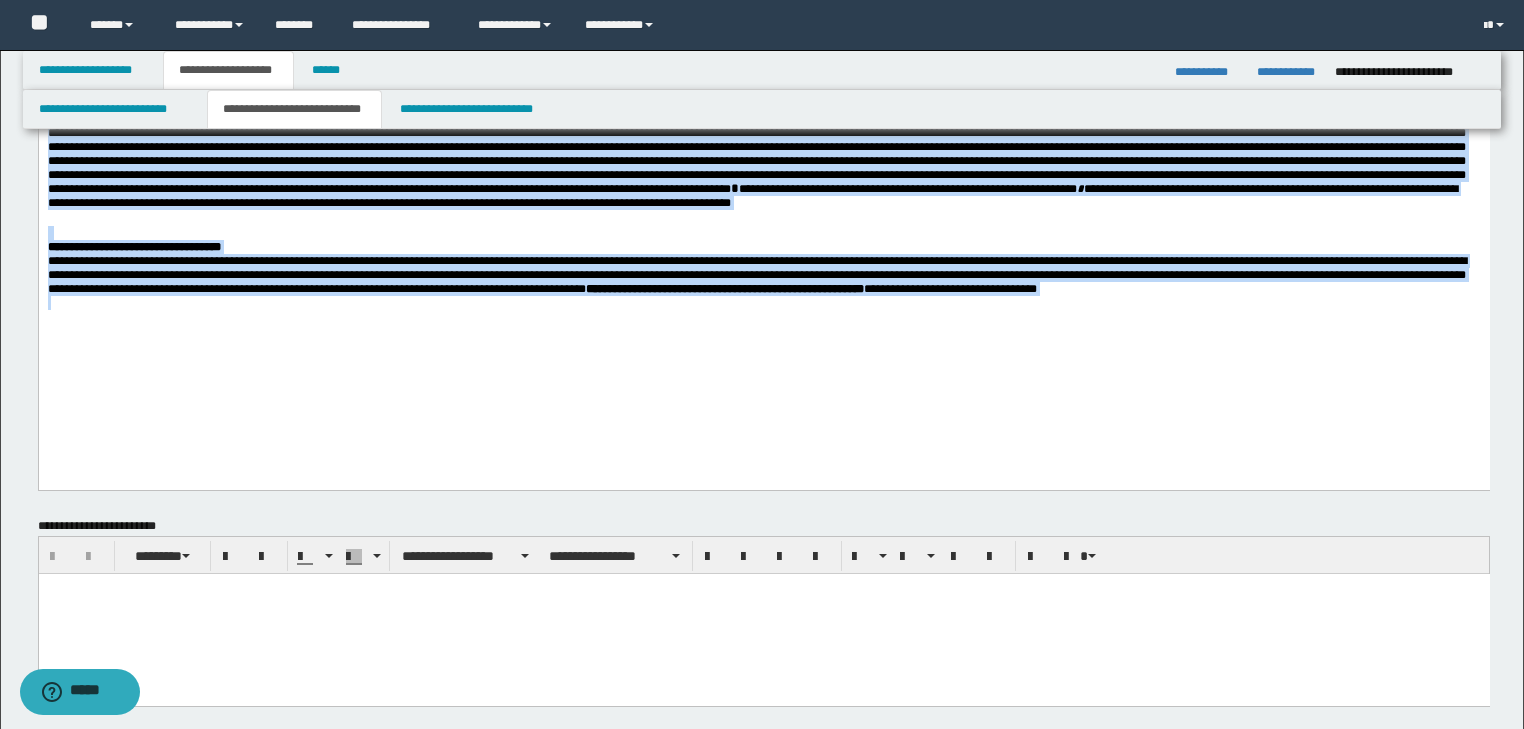 scroll, scrollTop: 716, scrollLeft: 0, axis: vertical 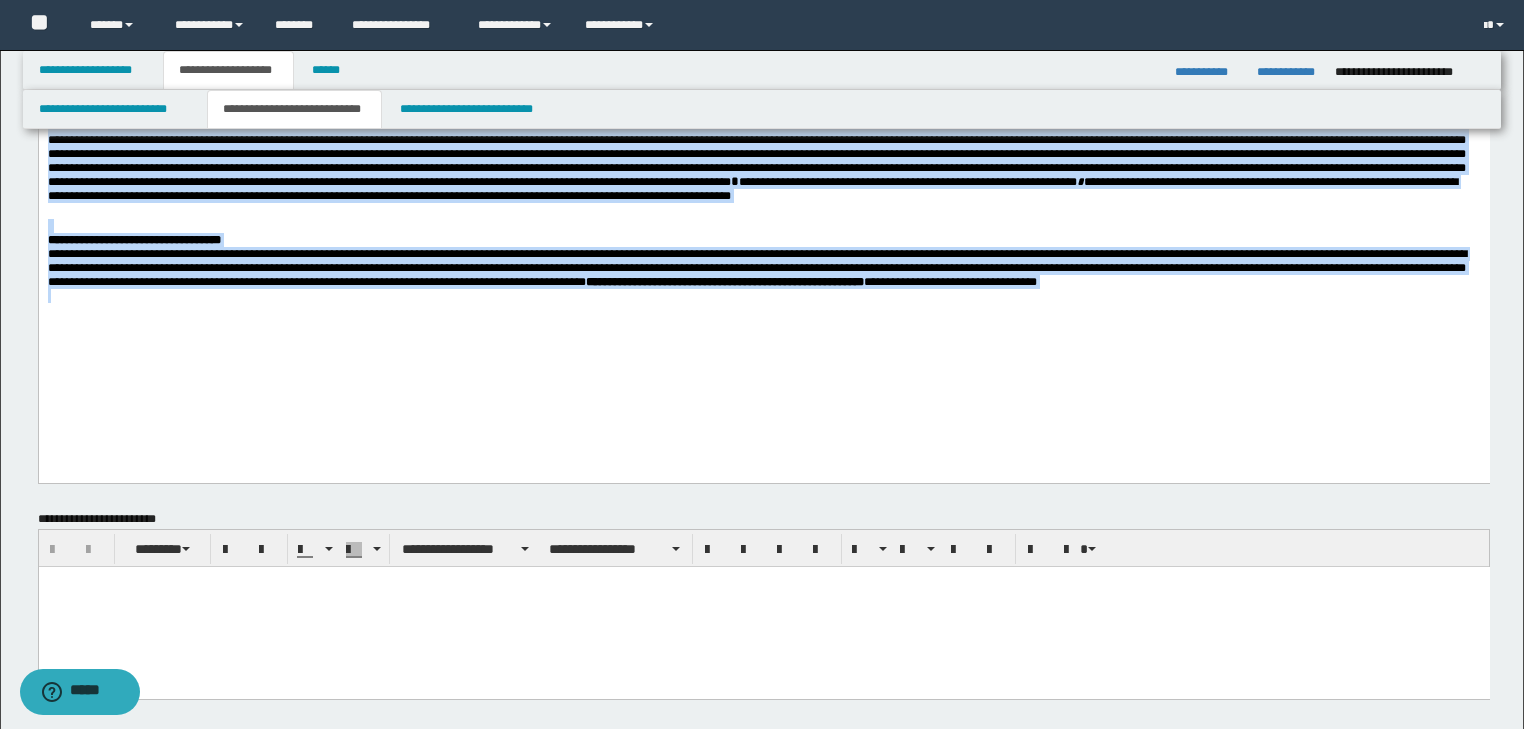 drag, startPoint x: 45, startPoint y: -486, endPoint x: 725, endPoint y: 661, distance: 1333.42 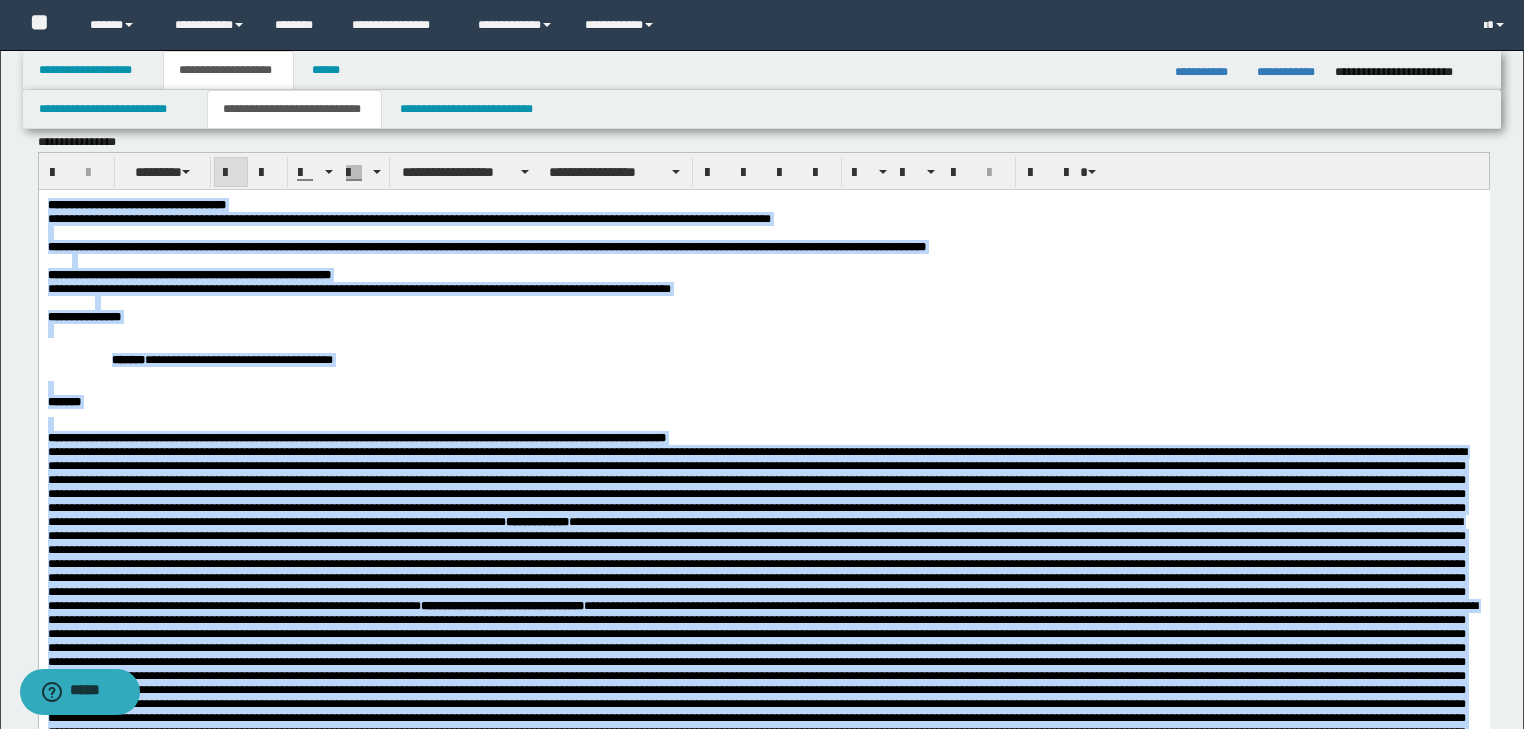scroll, scrollTop: 0, scrollLeft: 0, axis: both 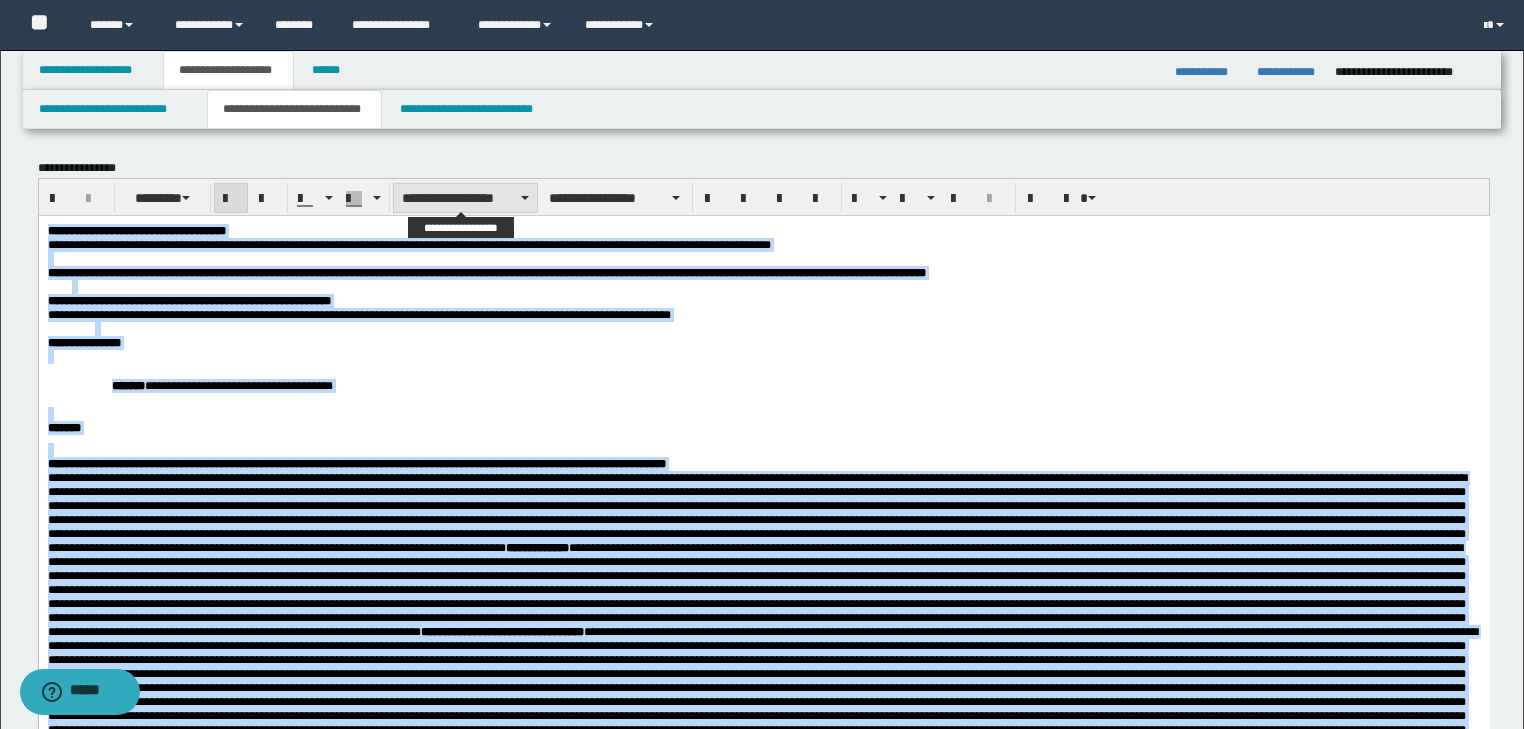 click on "**********" at bounding box center (465, 198) 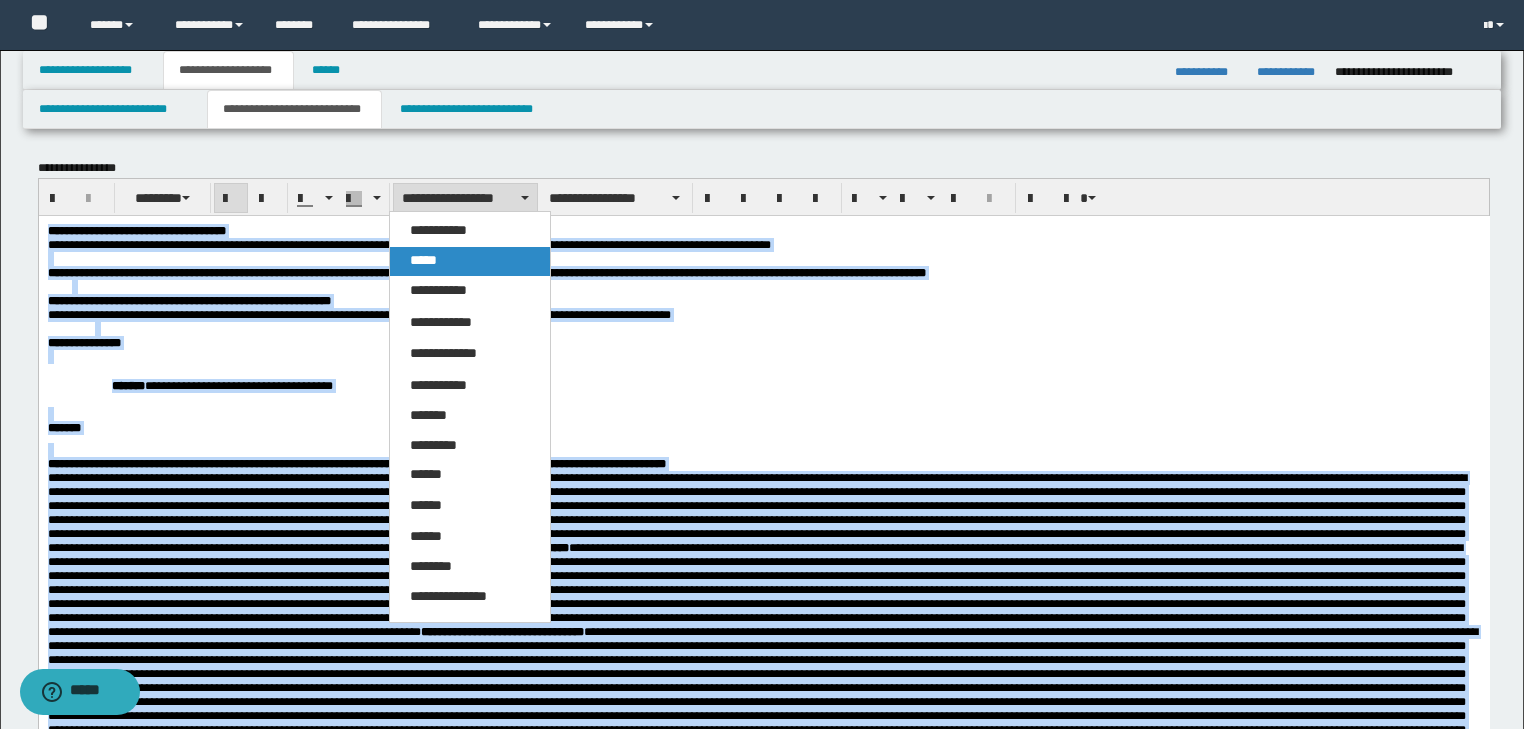 click on "*****" at bounding box center (423, 260) 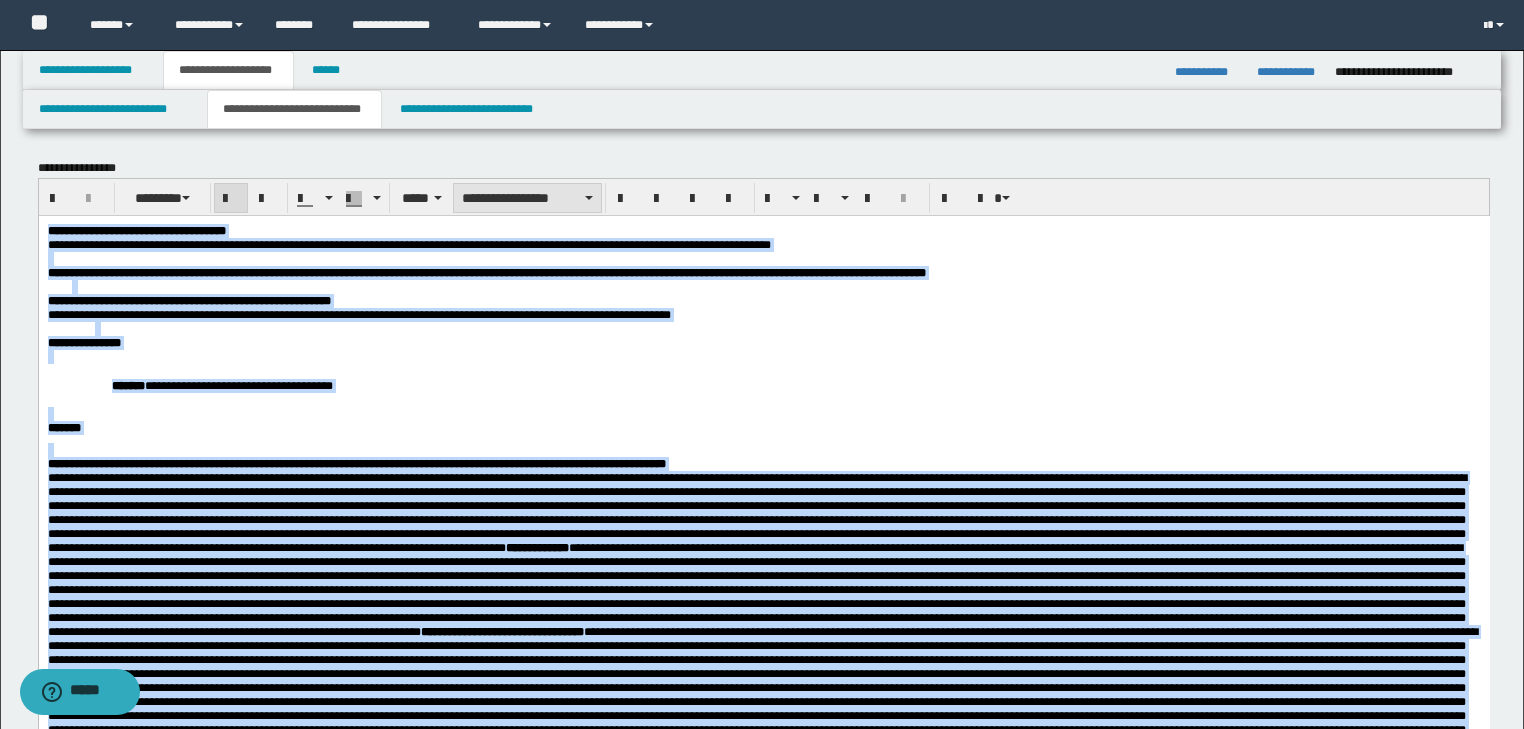 click on "**********" at bounding box center (527, 198) 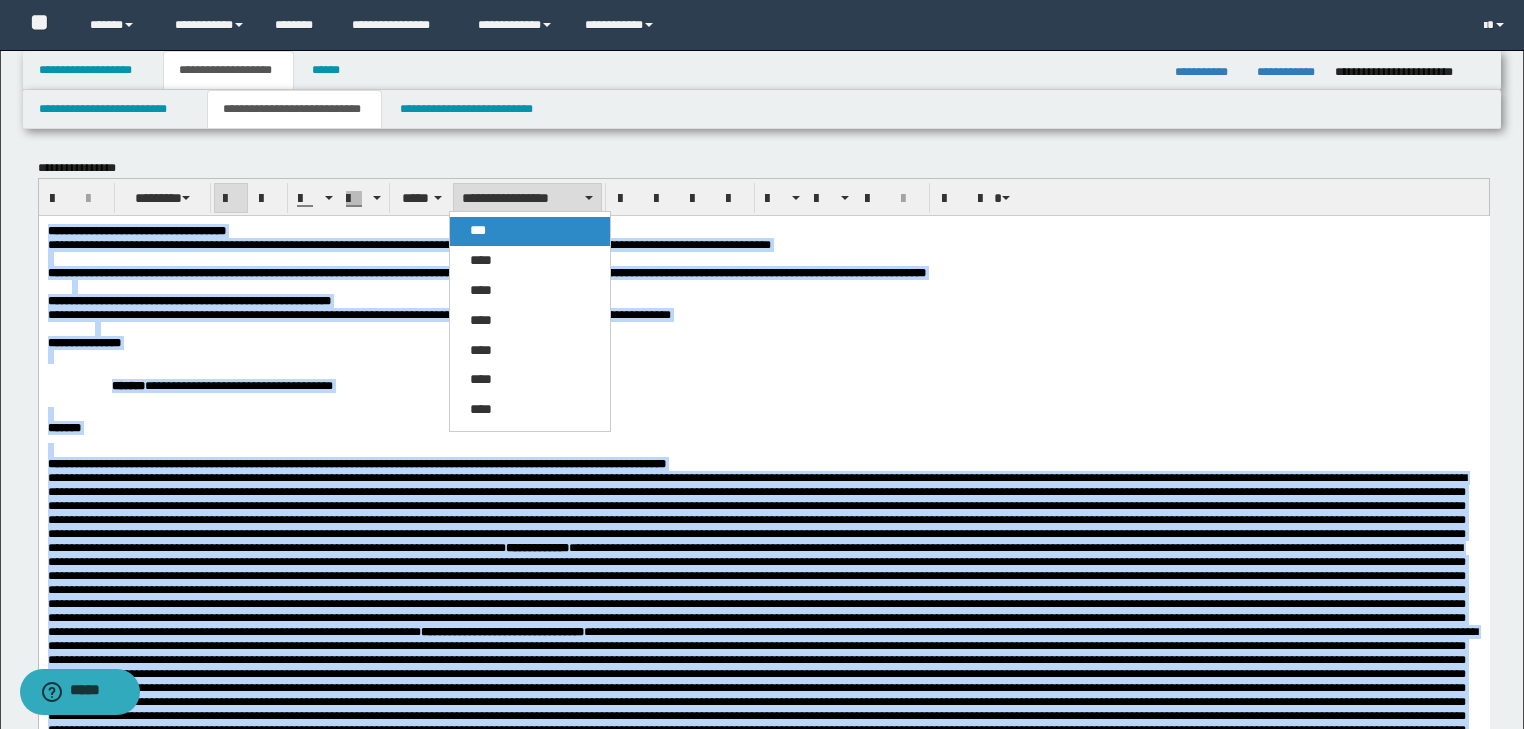 click on "***" at bounding box center (478, 230) 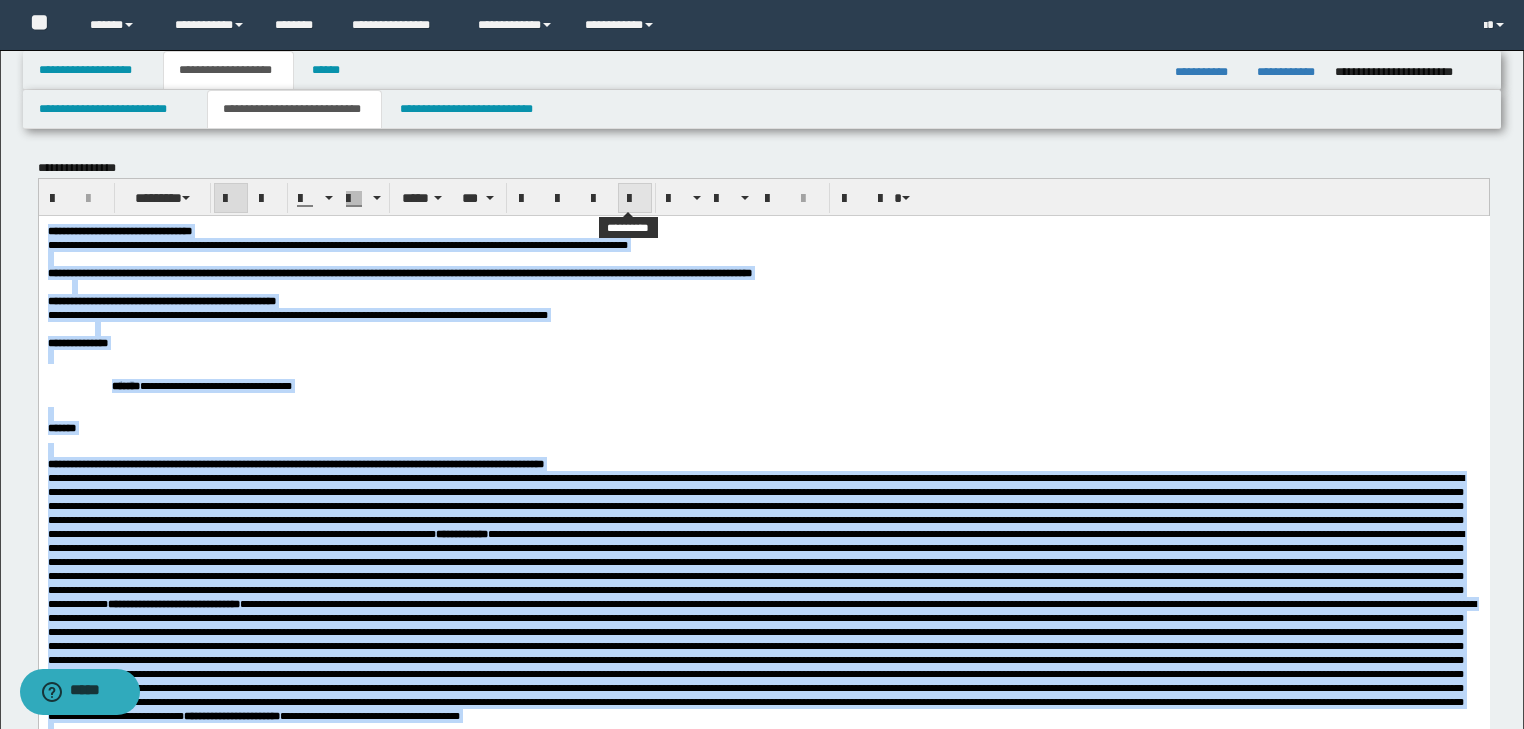 click at bounding box center [635, 199] 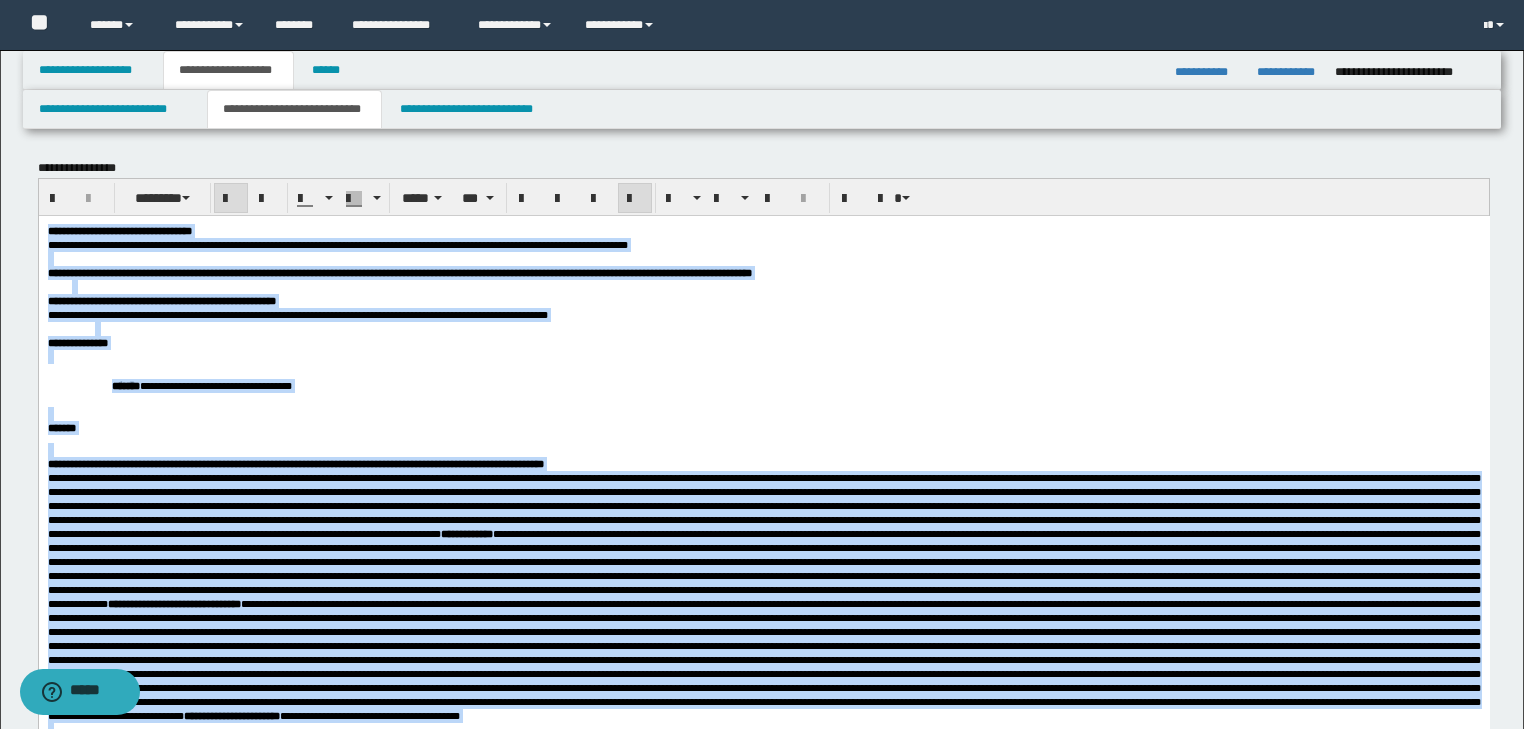 click on "**********" at bounding box center [763, 617] 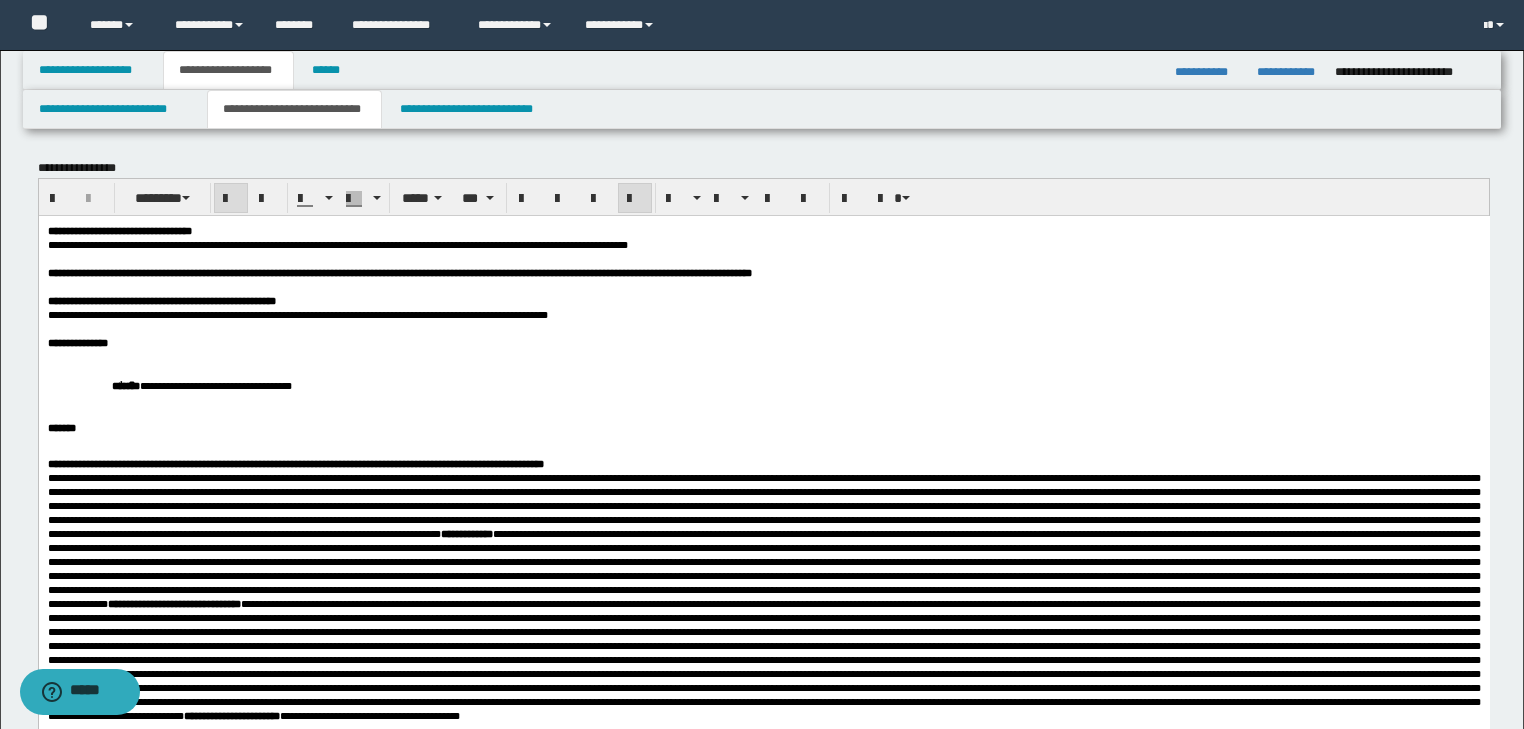 click on "**********" at bounding box center (763, 342) 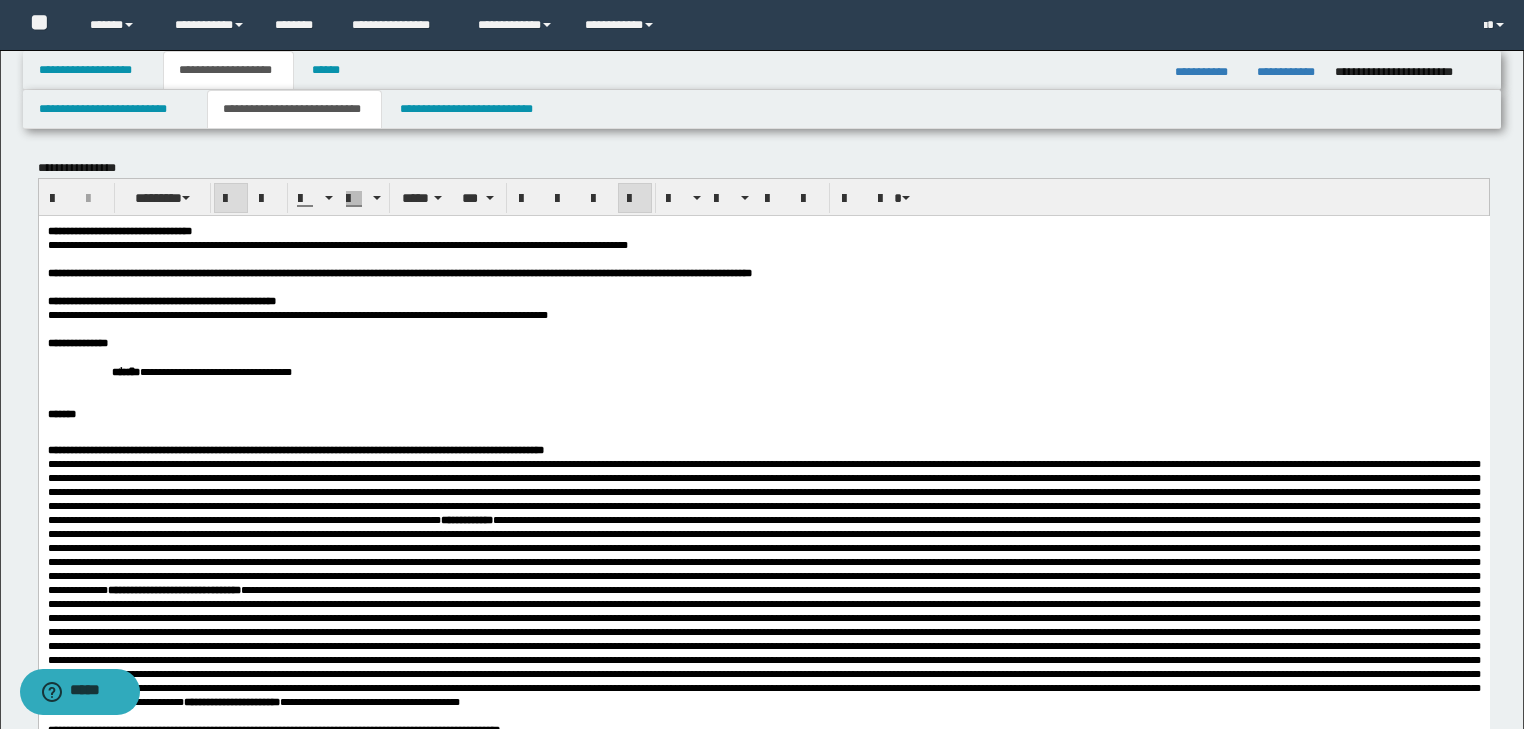 click on "**********" at bounding box center (763, 610) 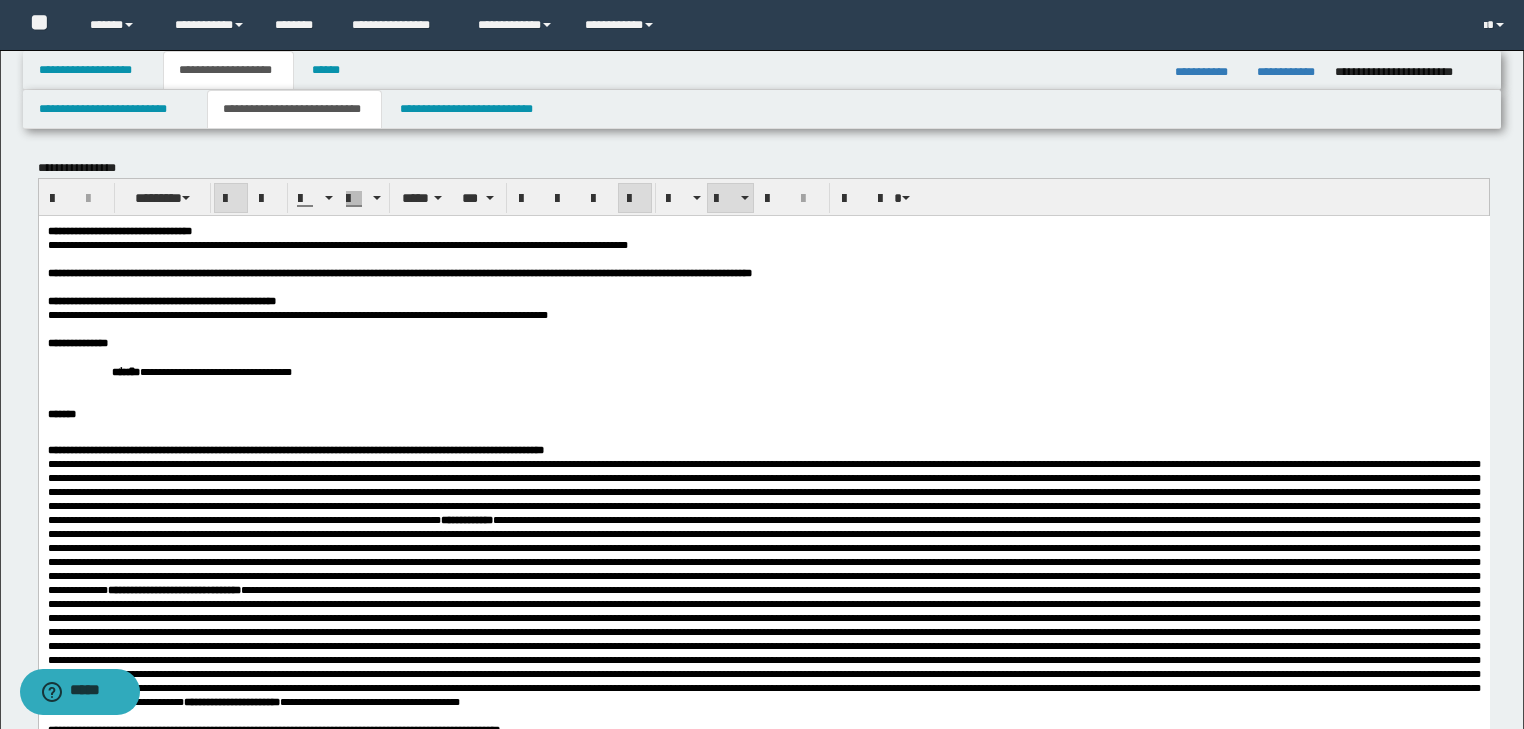 click at bounding box center (763, 399) 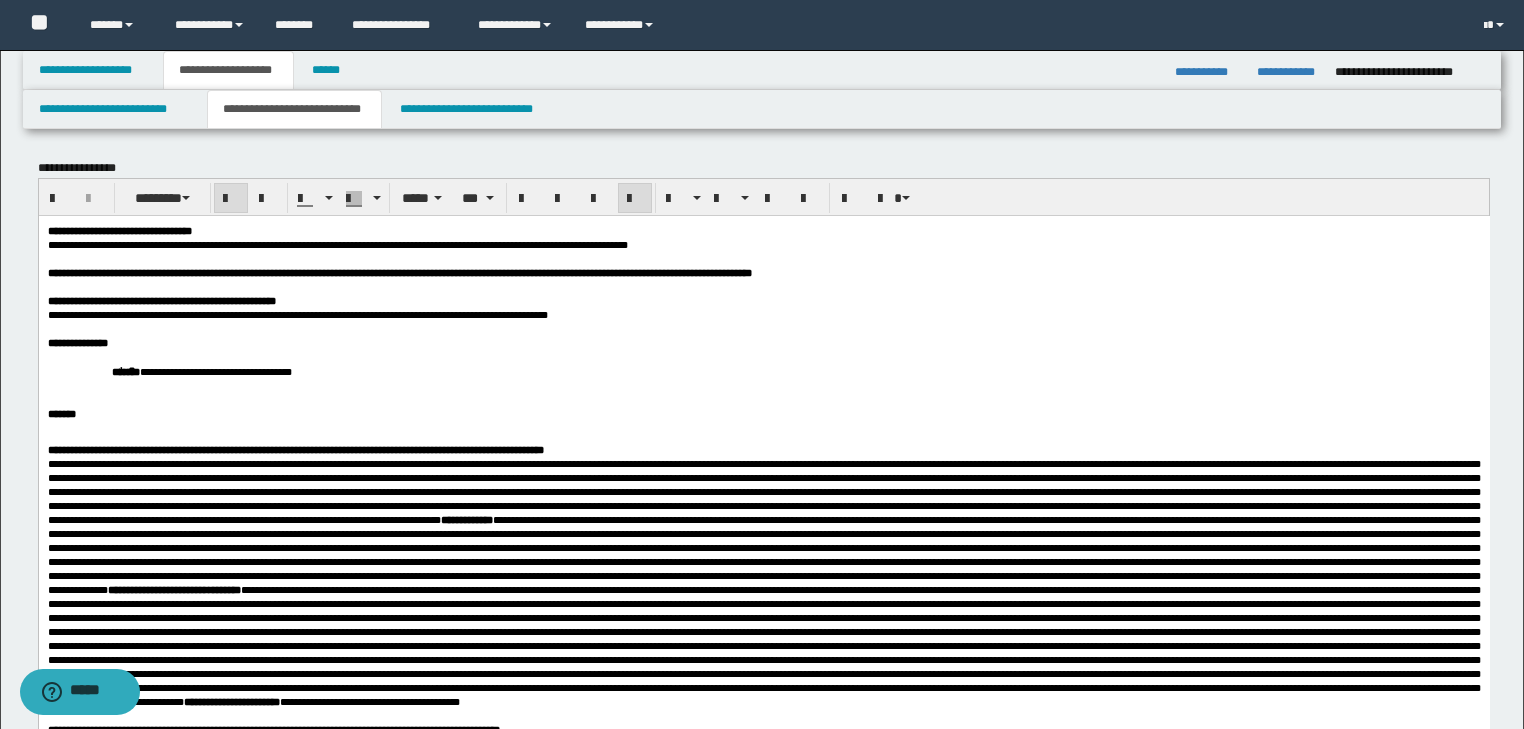 click on "**********" at bounding box center (763, 370) 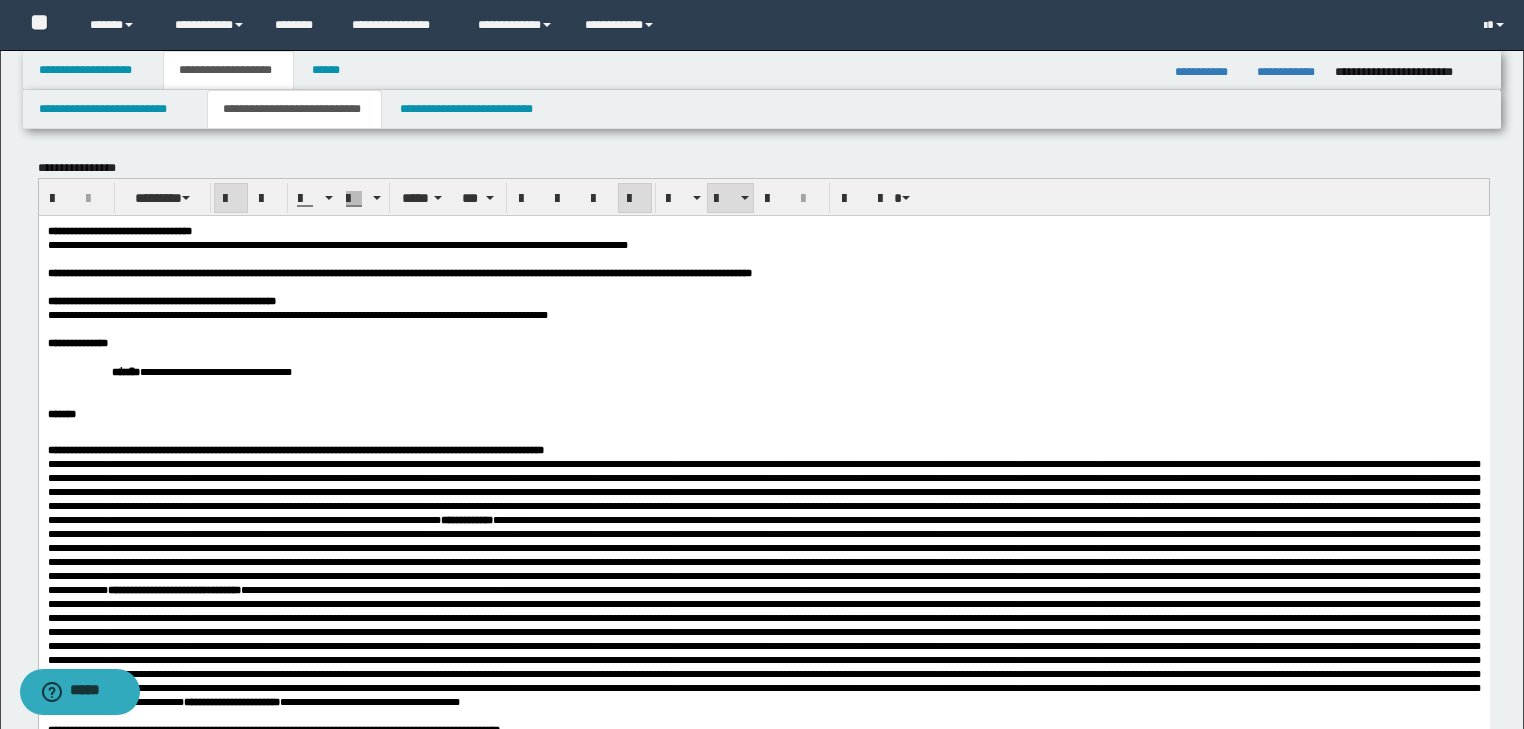 click on "**********" at bounding box center [763, 610] 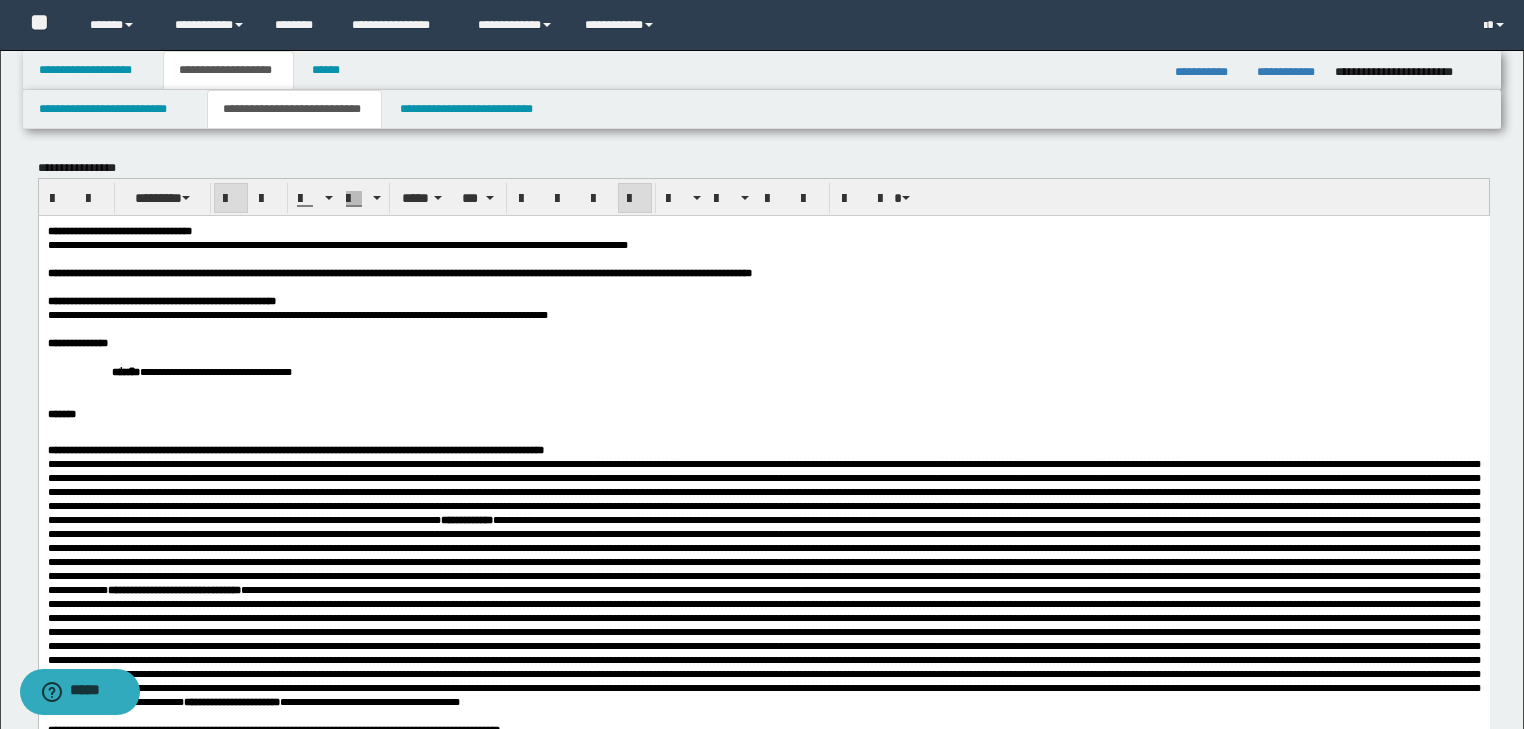 click at bounding box center (763, 435) 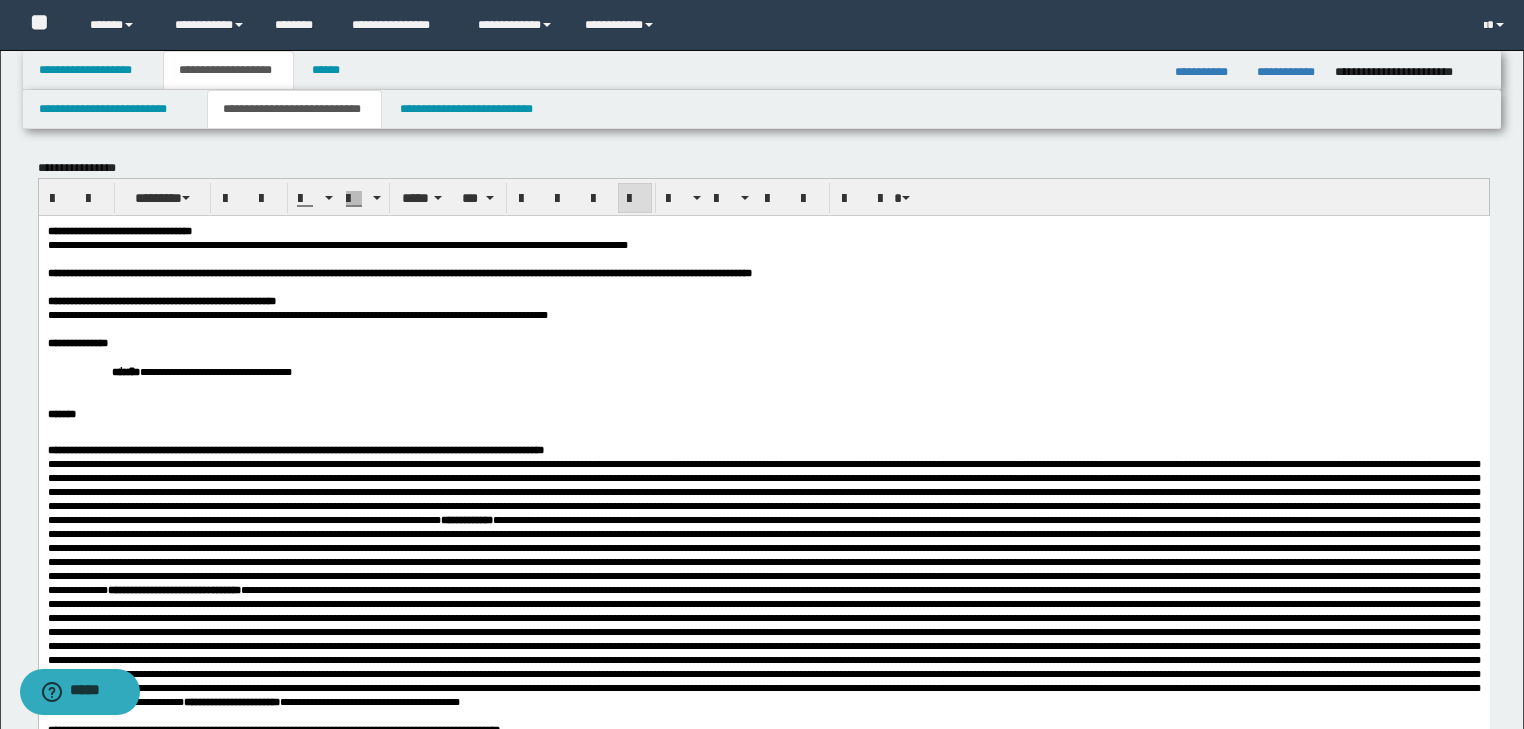 click on "*******" at bounding box center (763, 413) 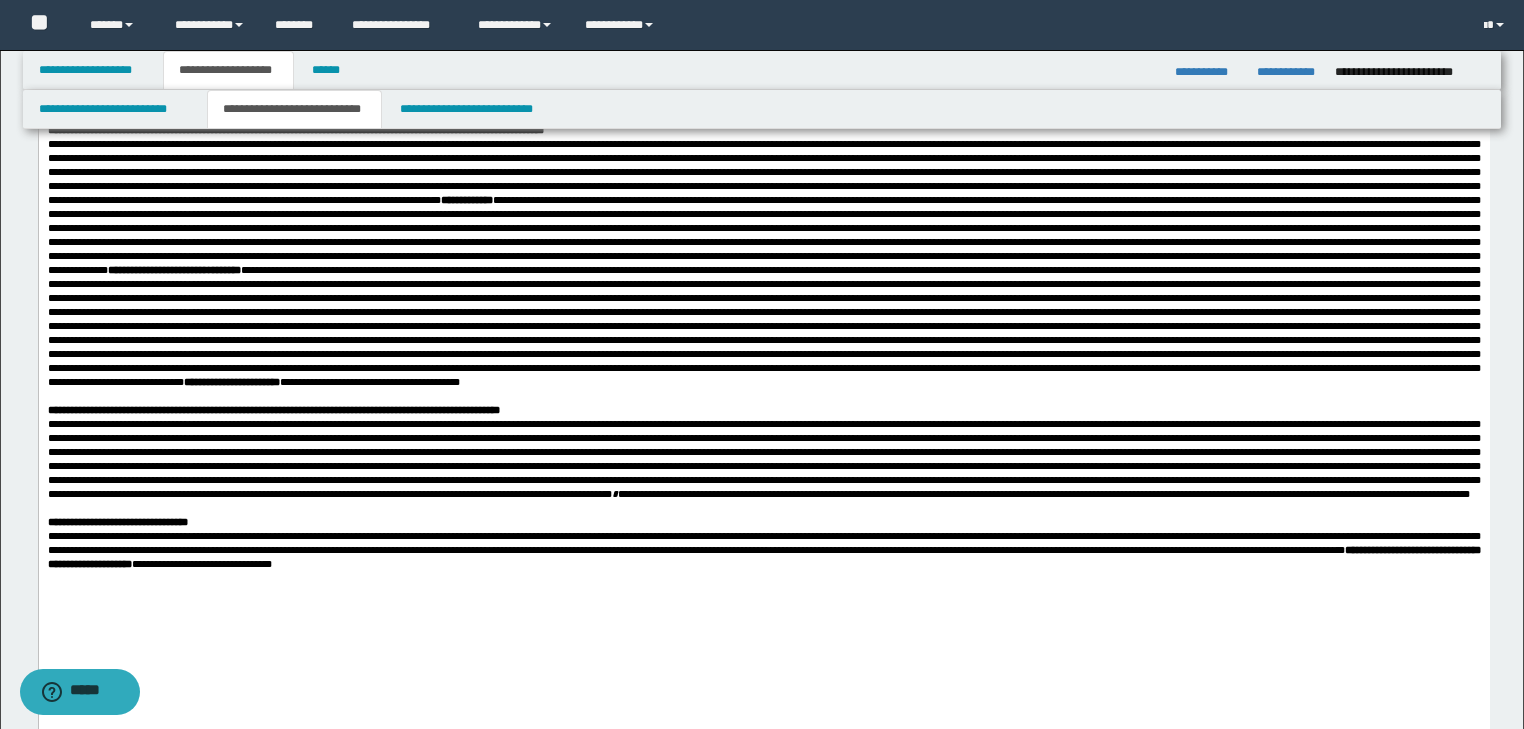 scroll, scrollTop: 640, scrollLeft: 0, axis: vertical 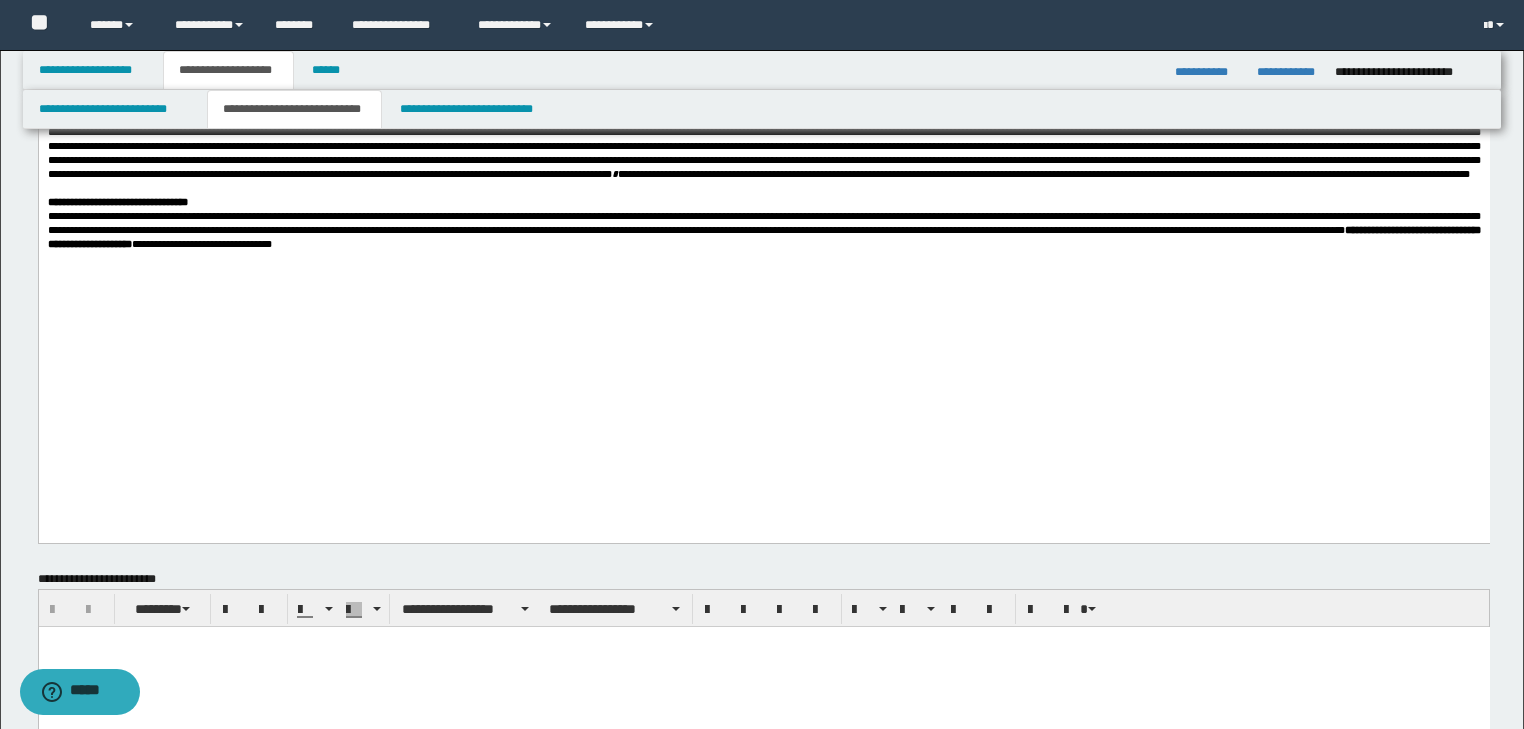 click on "**********" at bounding box center [763, 230] 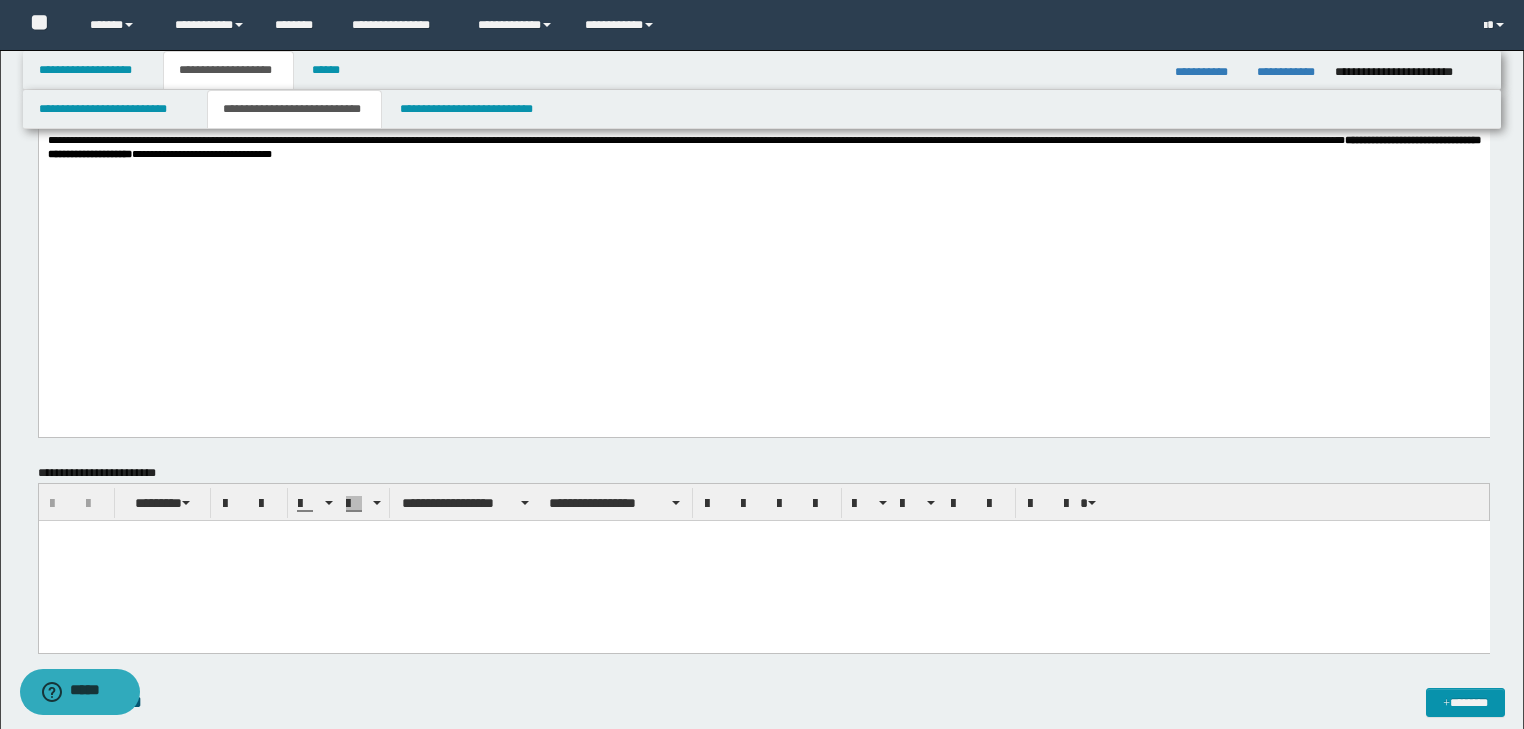 scroll, scrollTop: 800, scrollLeft: 0, axis: vertical 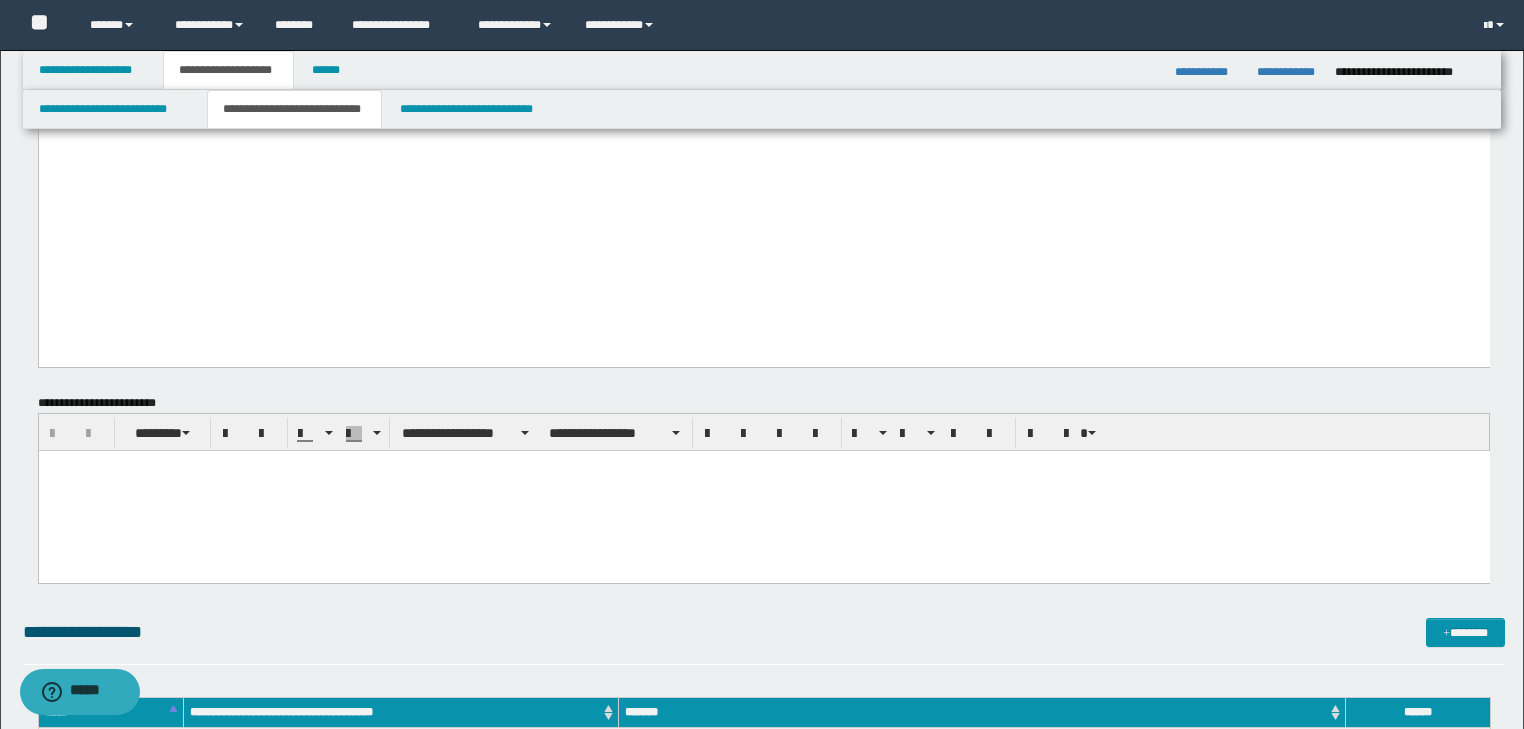 click at bounding box center [763, 465] 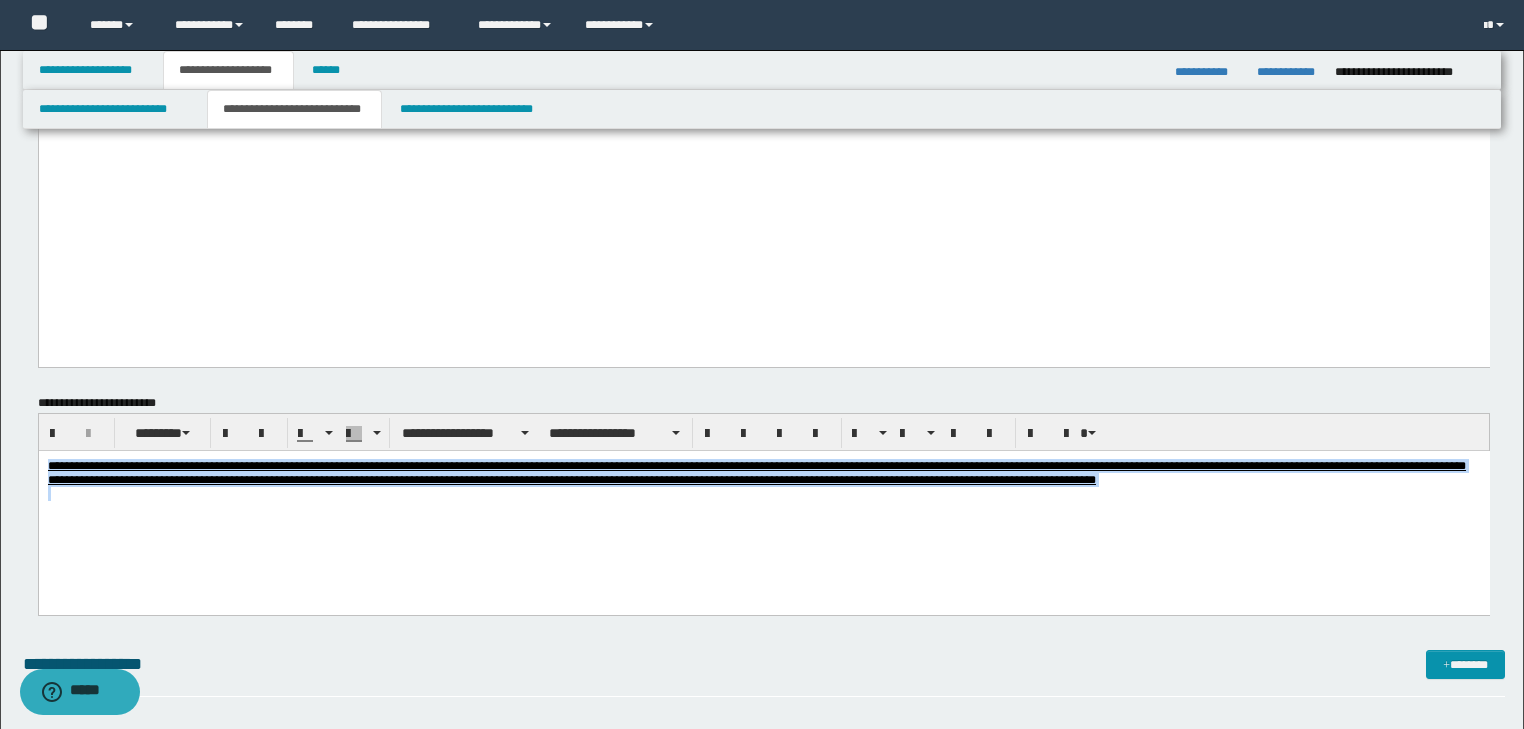 drag, startPoint x: 48, startPoint y: 463, endPoint x: 1315, endPoint y: 505, distance: 1267.6959 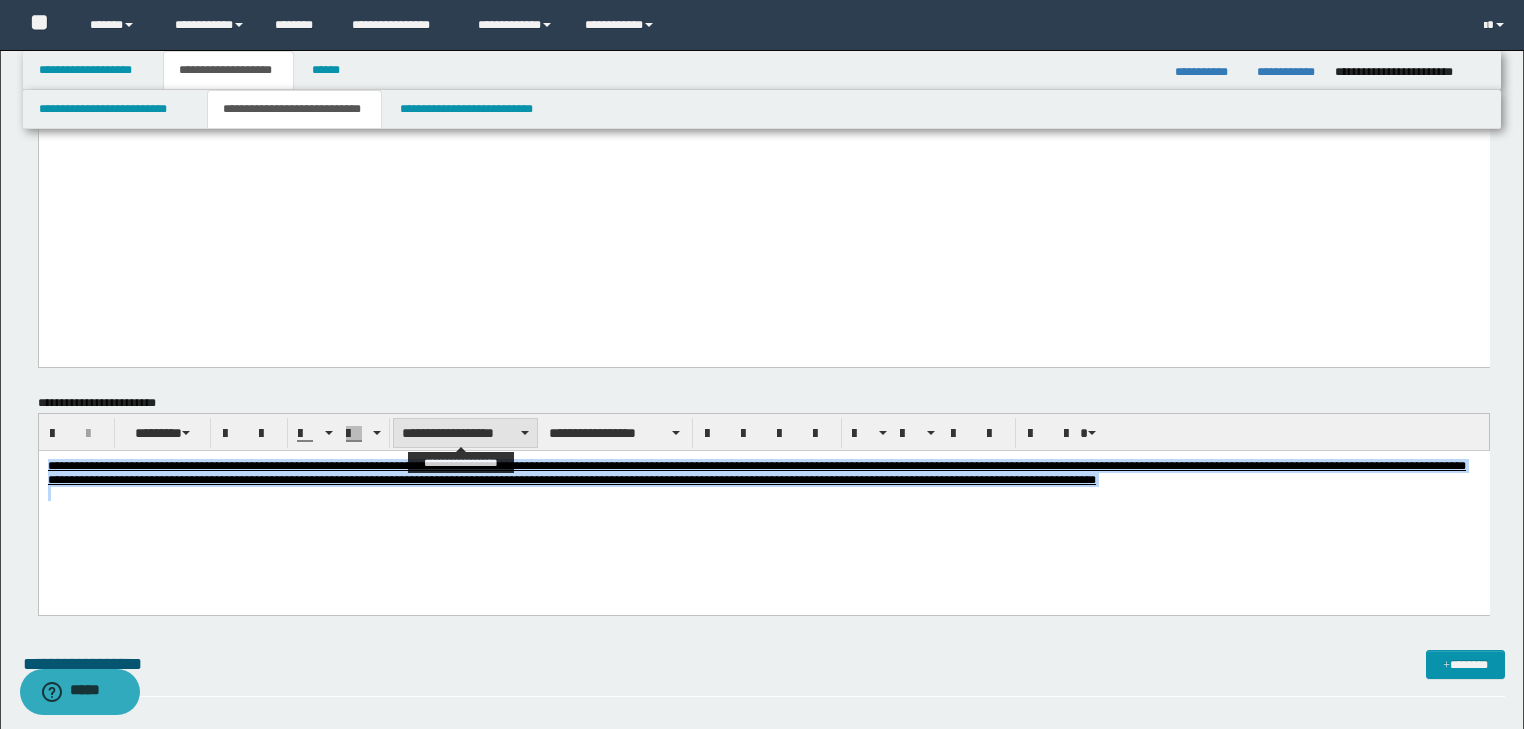 click on "**********" at bounding box center [465, 433] 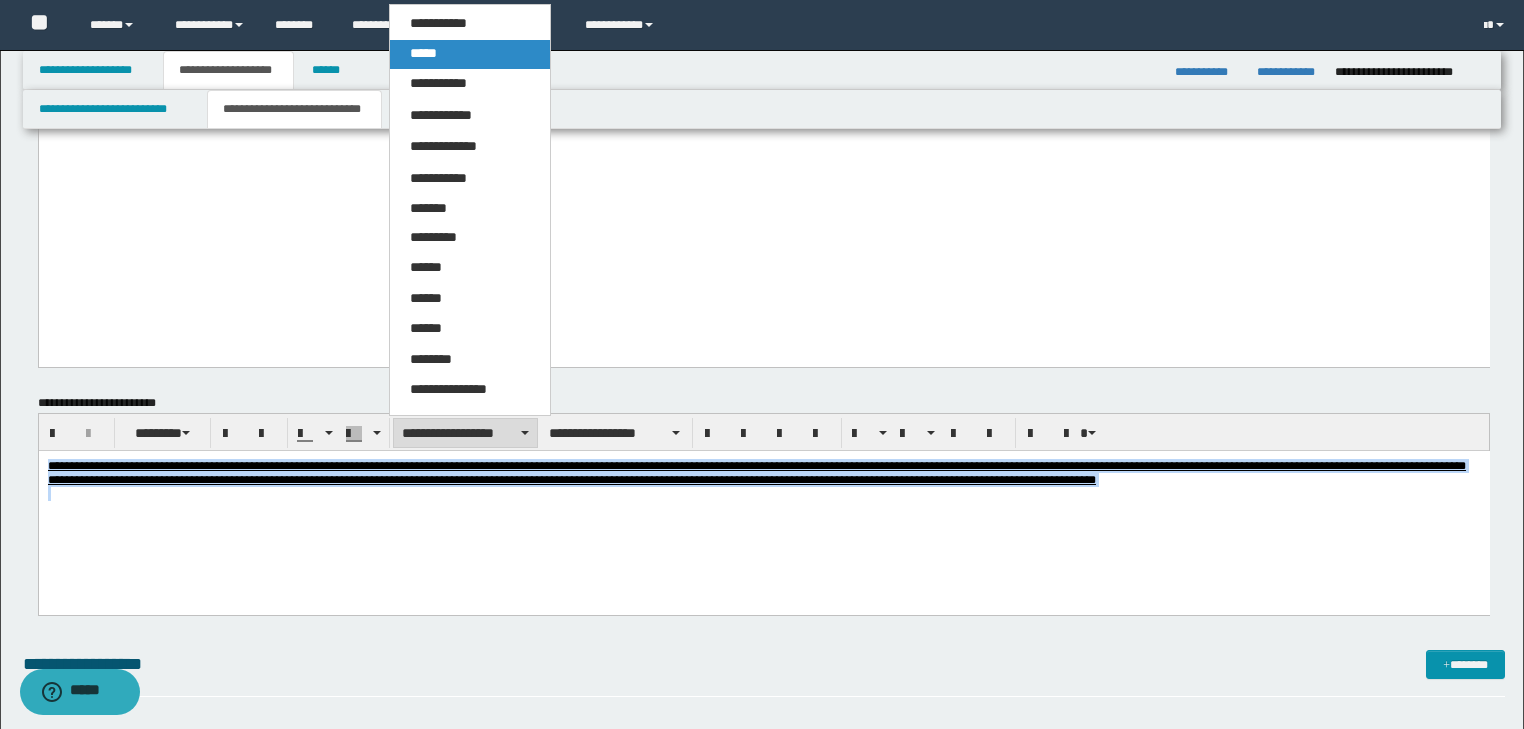 click on "*****" at bounding box center (470, 54) 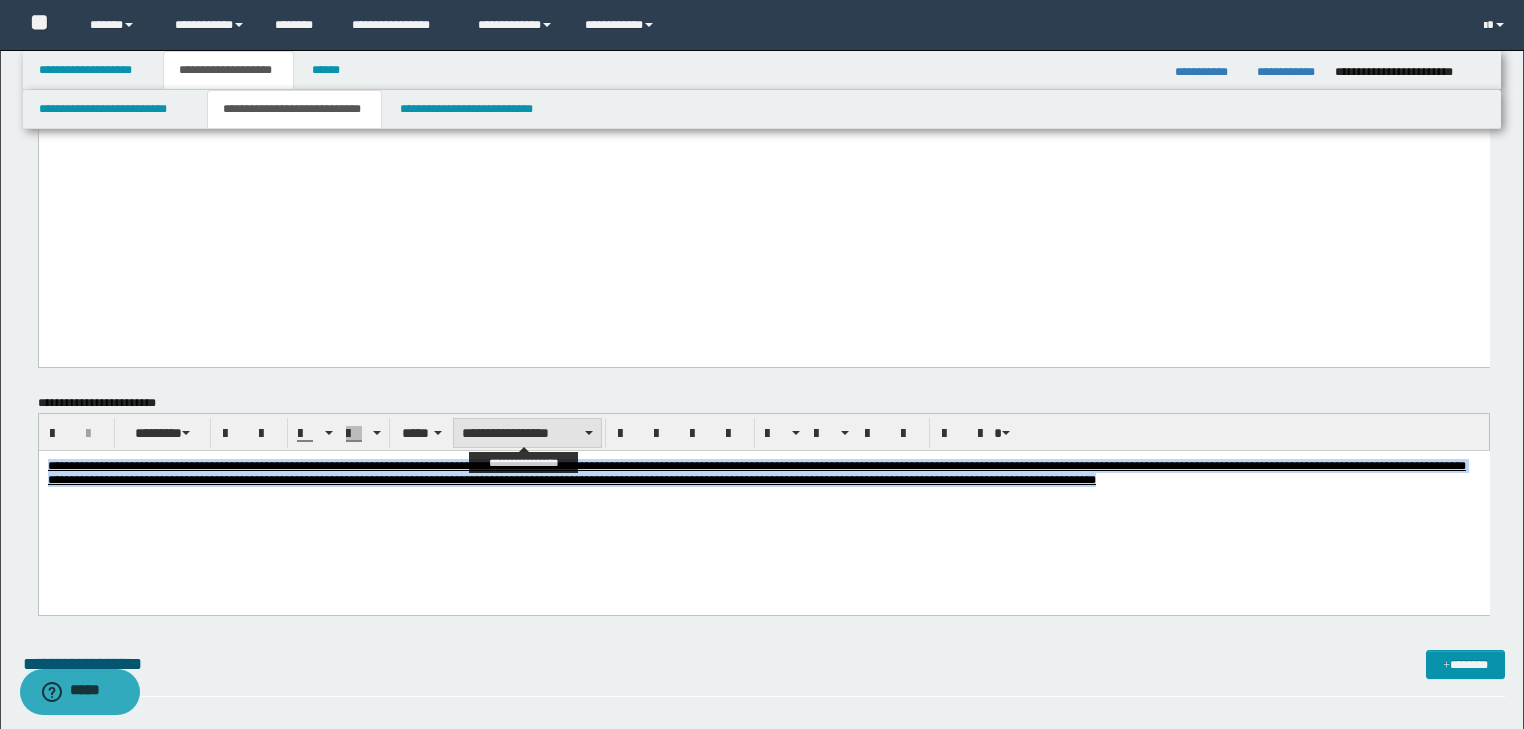 click on "**********" at bounding box center [527, 433] 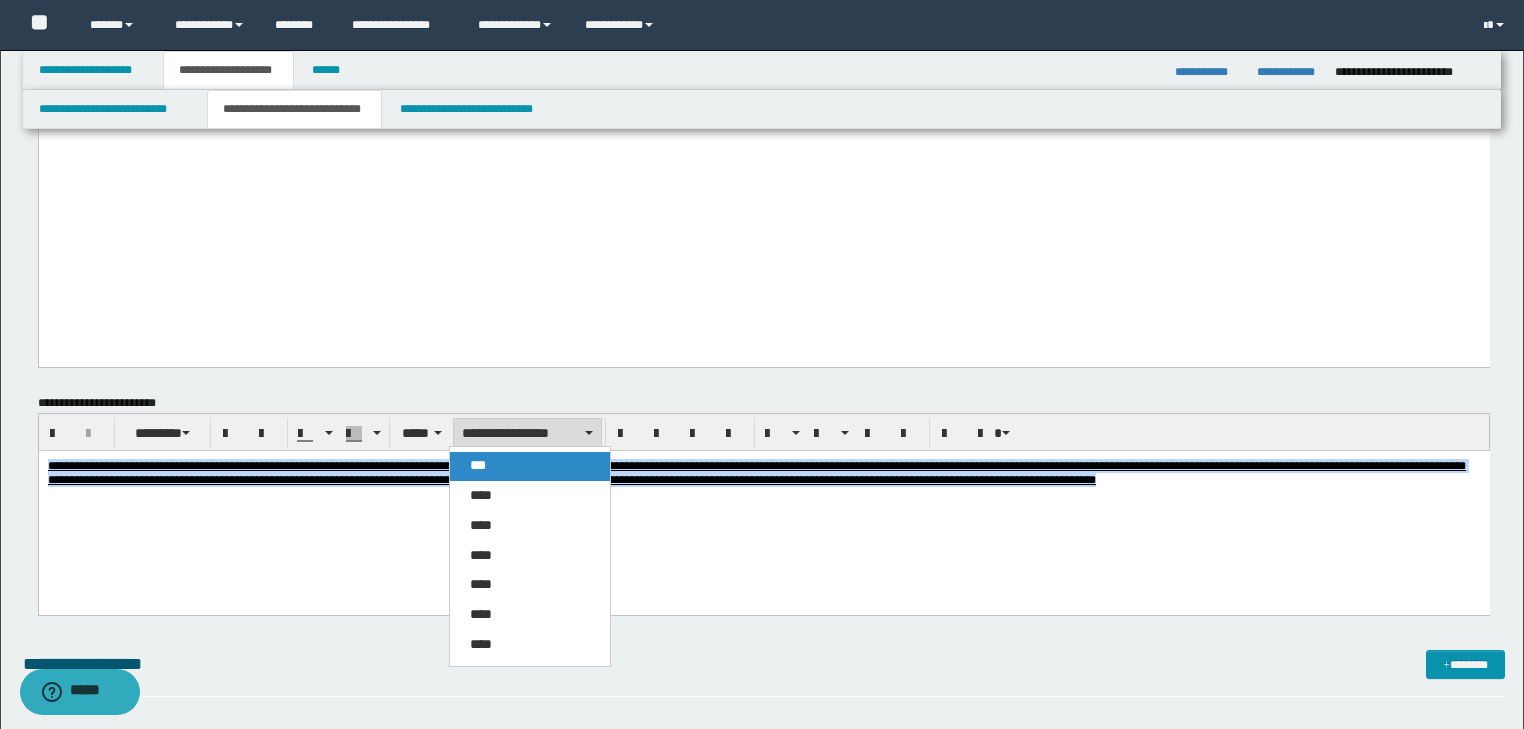 drag, startPoint x: 480, startPoint y: 456, endPoint x: 446, endPoint y: 9, distance: 448.2912 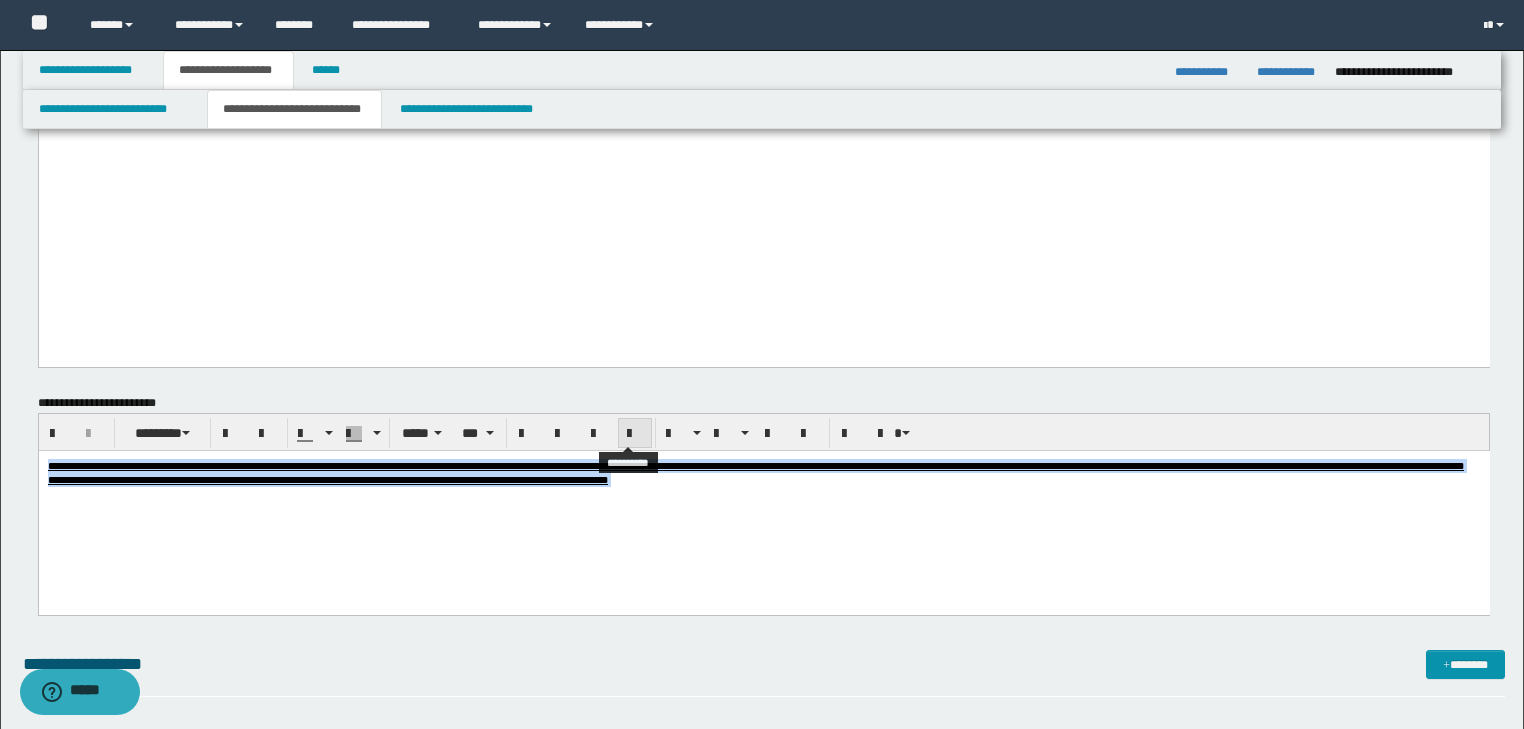 click at bounding box center (635, 434) 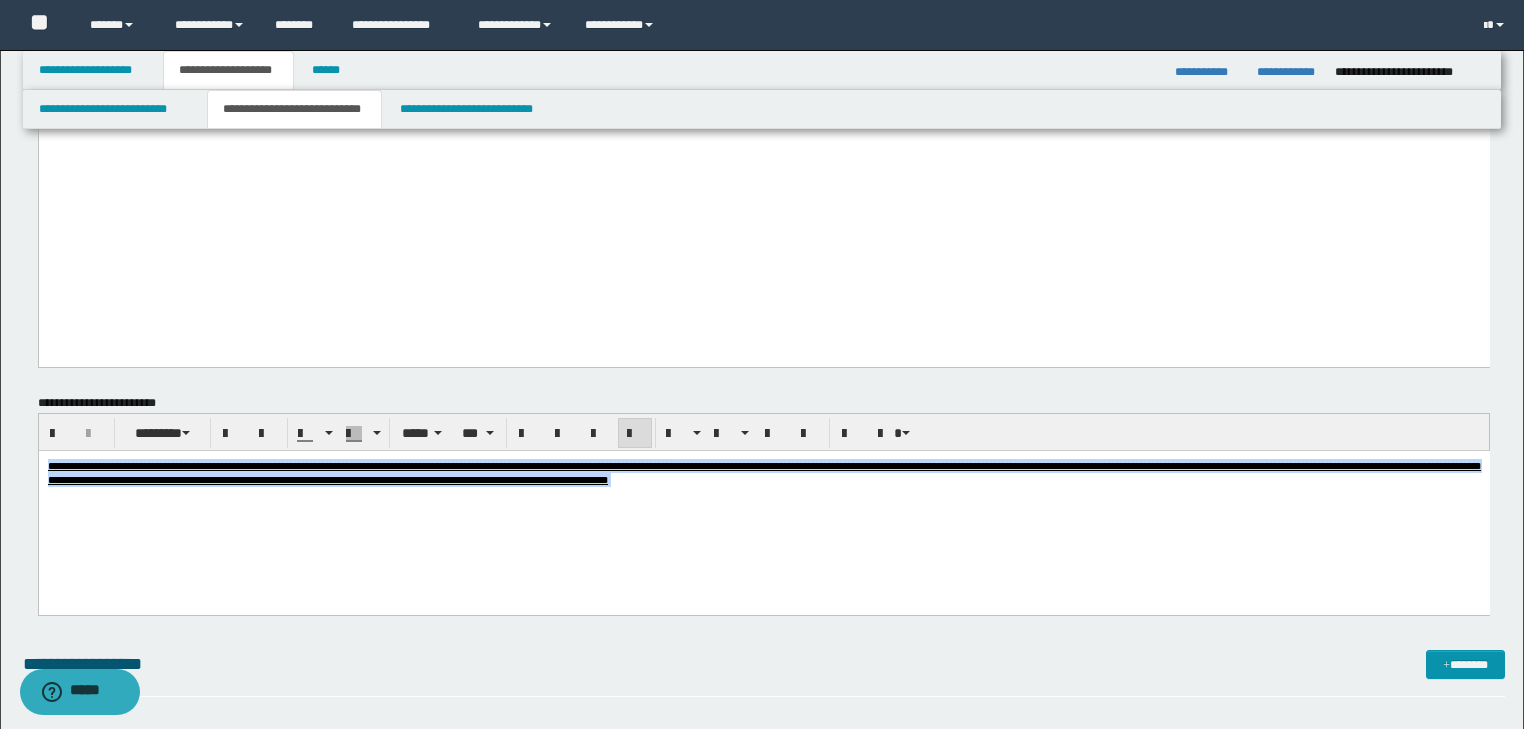 click on "**********" at bounding box center (763, 504) 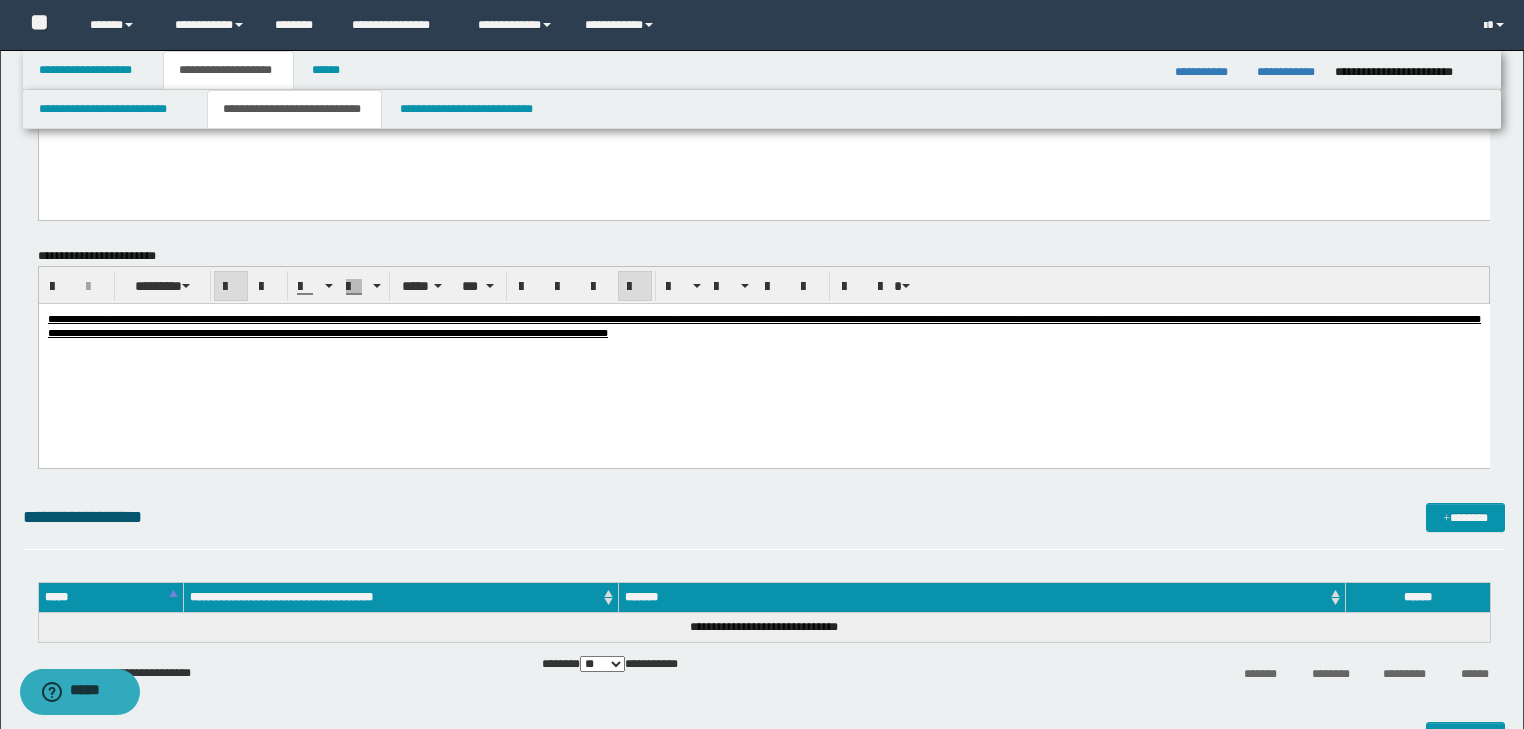 scroll, scrollTop: 1120, scrollLeft: 0, axis: vertical 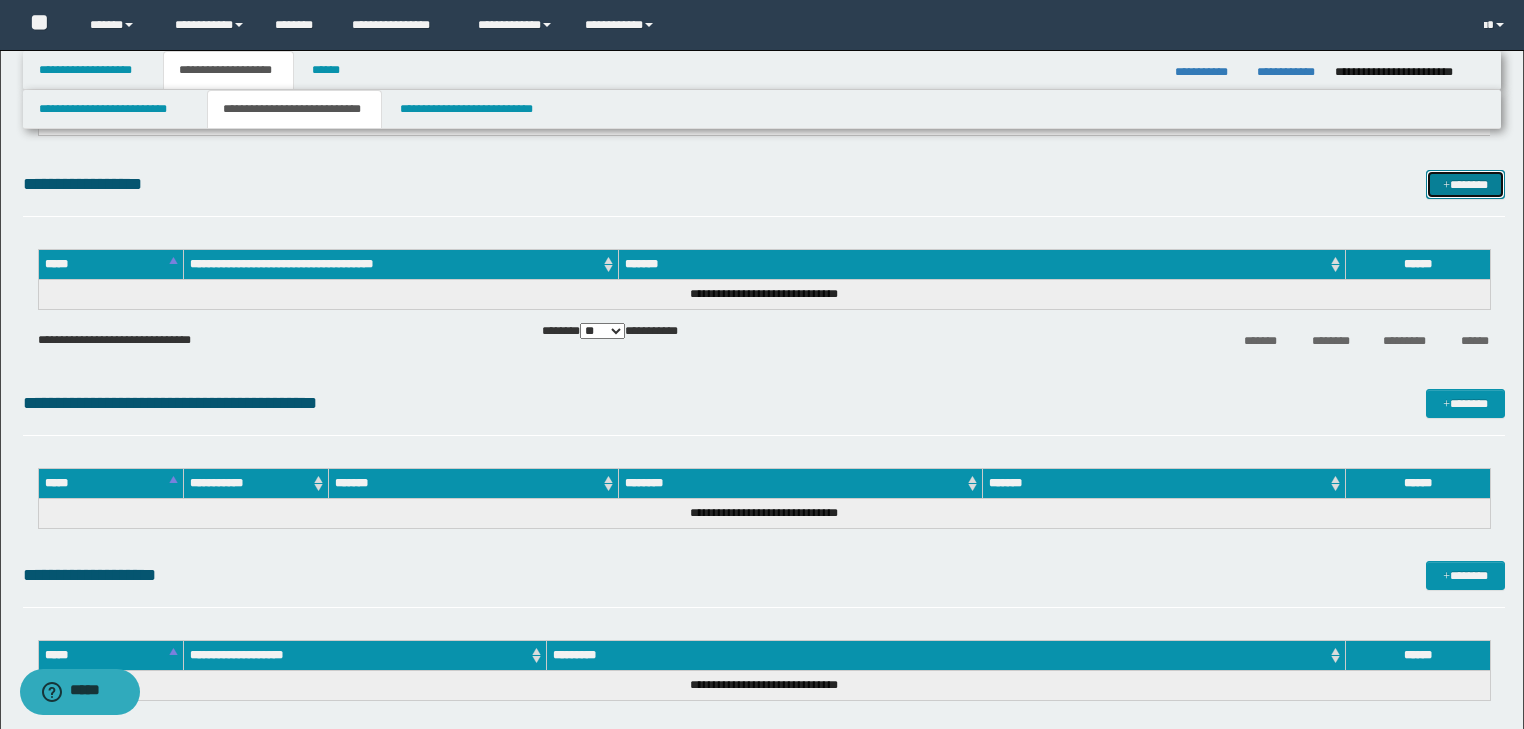 click on "*******" at bounding box center (1465, 185) 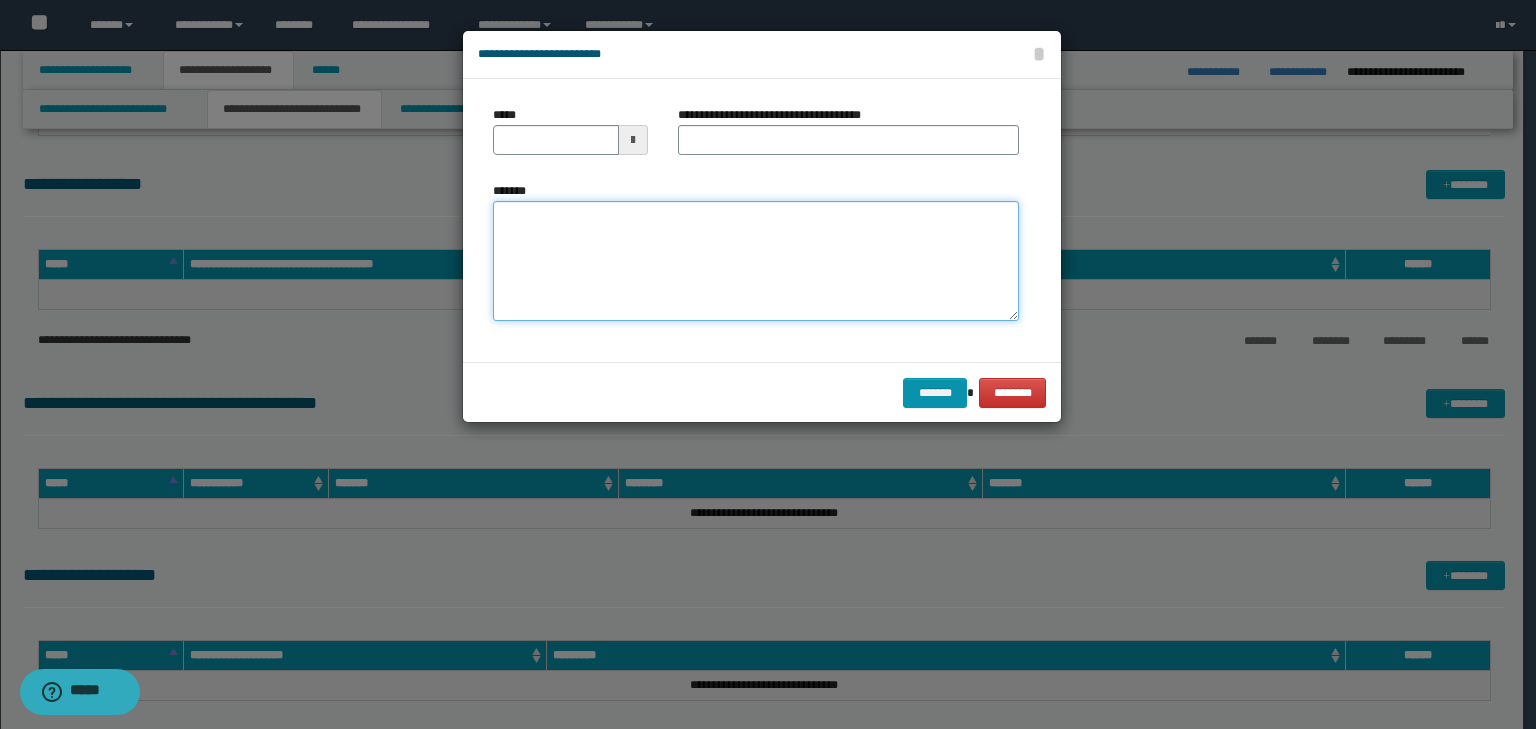 click on "*******" at bounding box center [756, 261] 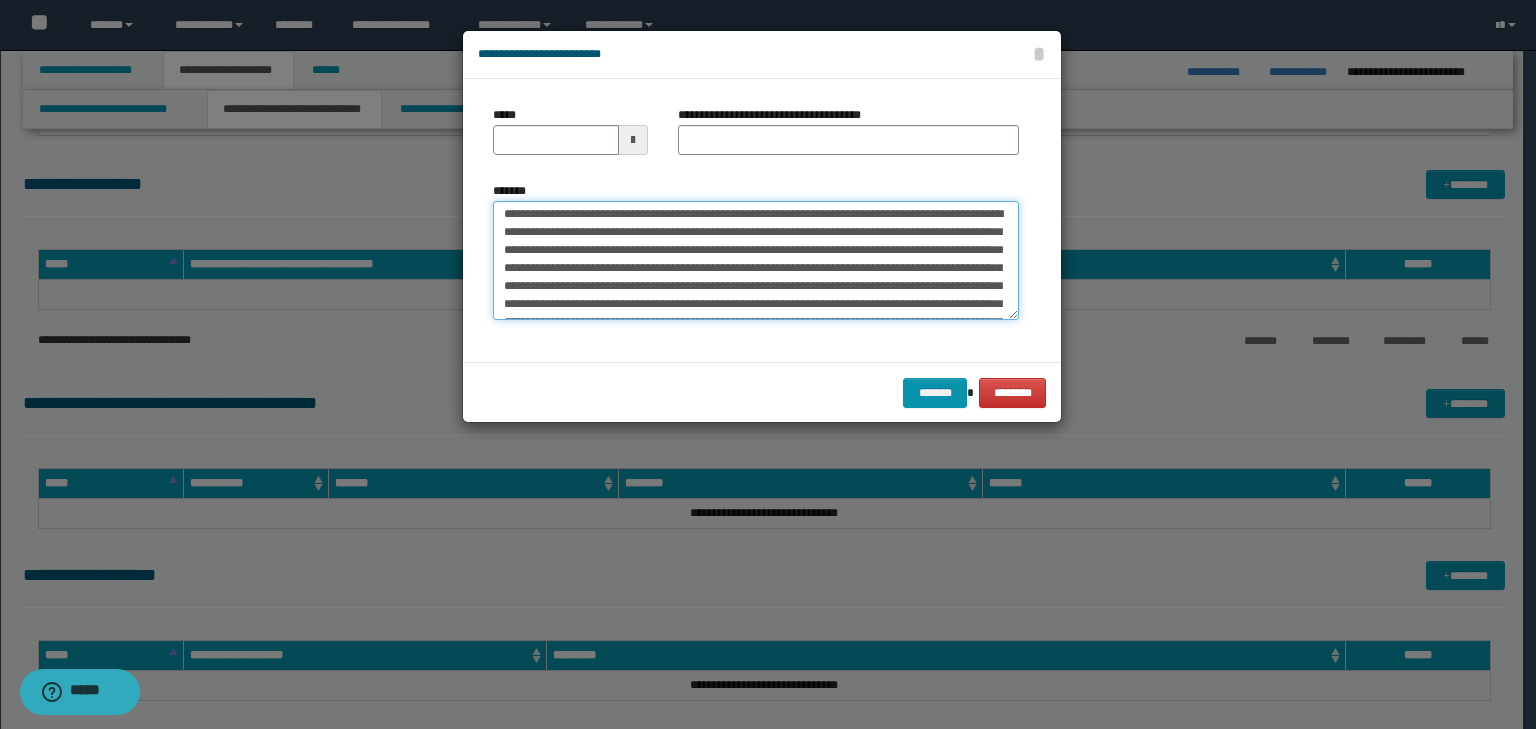 scroll, scrollTop: 0, scrollLeft: 0, axis: both 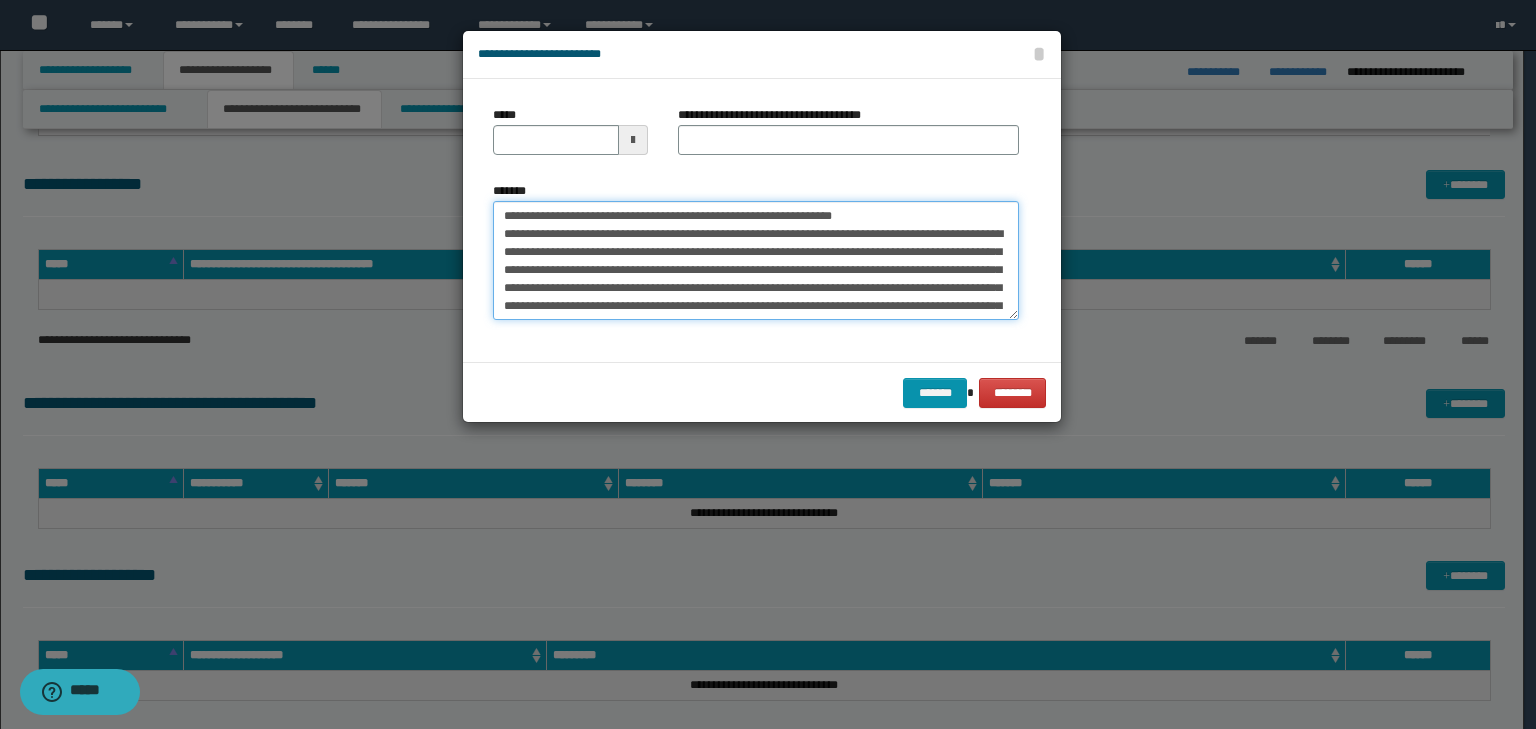 drag, startPoint x: 564, startPoint y: 212, endPoint x: 454, endPoint y: 200, distance: 110.65261 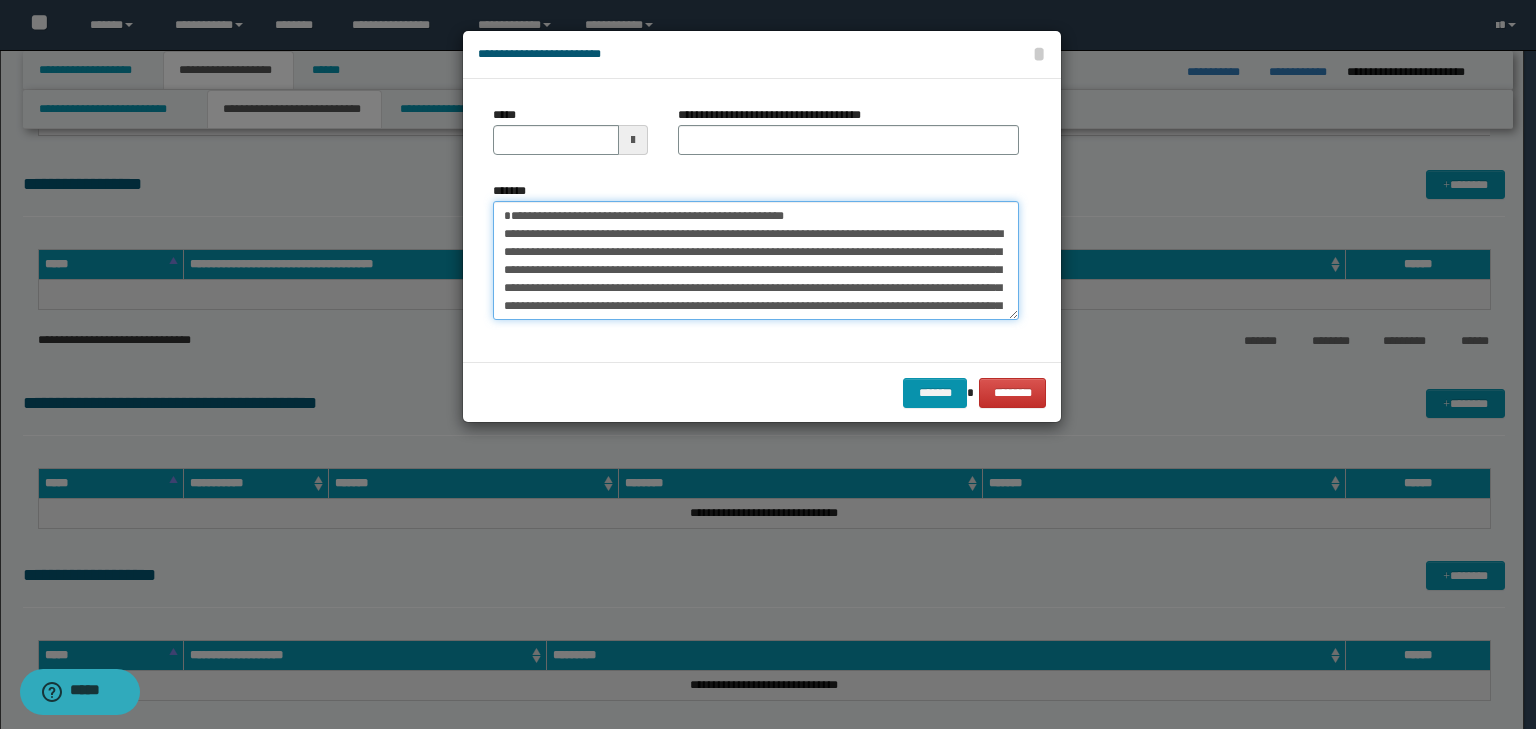type 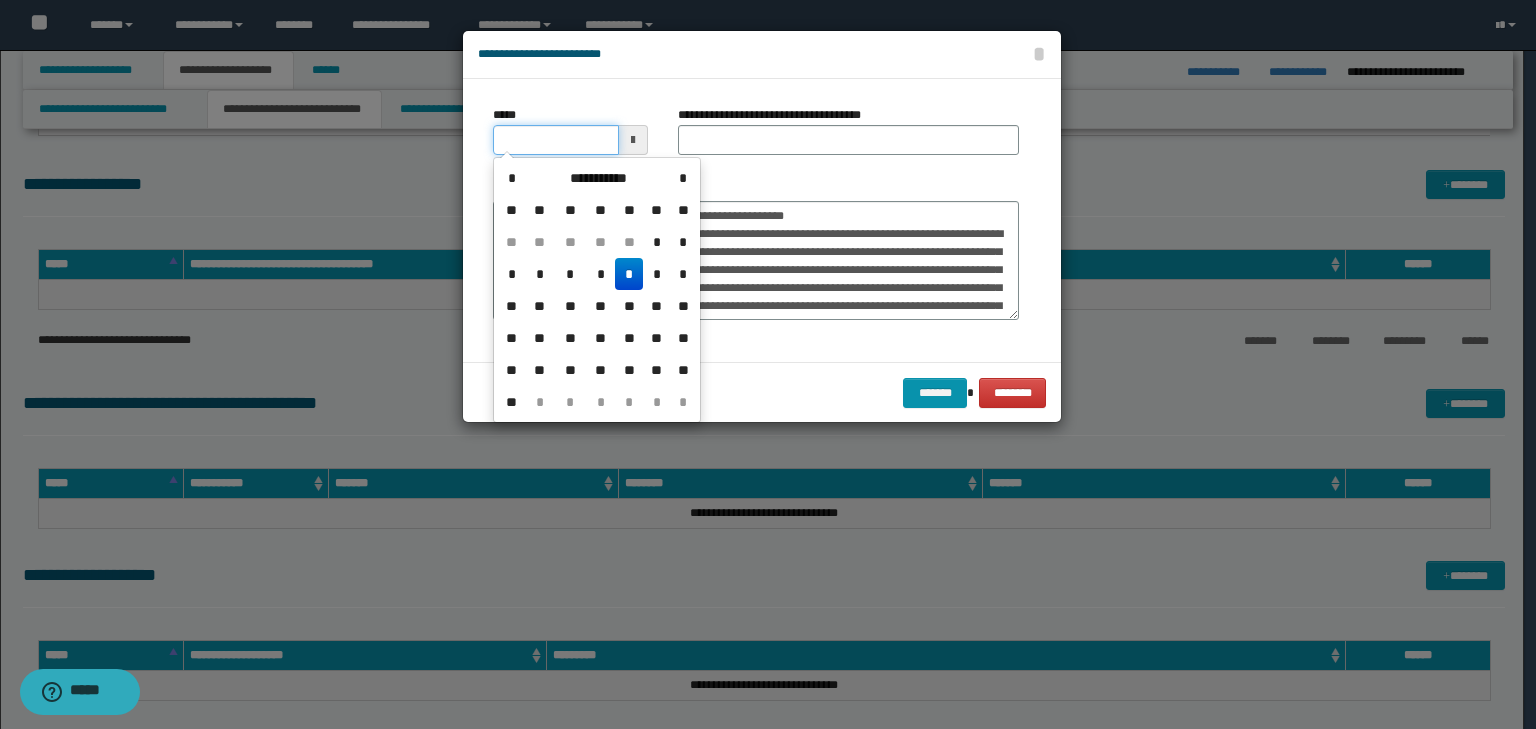 click on "*****" at bounding box center (556, 140) 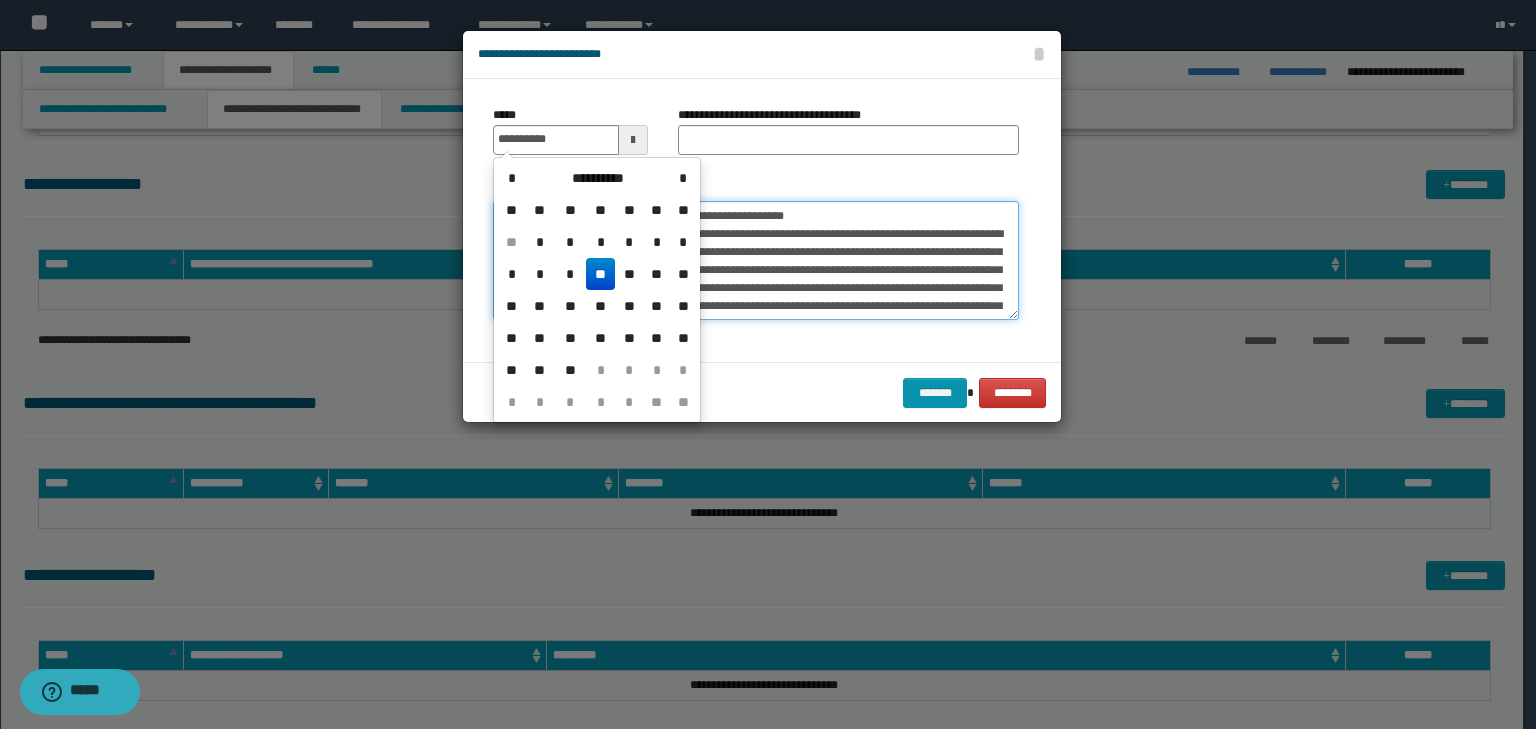 type on "**********" 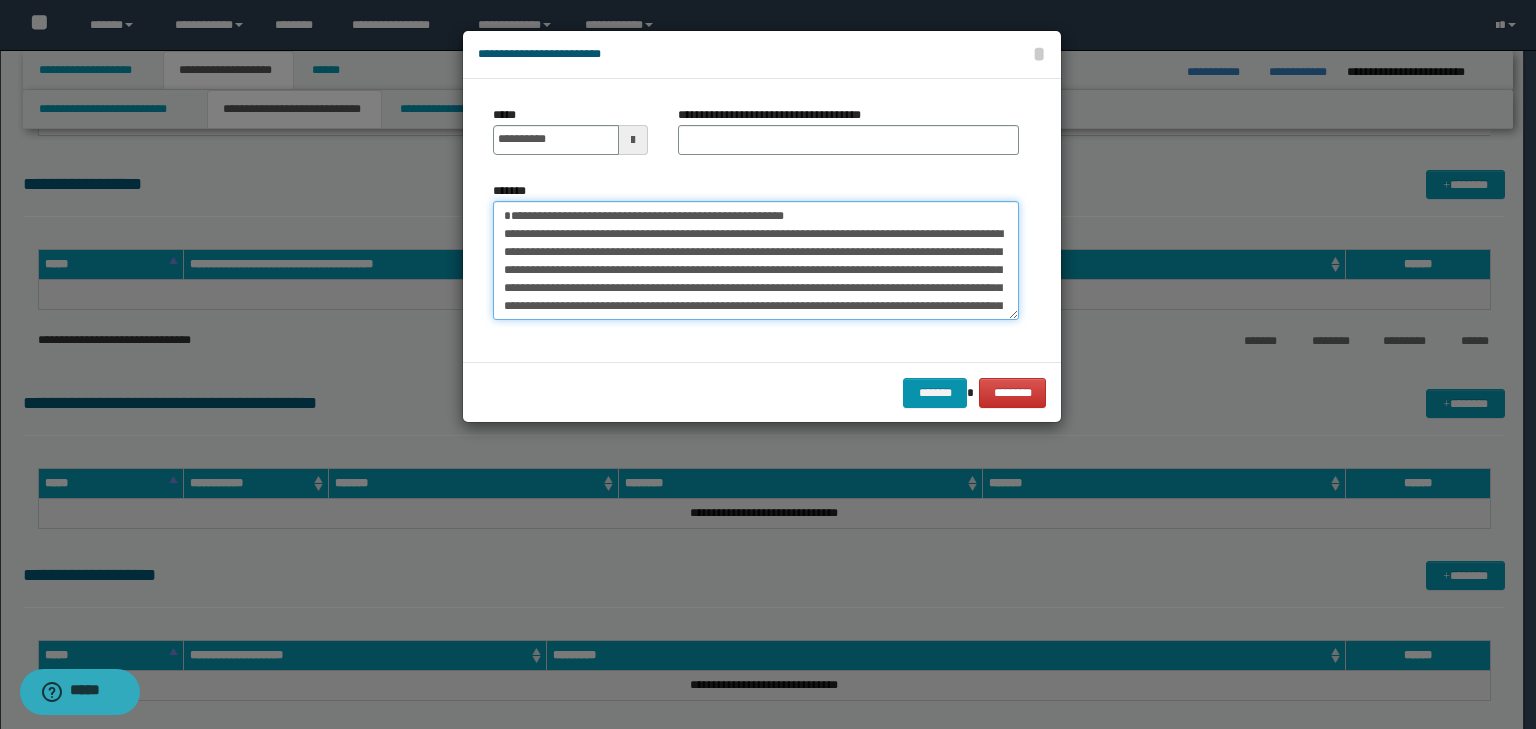 drag, startPoint x: 877, startPoint y: 210, endPoint x: 411, endPoint y: 191, distance: 466.38718 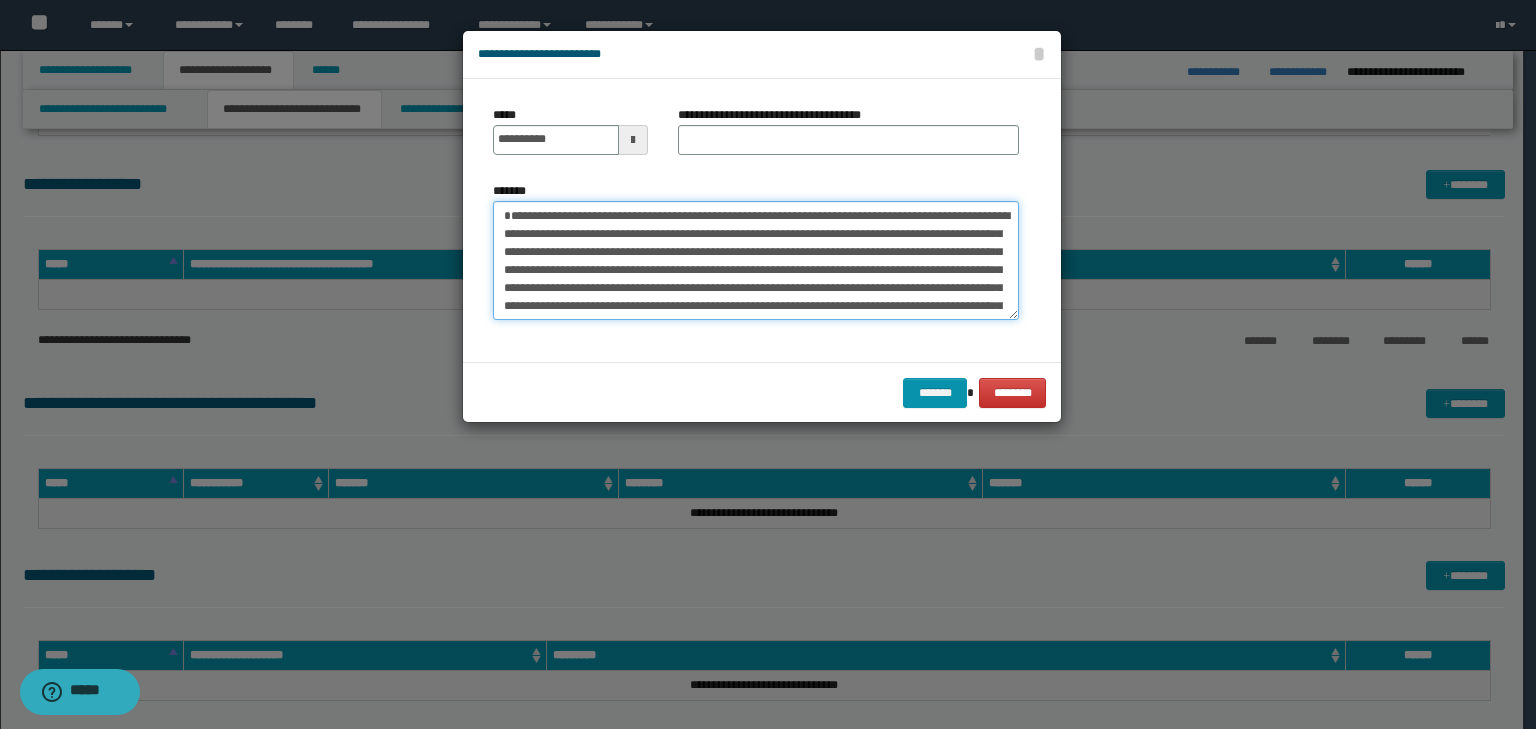 type on "**********" 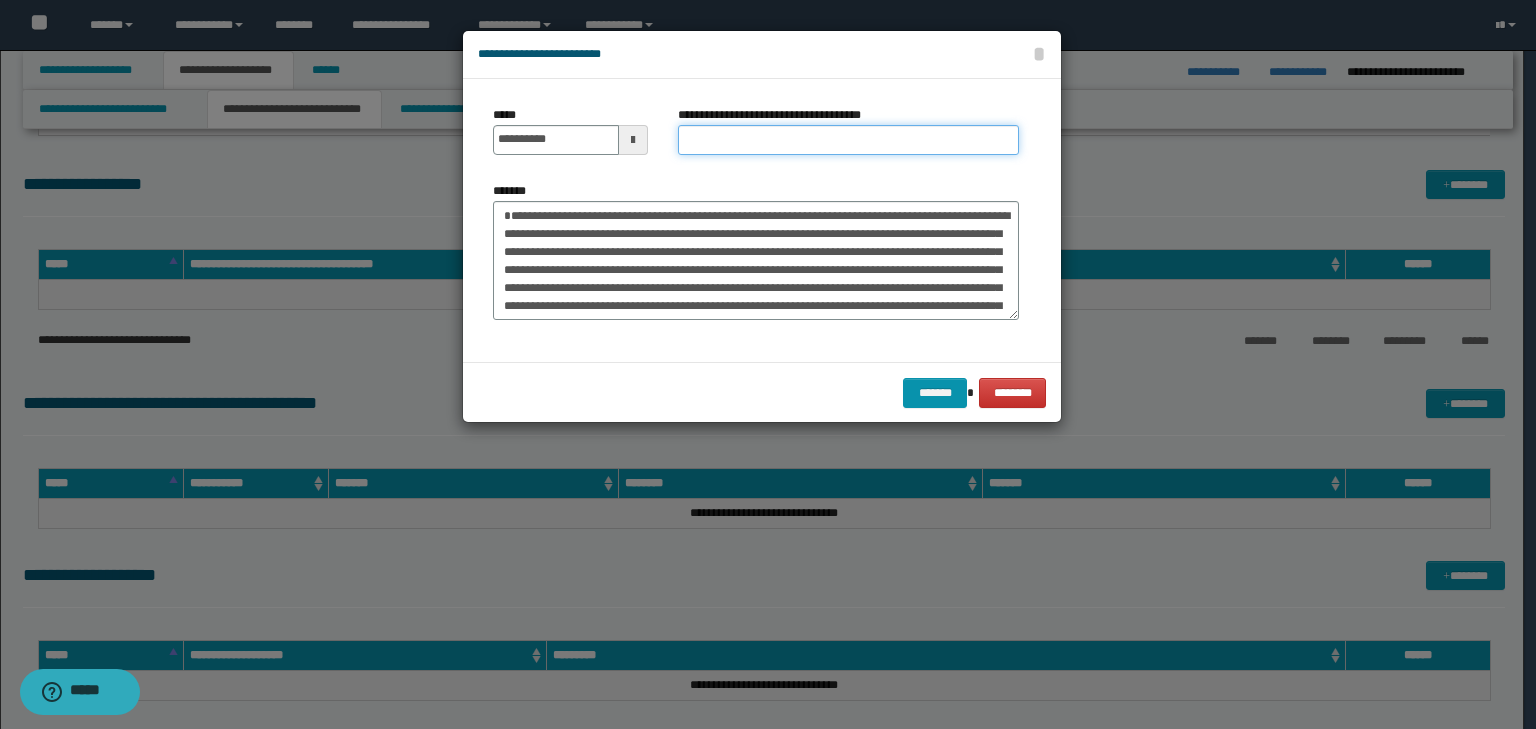 click on "**********" at bounding box center [848, 140] 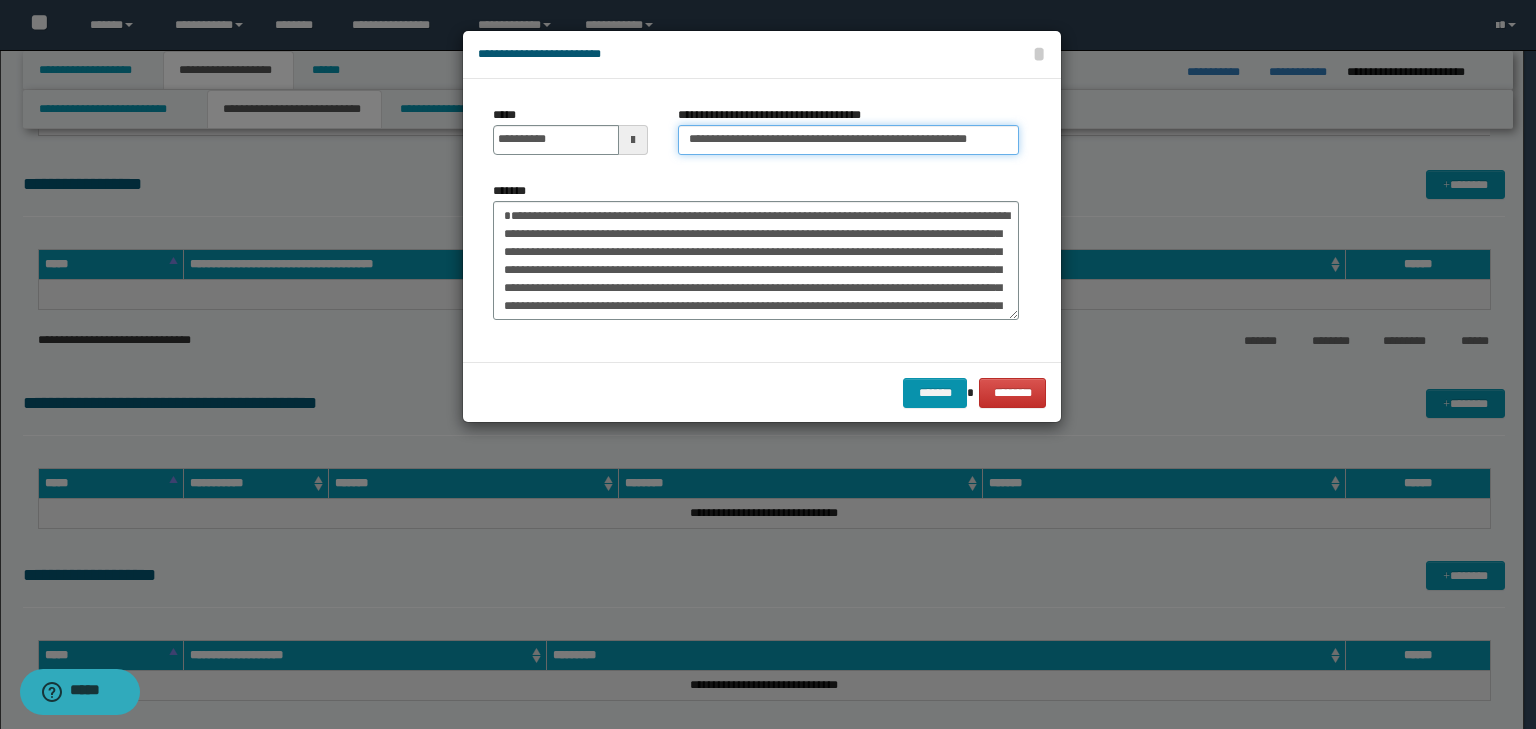 scroll, scrollTop: 0, scrollLeft: 35, axis: horizontal 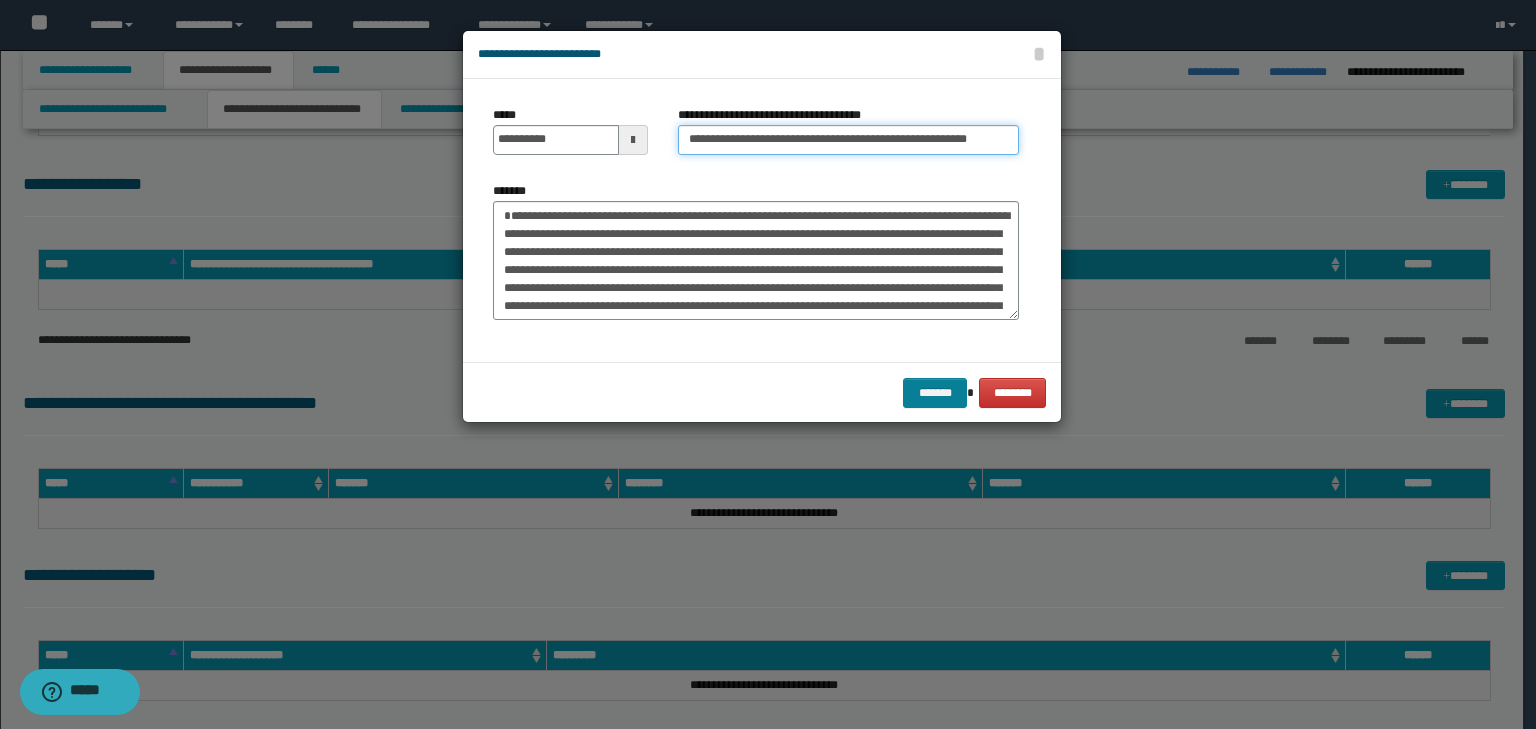 type on "**********" 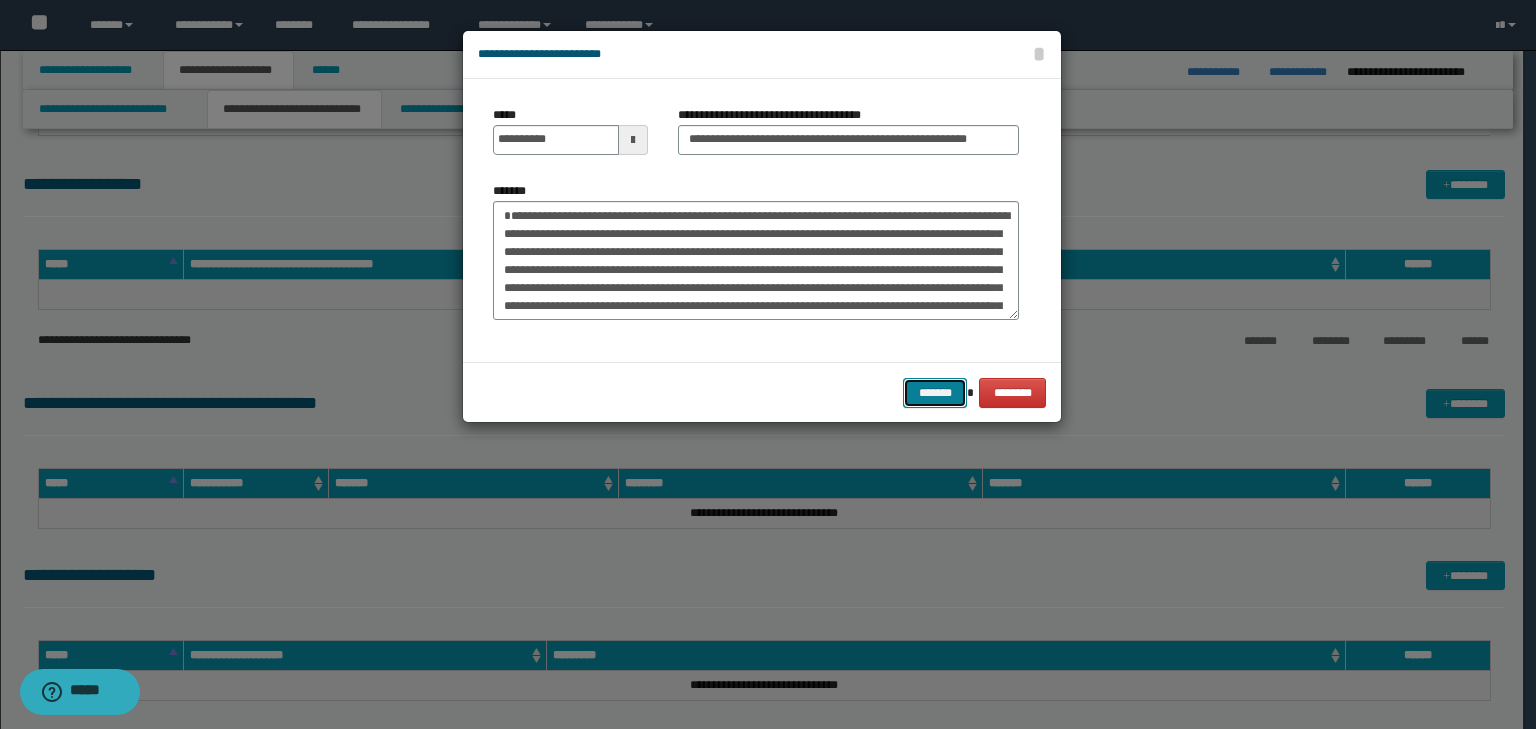 click on "*******" at bounding box center (935, 393) 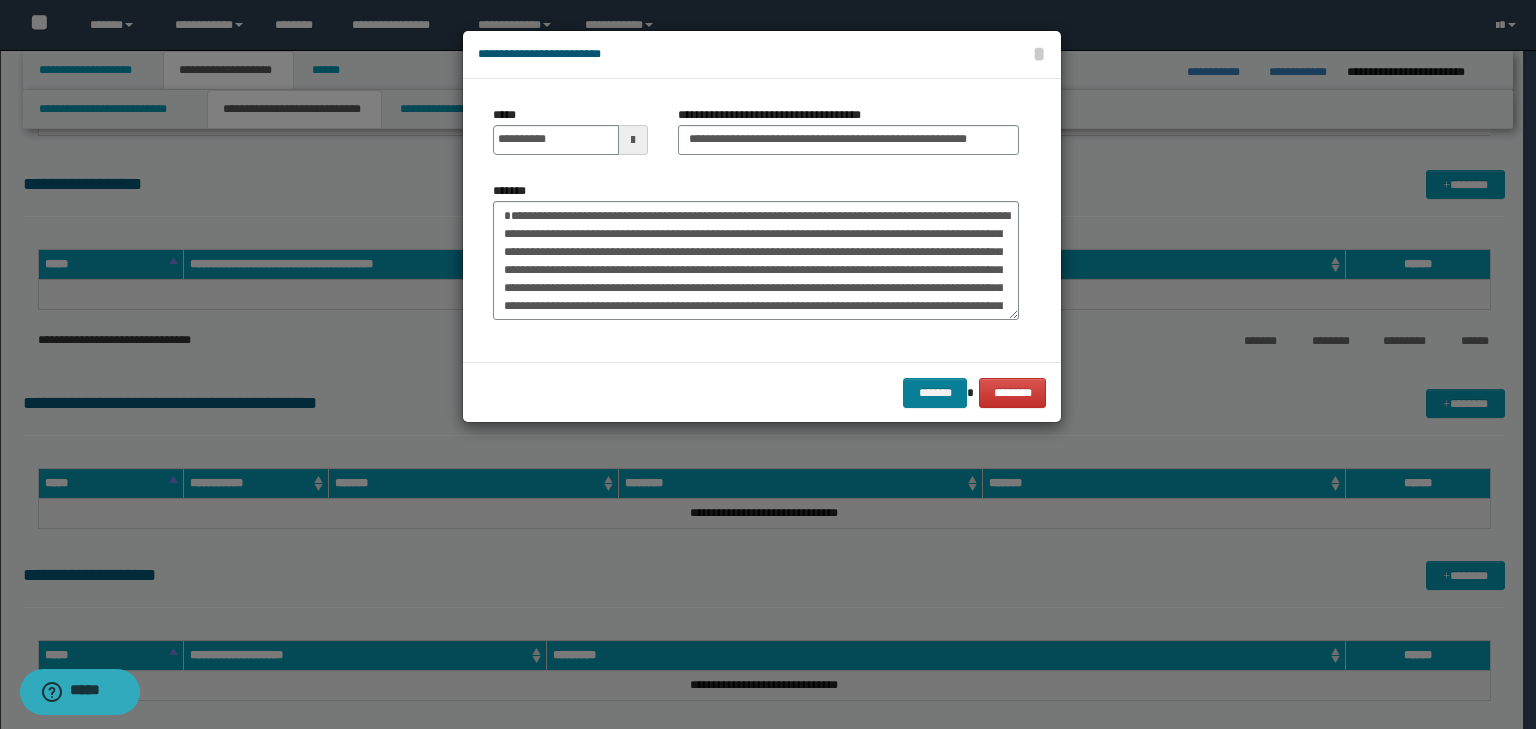 scroll, scrollTop: 0, scrollLeft: 0, axis: both 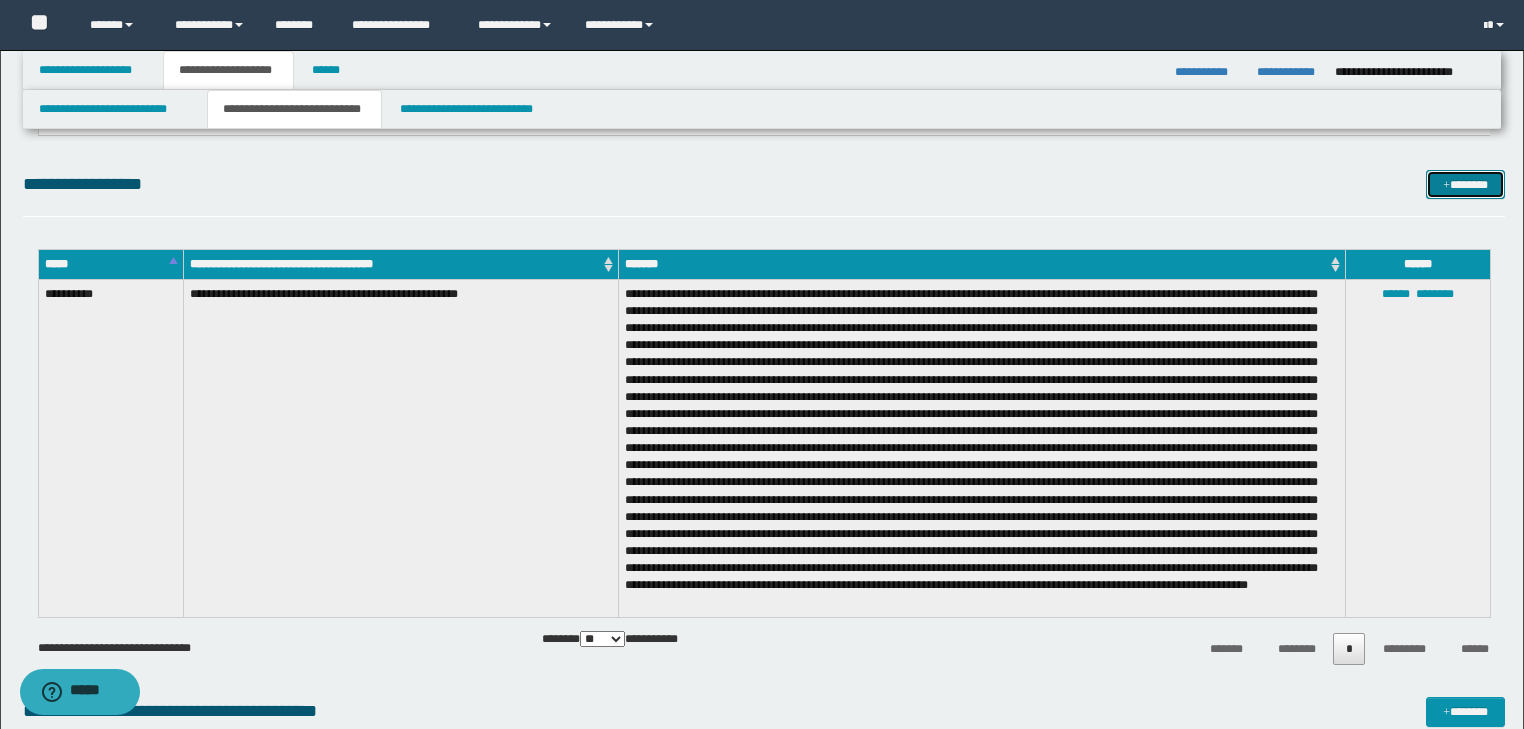 click on "*******" at bounding box center (1465, 185) 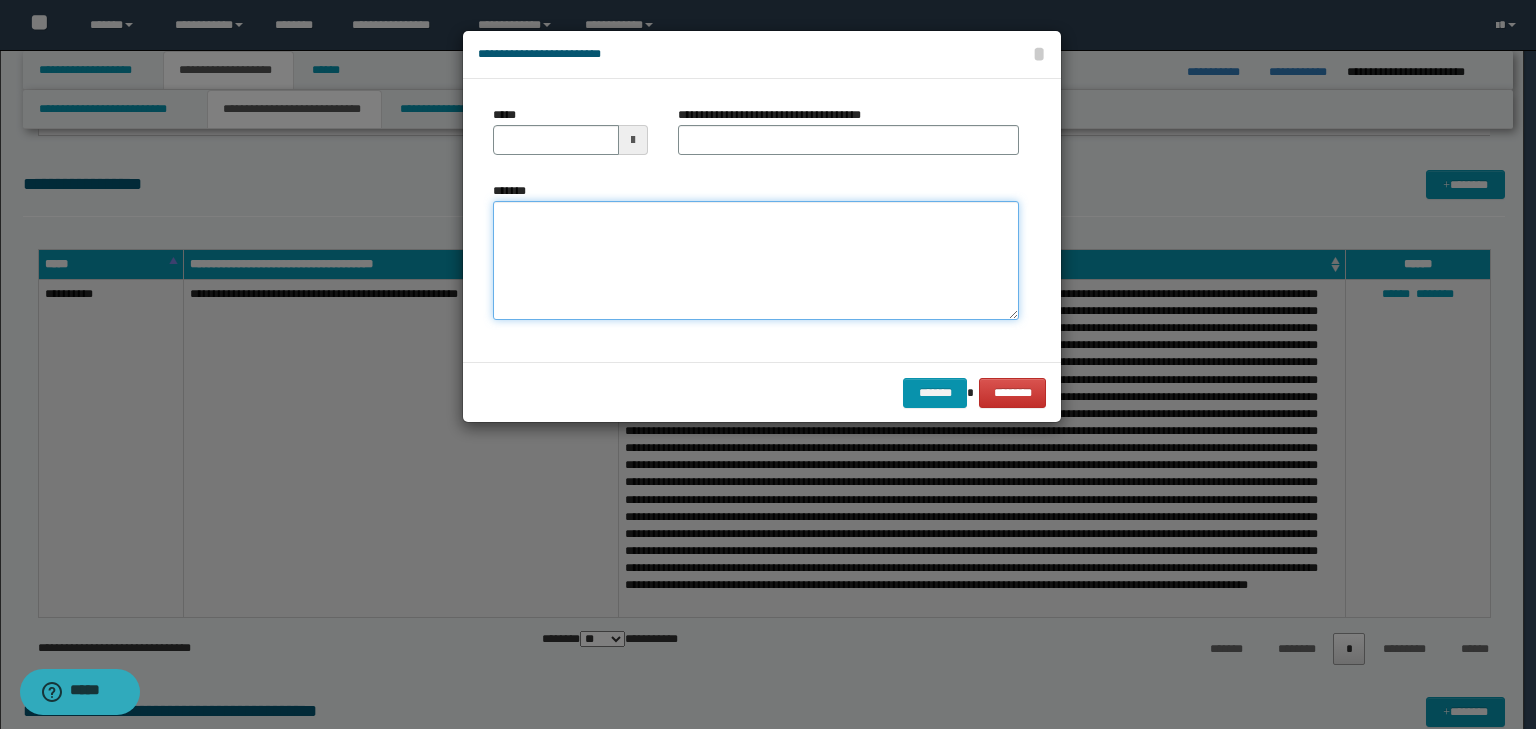 drag, startPoint x: 599, startPoint y: 207, endPoint x: 586, endPoint y: 216, distance: 15.811388 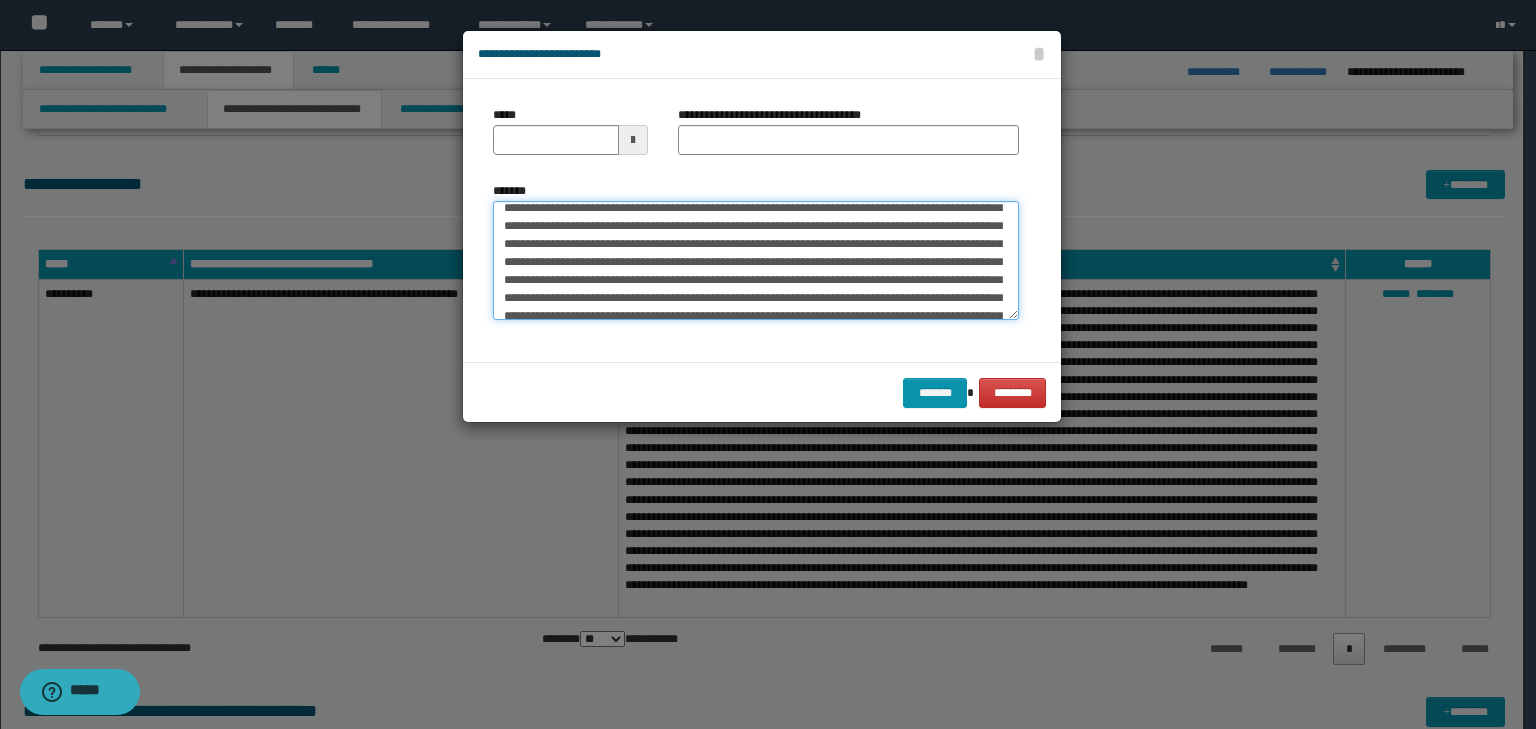 scroll, scrollTop: 0, scrollLeft: 0, axis: both 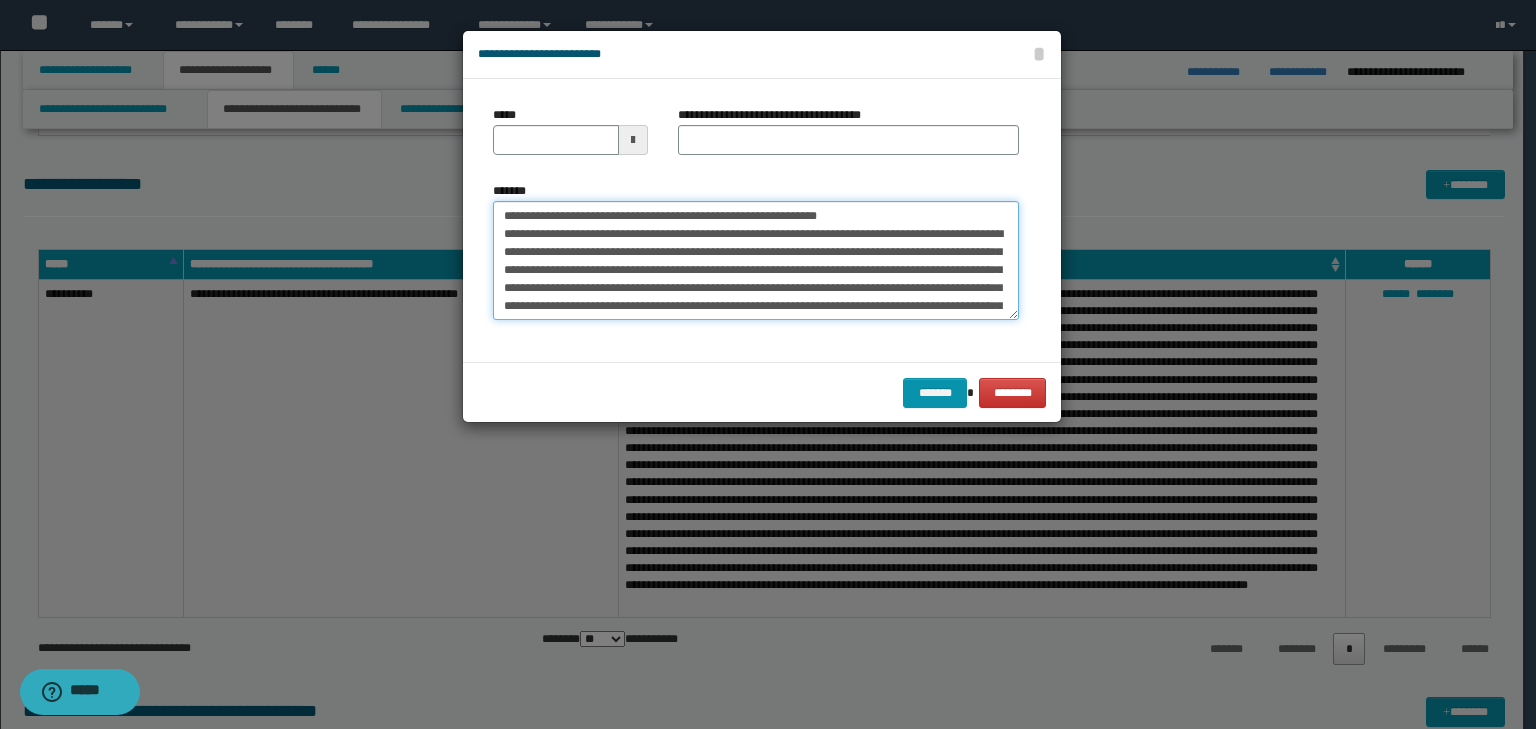 drag, startPoint x: 563, startPoint y: 218, endPoint x: 478, endPoint y: 207, distance: 85.70881 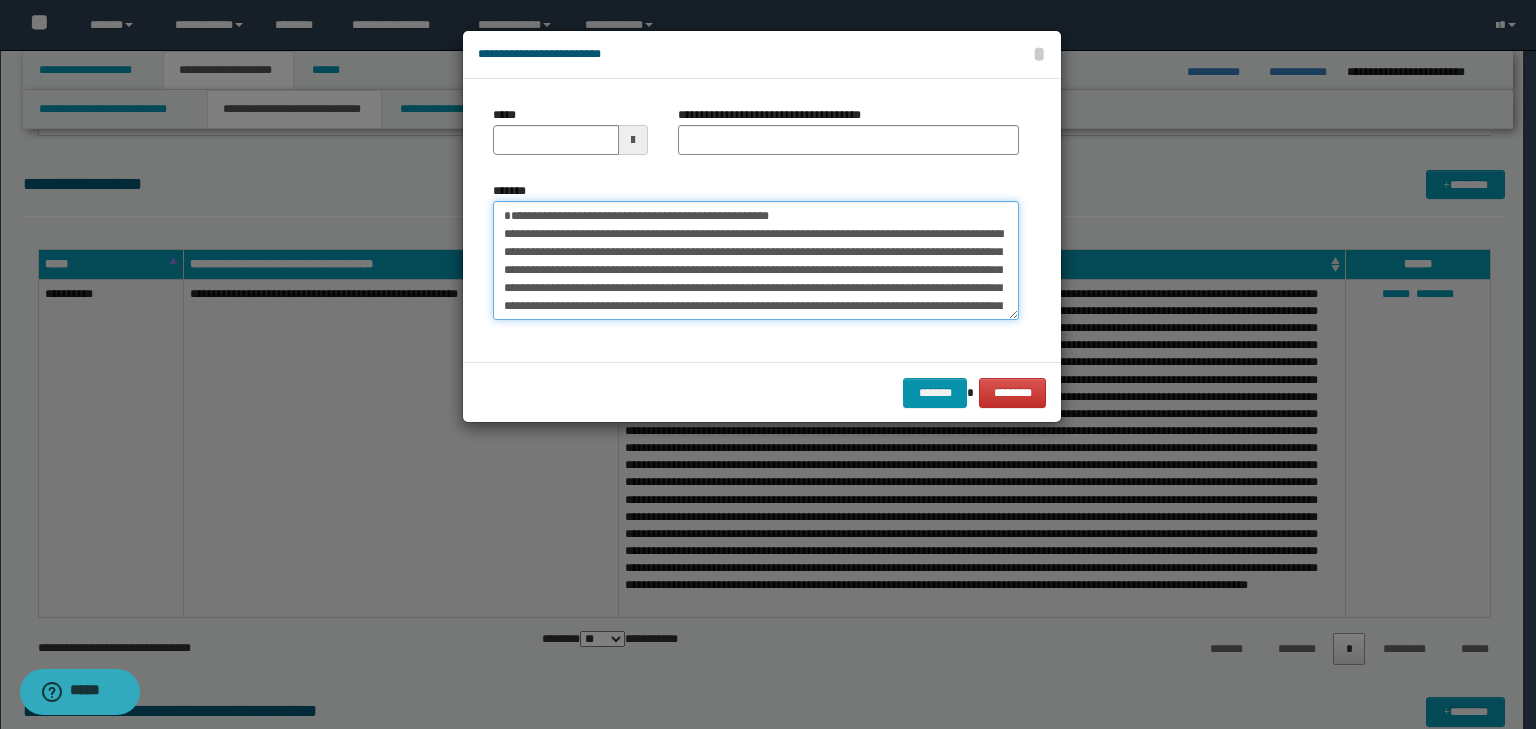 type 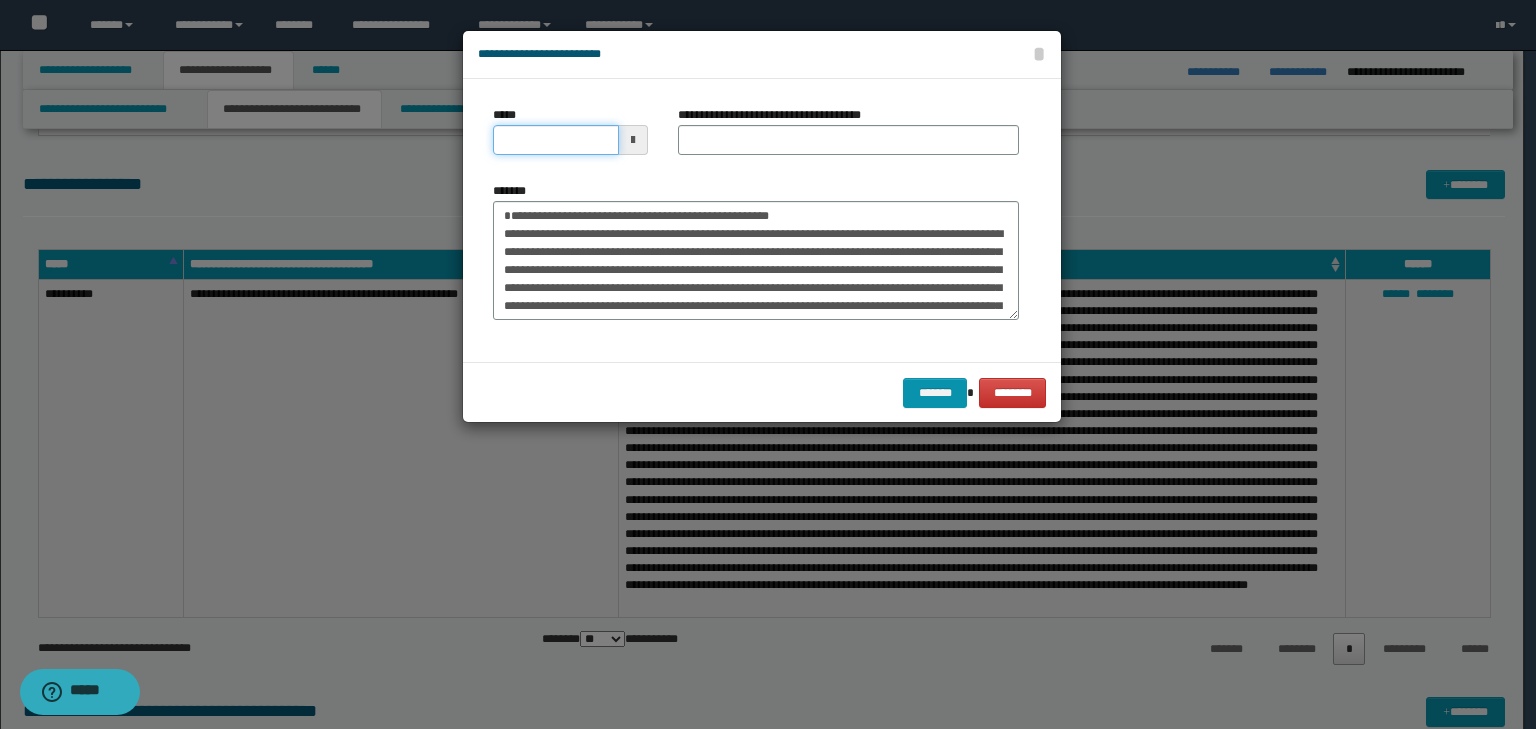 click on "*****" at bounding box center (556, 140) 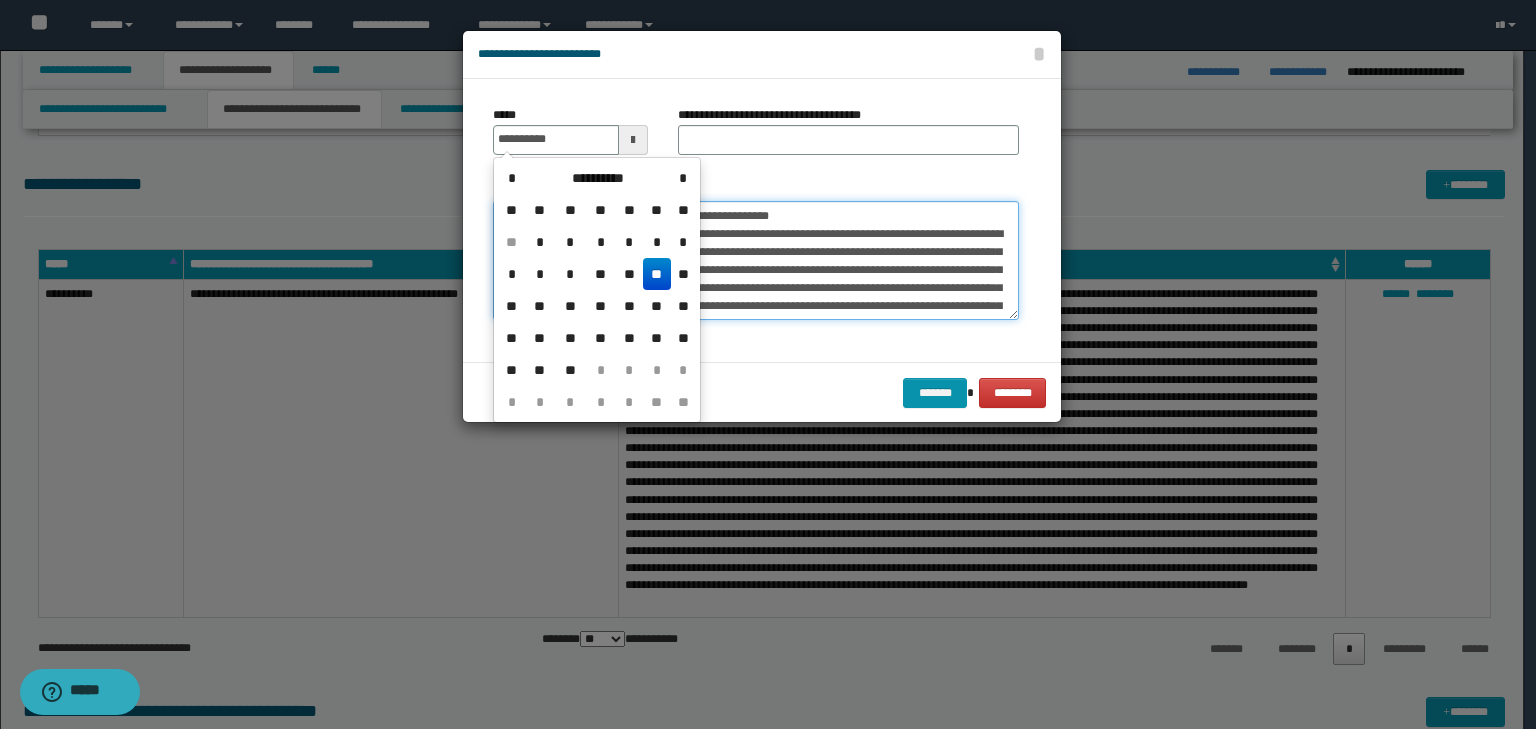type on "**********" 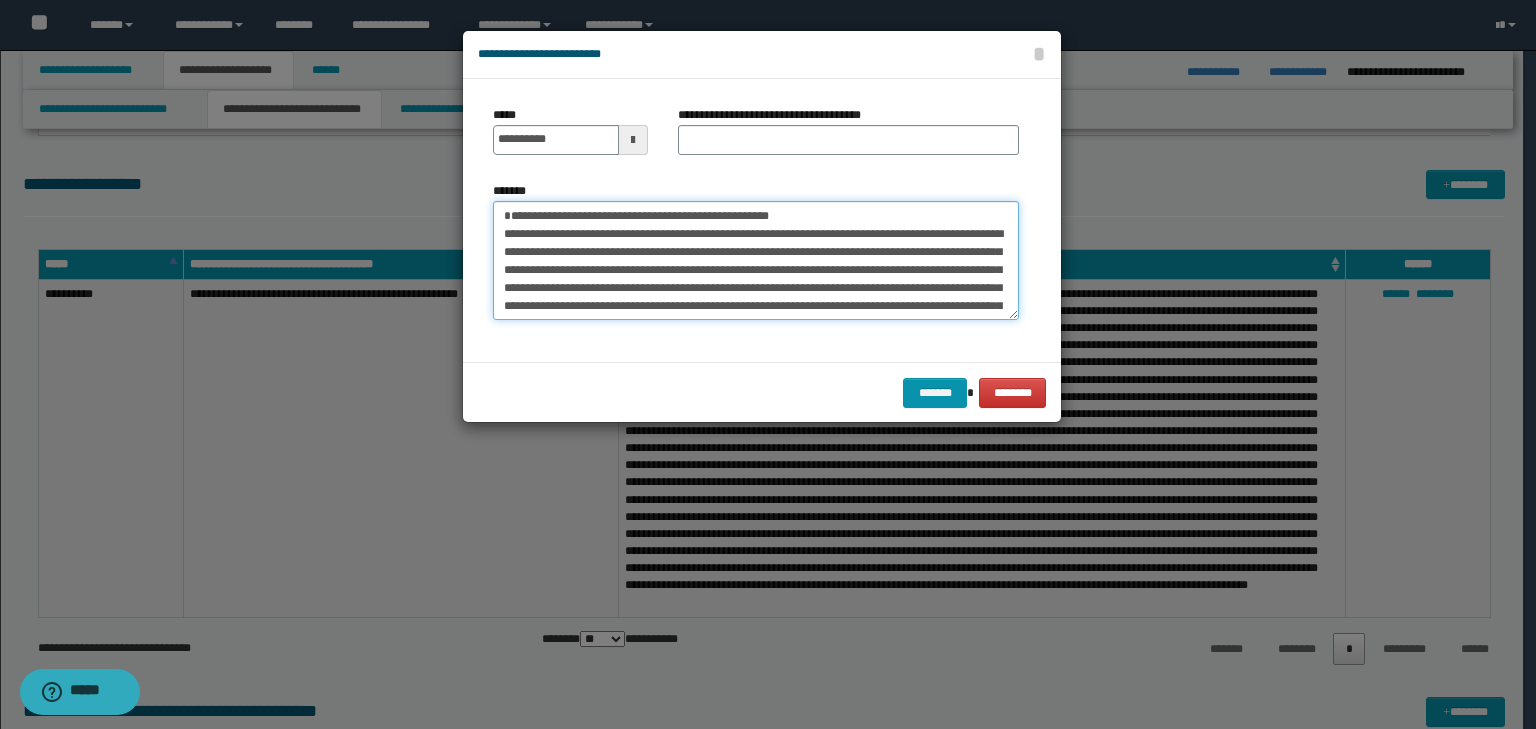 drag, startPoint x: 844, startPoint y: 214, endPoint x: 196, endPoint y: 180, distance: 648.89136 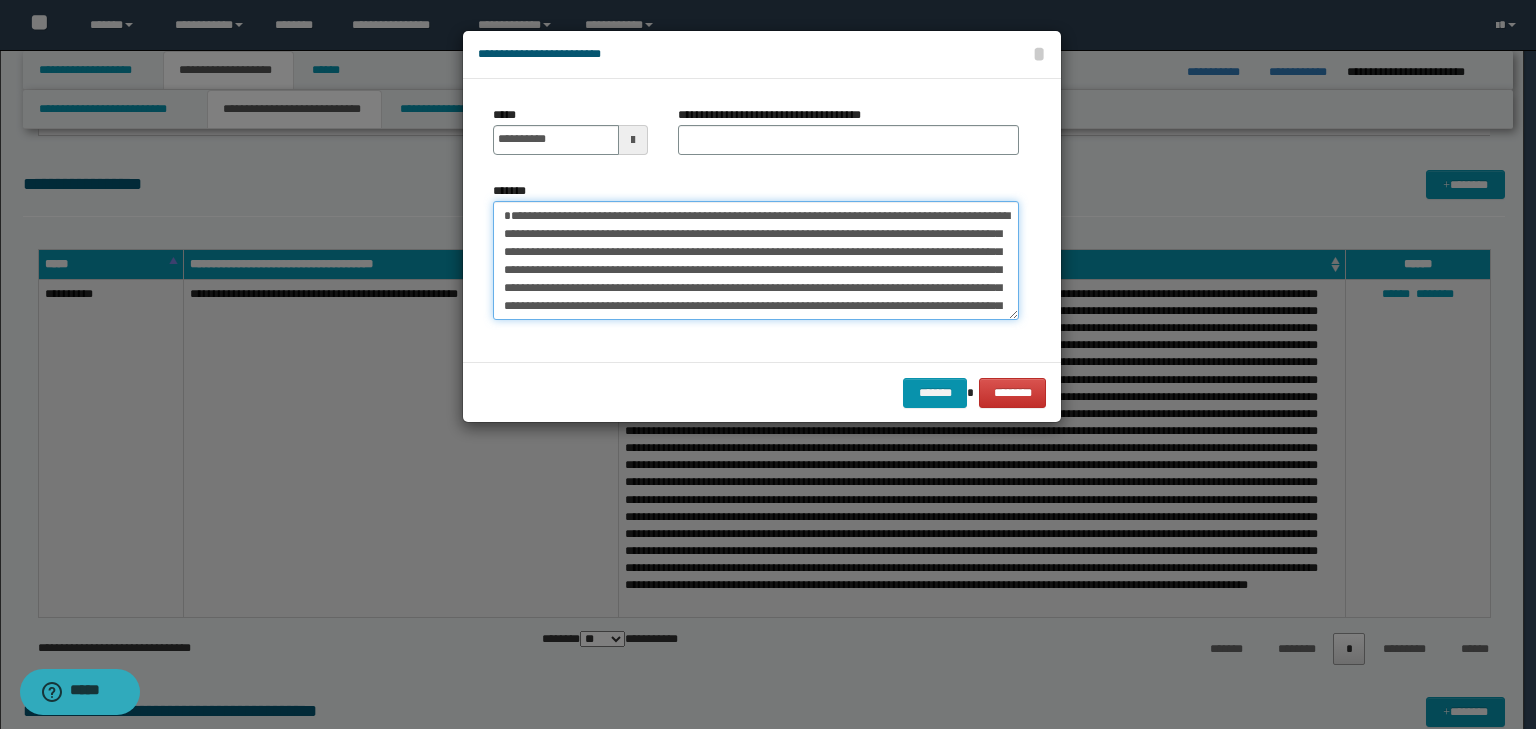 type on "**********" 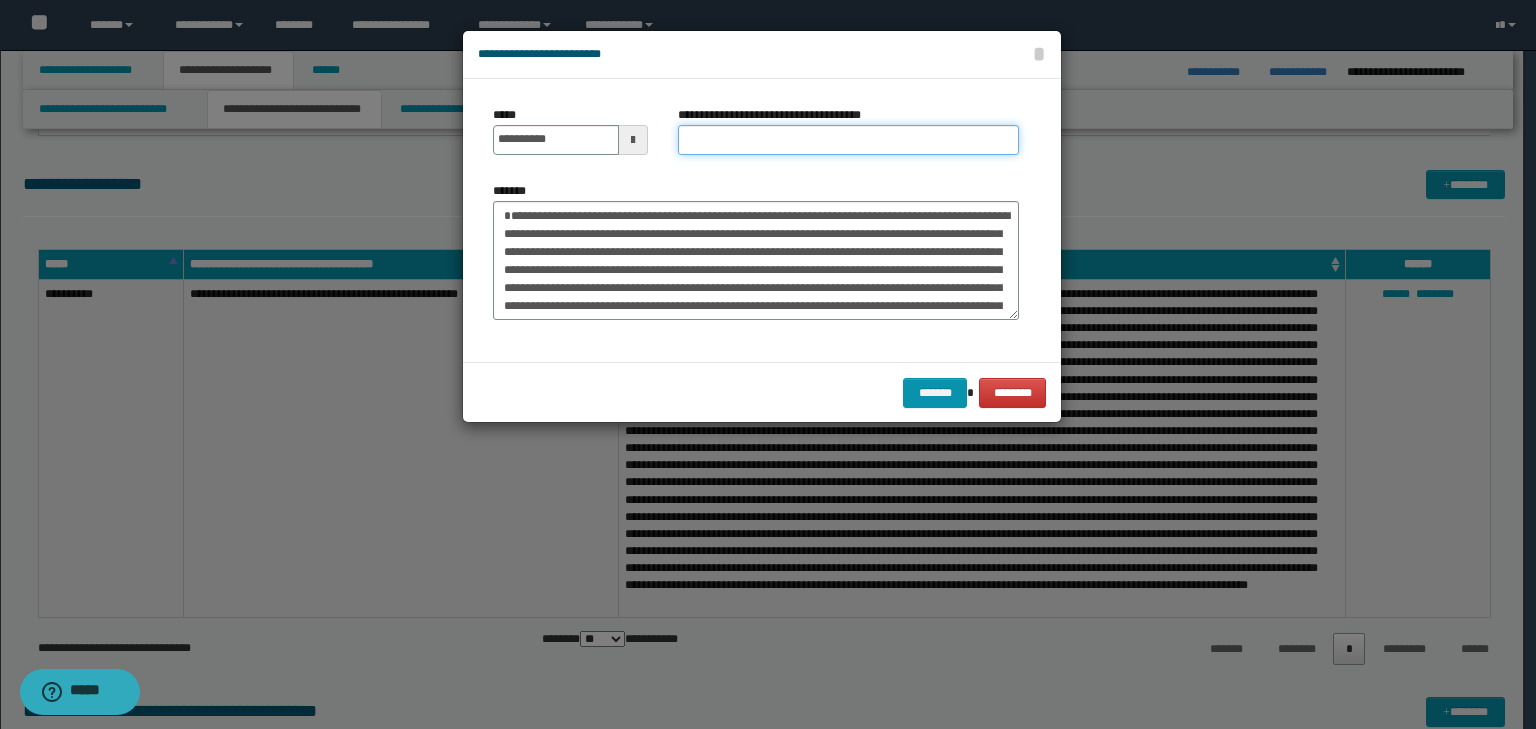 click on "**********" at bounding box center [848, 140] 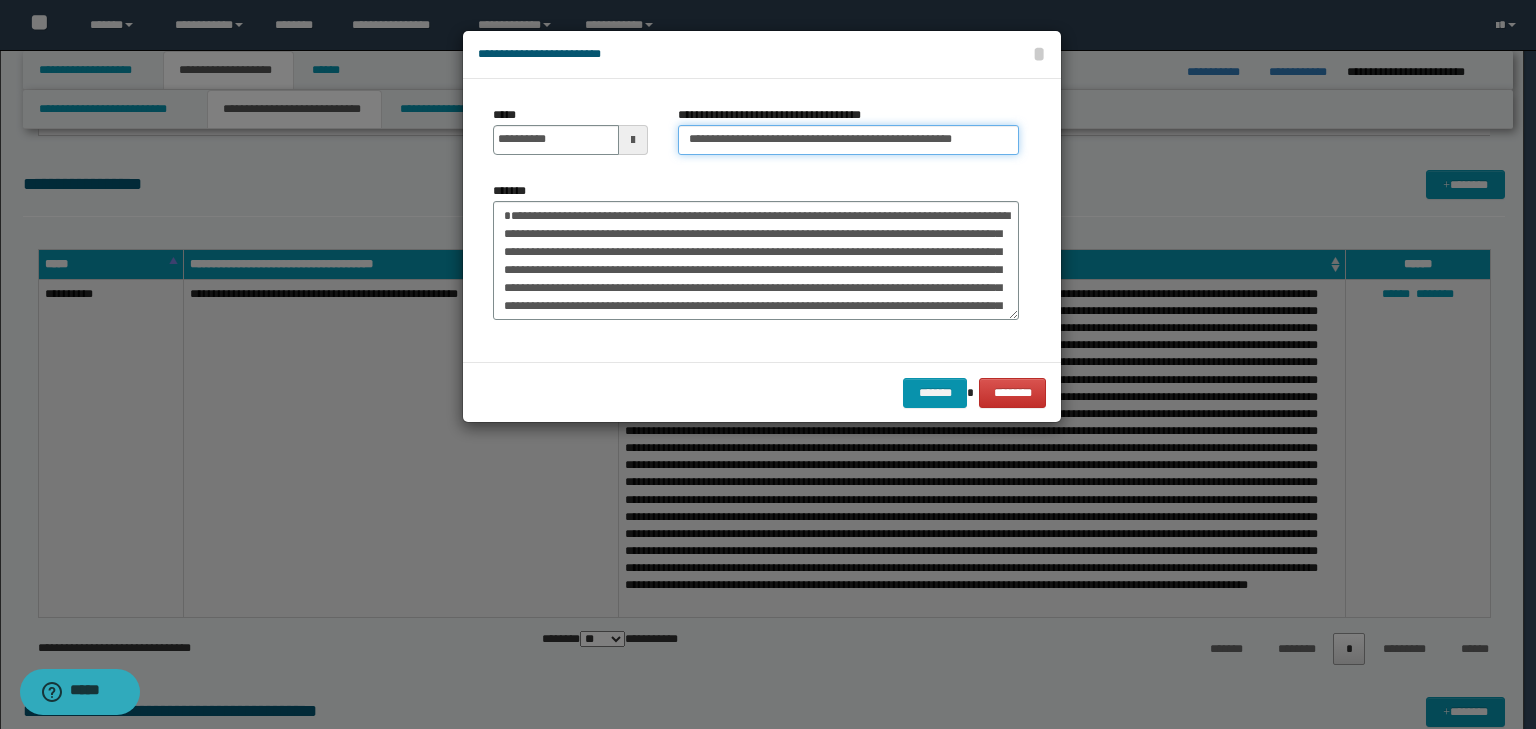 scroll, scrollTop: 0, scrollLeft: 23, axis: horizontal 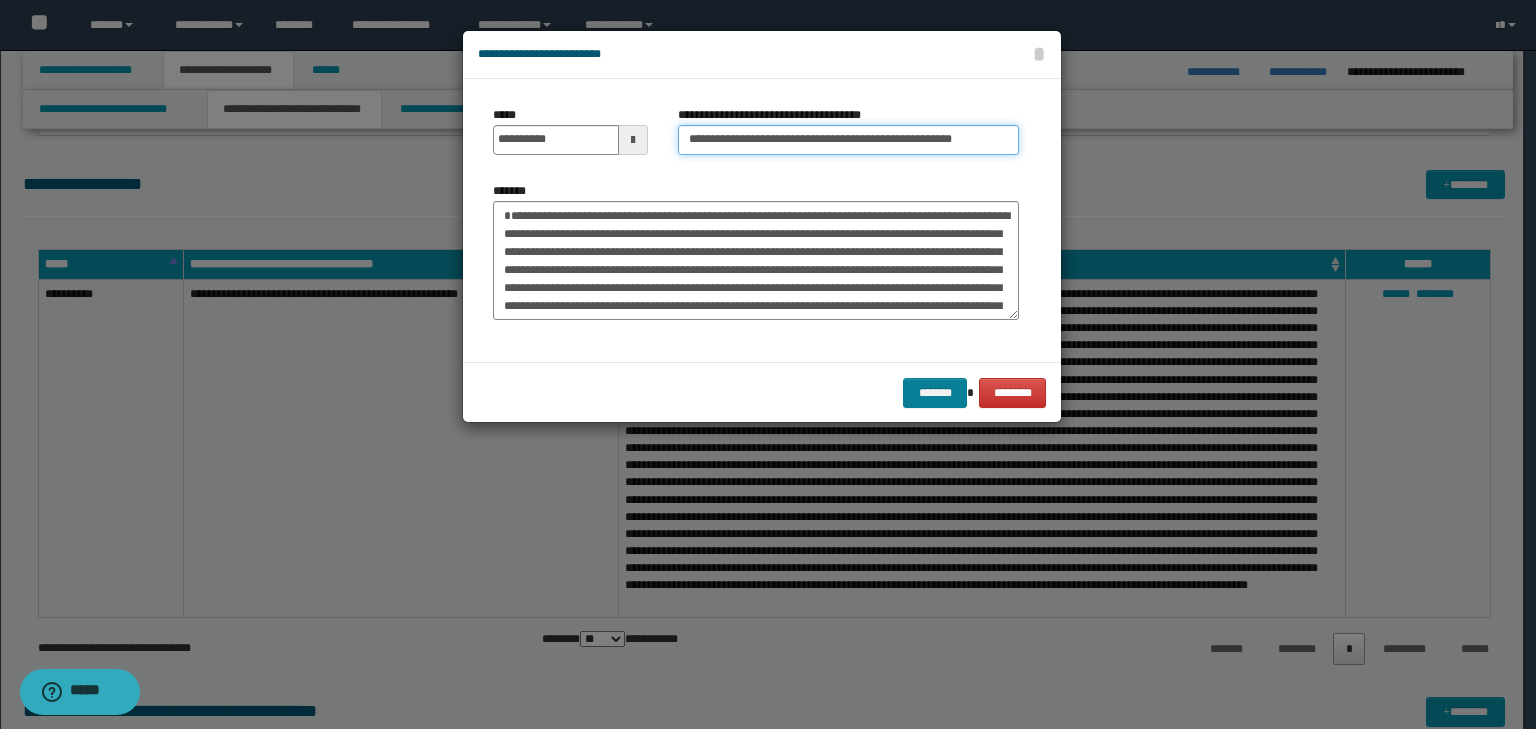 type on "**********" 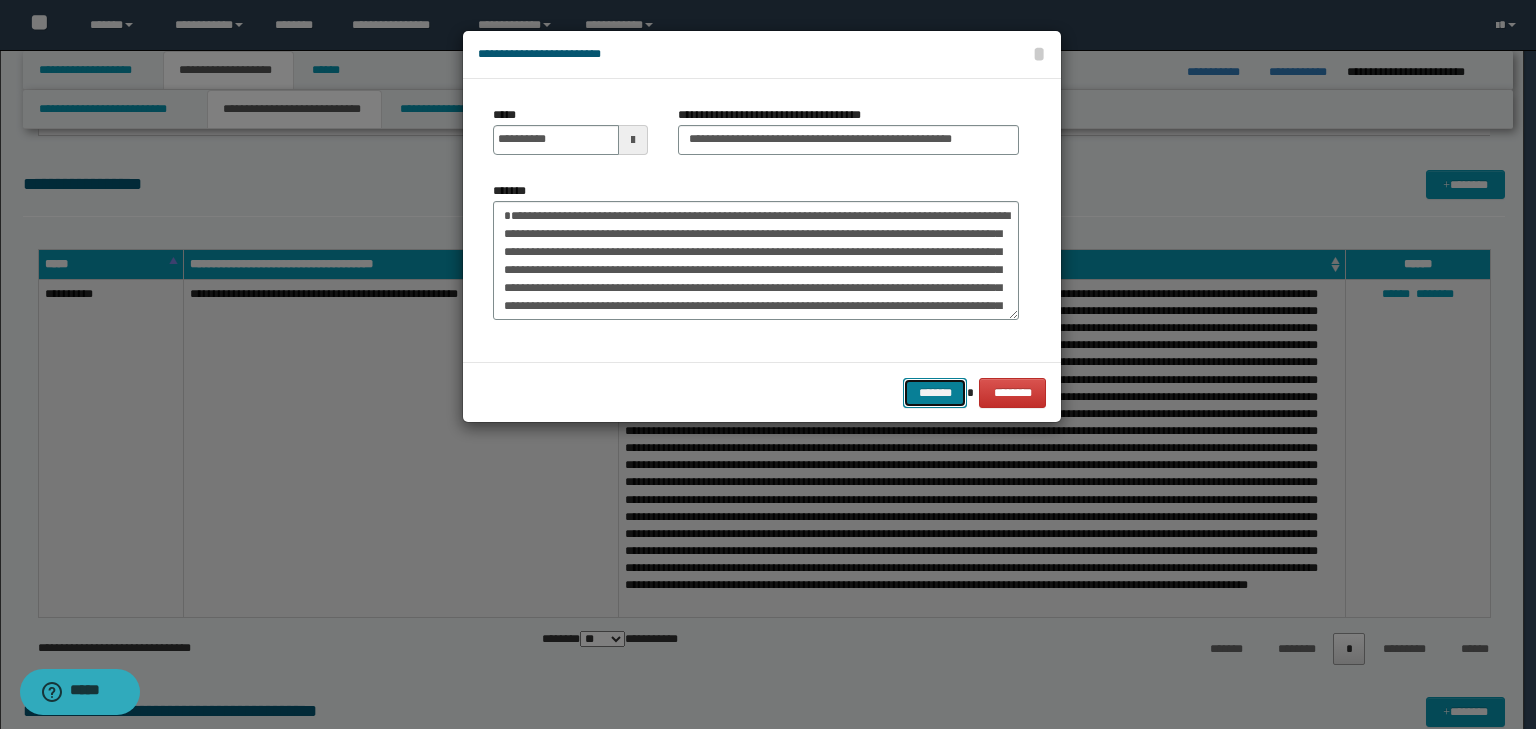 click on "*******" at bounding box center [935, 393] 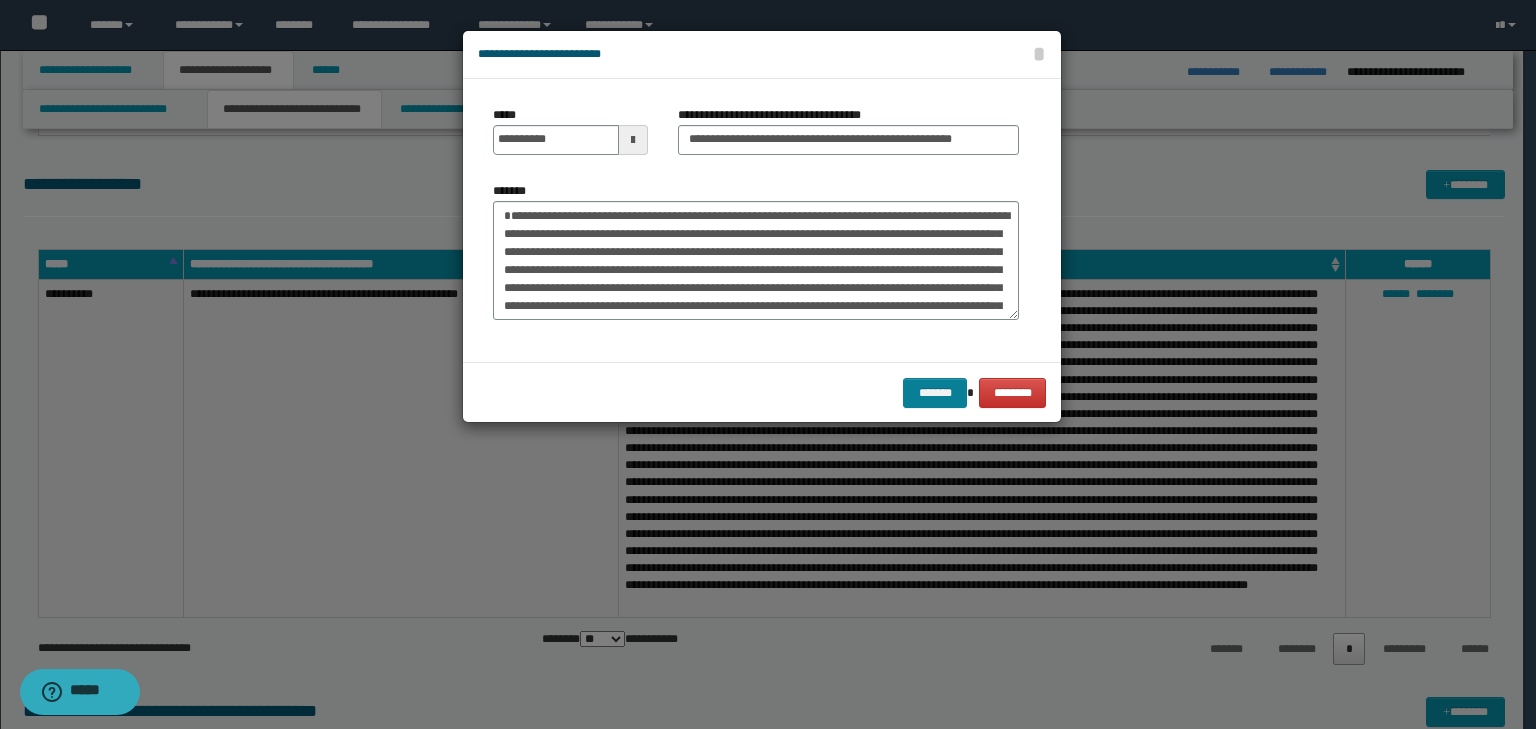 scroll, scrollTop: 0, scrollLeft: 0, axis: both 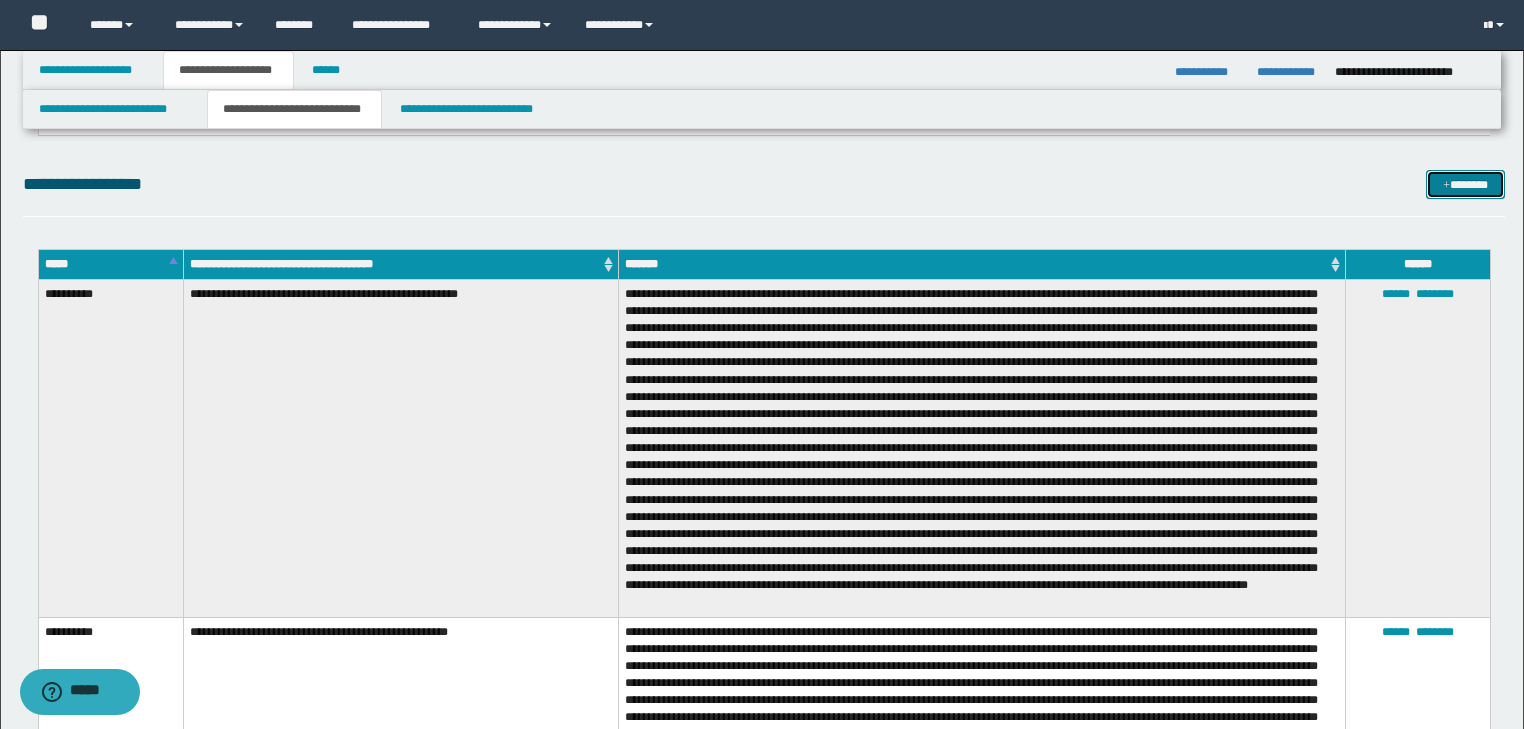 click on "*******" at bounding box center (1465, 185) 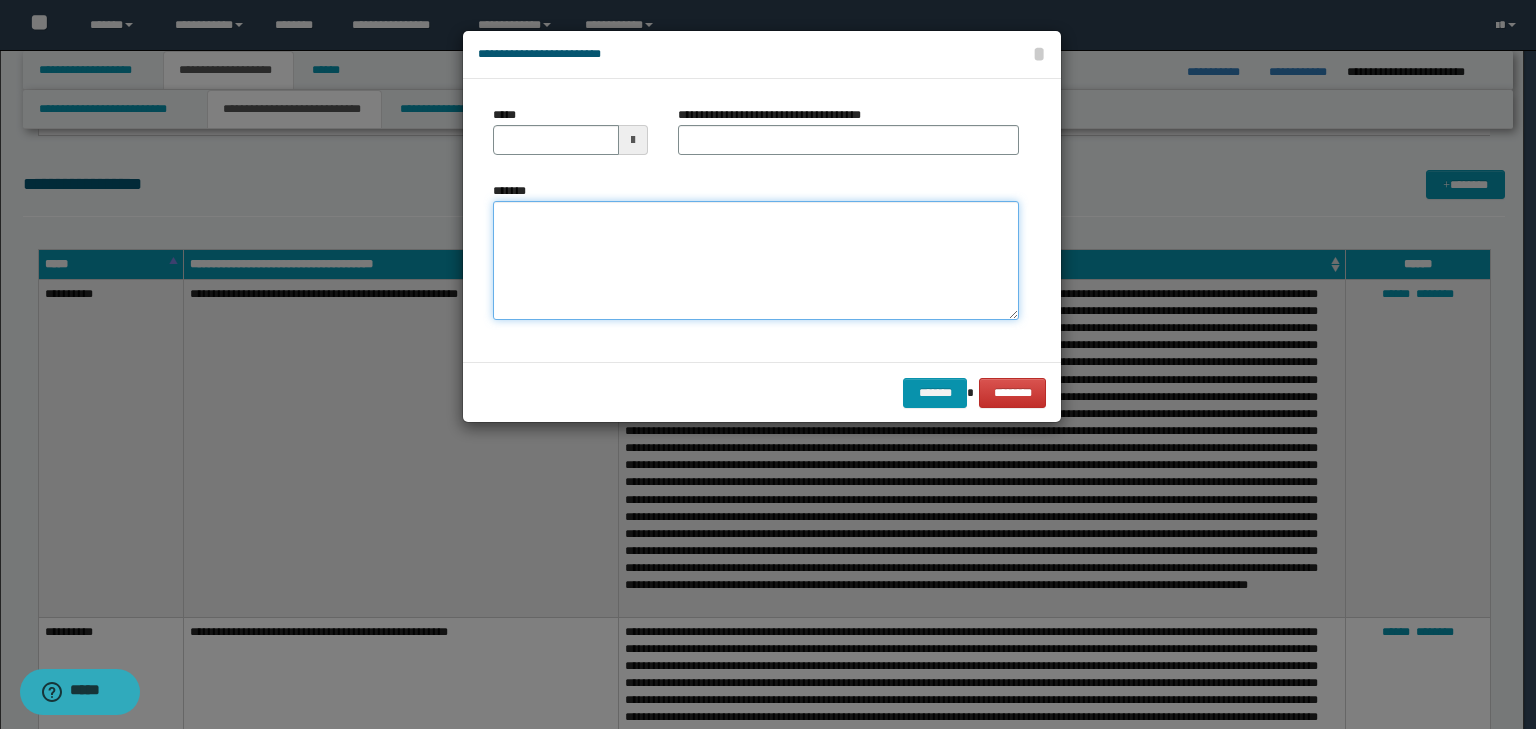 click on "*******" at bounding box center [756, 261] 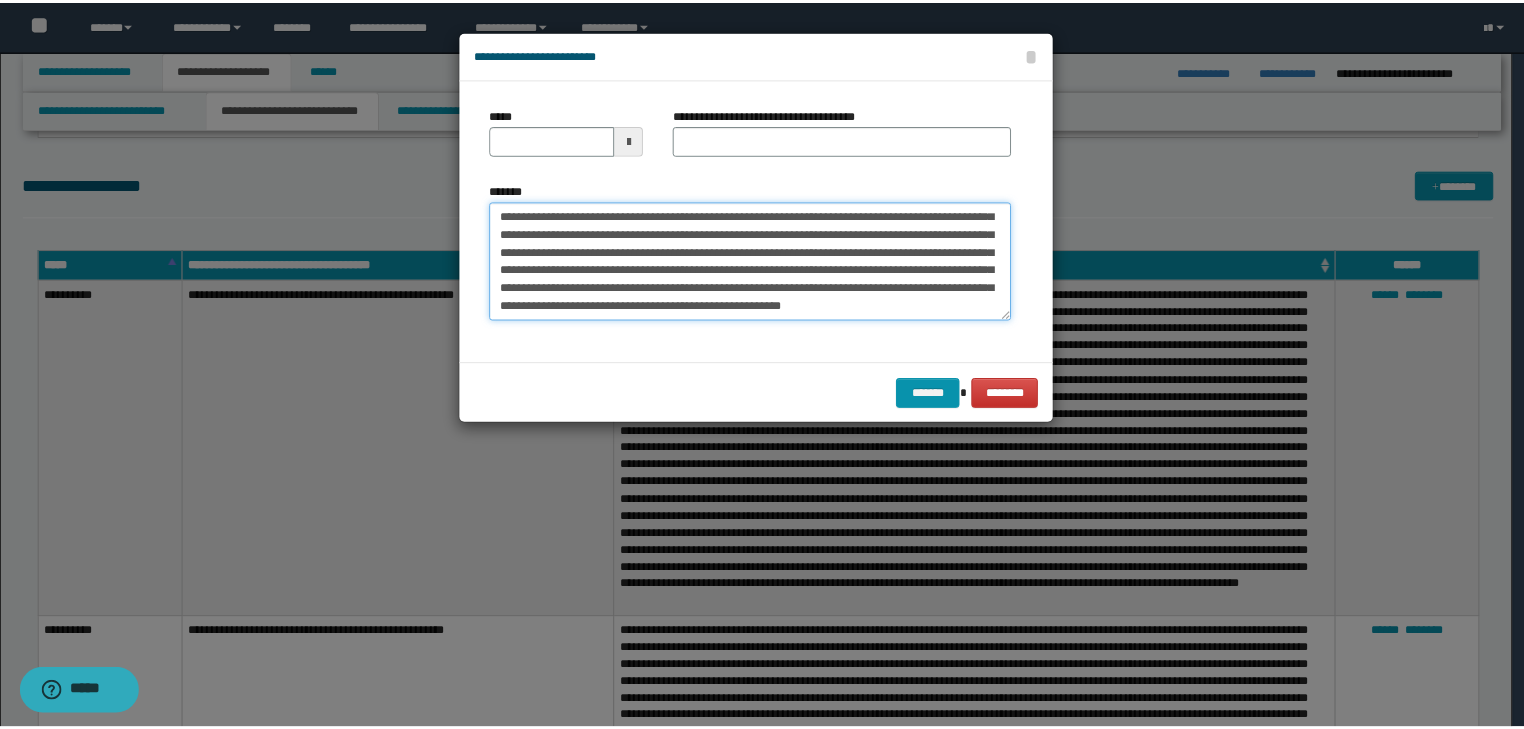scroll, scrollTop: 0, scrollLeft: 0, axis: both 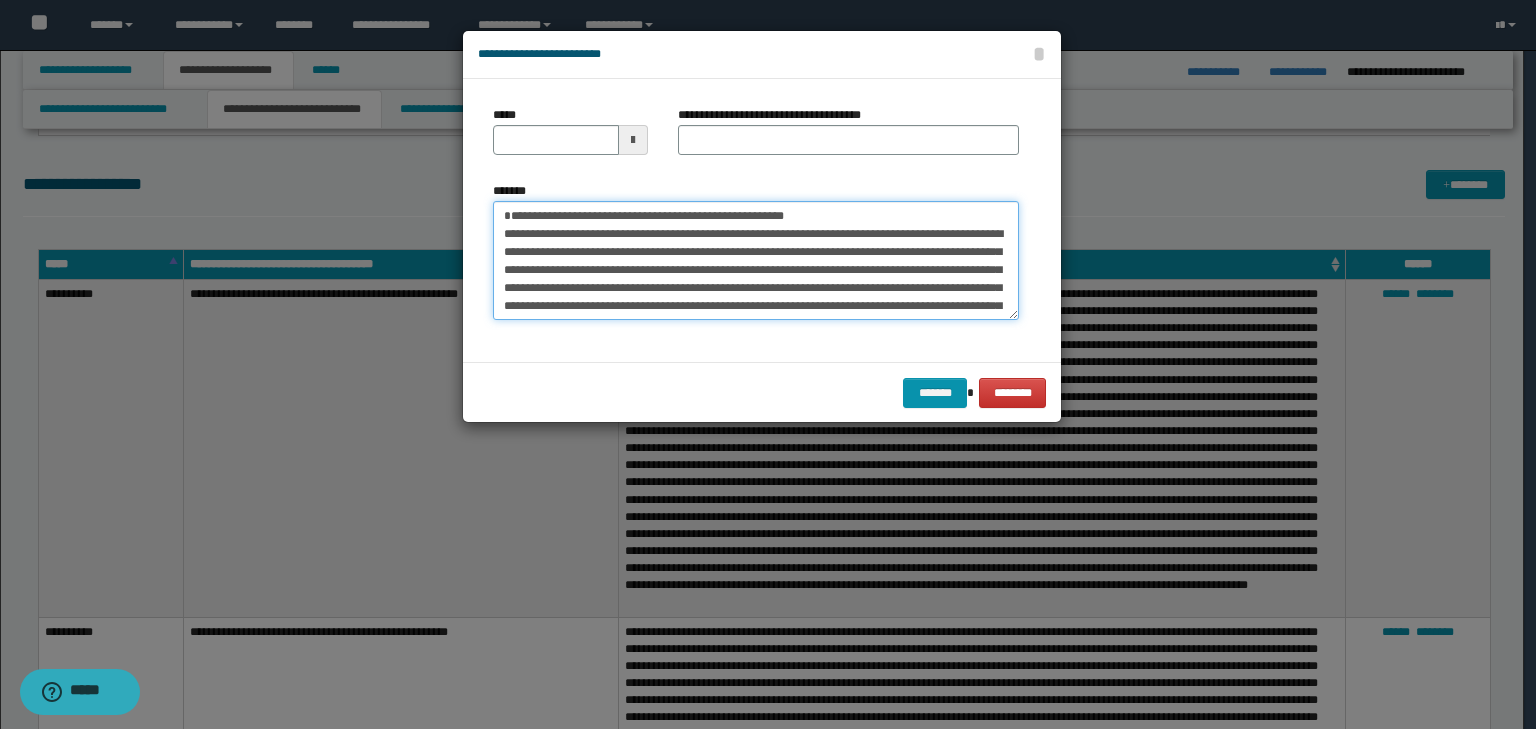 drag, startPoint x: 564, startPoint y: 227, endPoint x: 496, endPoint y: 217, distance: 68.73136 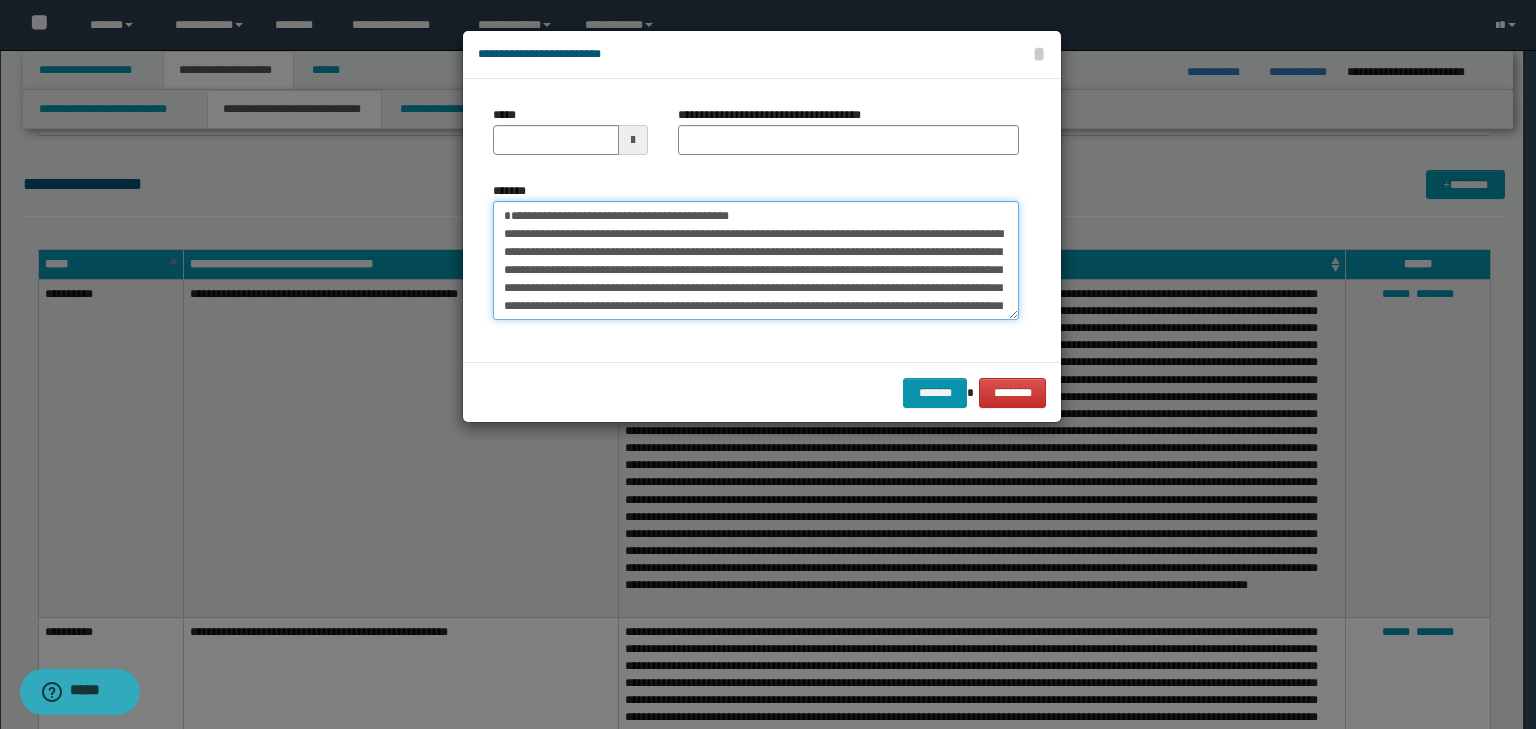 type 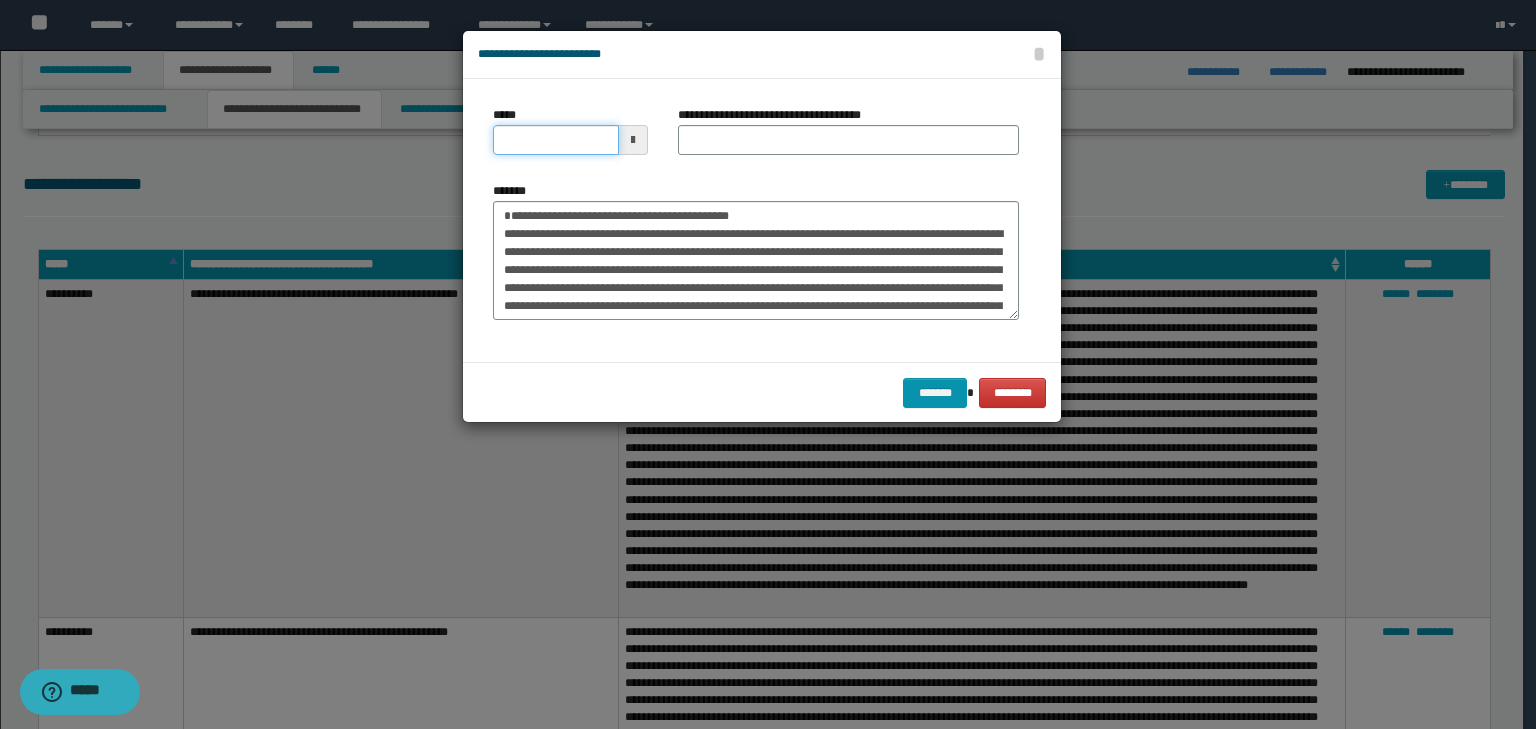 click on "*****" at bounding box center [556, 140] 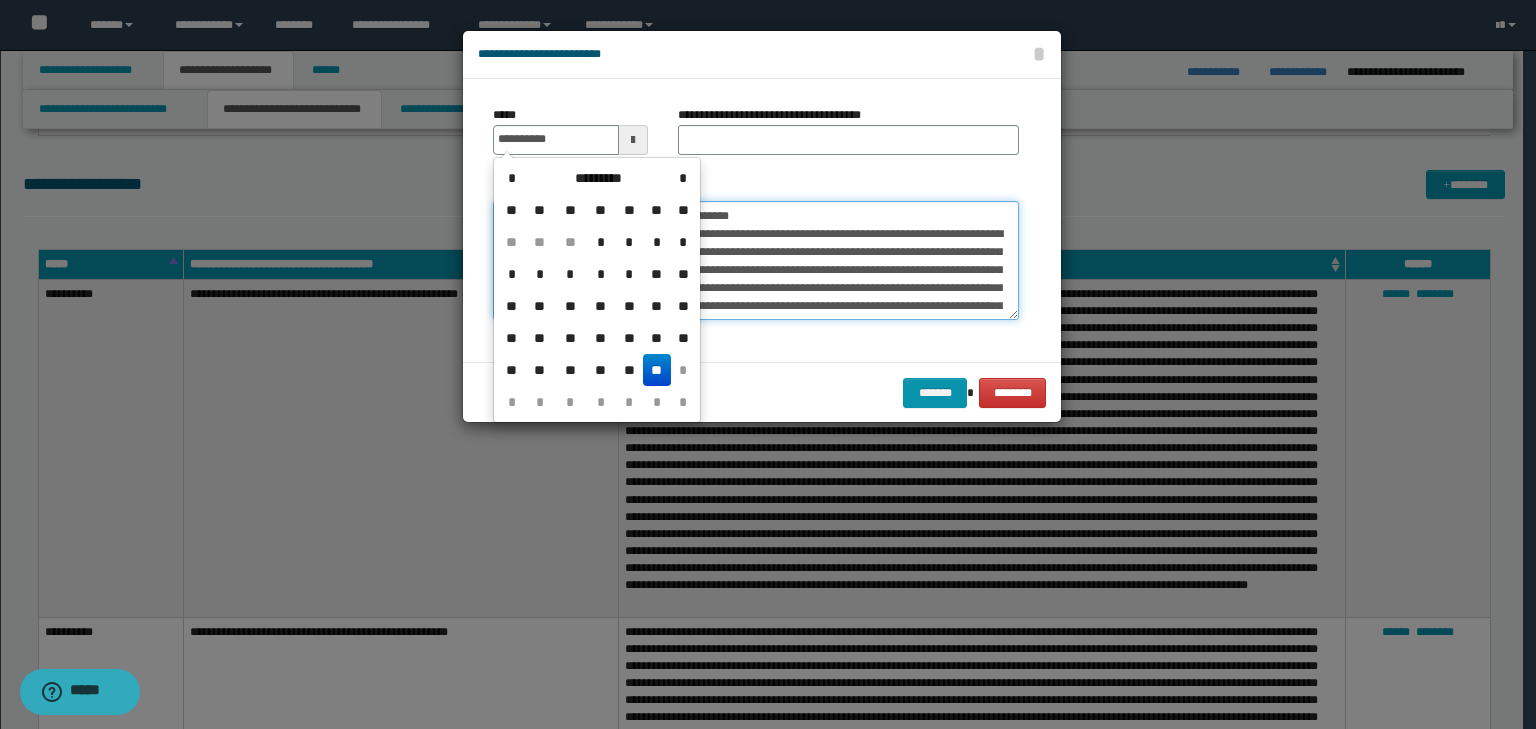 type on "**********" 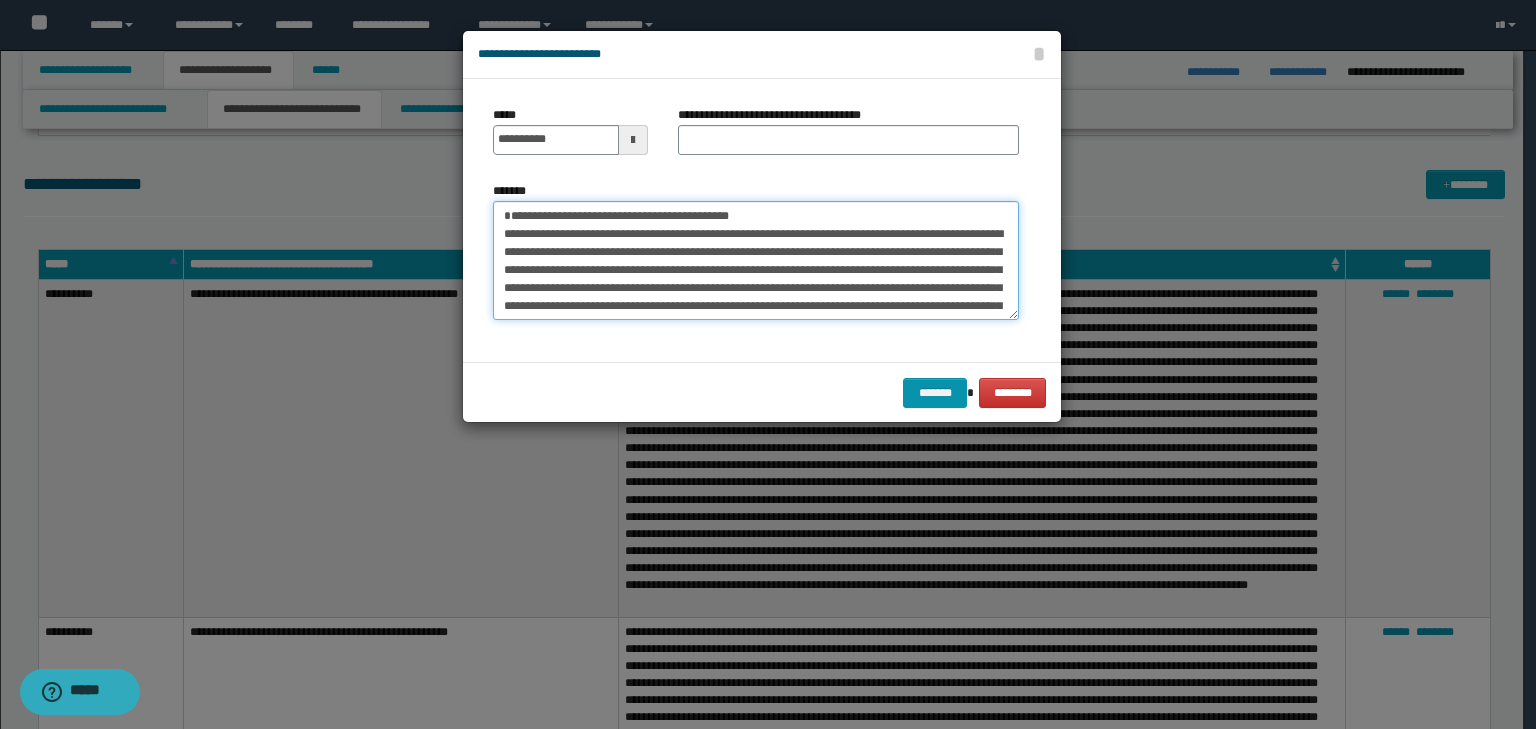 drag, startPoint x: 803, startPoint y: 212, endPoint x: 450, endPoint y: 187, distance: 353.88416 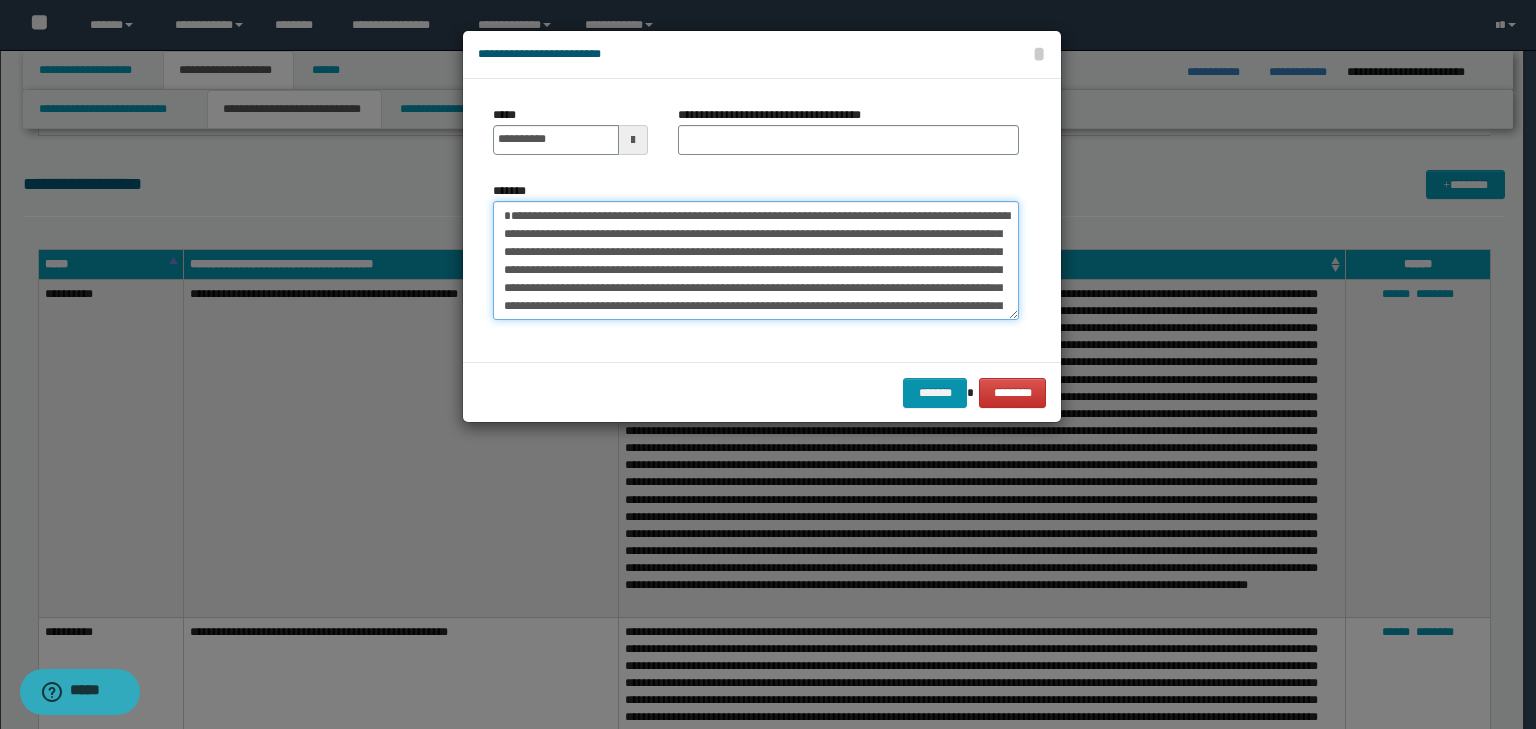 type on "**********" 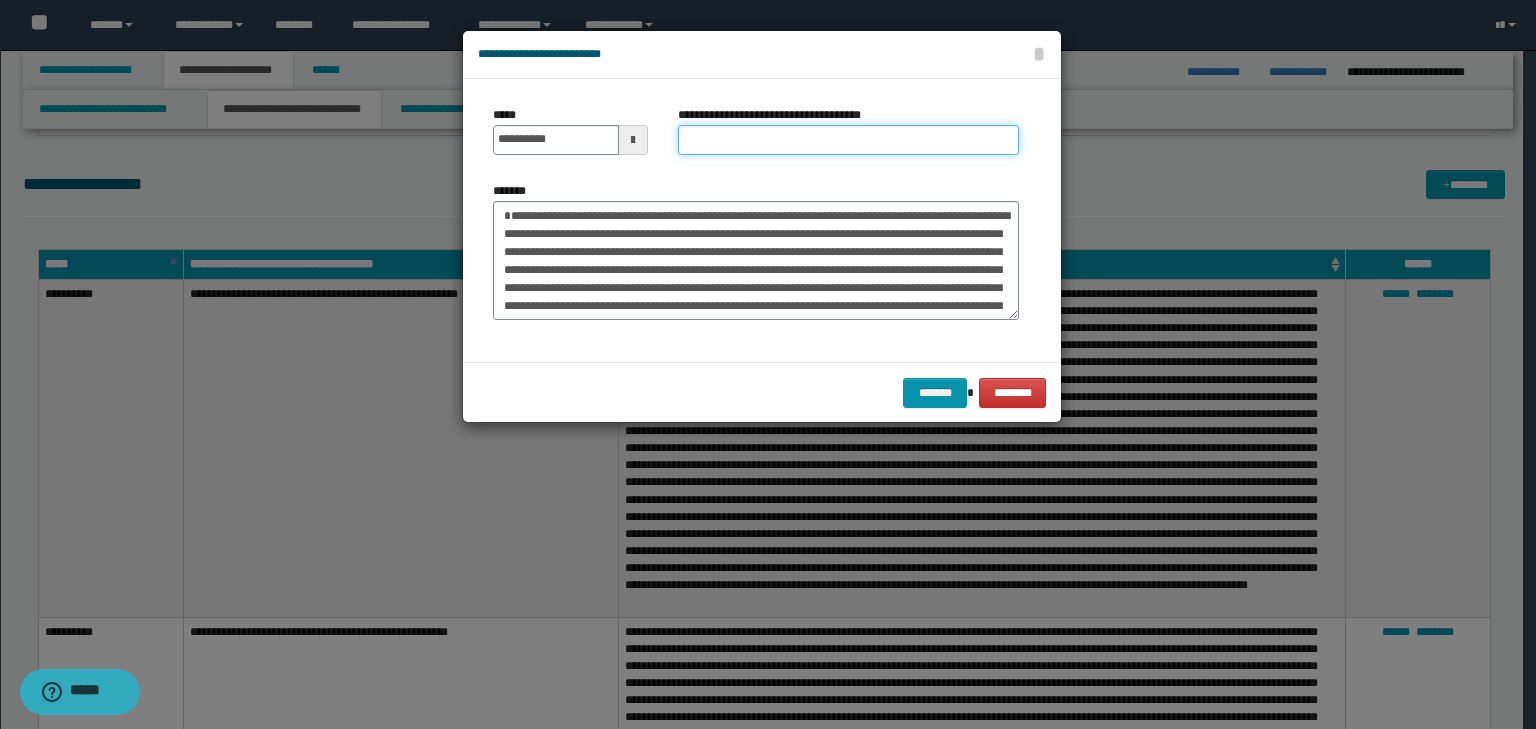 click on "**********" at bounding box center [848, 140] 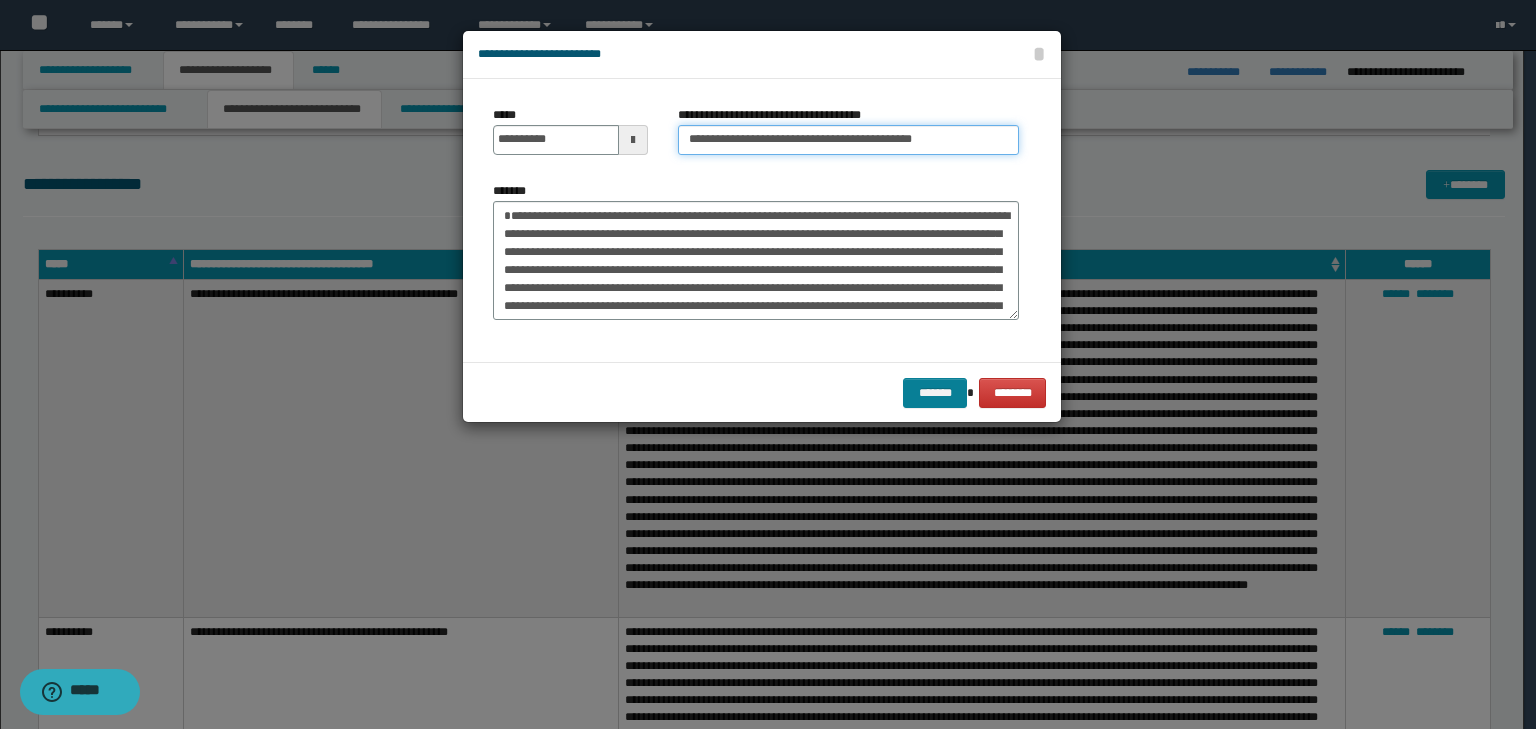 type on "**********" 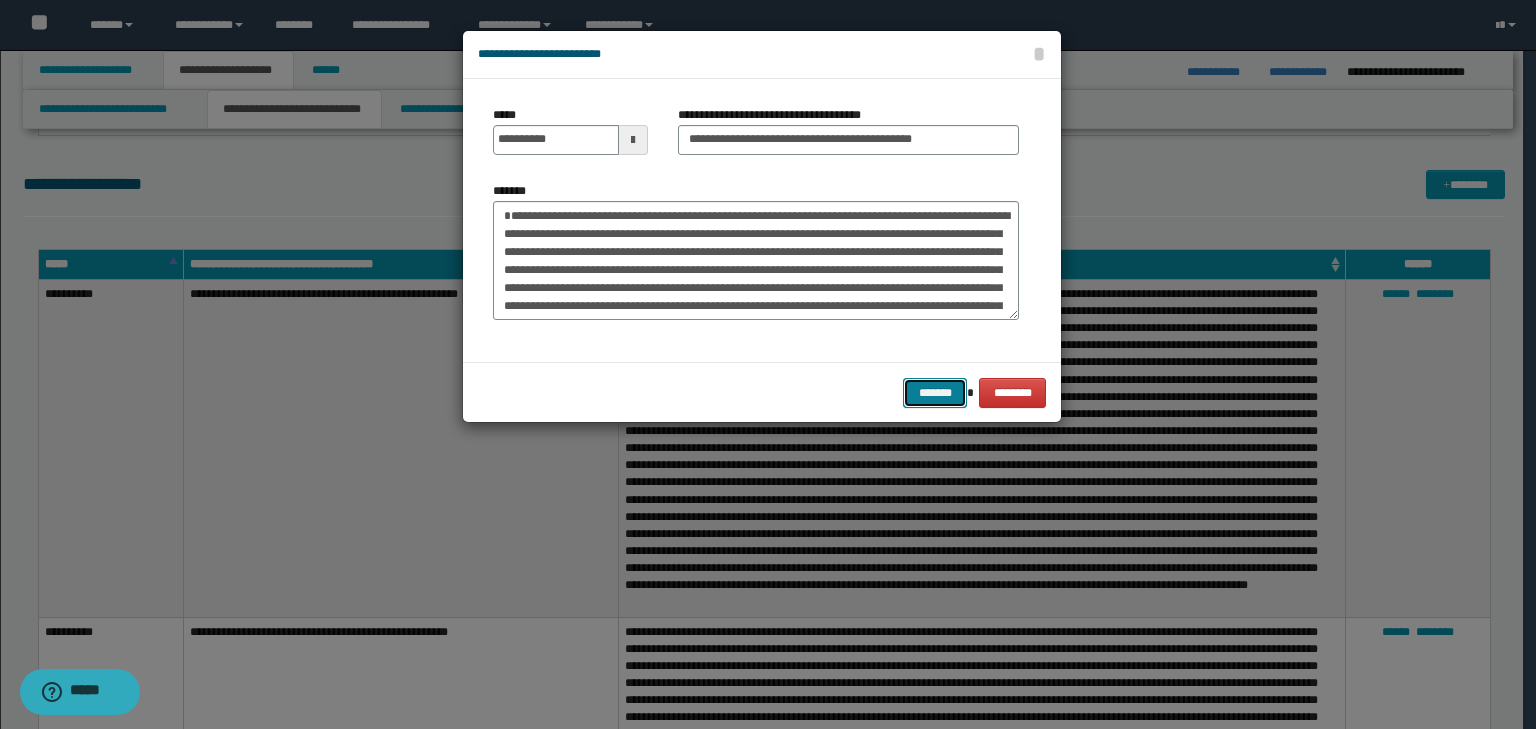 click on "*******" at bounding box center [935, 393] 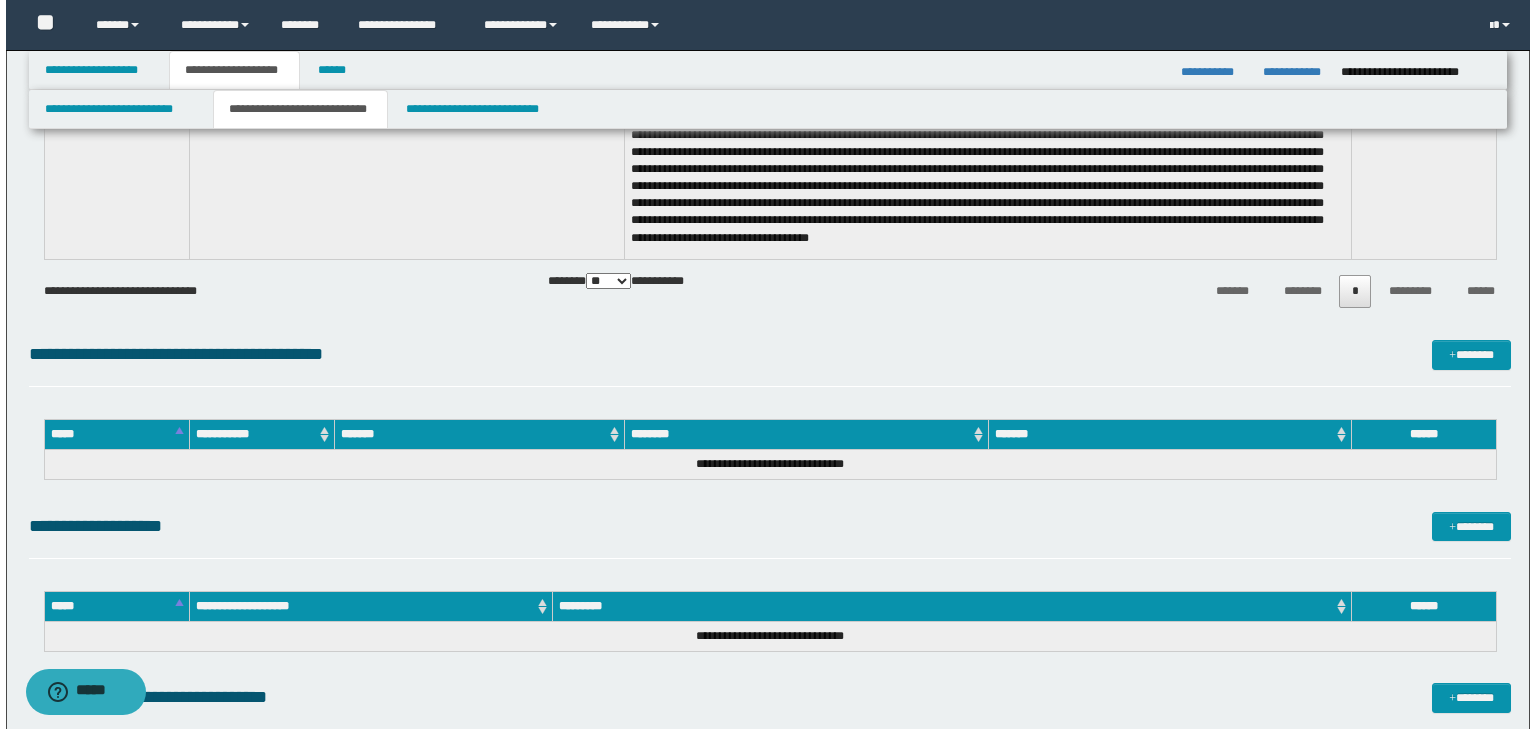 scroll, scrollTop: 2320, scrollLeft: 0, axis: vertical 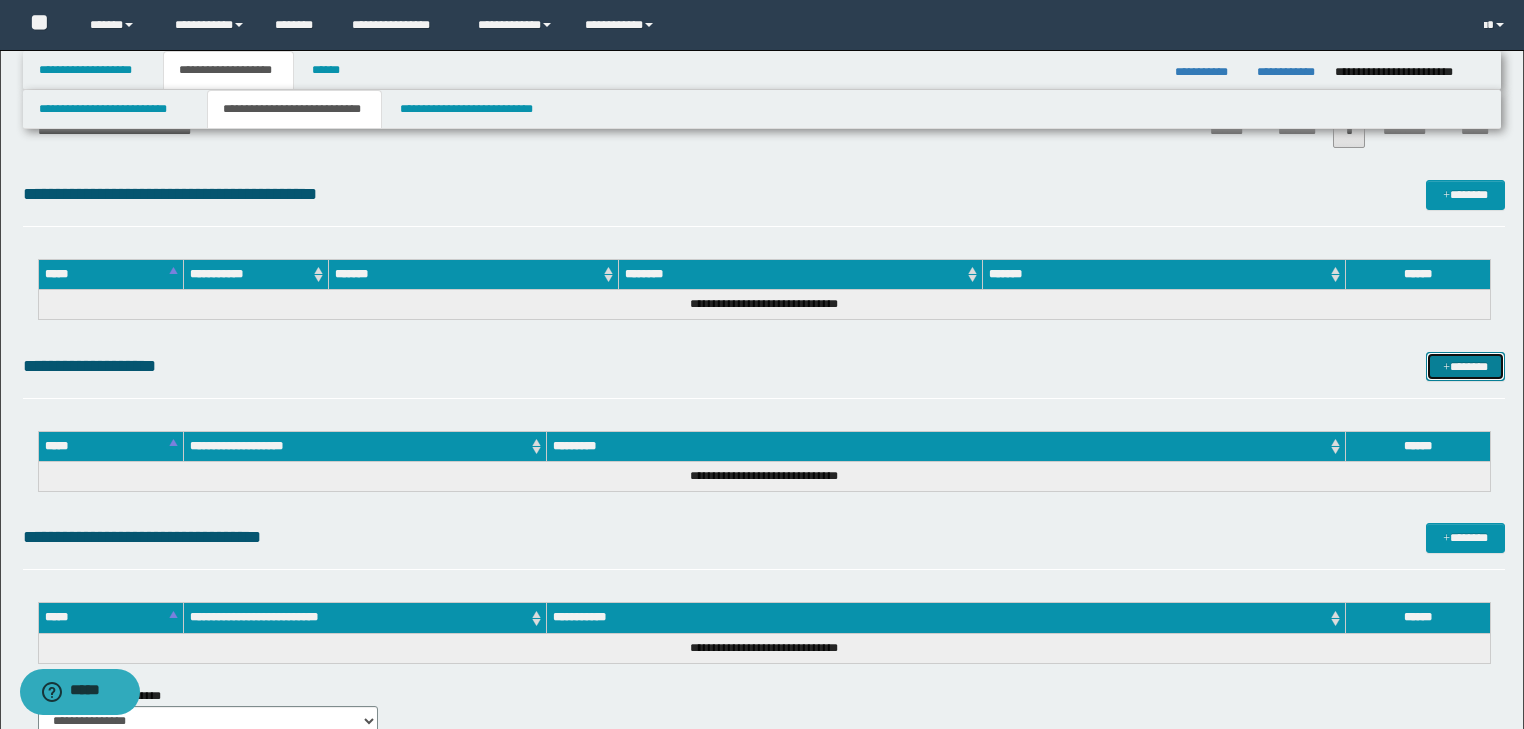 click on "*******" at bounding box center [1465, 367] 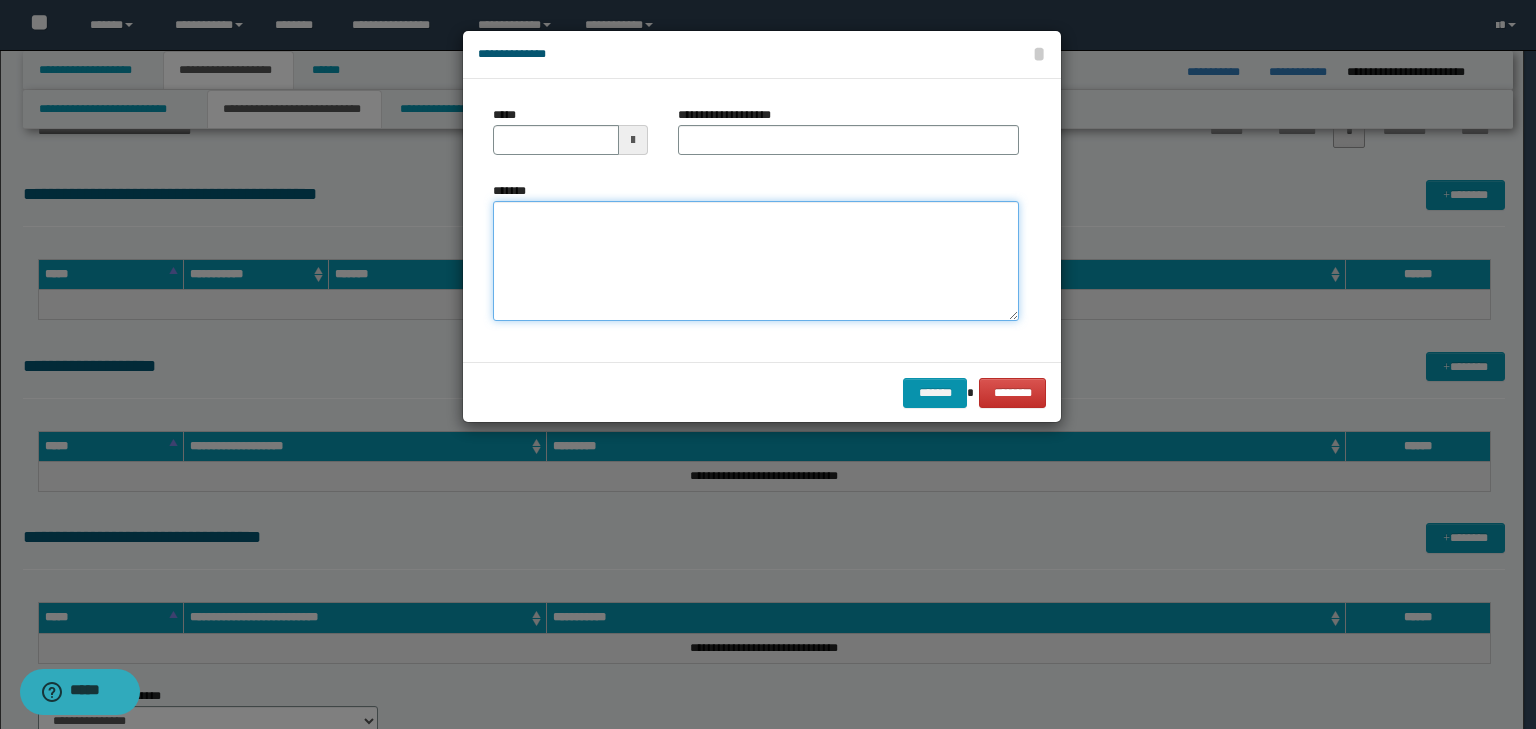 click on "*******" at bounding box center [756, 261] 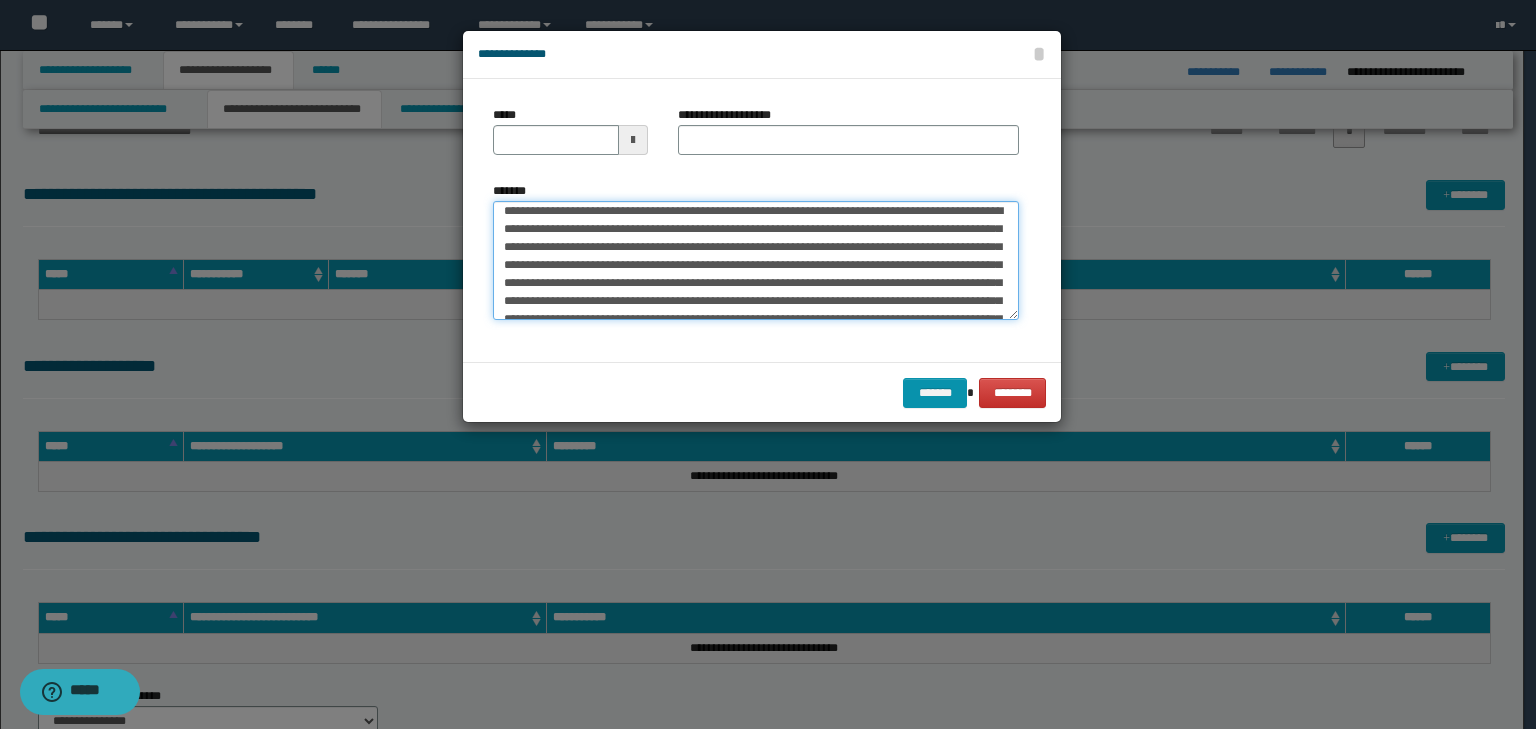 scroll, scrollTop: 0, scrollLeft: 0, axis: both 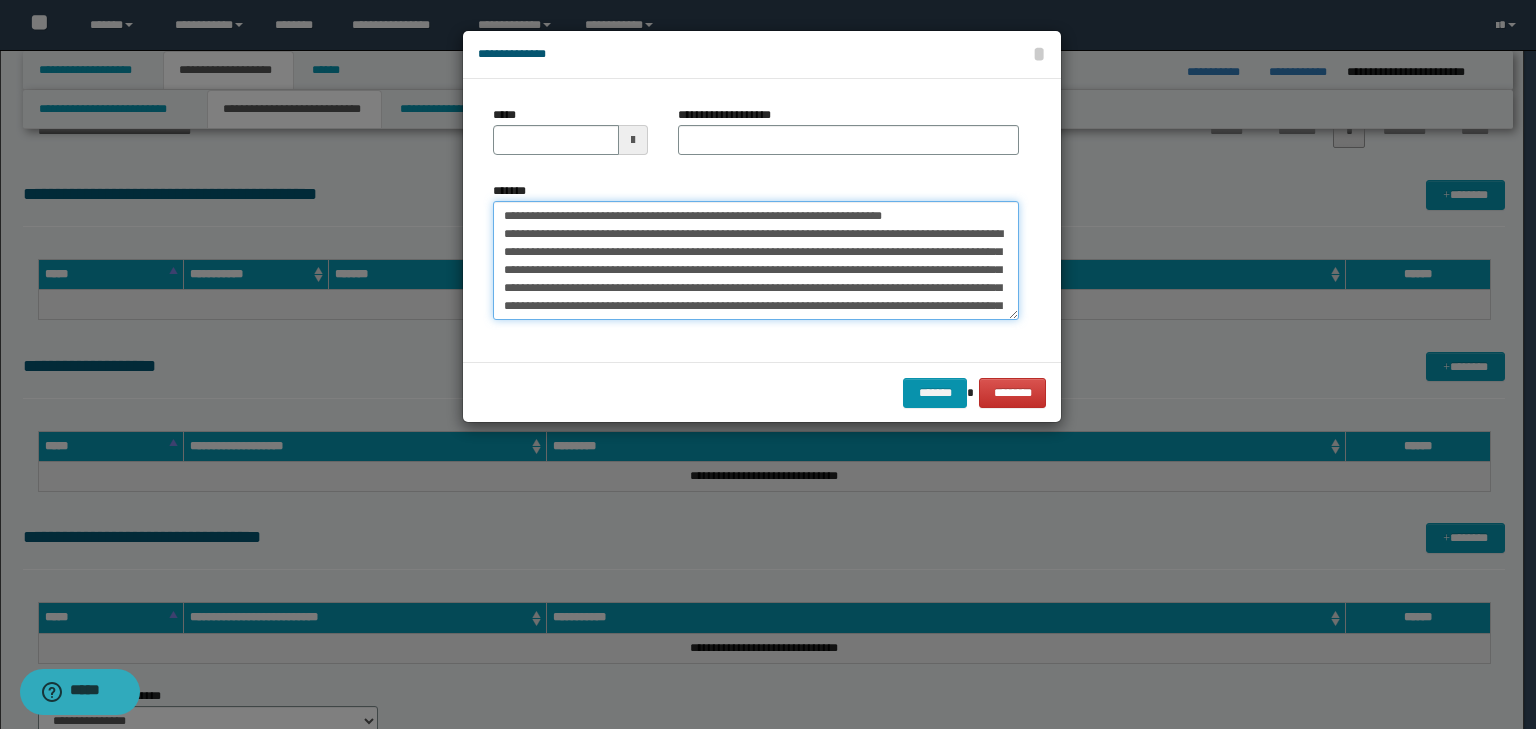 drag, startPoint x: 564, startPoint y: 211, endPoint x: 496, endPoint y: 205, distance: 68.26419 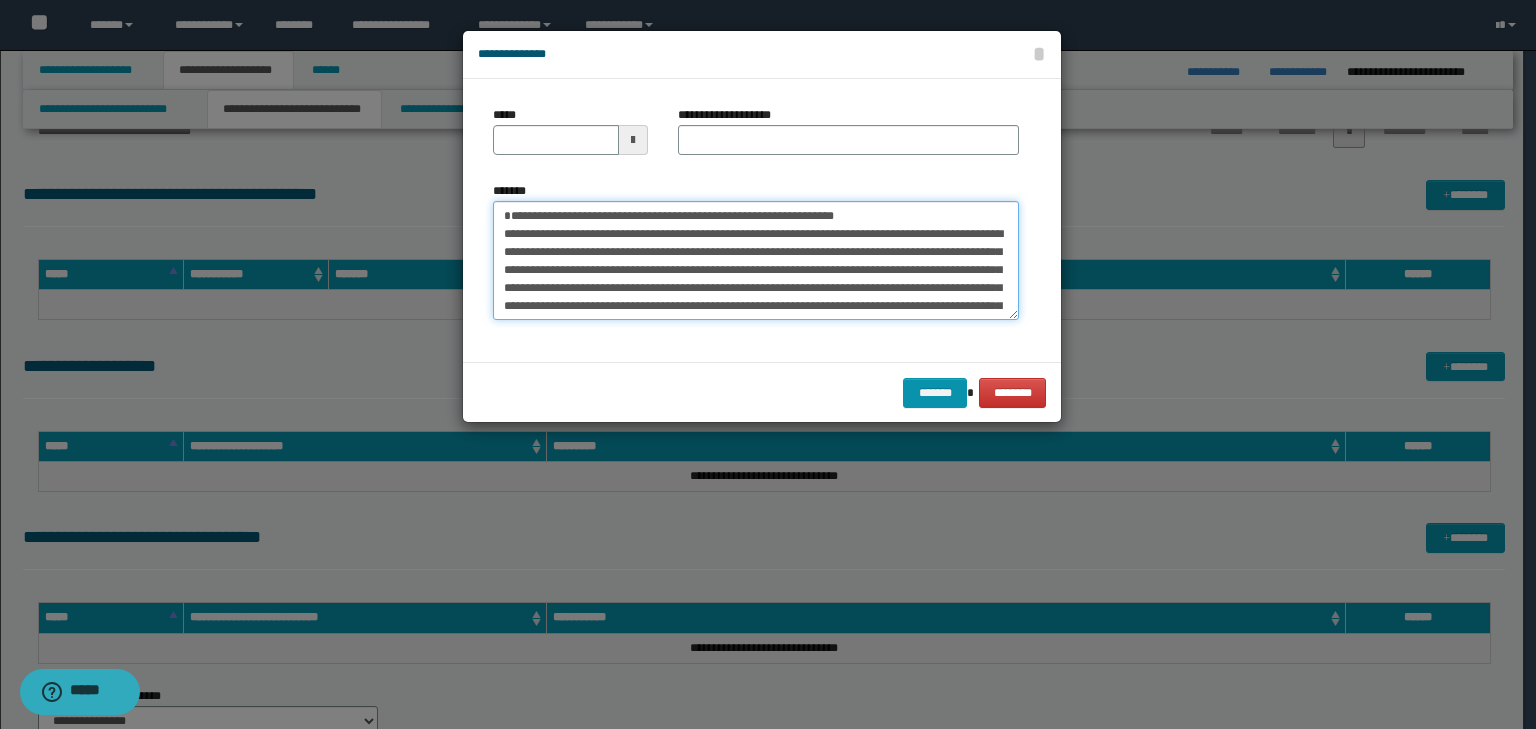 type 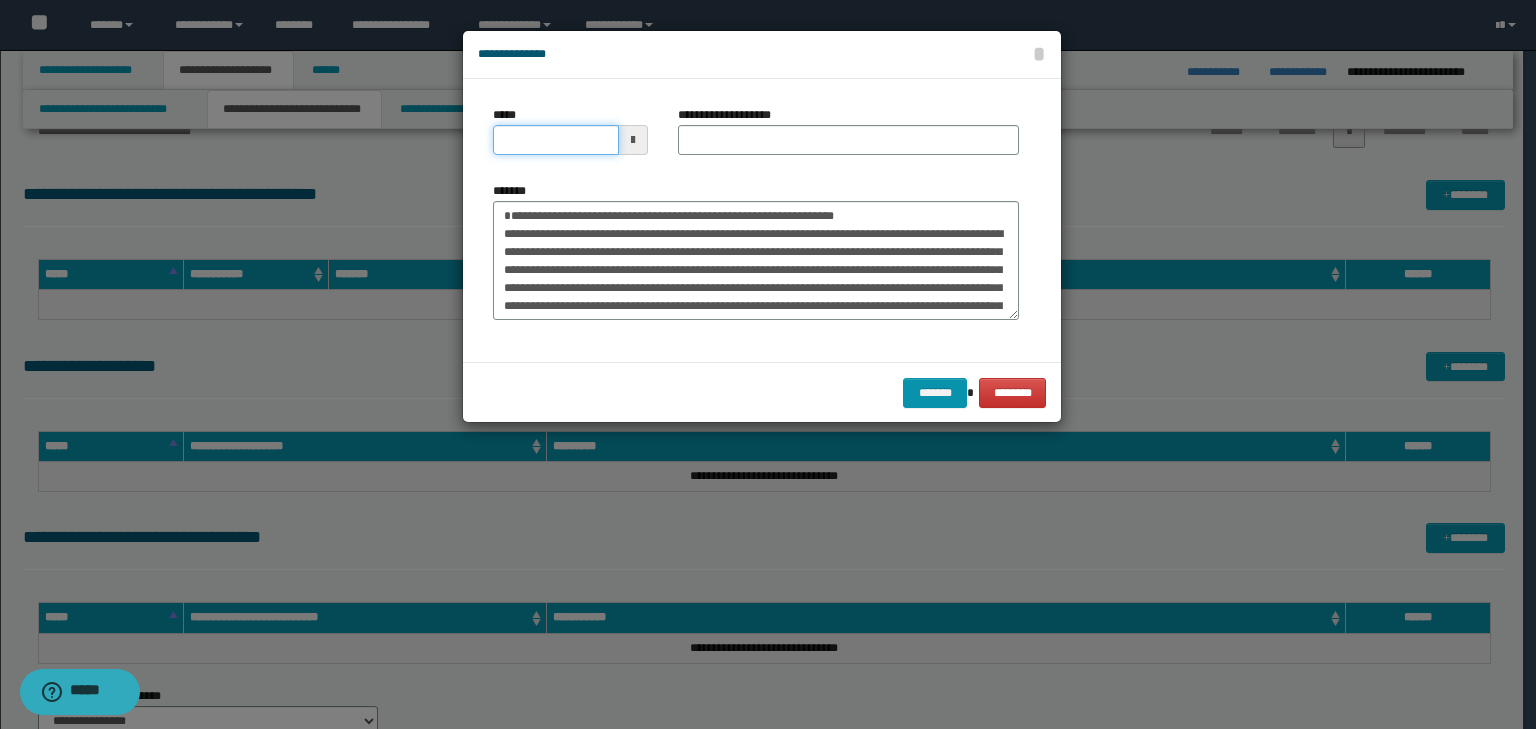 click on "*****" at bounding box center (556, 140) 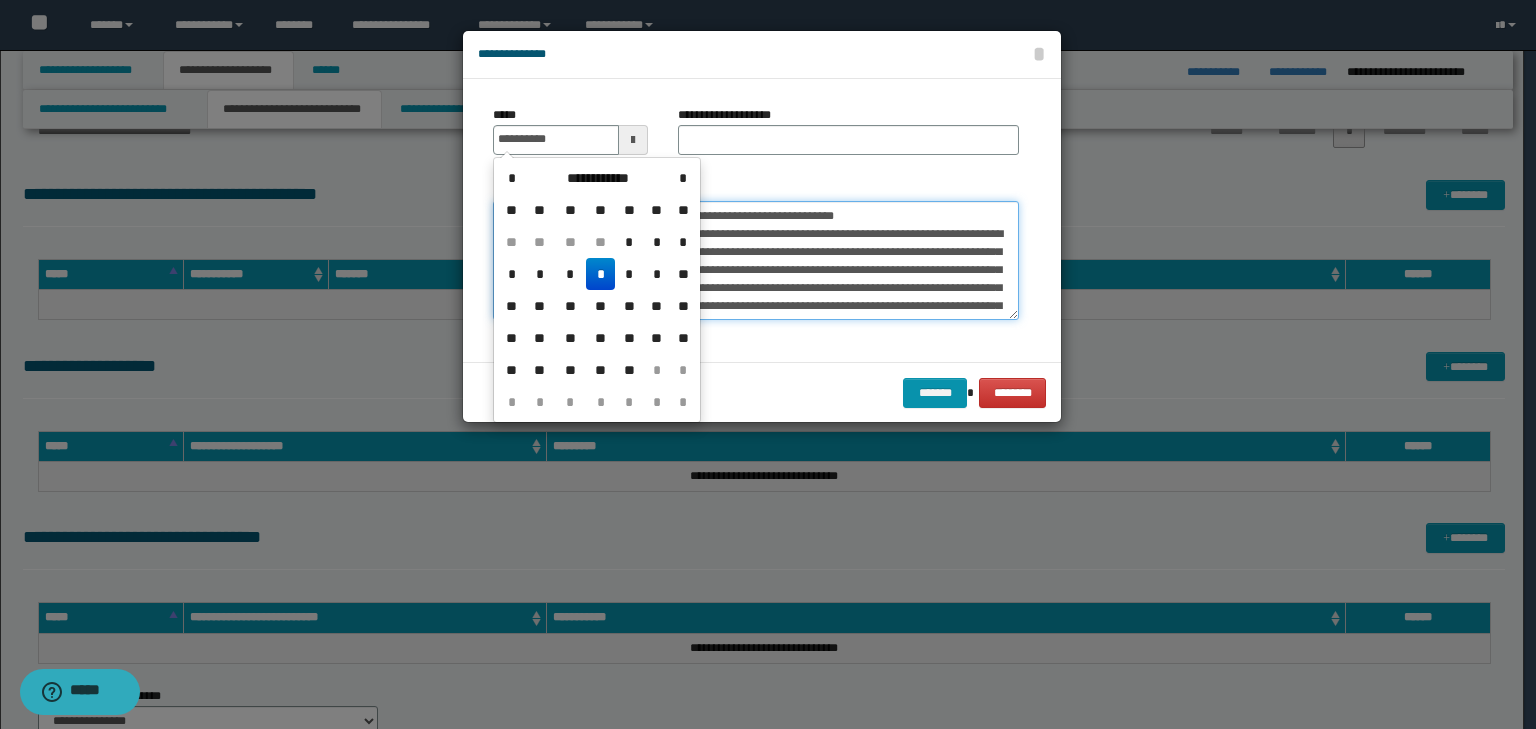 type on "**********" 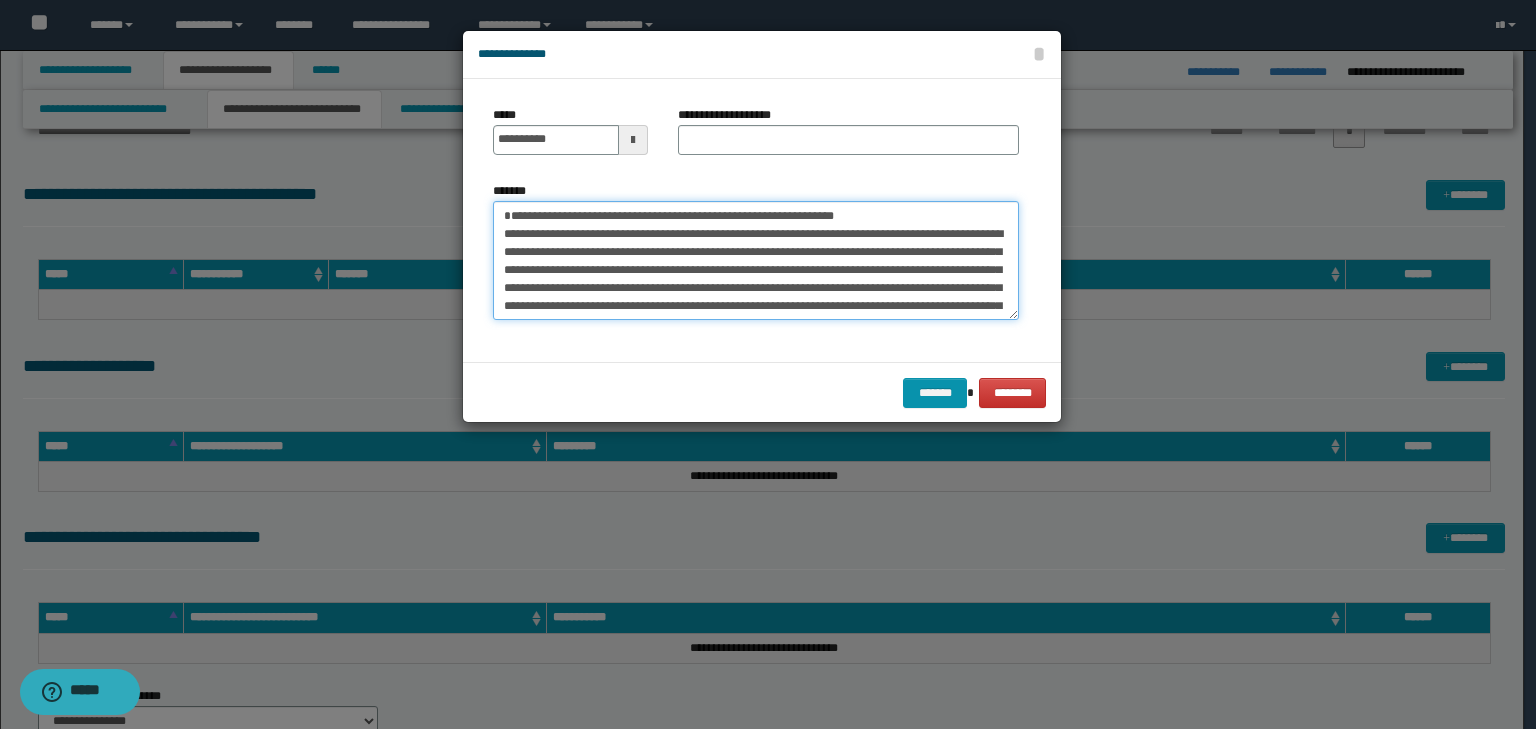 drag, startPoint x: 956, startPoint y: 210, endPoint x: 476, endPoint y: 206, distance: 480.01666 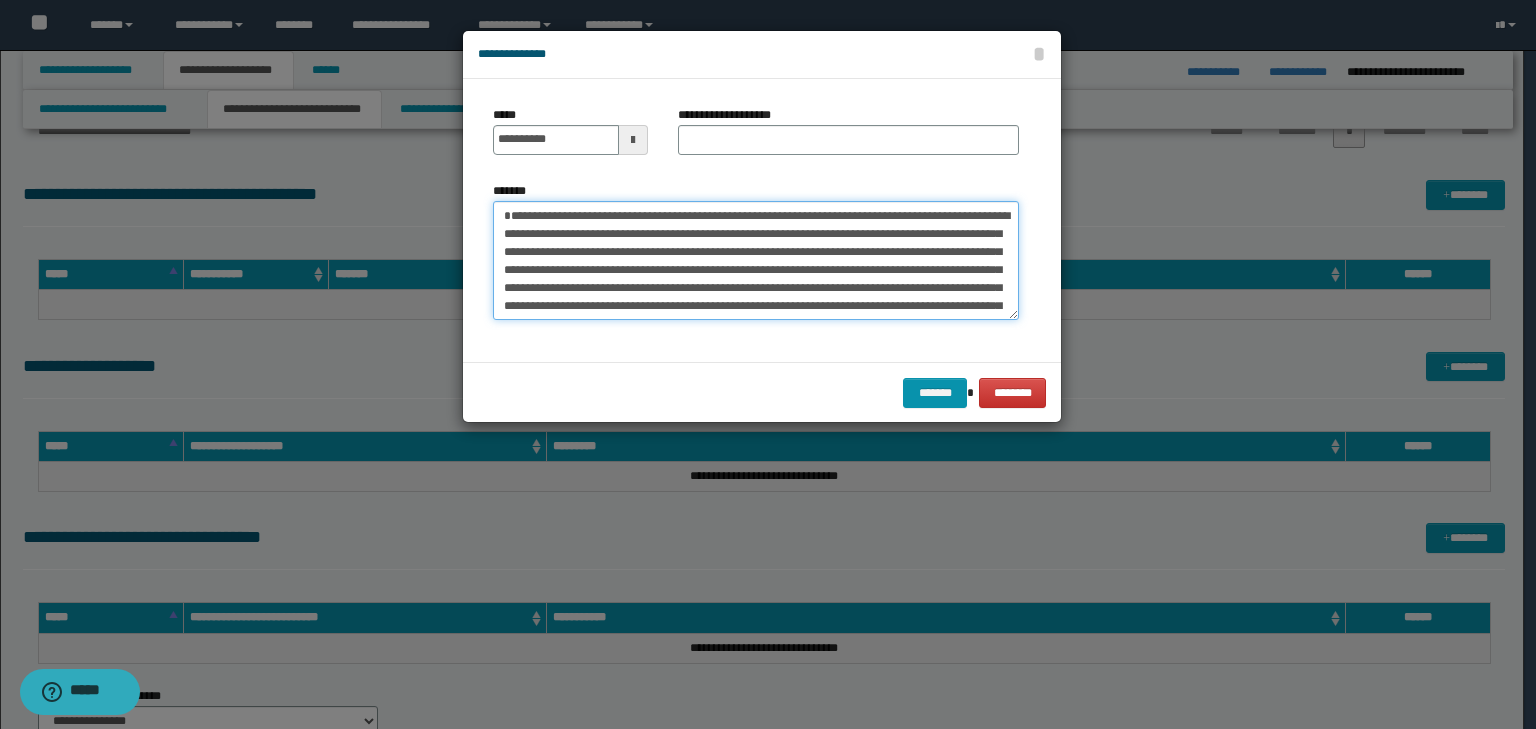 type on "**********" 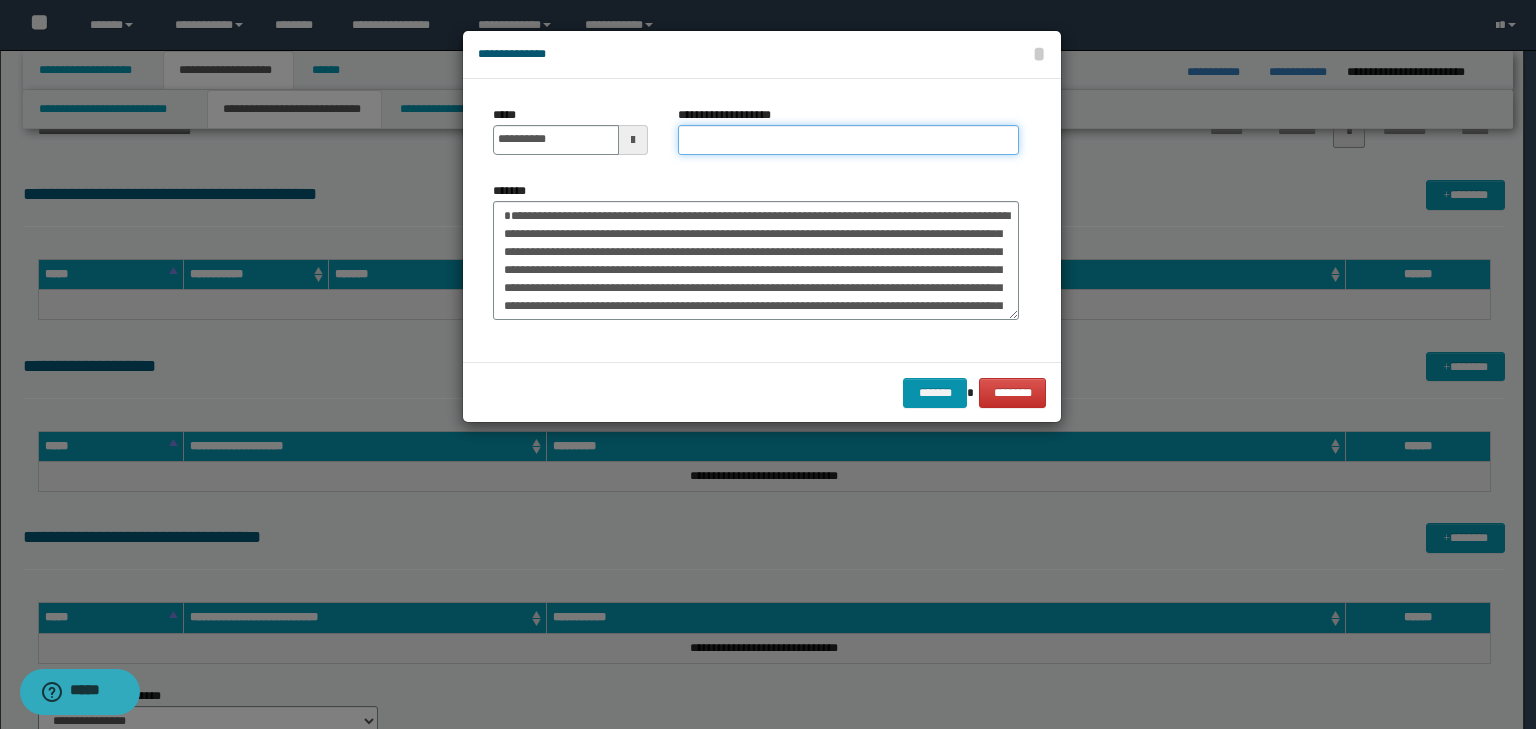 click on "**********" at bounding box center (848, 140) 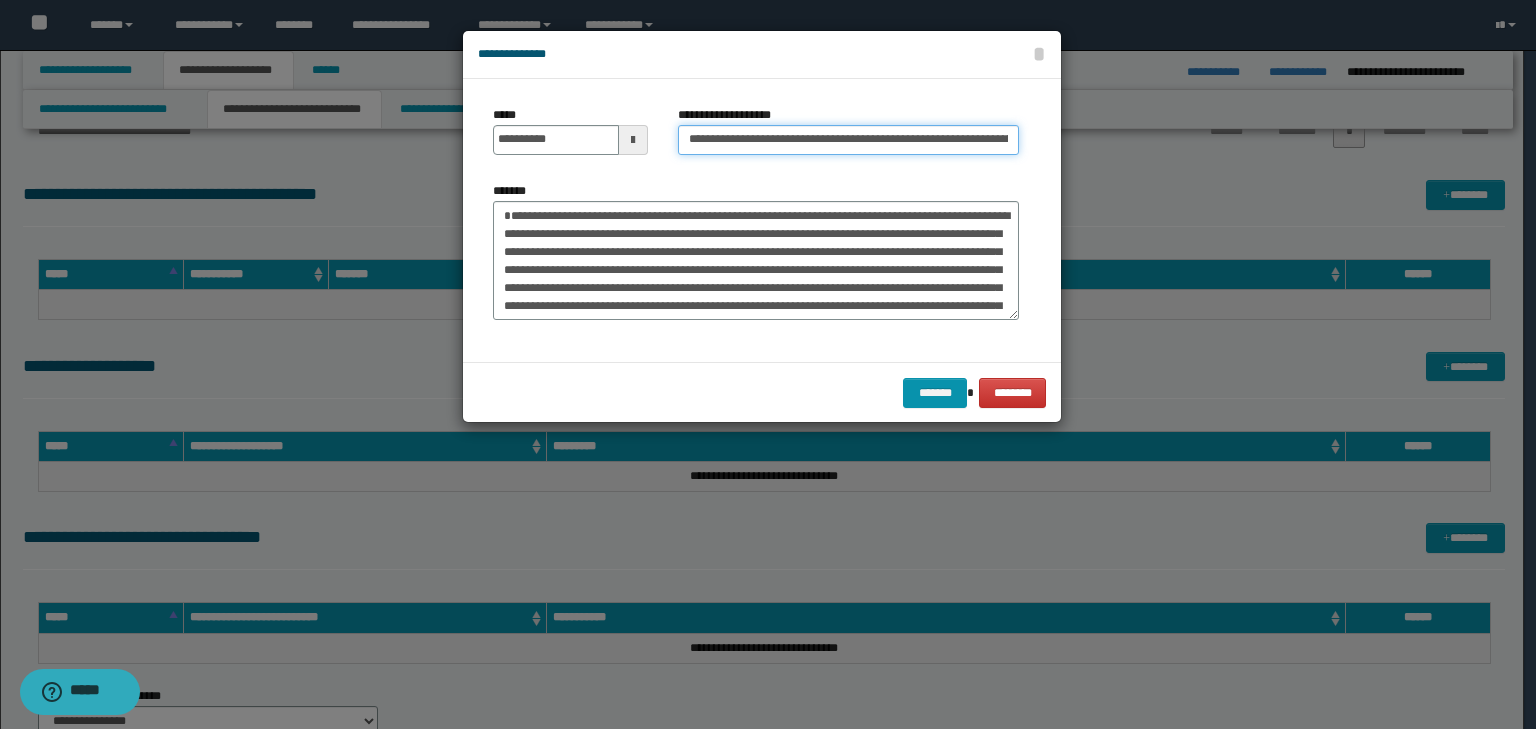 scroll, scrollTop: 0, scrollLeft: 104, axis: horizontal 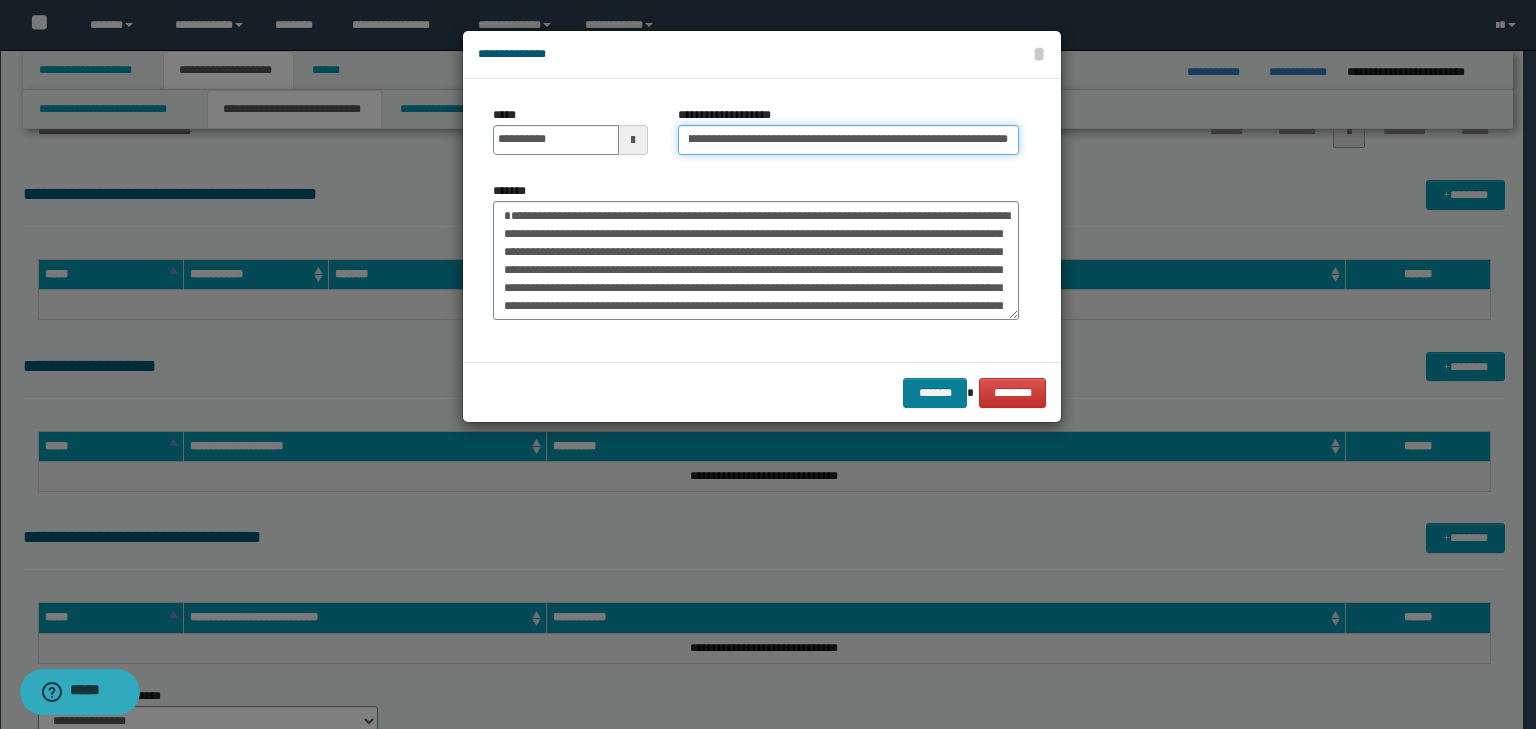 type on "**********" 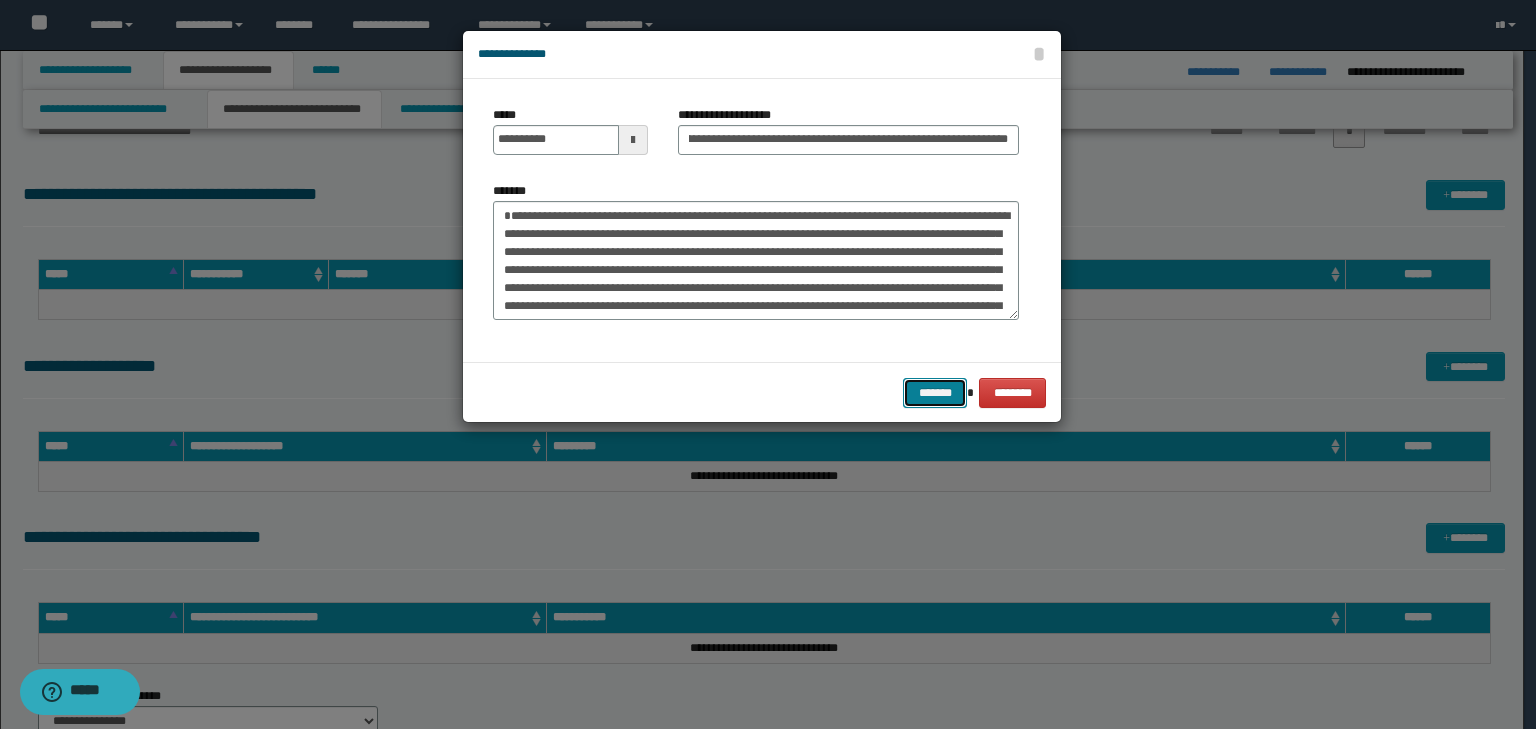 click on "*******" at bounding box center [935, 393] 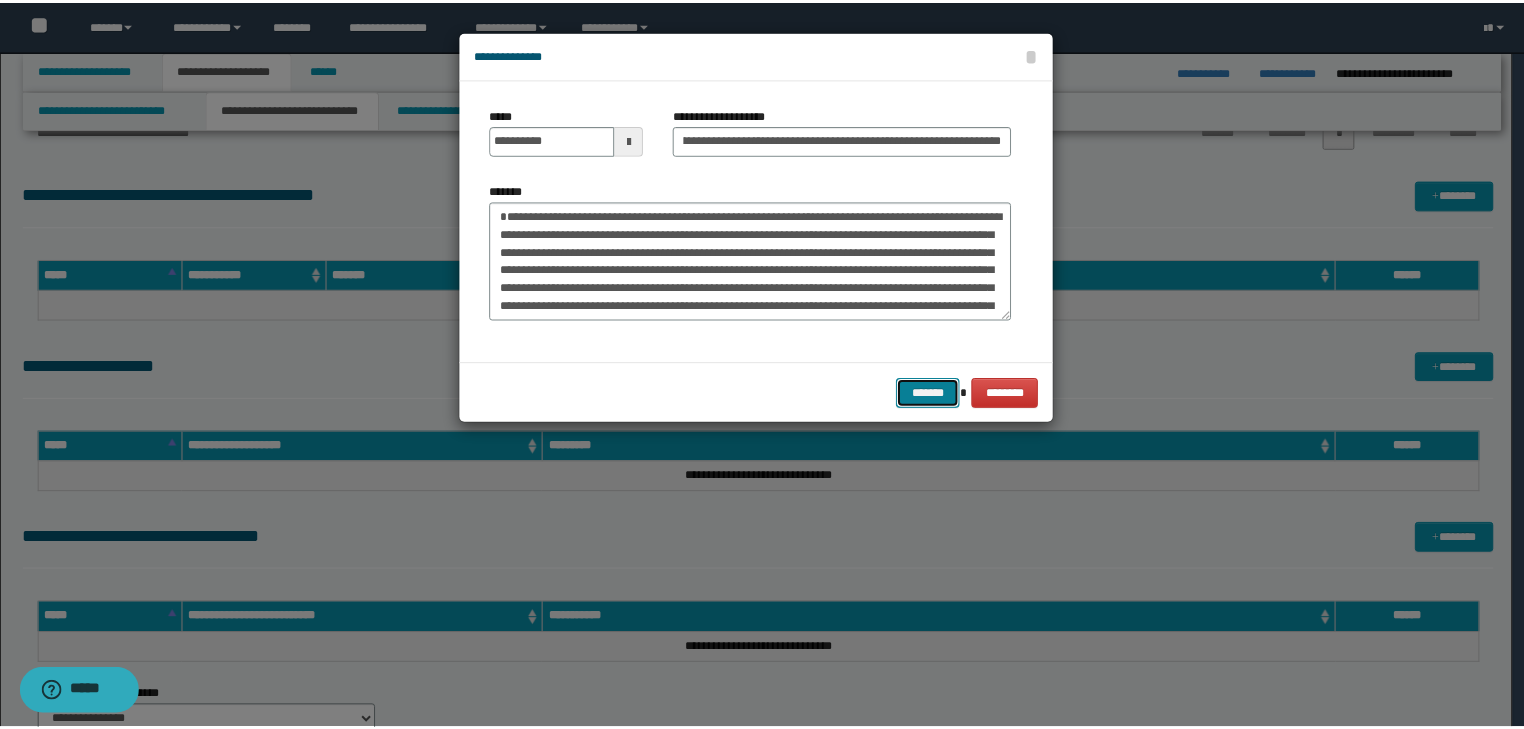 scroll, scrollTop: 0, scrollLeft: 0, axis: both 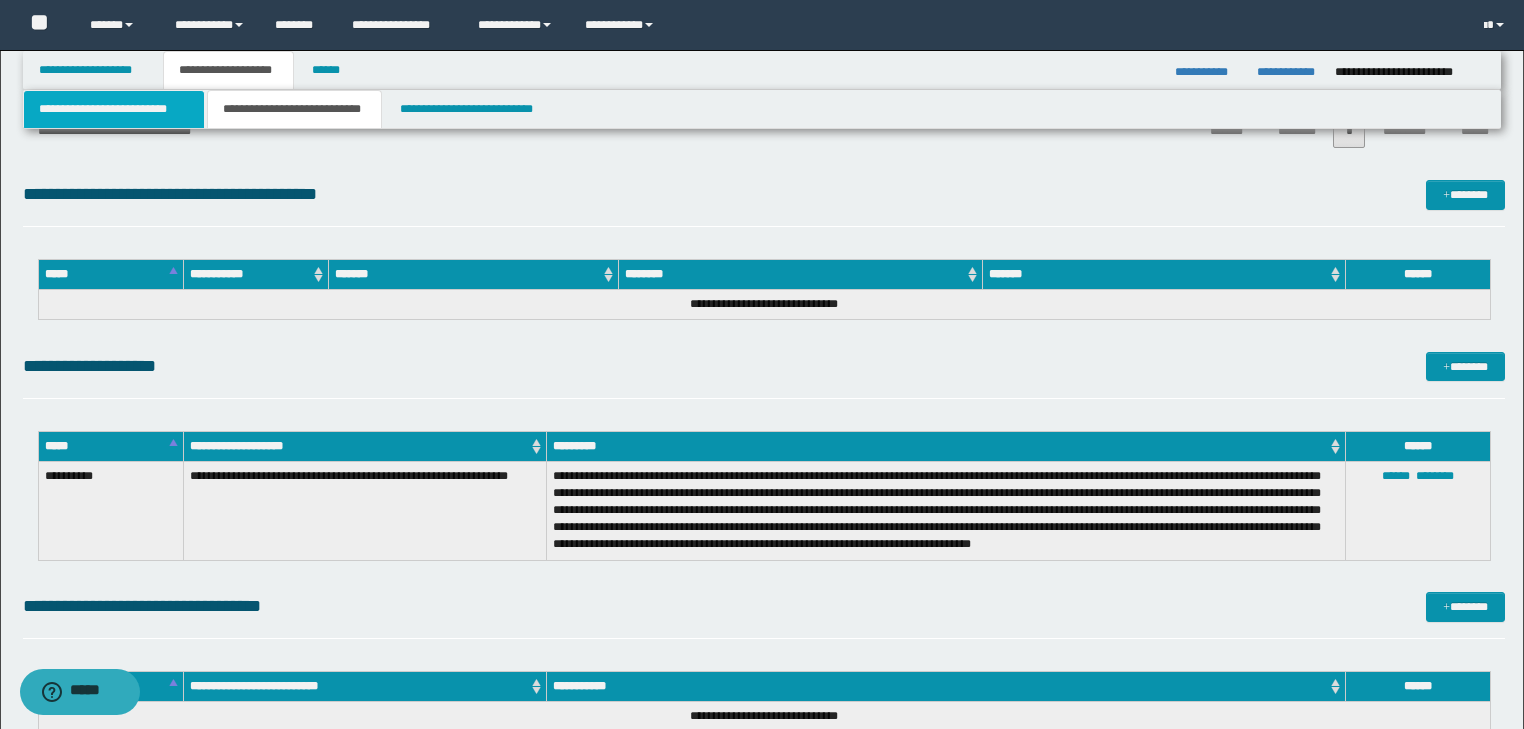 click on "**********" at bounding box center [114, 109] 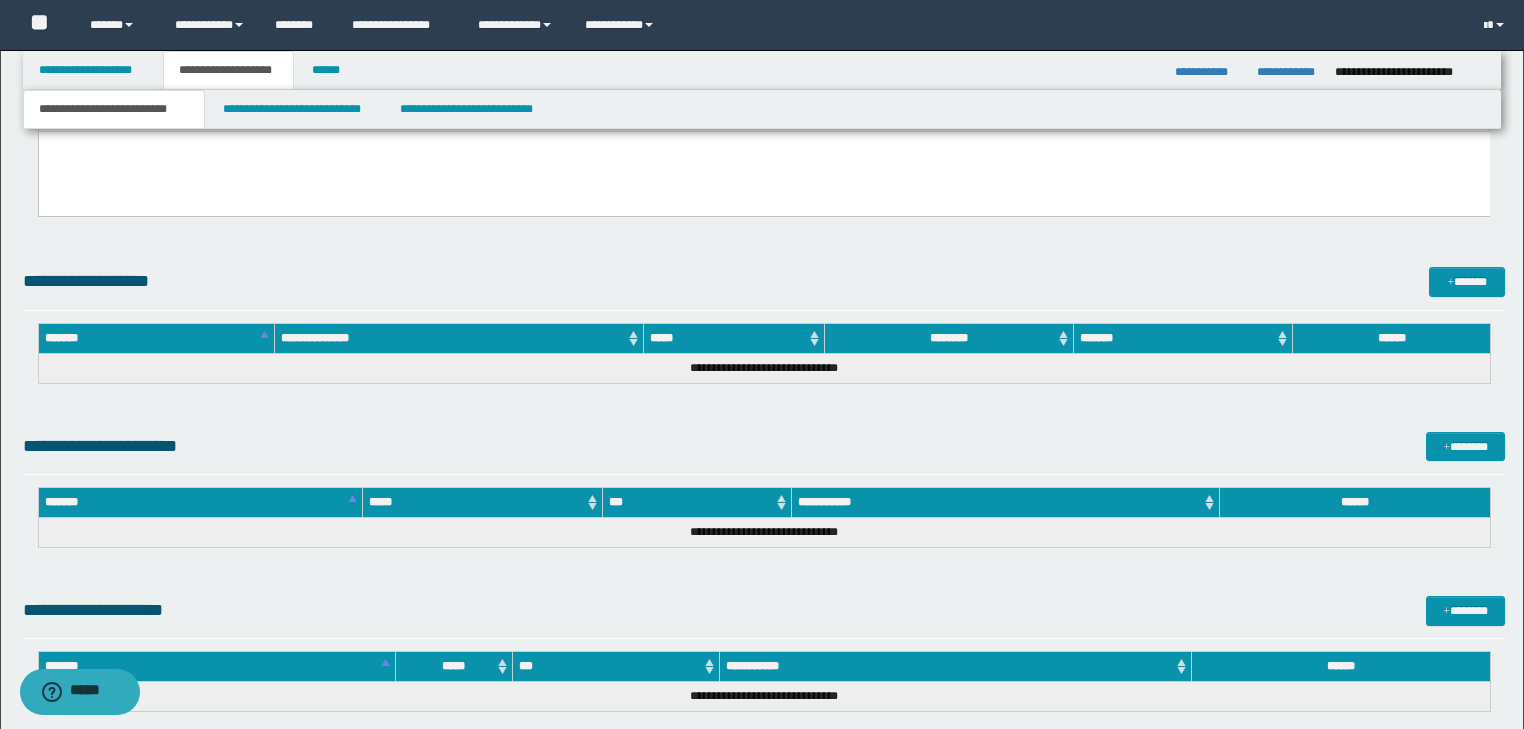 scroll, scrollTop: 701, scrollLeft: 0, axis: vertical 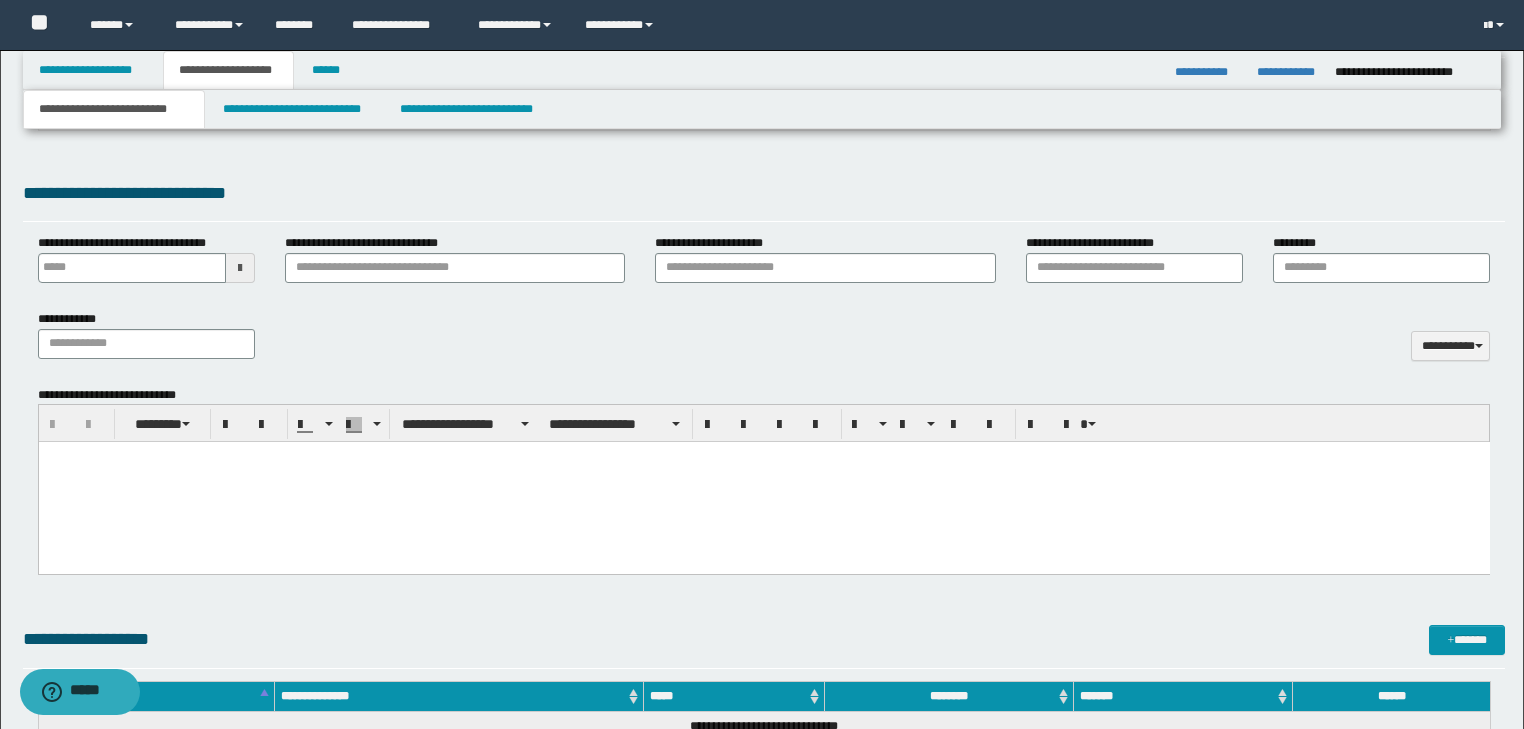 click at bounding box center [763, 482] 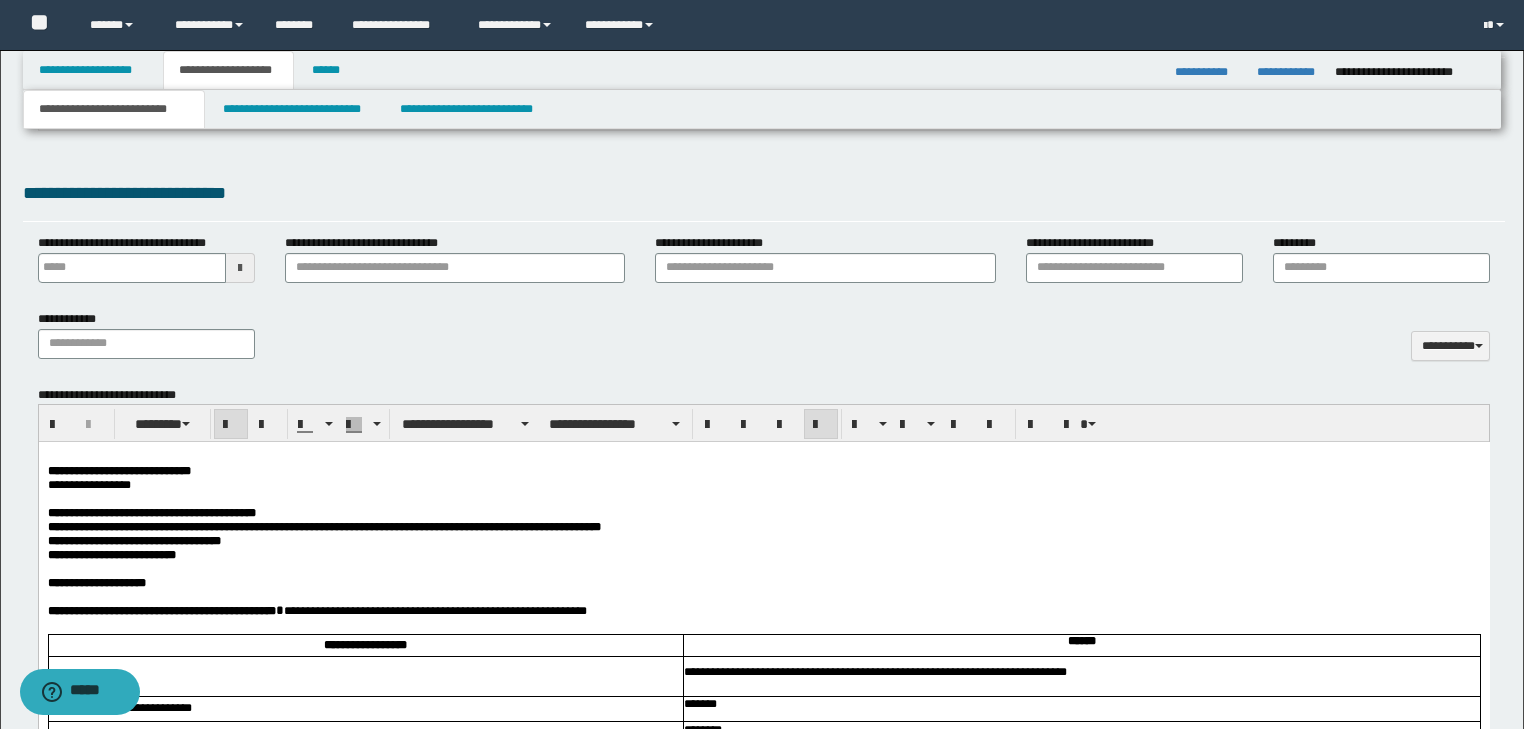 click on "**********" at bounding box center [118, 471] 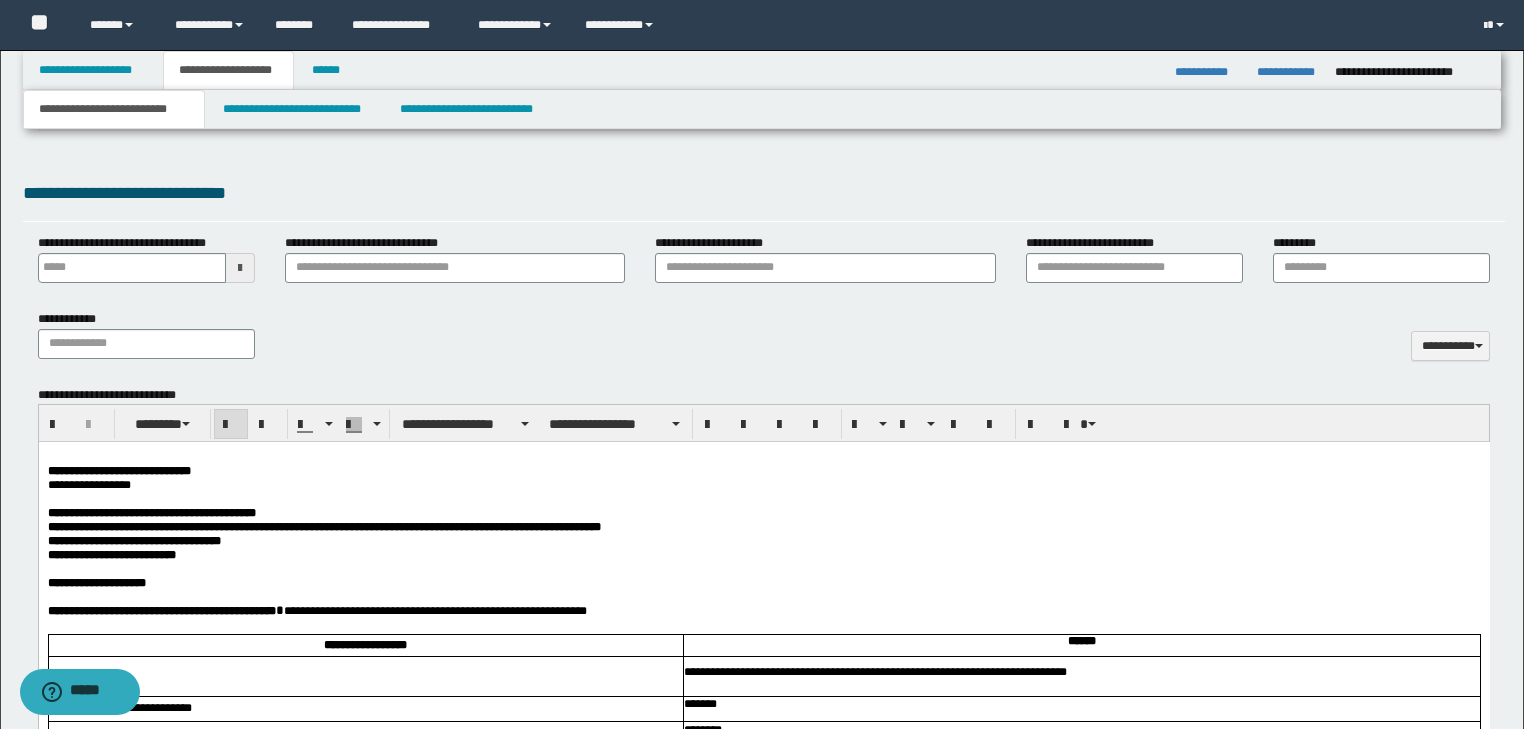 click on "**********" at bounding box center (118, 471) 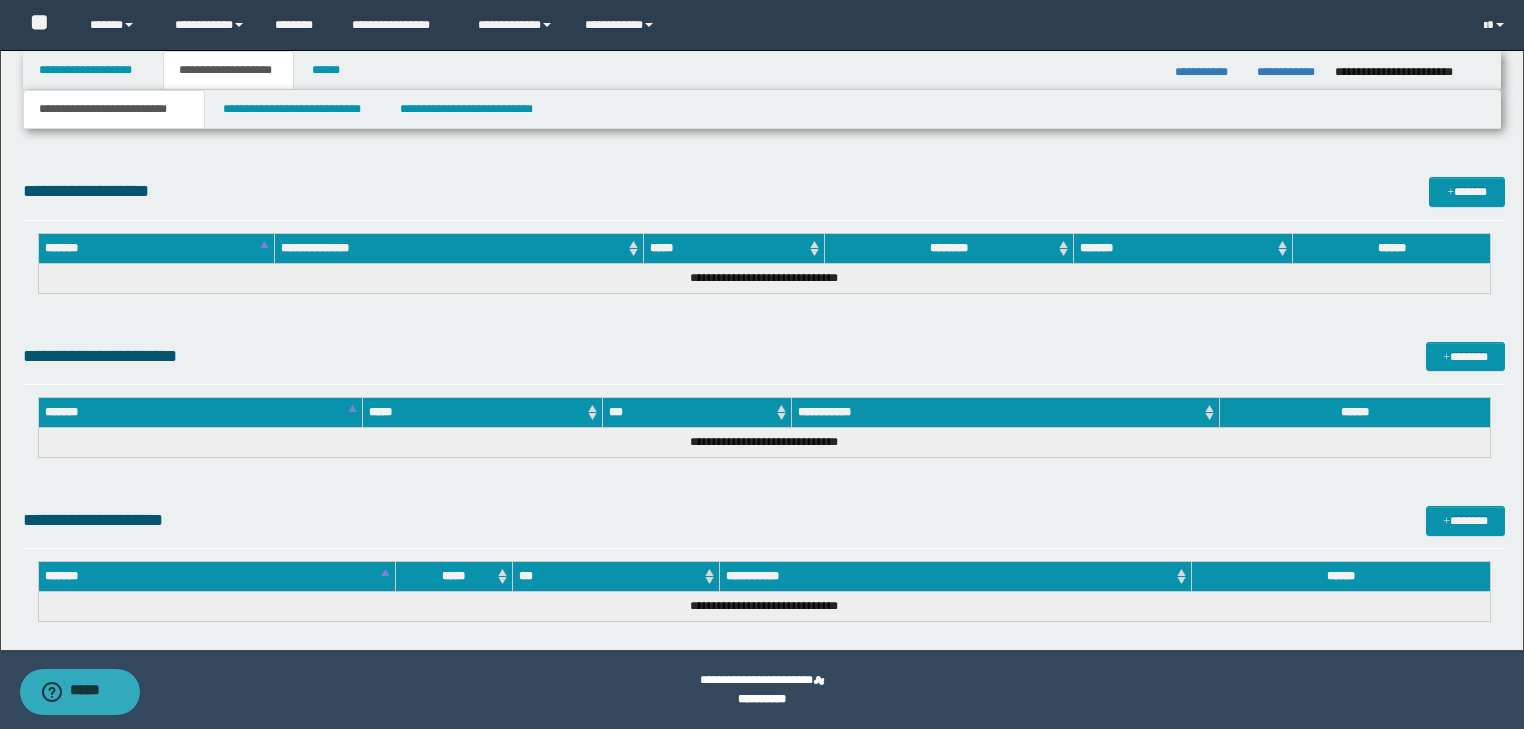 drag, startPoint x: 49, startPoint y: -2317, endPoint x: 315, endPoint y: 751, distance: 3079.5098 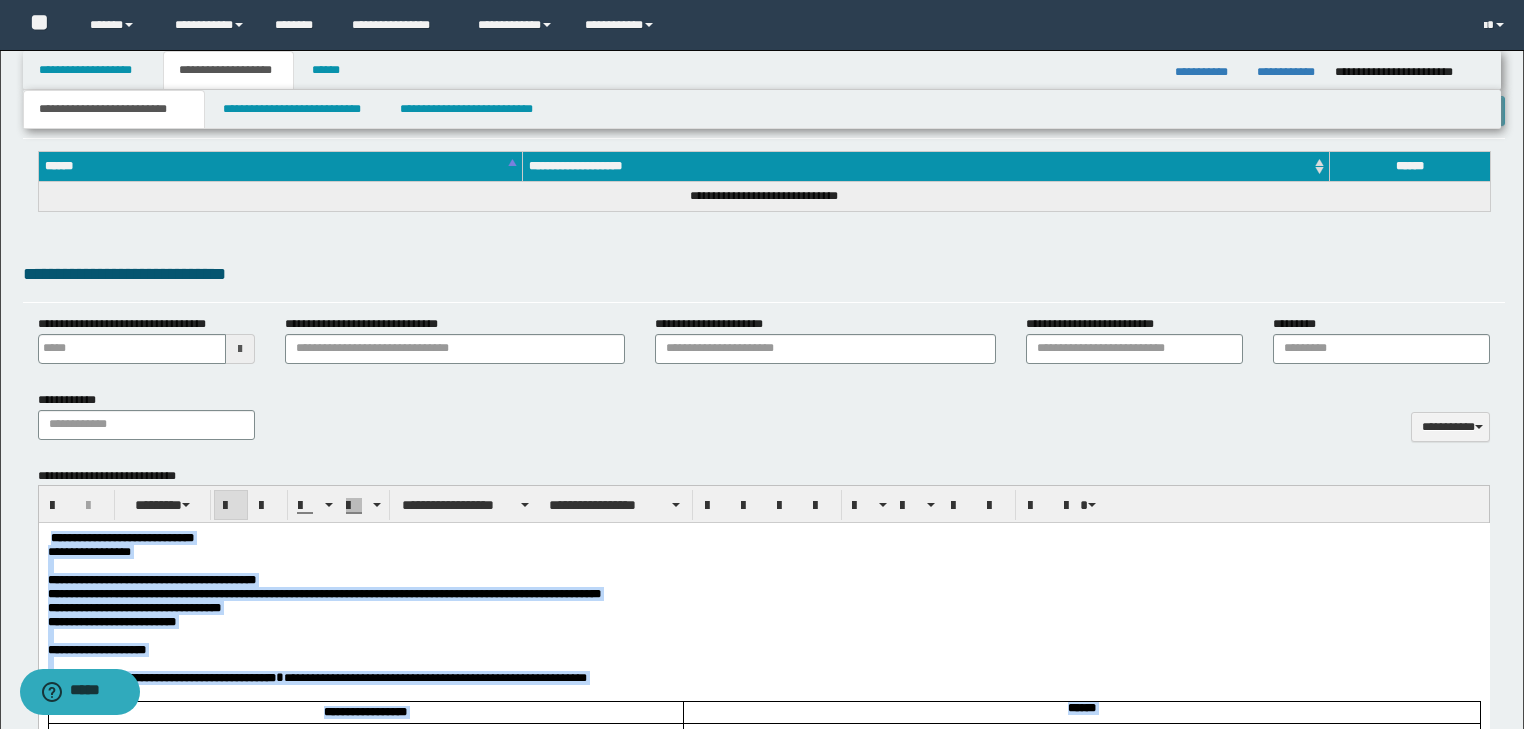 scroll, scrollTop: 592, scrollLeft: 0, axis: vertical 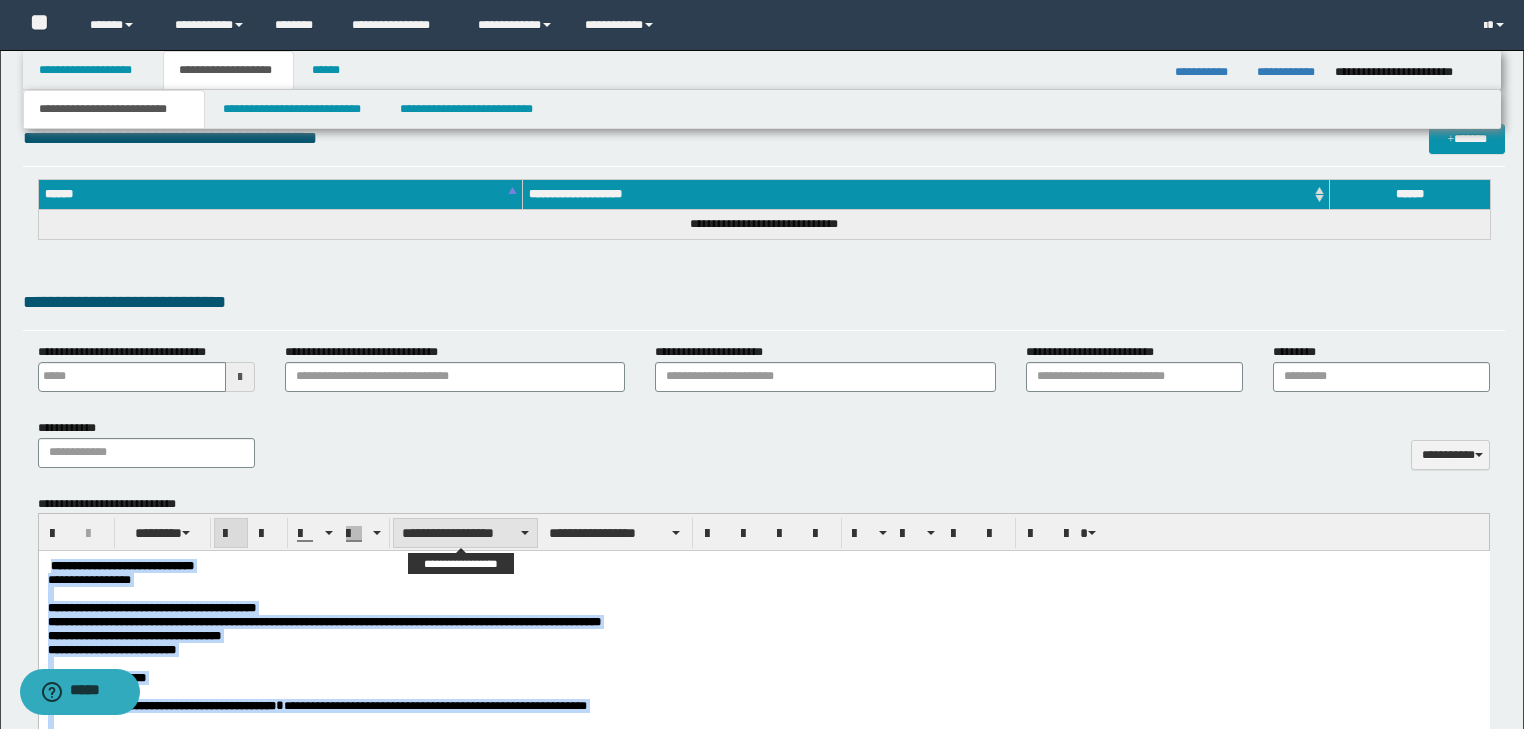 click on "**********" at bounding box center (465, 533) 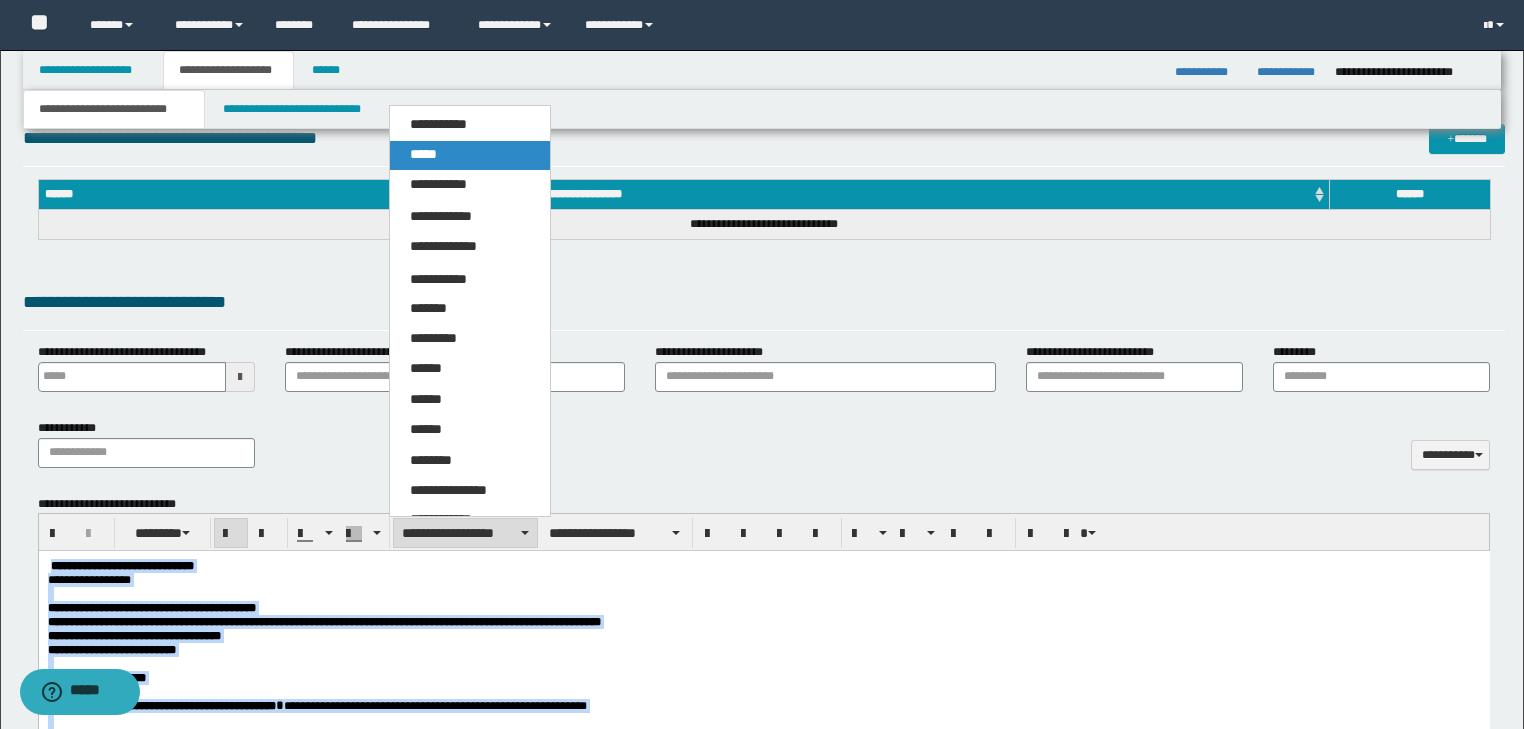click on "*****" at bounding box center [423, 154] 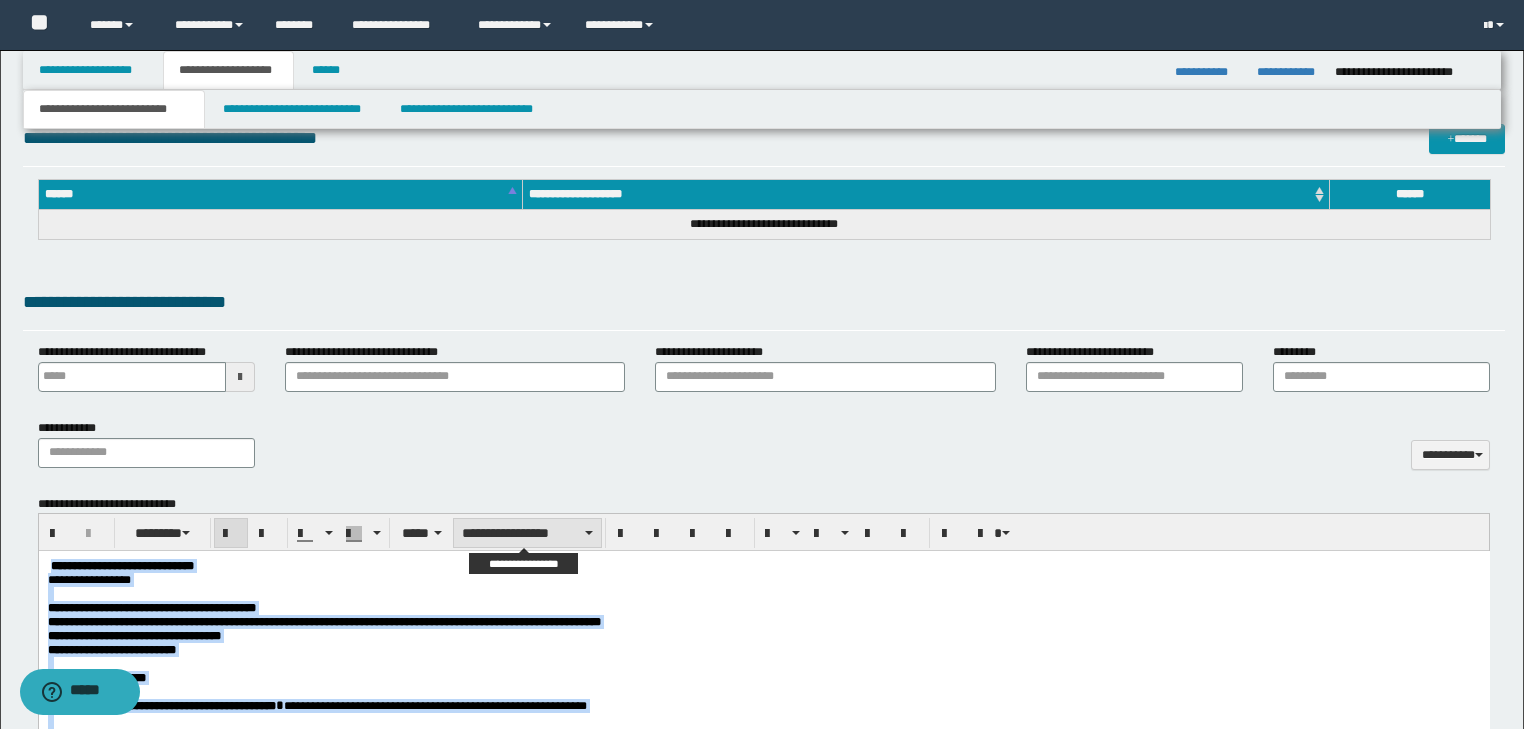 click on "**********" at bounding box center (527, 533) 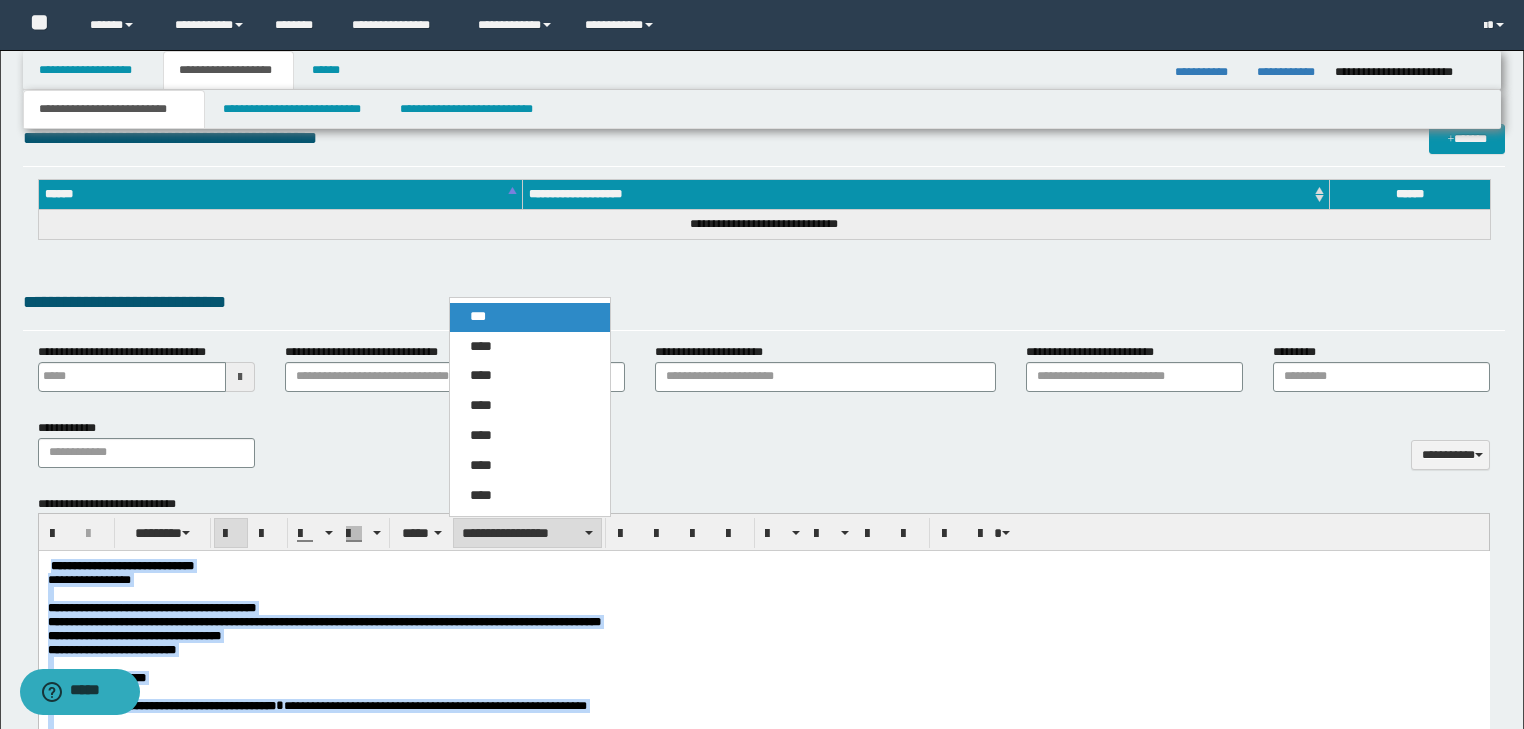 click on "***" at bounding box center (530, 317) 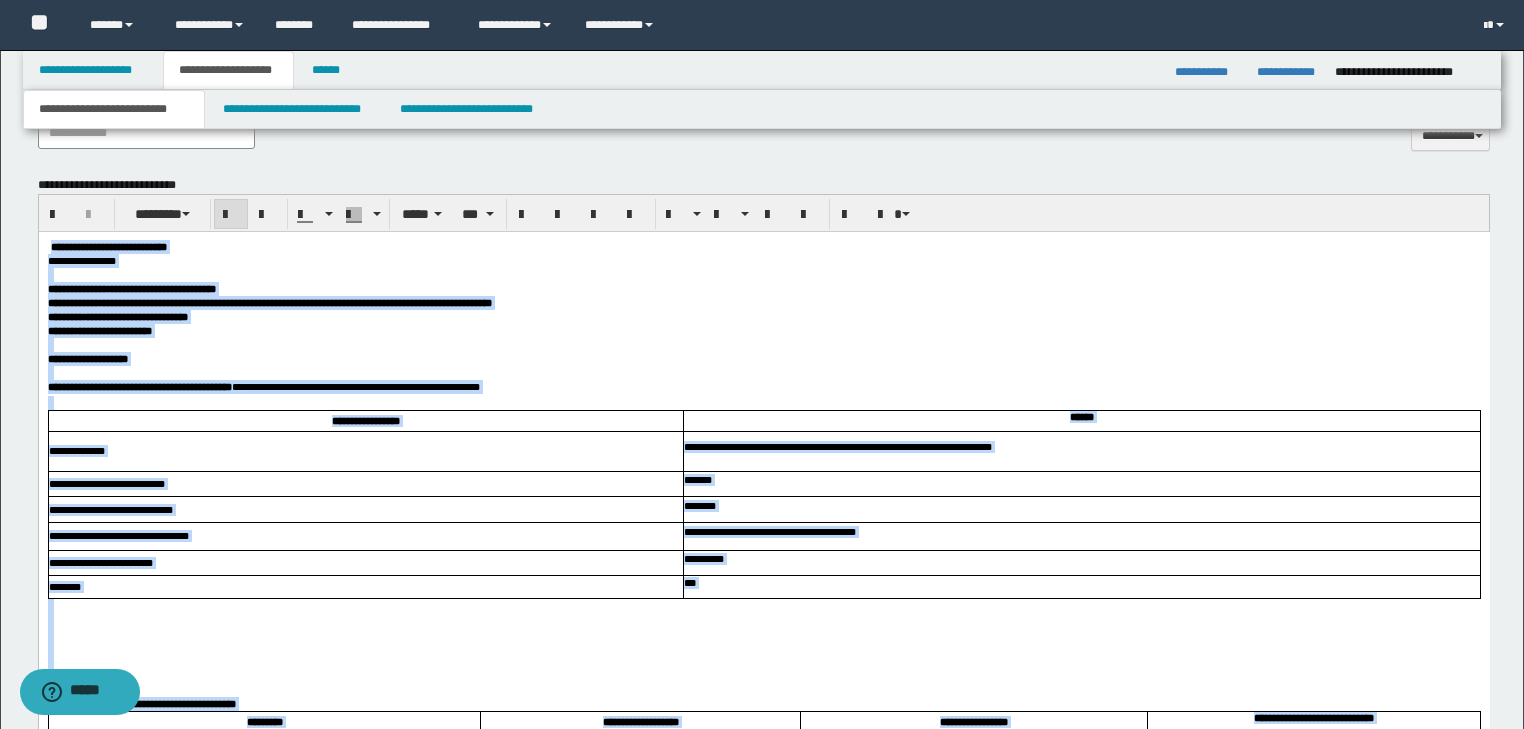 scroll, scrollTop: 912, scrollLeft: 0, axis: vertical 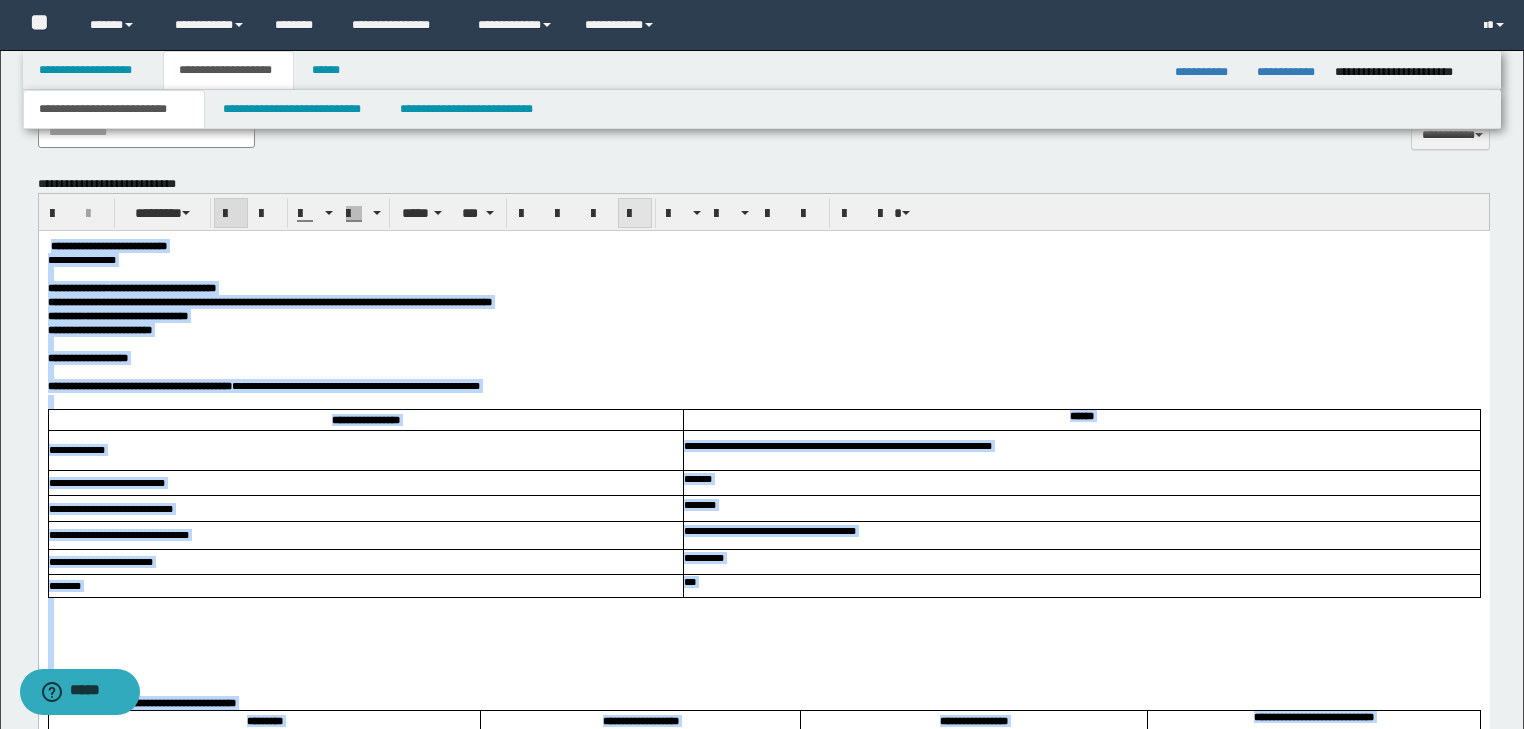 click at bounding box center [635, 214] 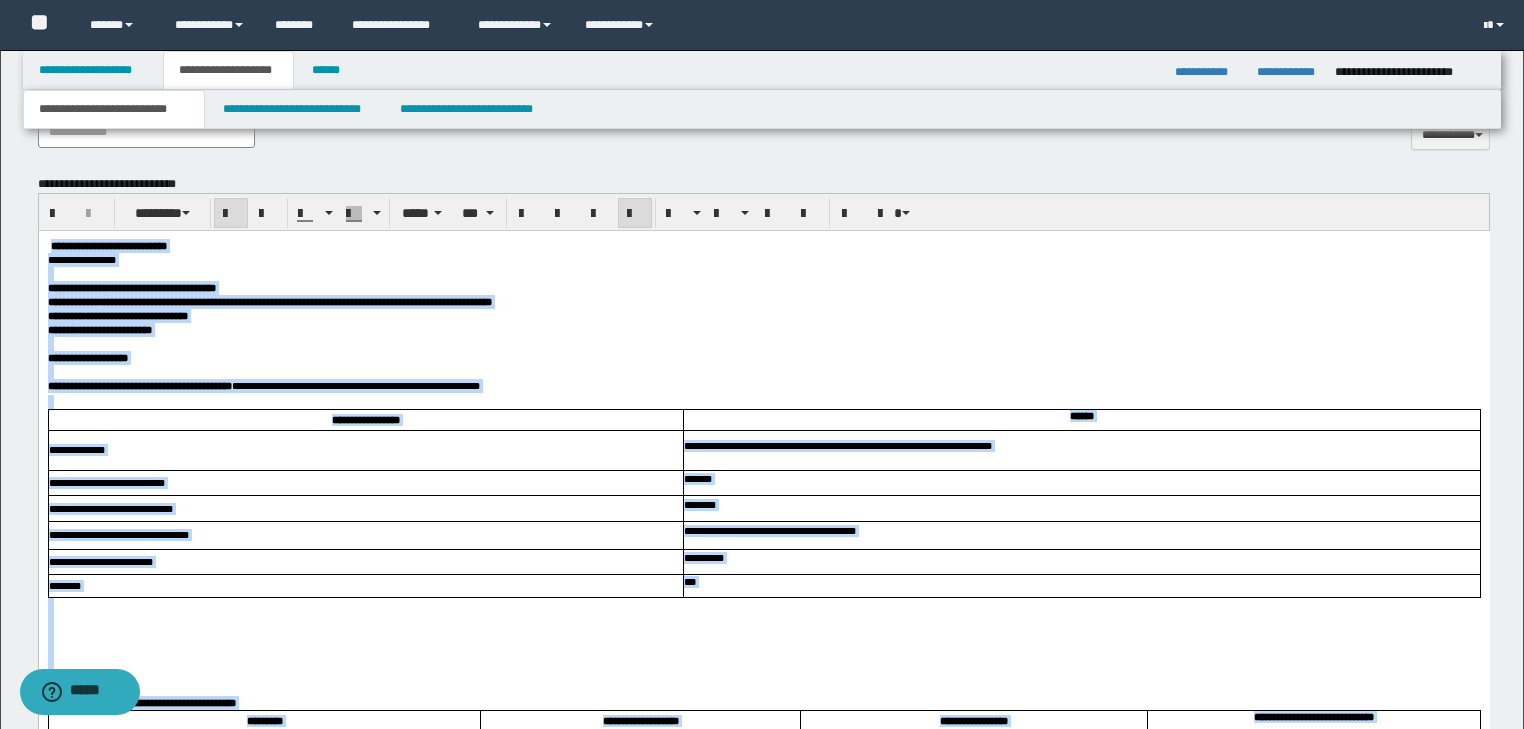 click on "**********" at bounding box center [763, 316] 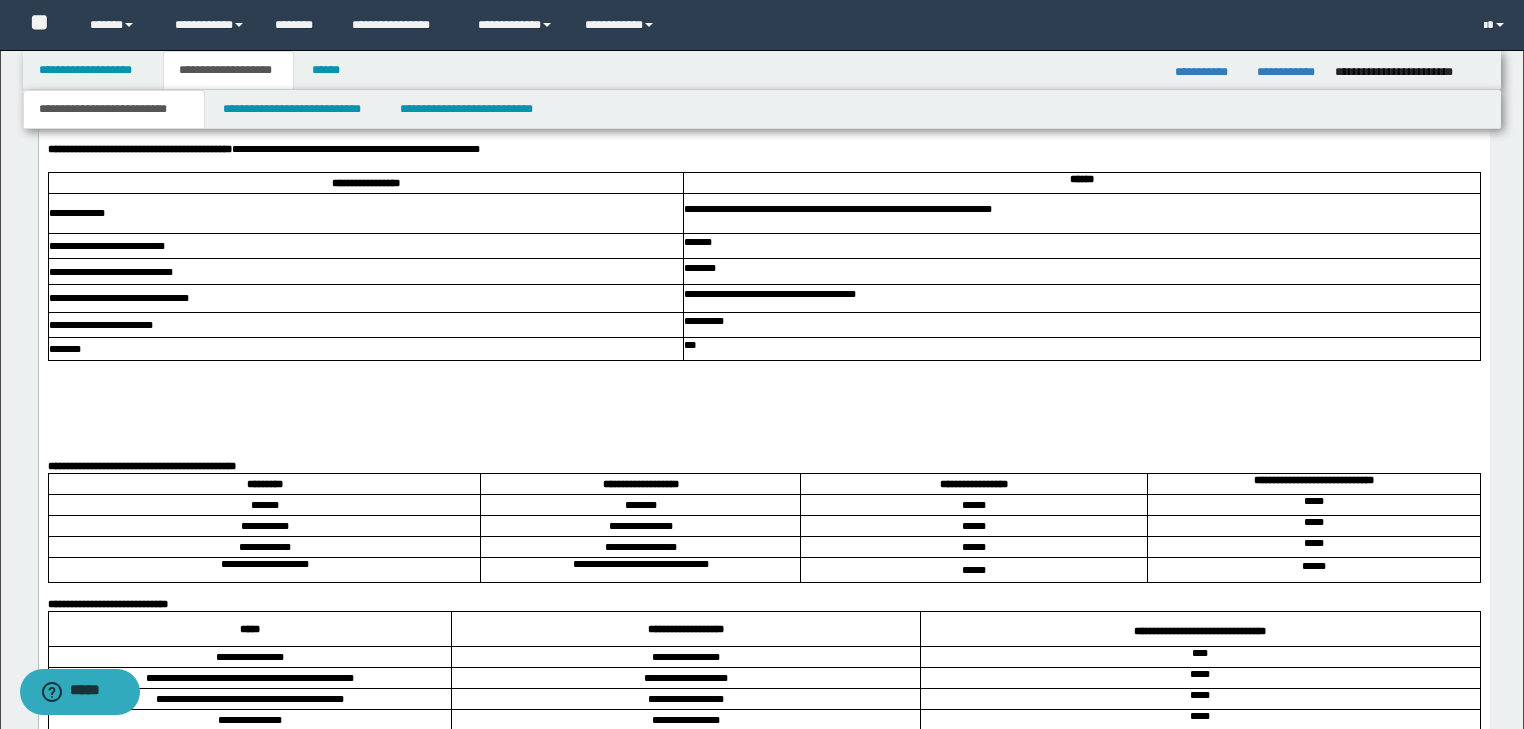 scroll, scrollTop: 1152, scrollLeft: 0, axis: vertical 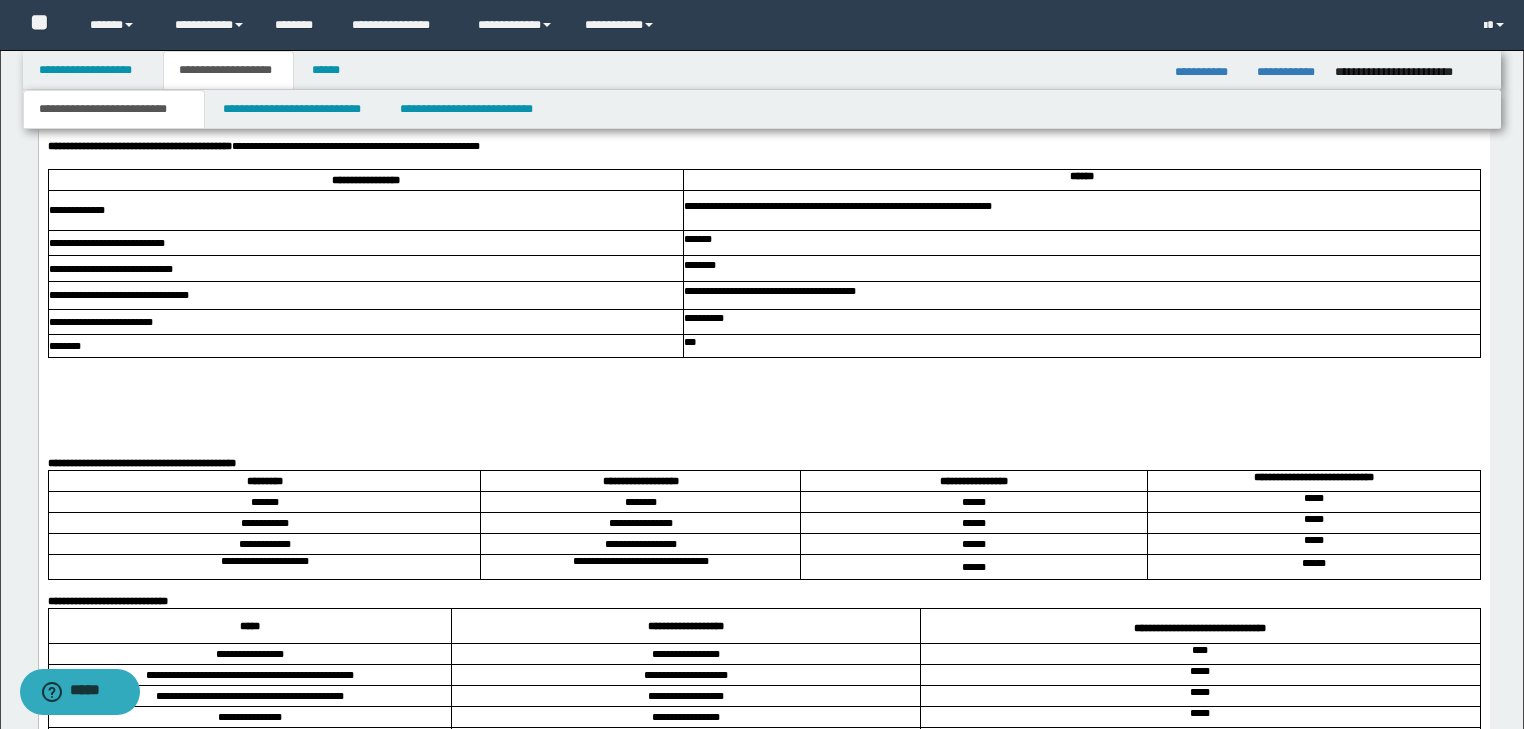 click on "**********" at bounding box center (763, 148) 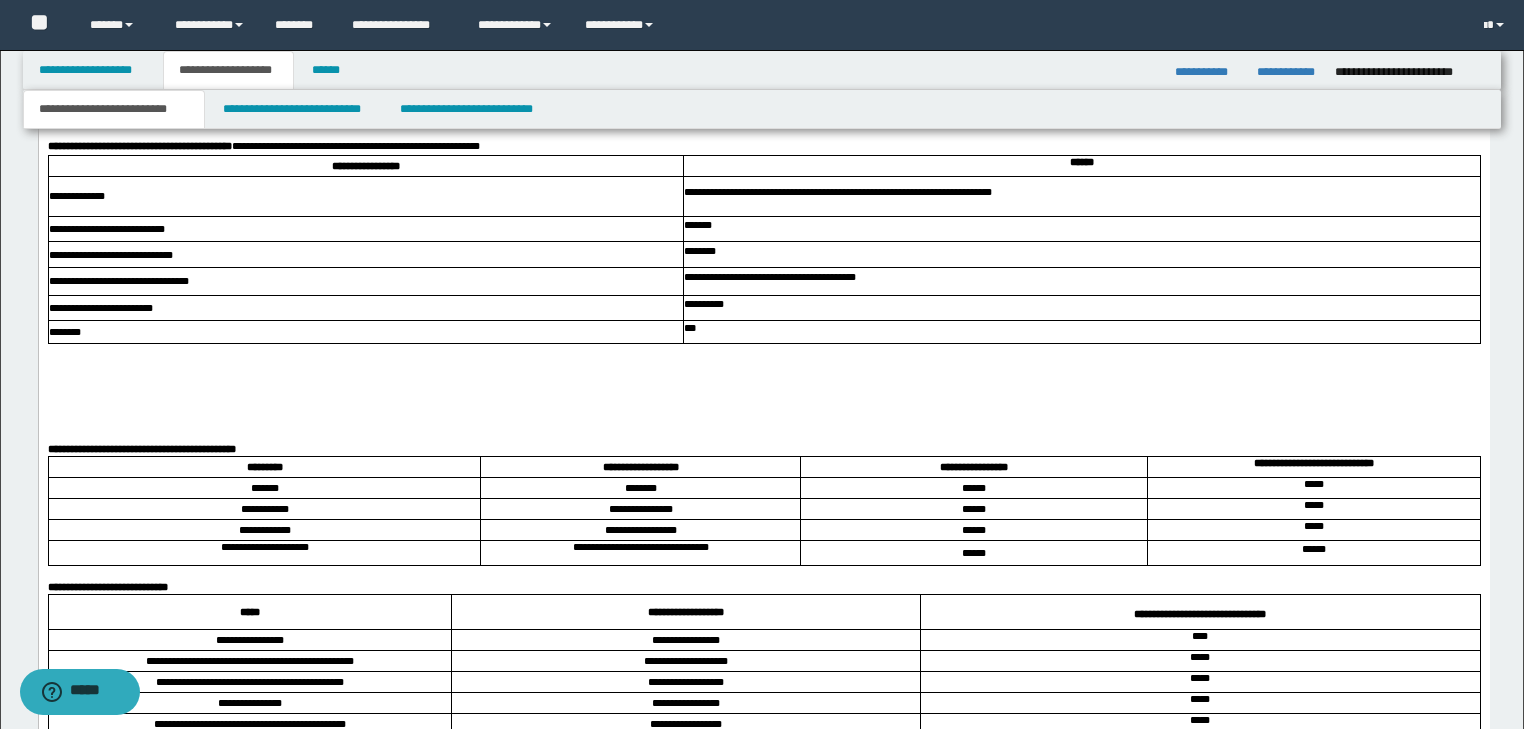 click at bounding box center [763, 366] 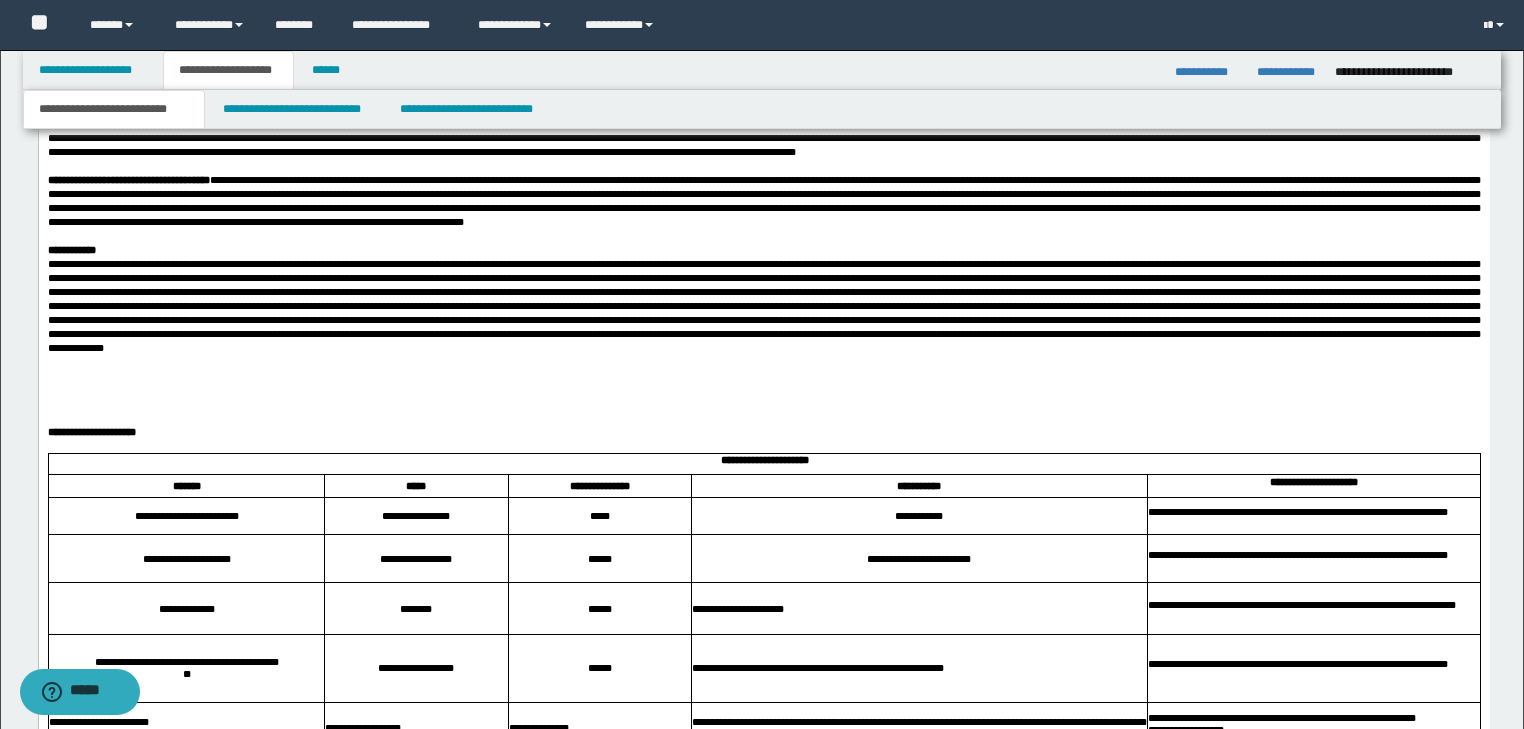scroll, scrollTop: 2352, scrollLeft: 0, axis: vertical 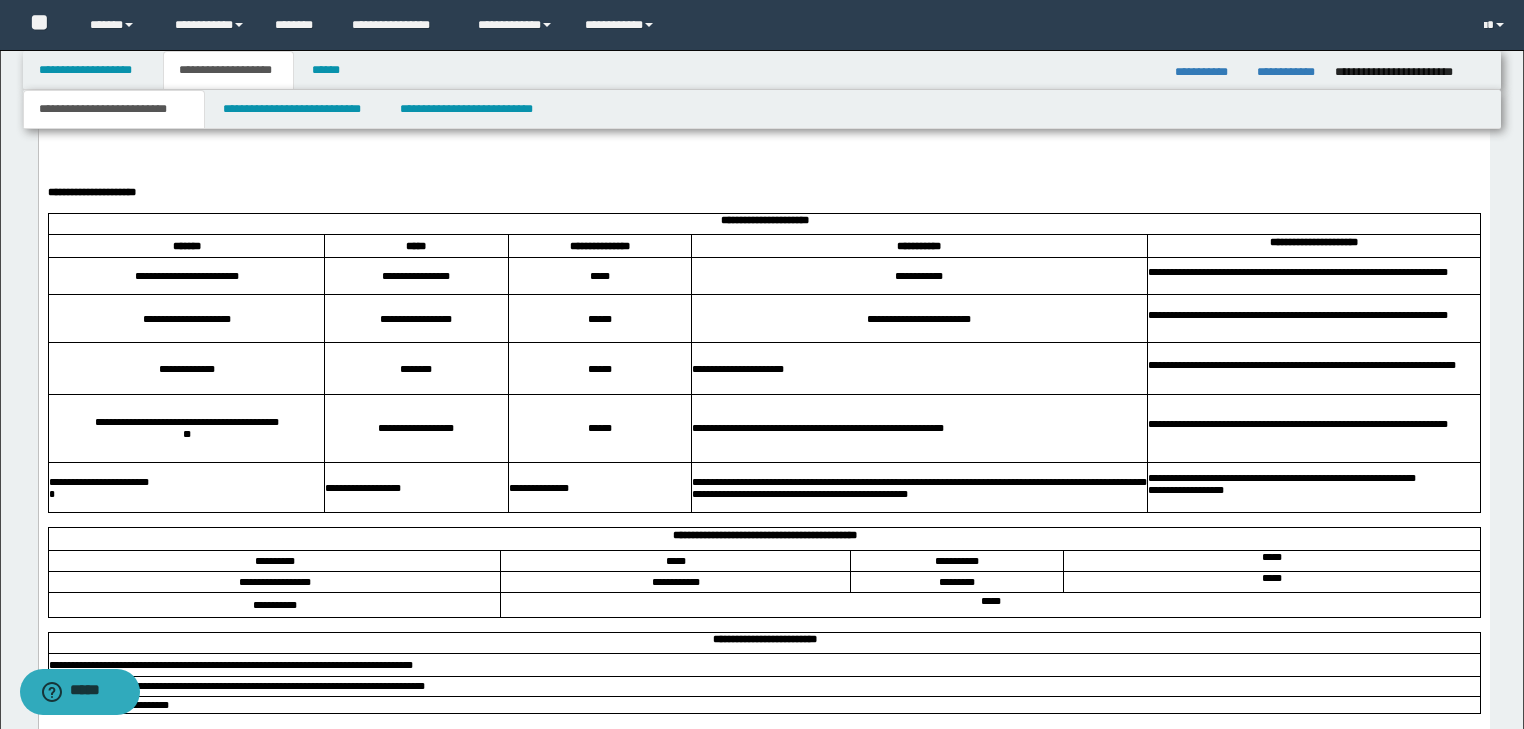 click at bounding box center [763, 67] 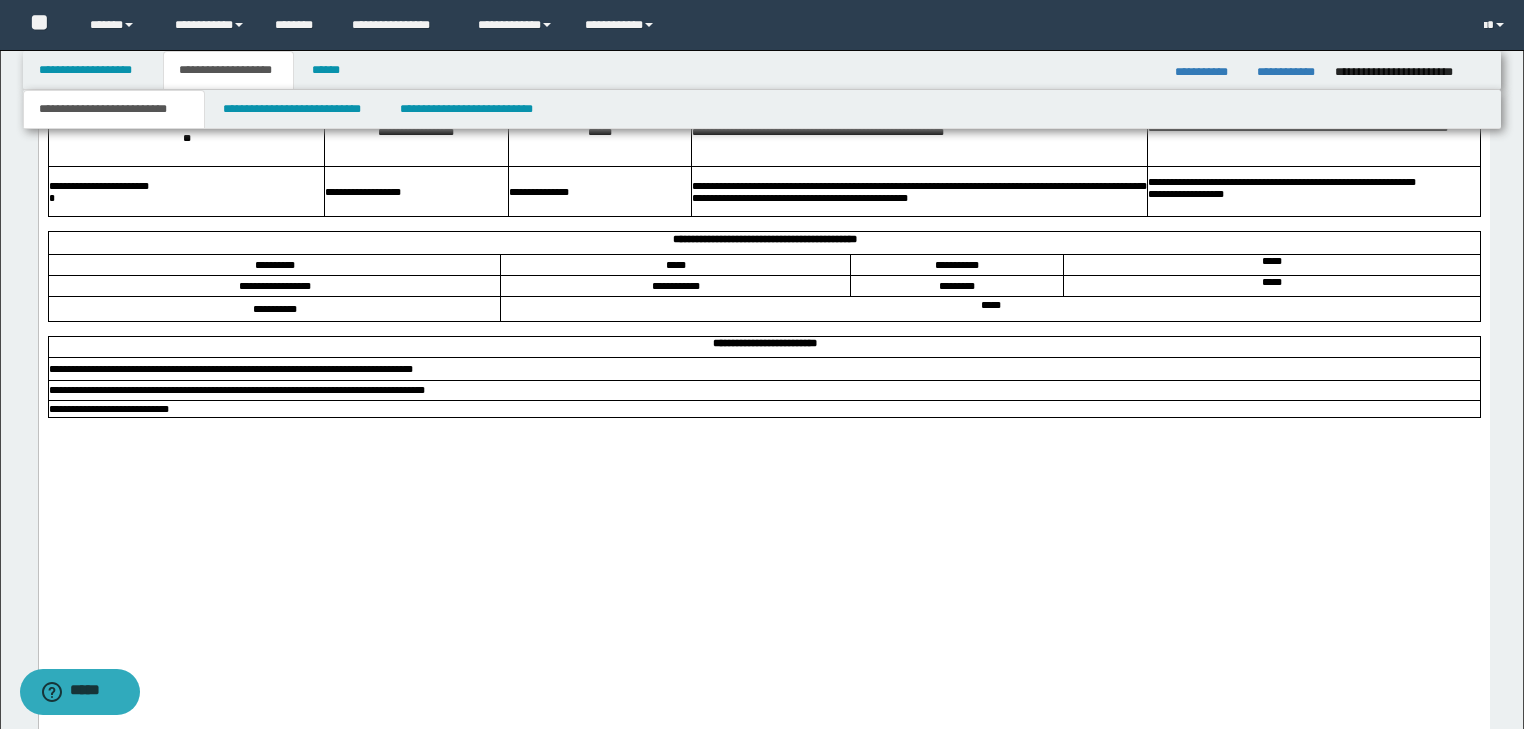 scroll, scrollTop: 2832, scrollLeft: 0, axis: vertical 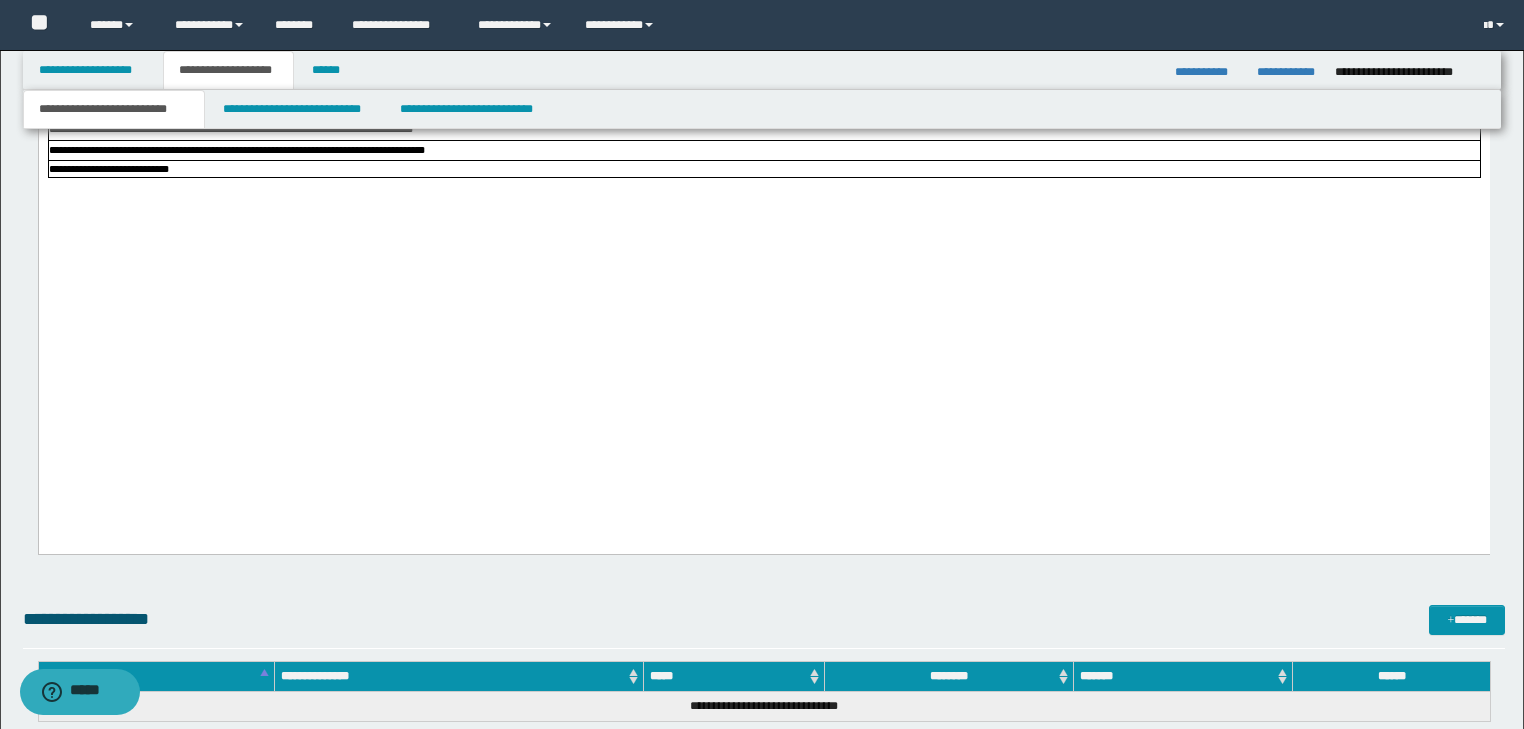 click at bounding box center (763, 200) 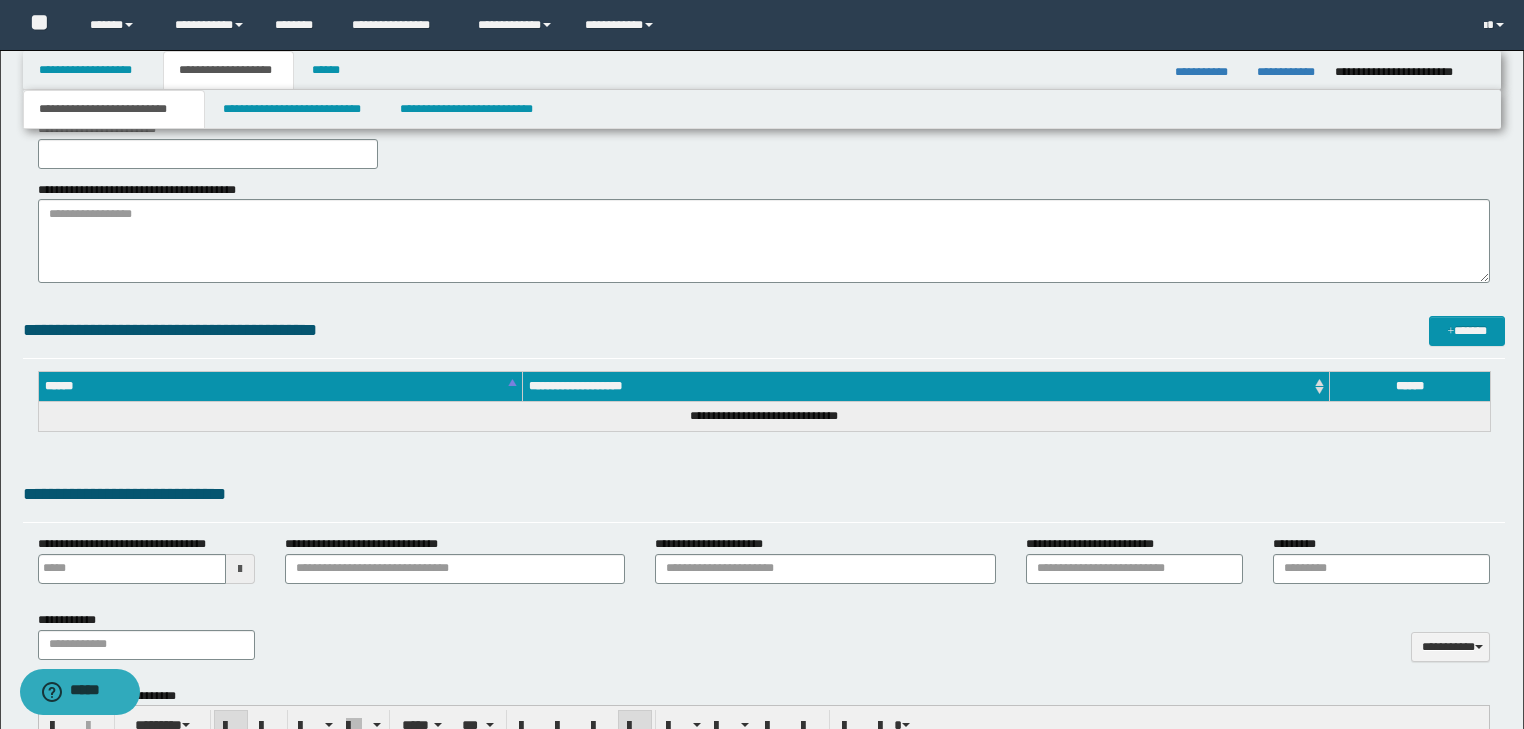 scroll, scrollTop: 640, scrollLeft: 0, axis: vertical 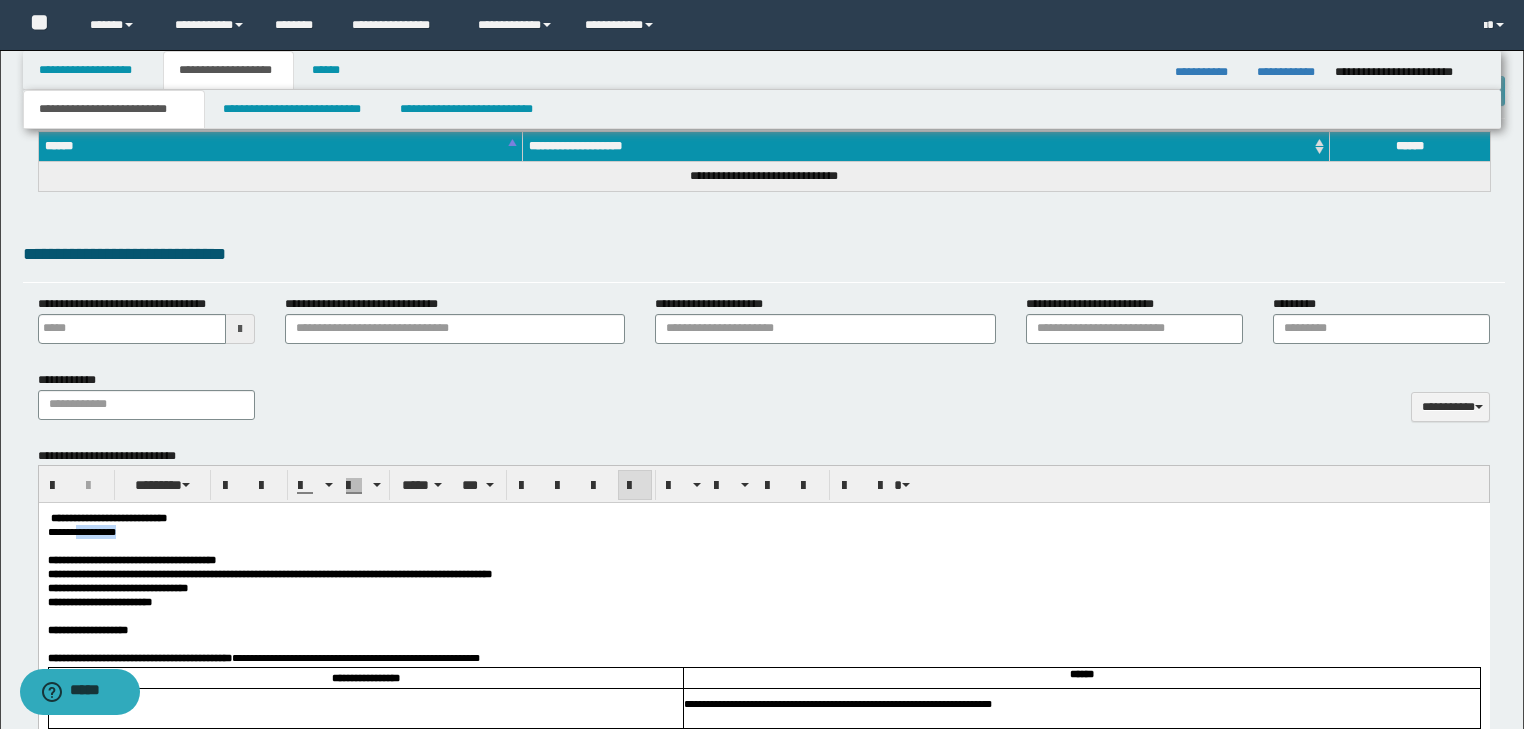 drag, startPoint x: 82, startPoint y: 538, endPoint x: 152, endPoint y: 535, distance: 70.064255 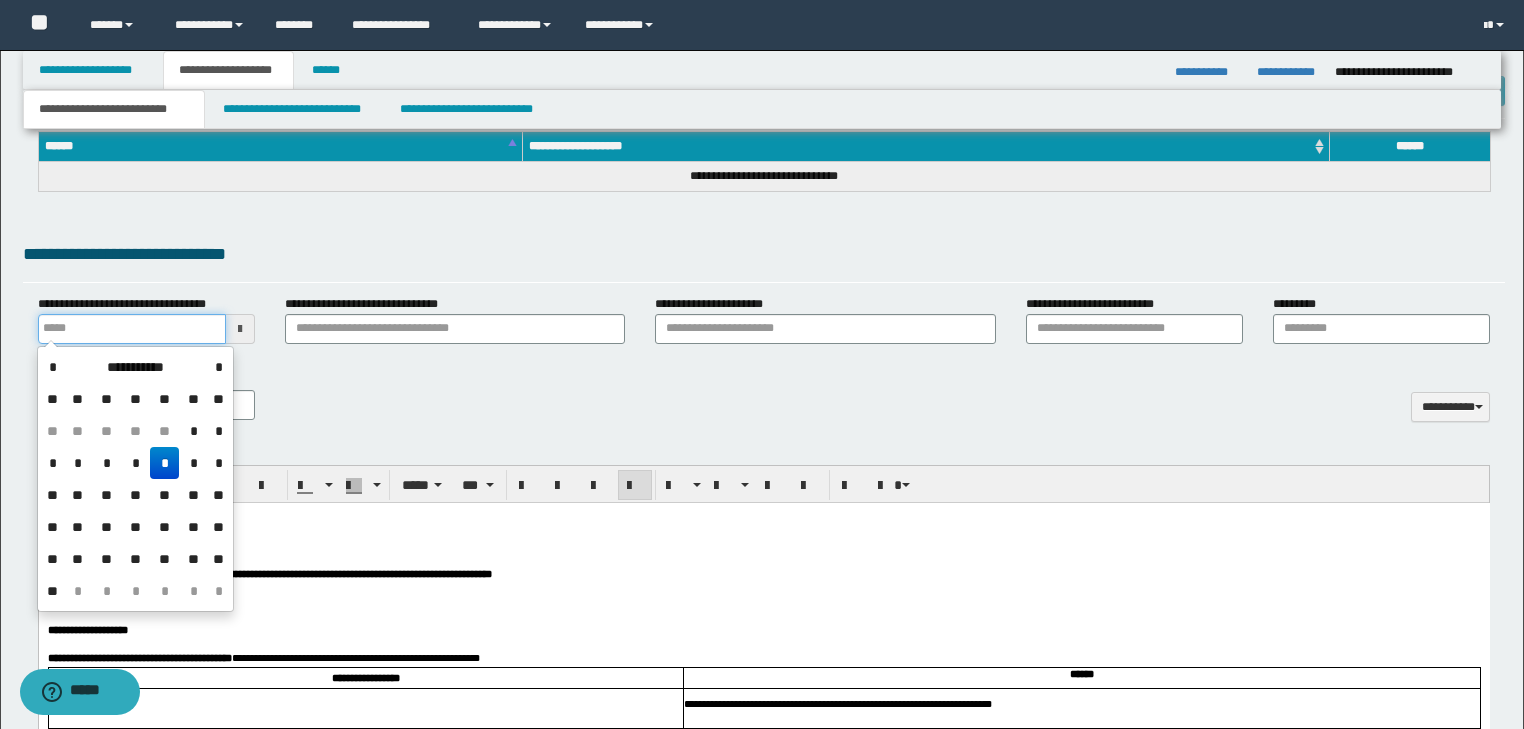 click on "**********" at bounding box center (132, 329) 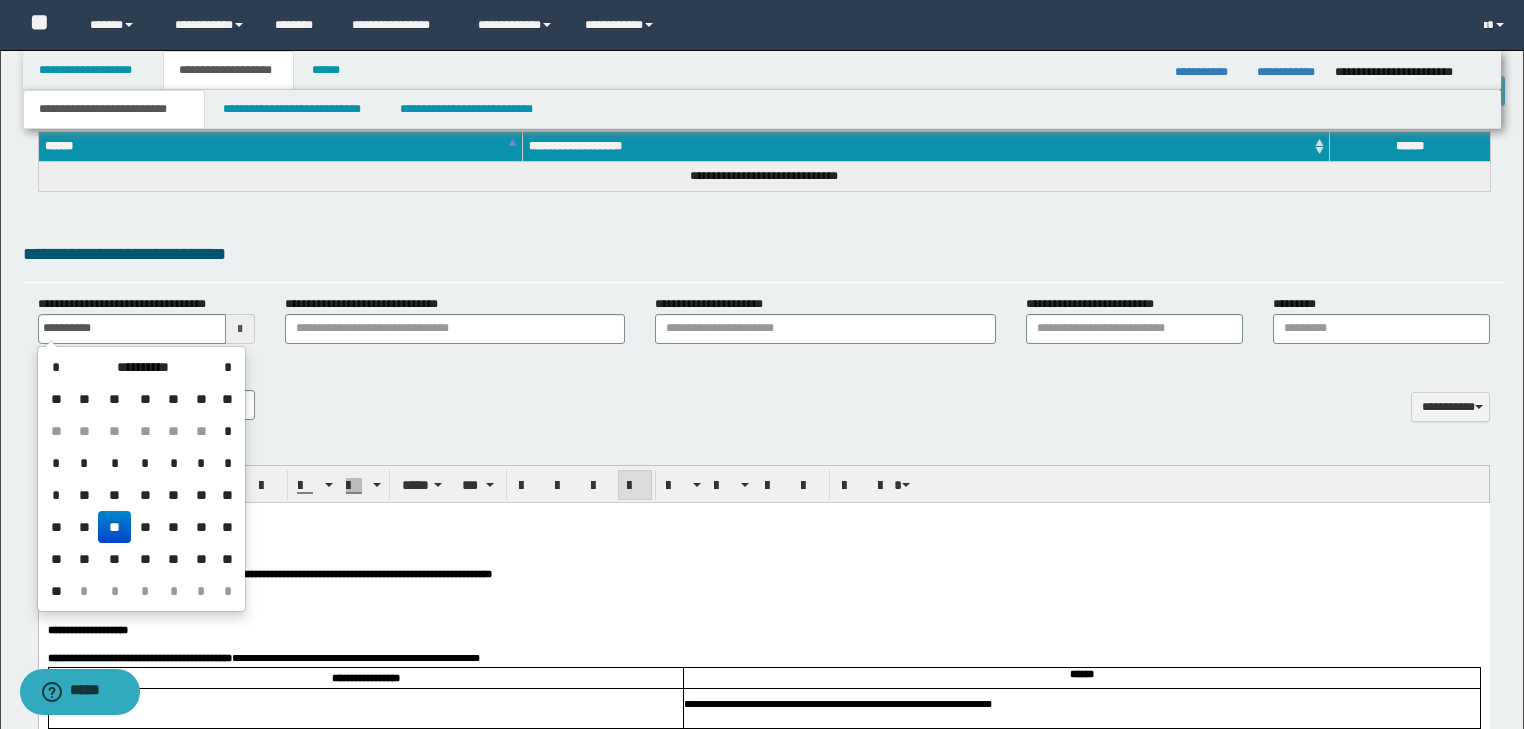 type on "**********" 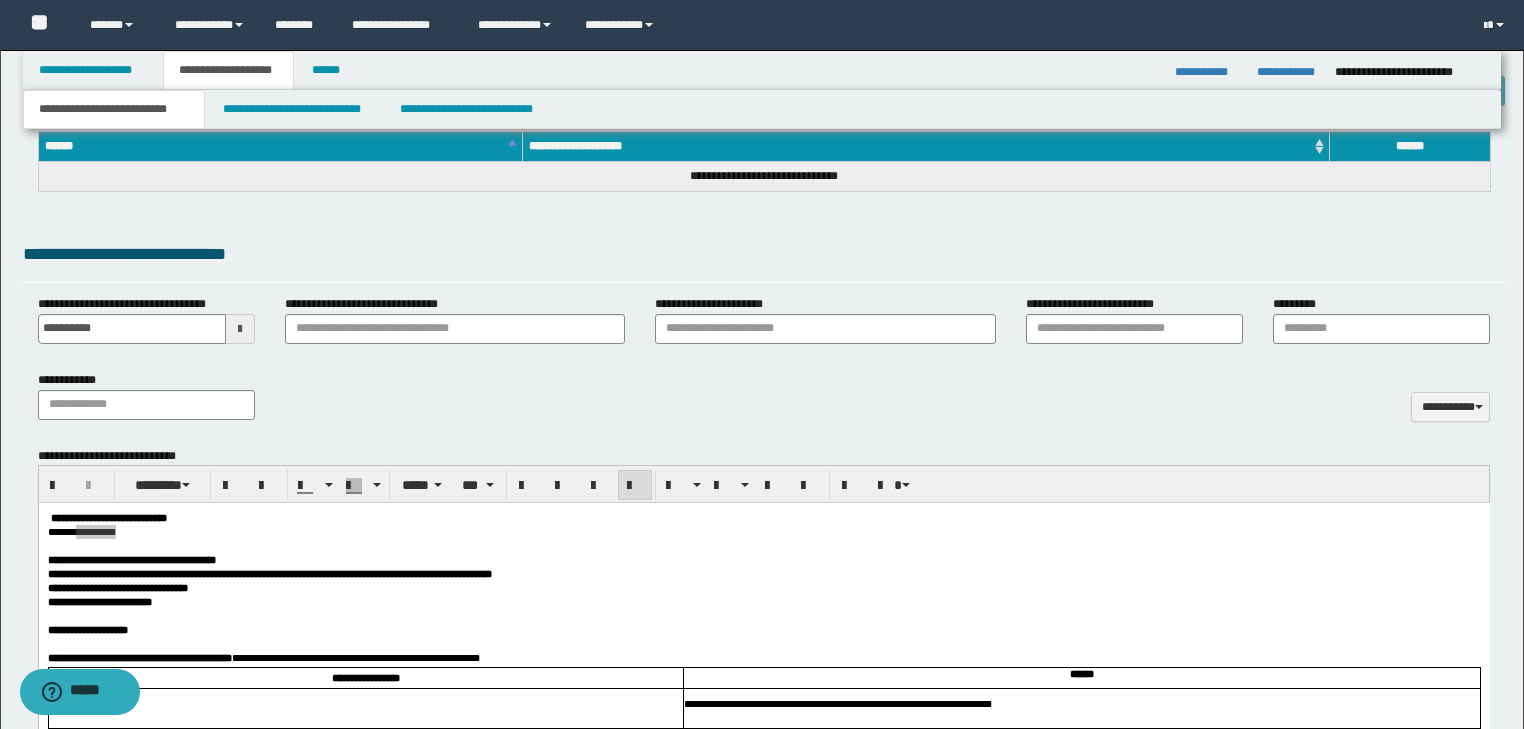 click on "**********" at bounding box center (764, 1374) 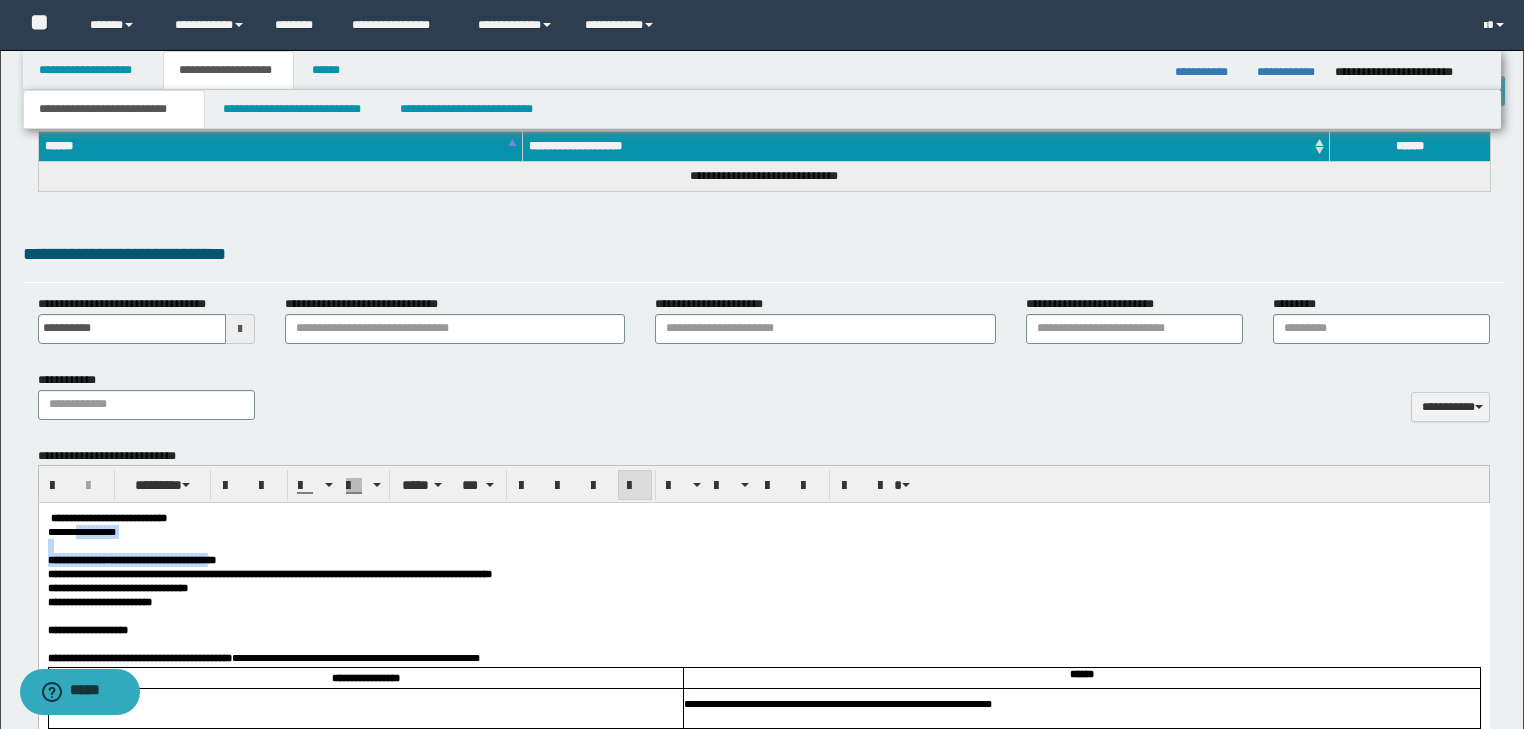 drag, startPoint x: 142, startPoint y: 566, endPoint x: 308, endPoint y: 563, distance: 166.0271 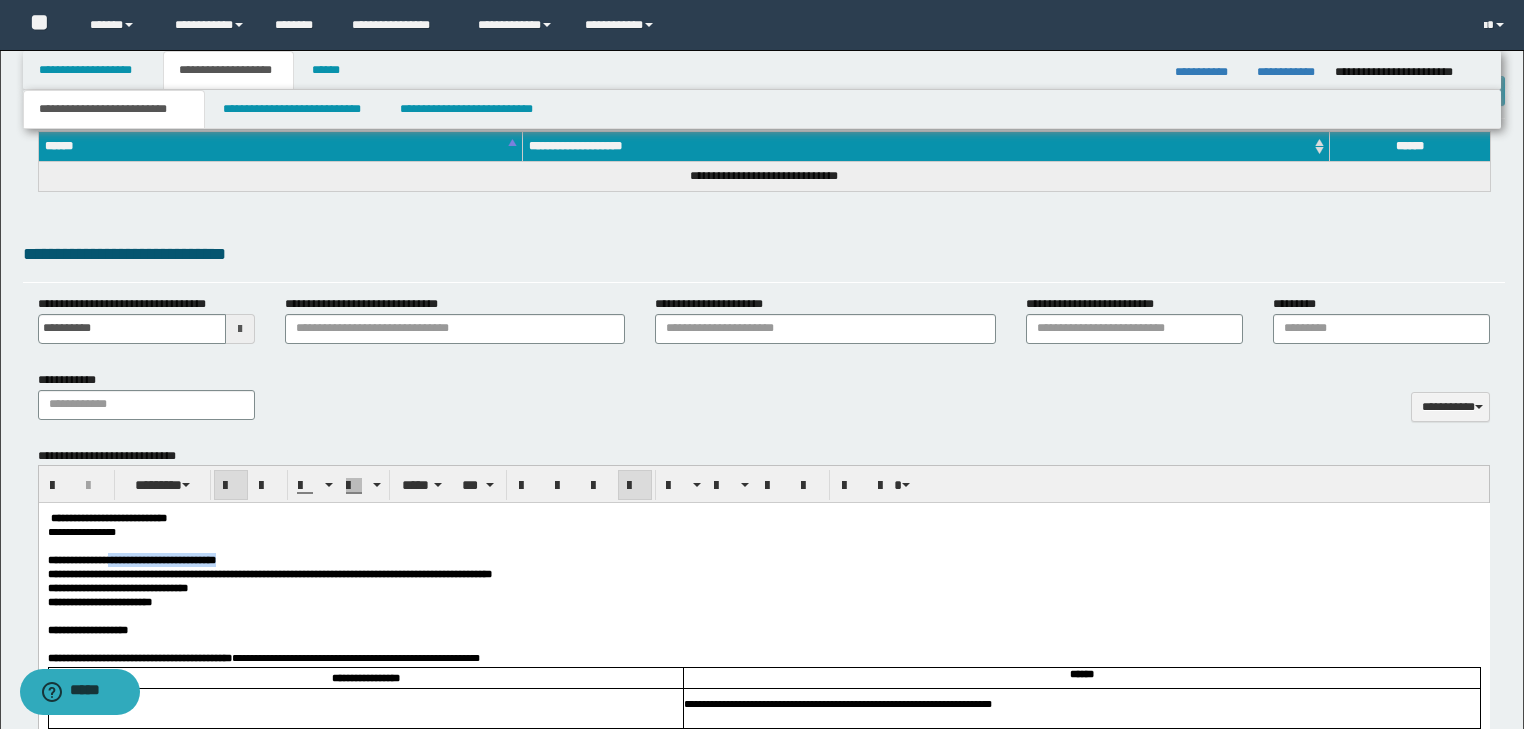 drag, startPoint x: 328, startPoint y: 566, endPoint x: 143, endPoint y: 564, distance: 185.0108 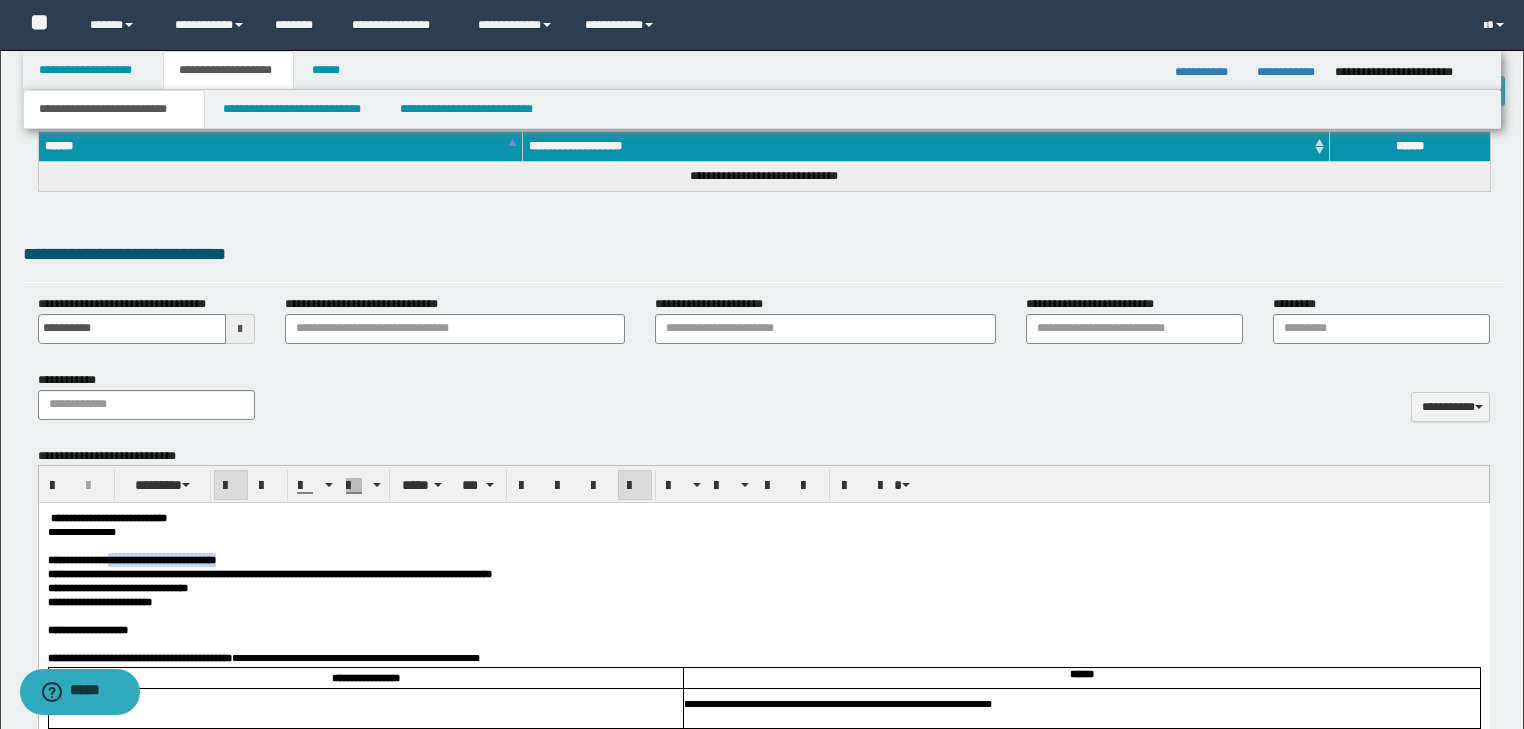 click on "**********" at bounding box center (763, 560) 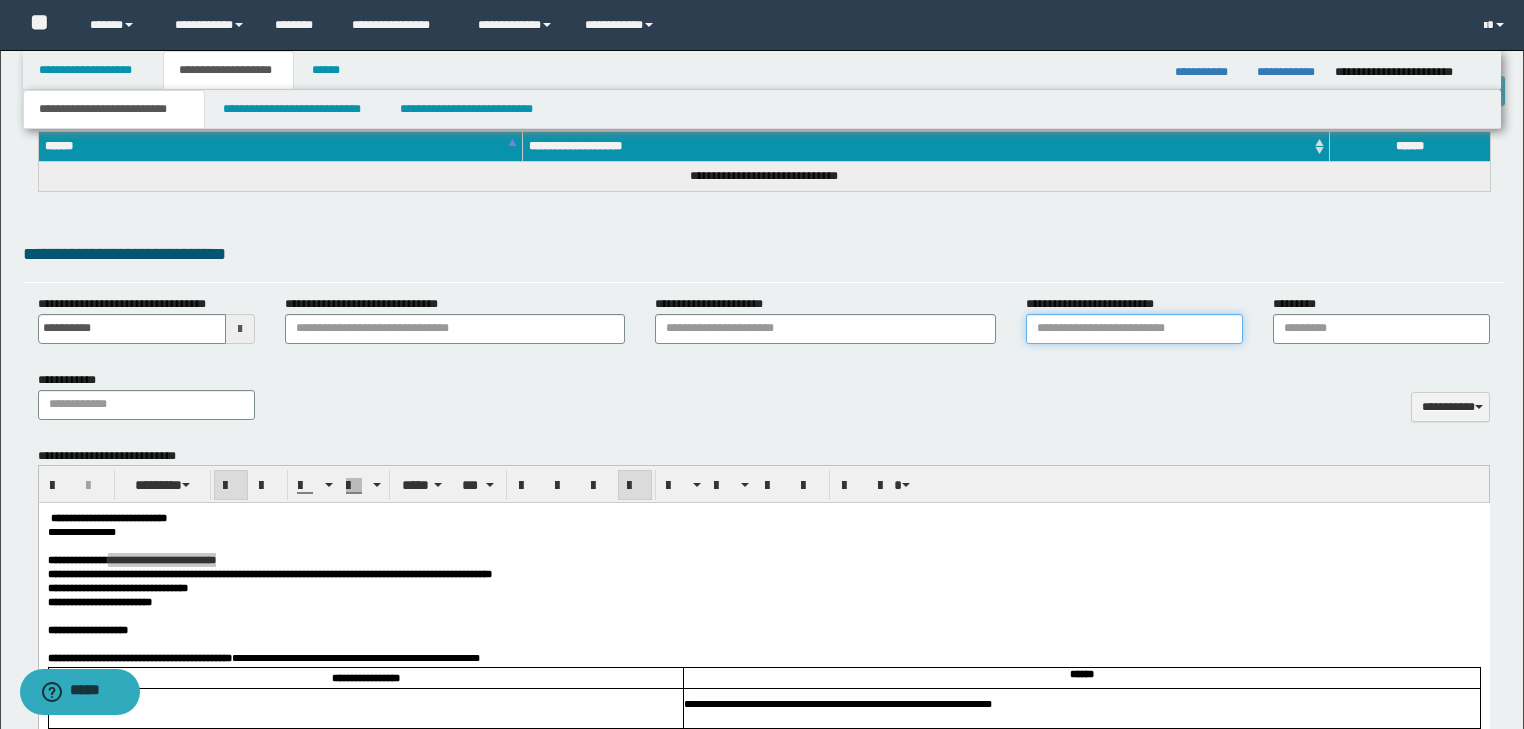 click on "**********" at bounding box center [1134, 329] 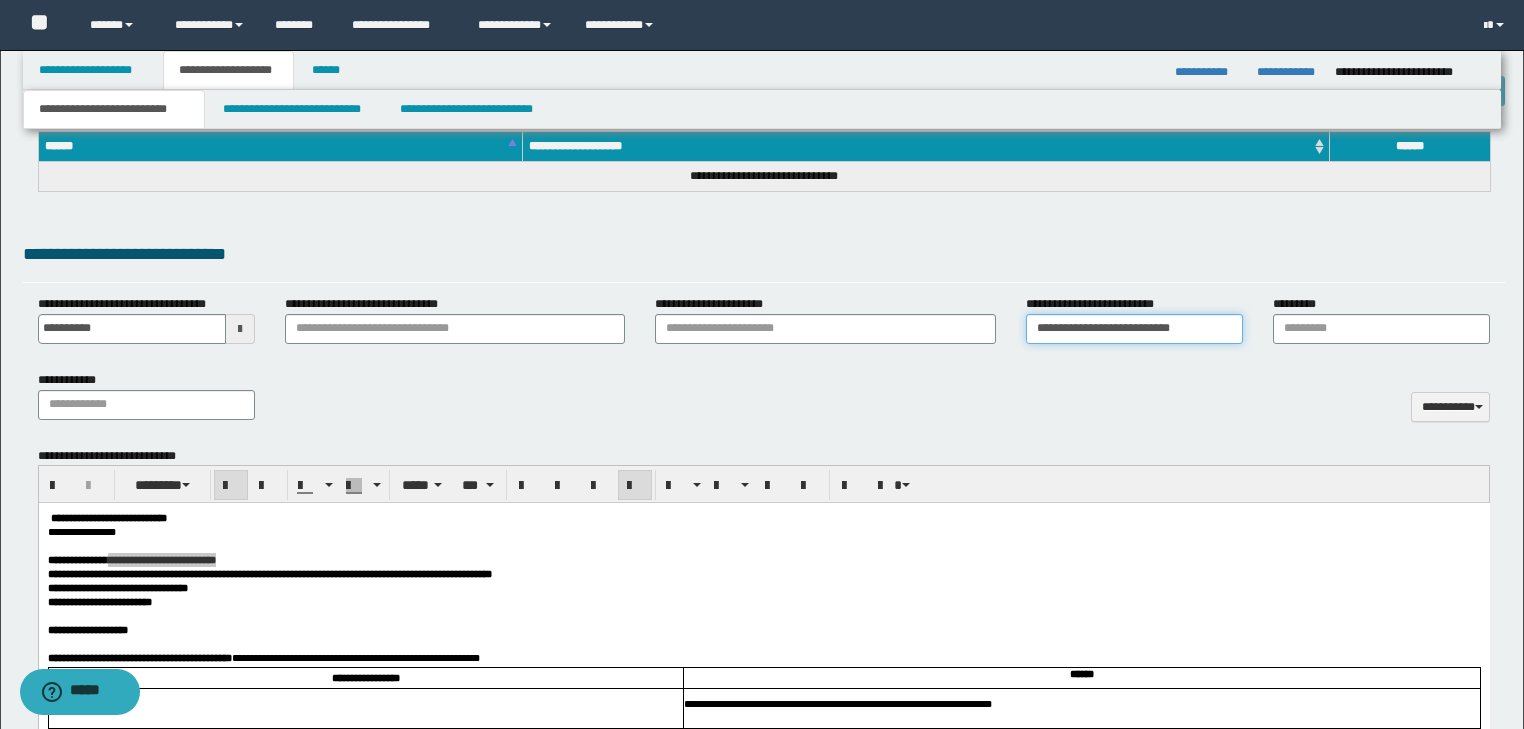 type on "**********" 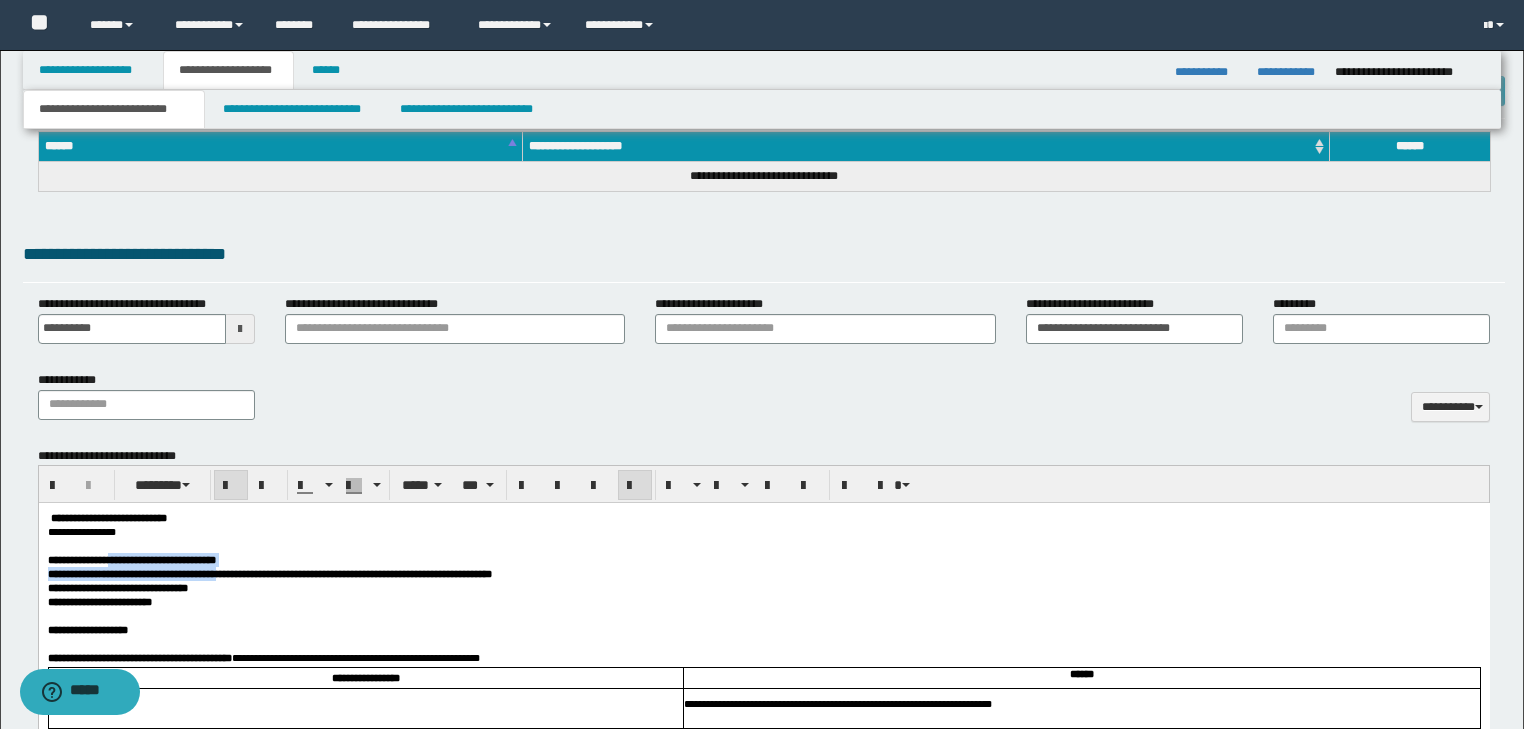 click on "**********" at bounding box center [763, 574] 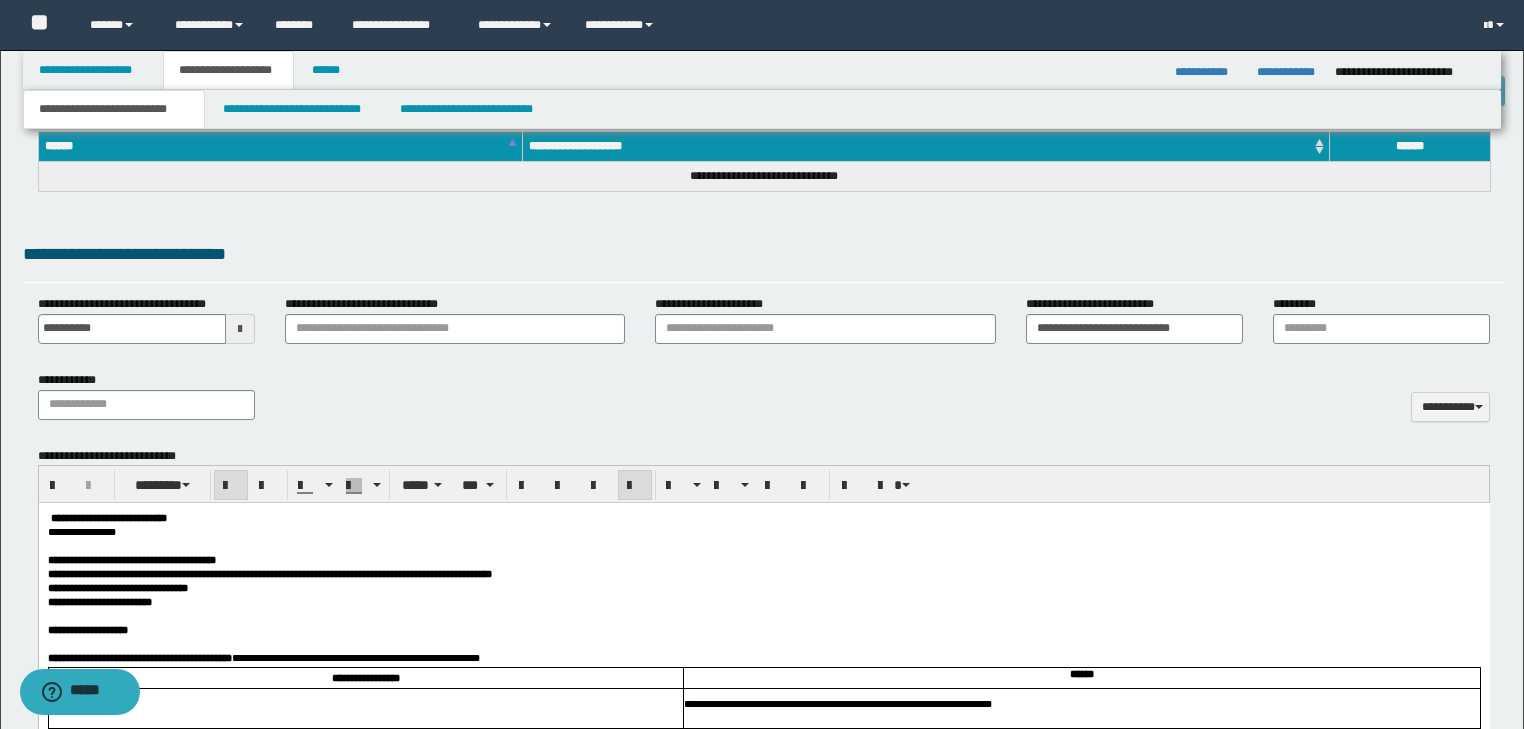click at bounding box center (763, 616) 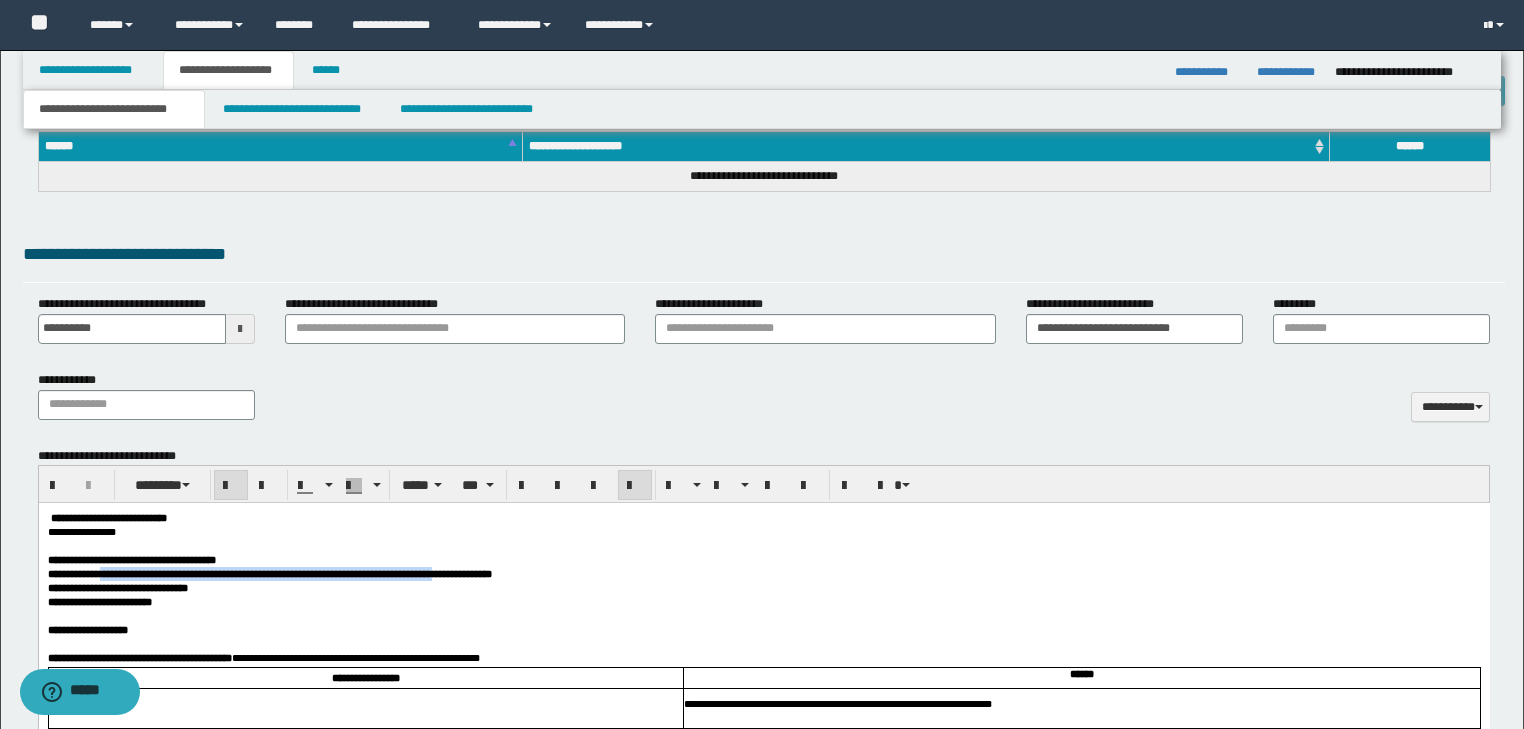 drag, startPoint x: 132, startPoint y: 583, endPoint x: 660, endPoint y: 589, distance: 528.0341 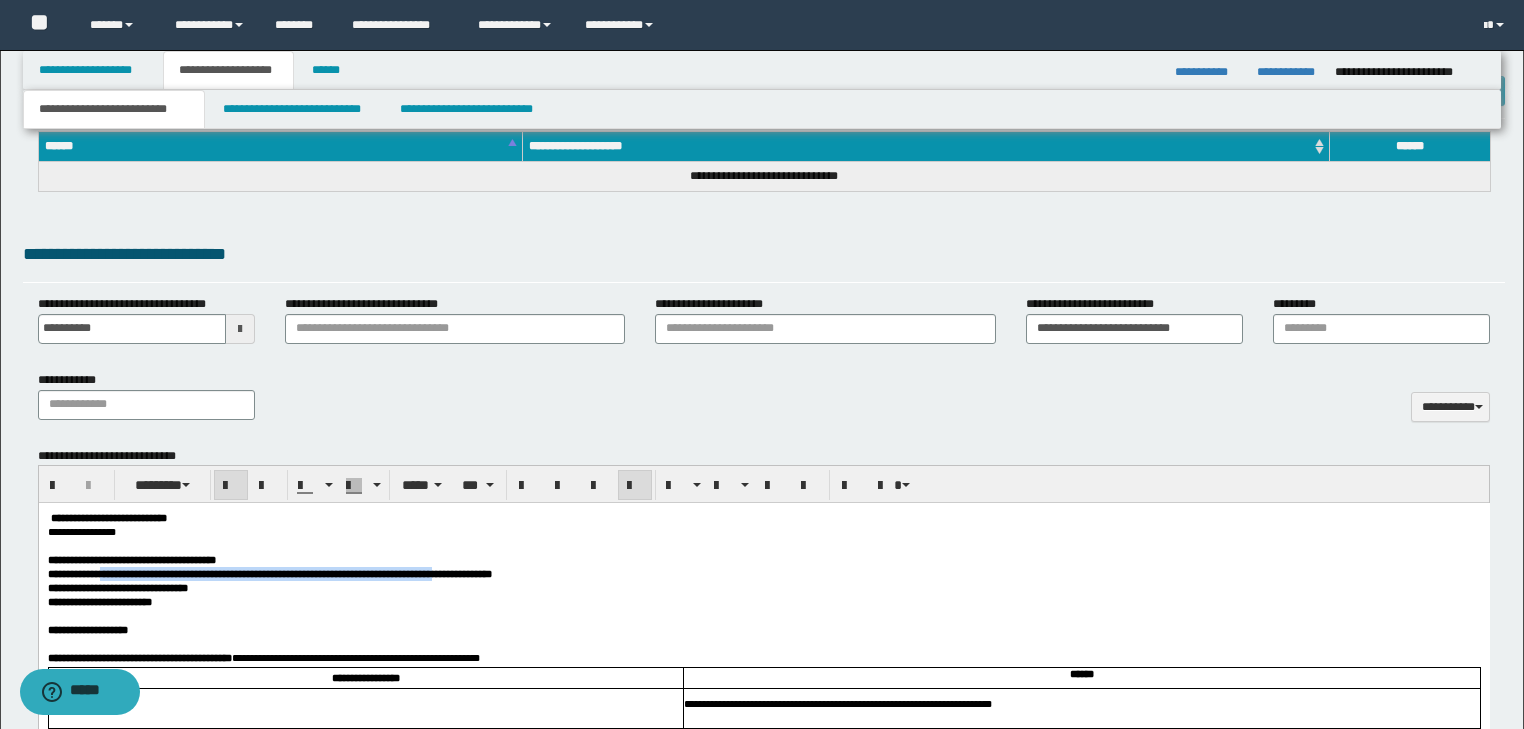 click on "**********" at bounding box center (295, 574) 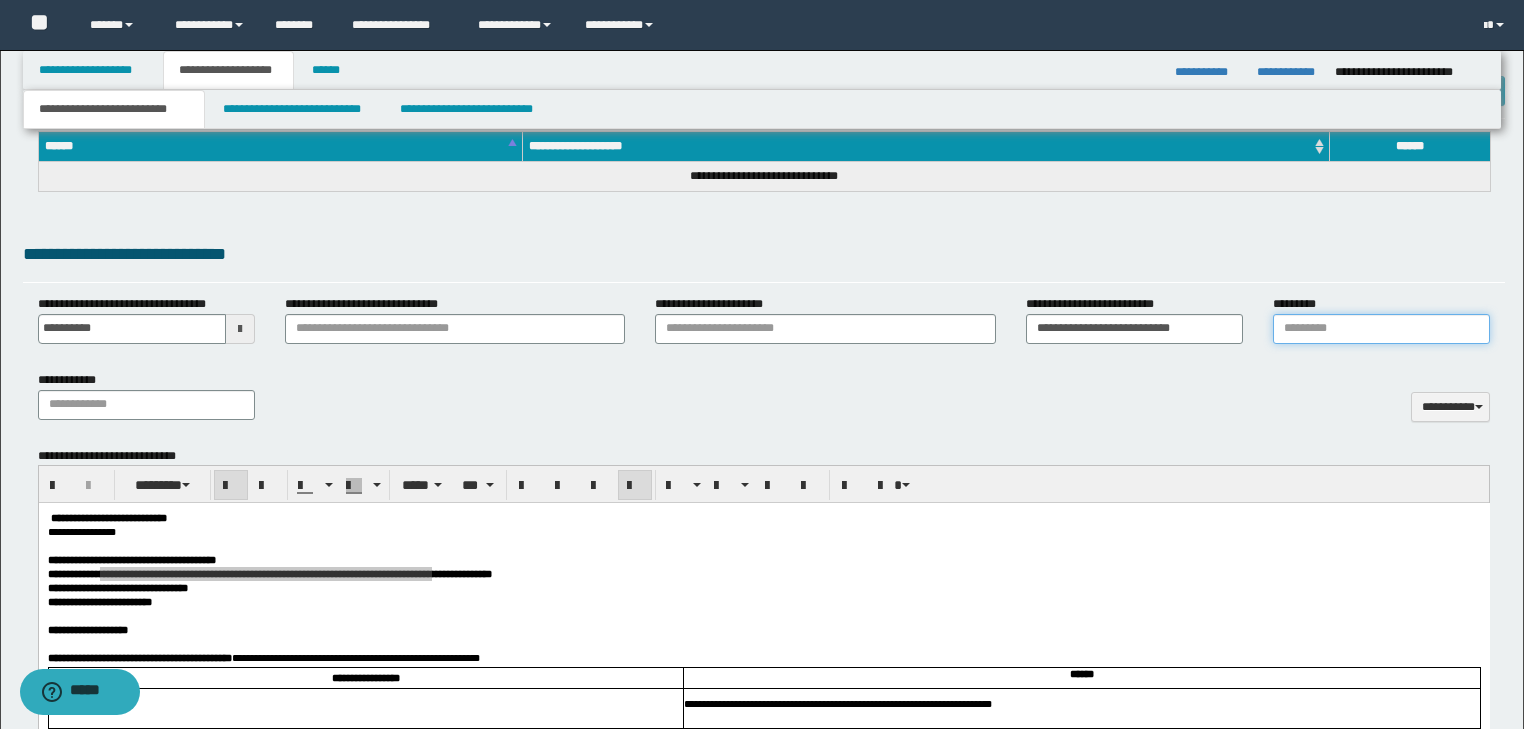 click on "*********" at bounding box center (1381, 329) 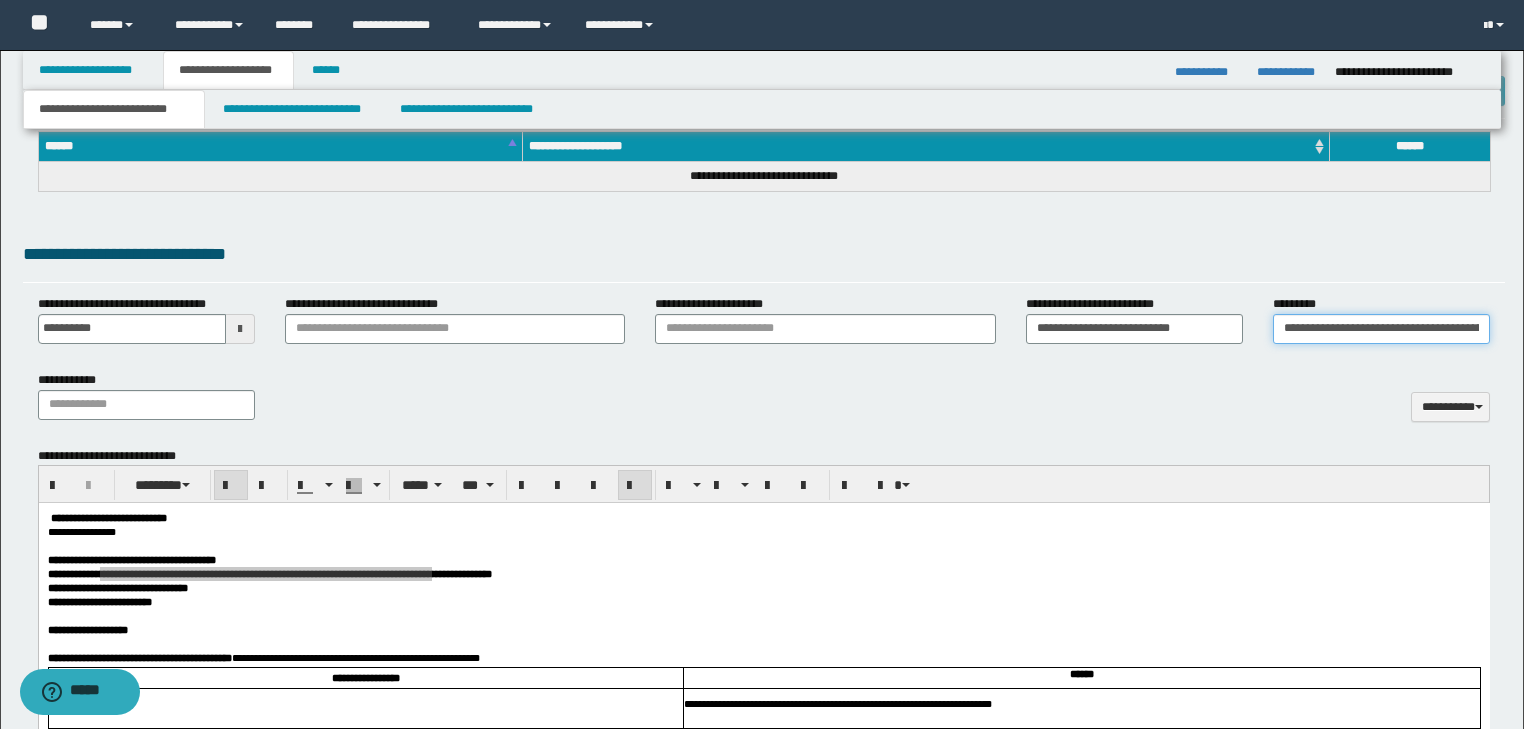 scroll, scrollTop: 0, scrollLeft: 324, axis: horizontal 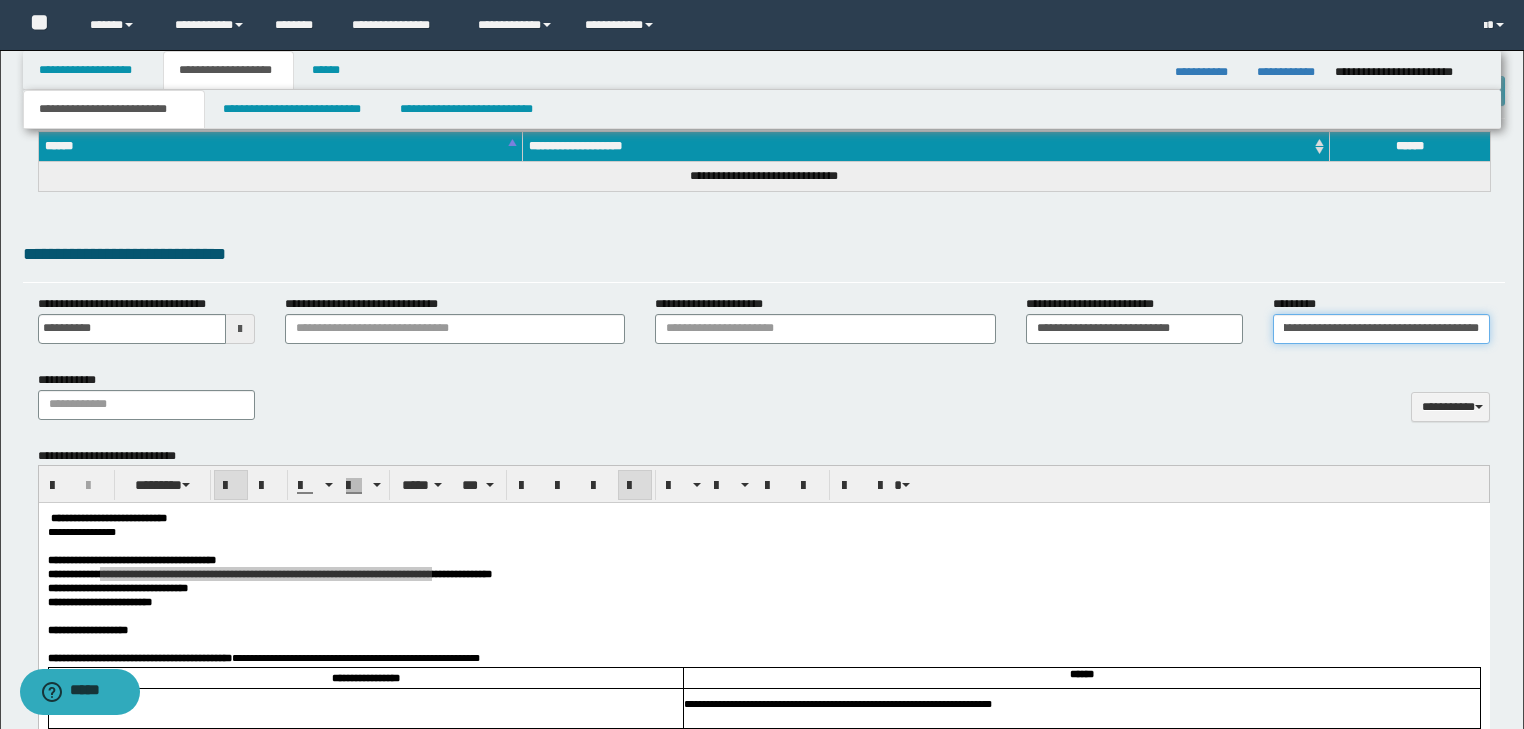 type on "**********" 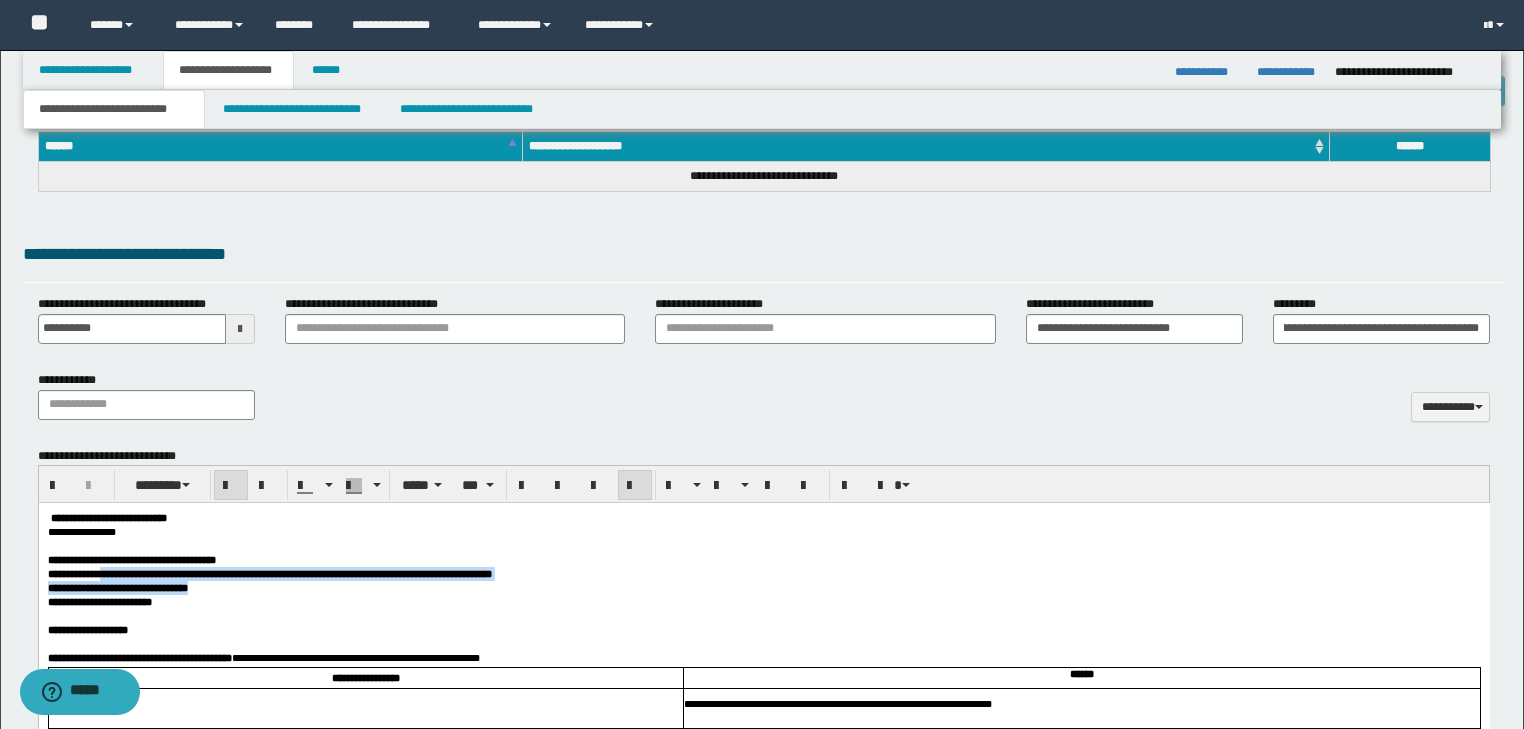 drag, startPoint x: 743, startPoint y: 598, endPoint x: 723, endPoint y: 603, distance: 20.615528 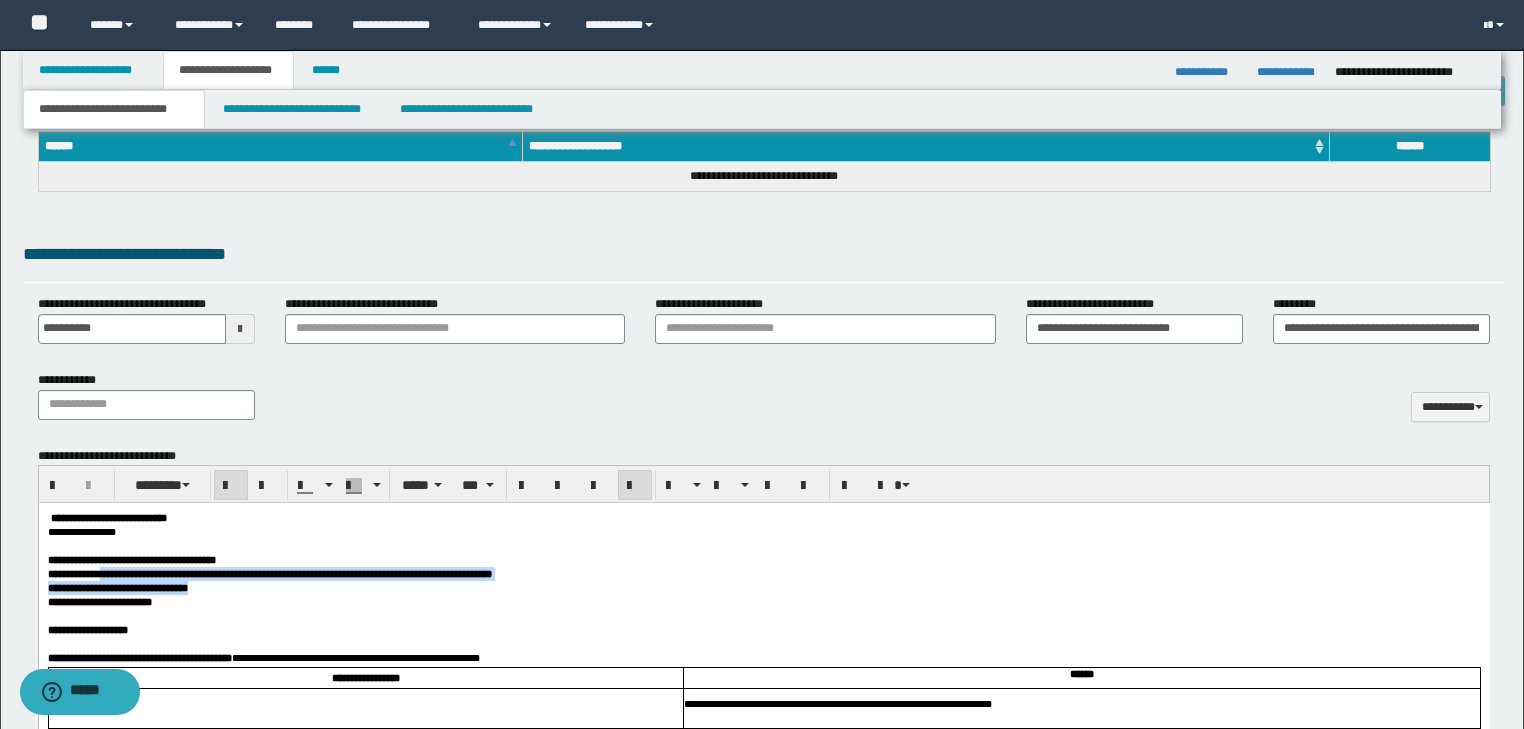 click on "**********" at bounding box center [295, 574] 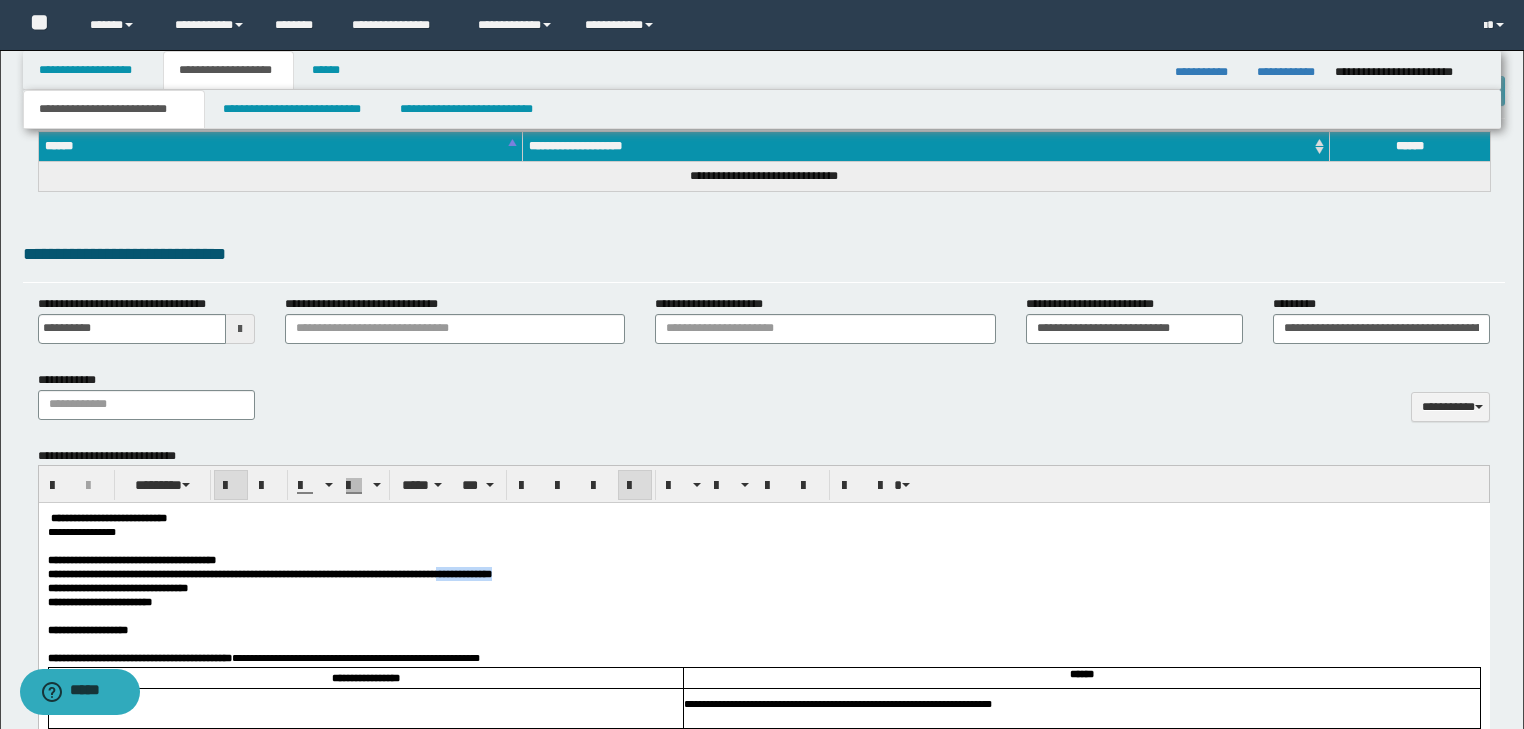drag, startPoint x: 665, startPoint y: 582, endPoint x: 778, endPoint y: 580, distance: 113.0177 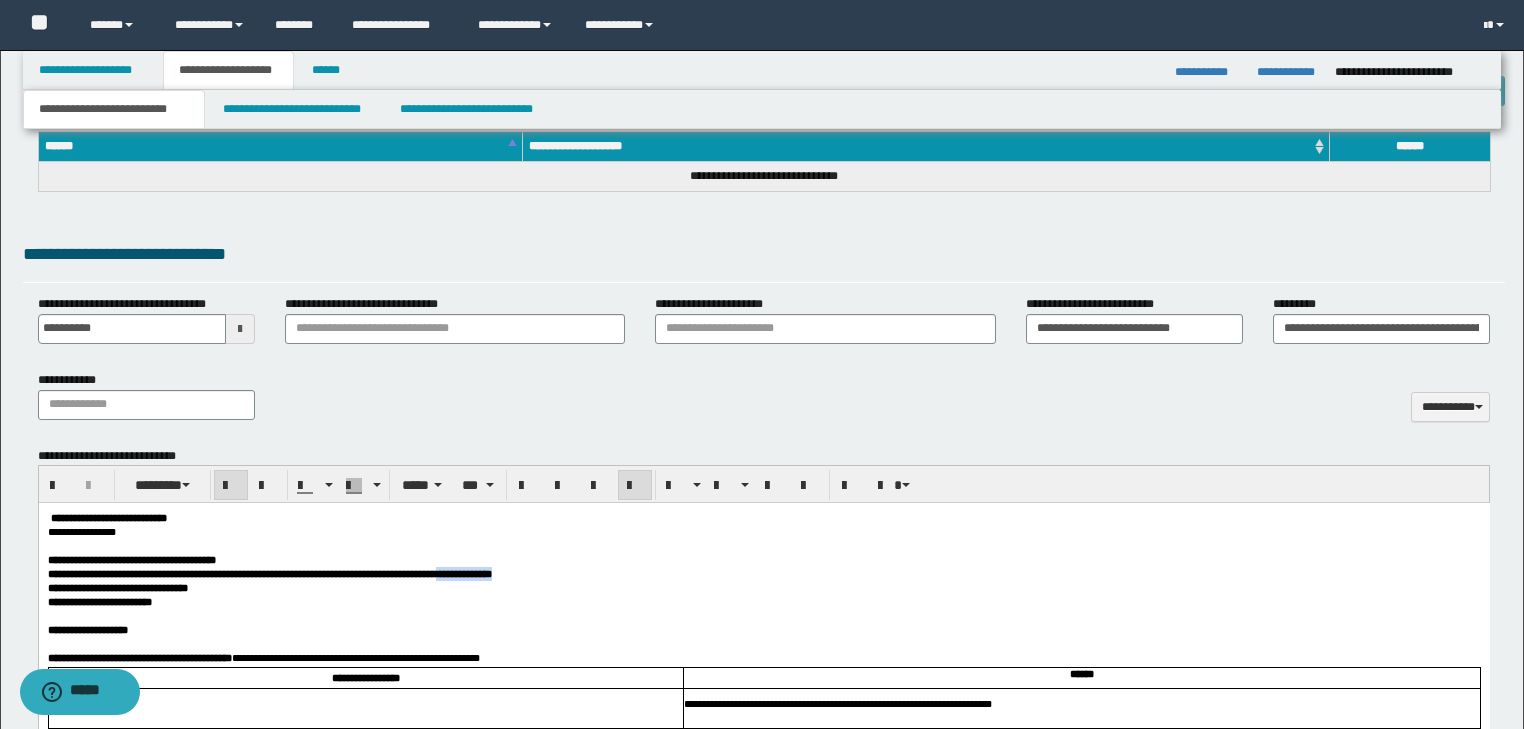 click on "**********" at bounding box center [763, 574] 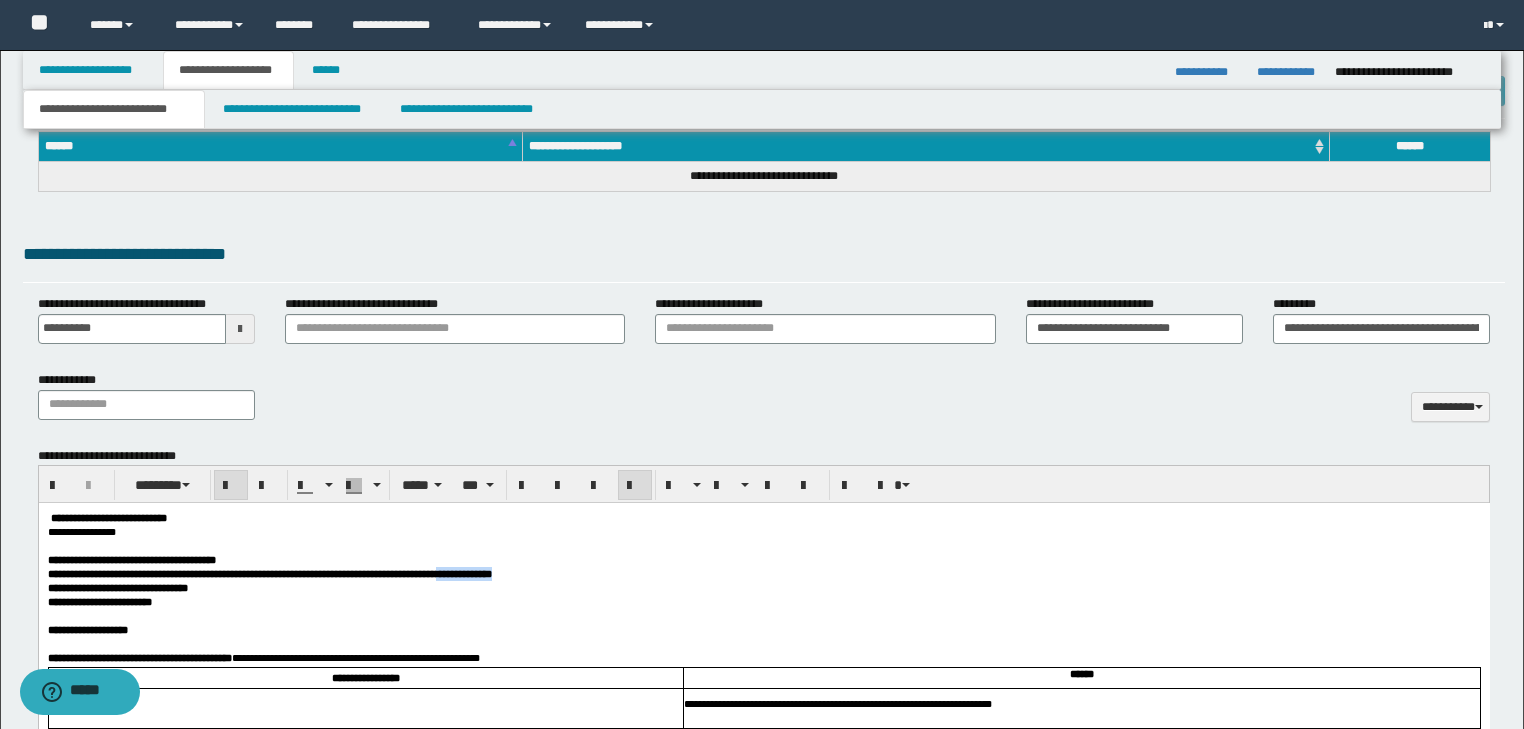 copy on "**********" 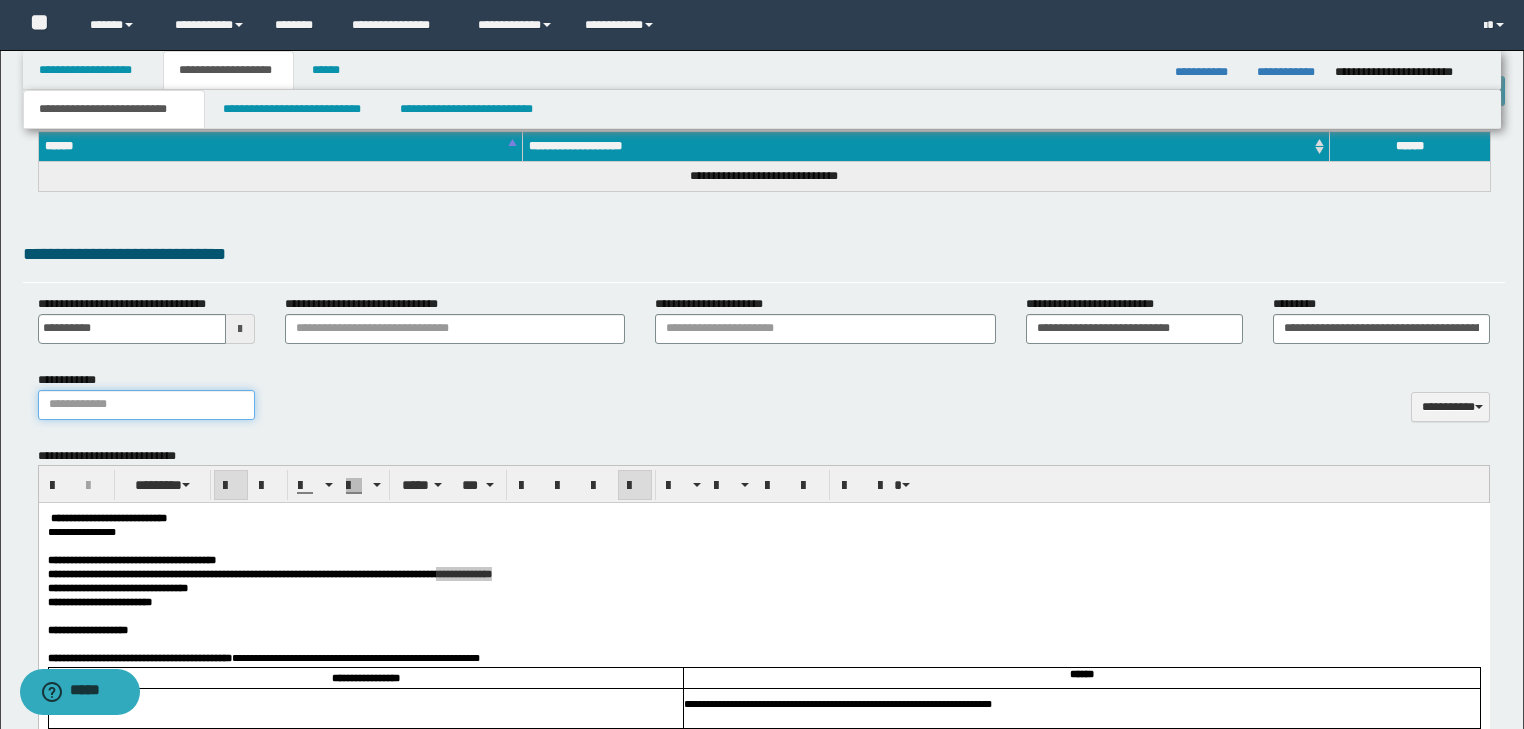 click on "**********" at bounding box center [146, 405] 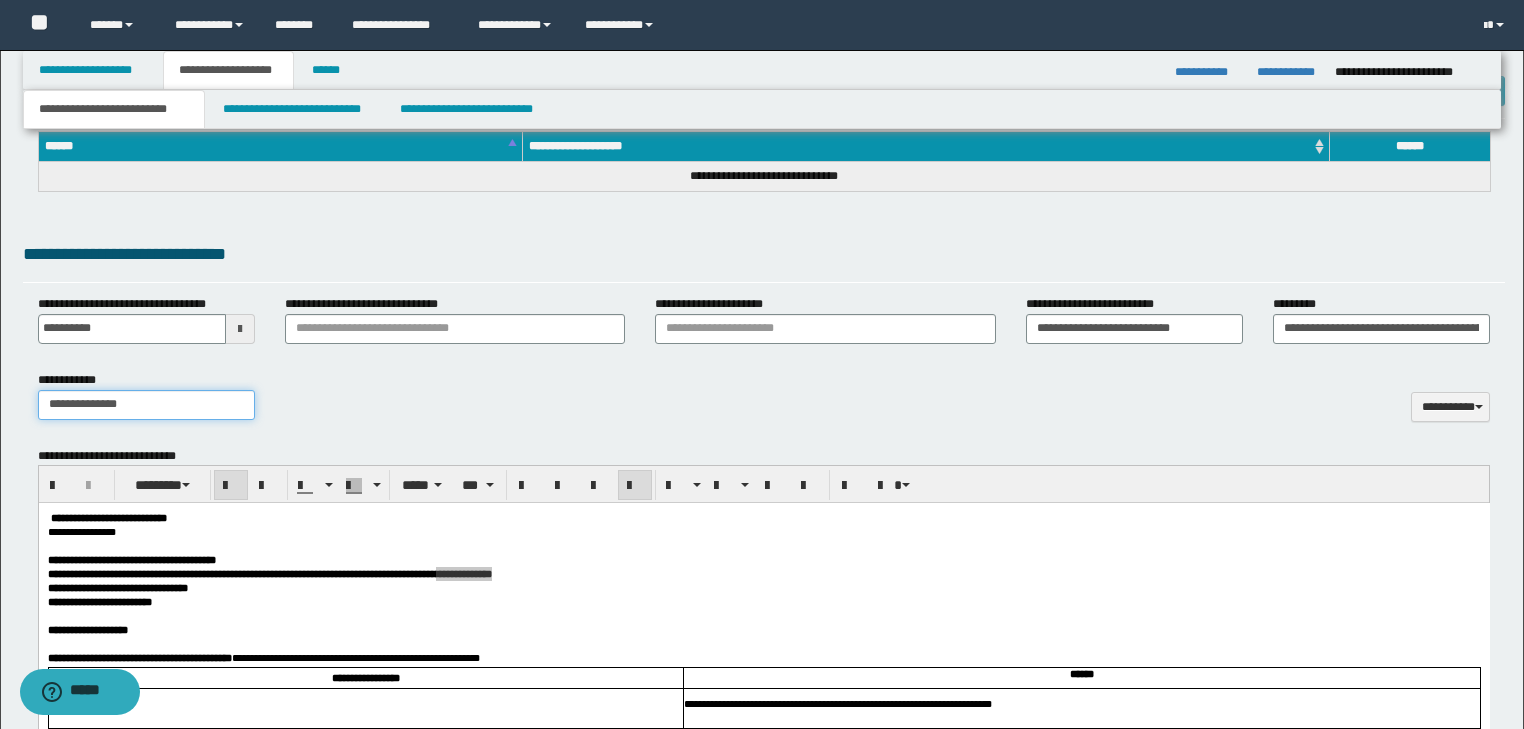 type on "**********" 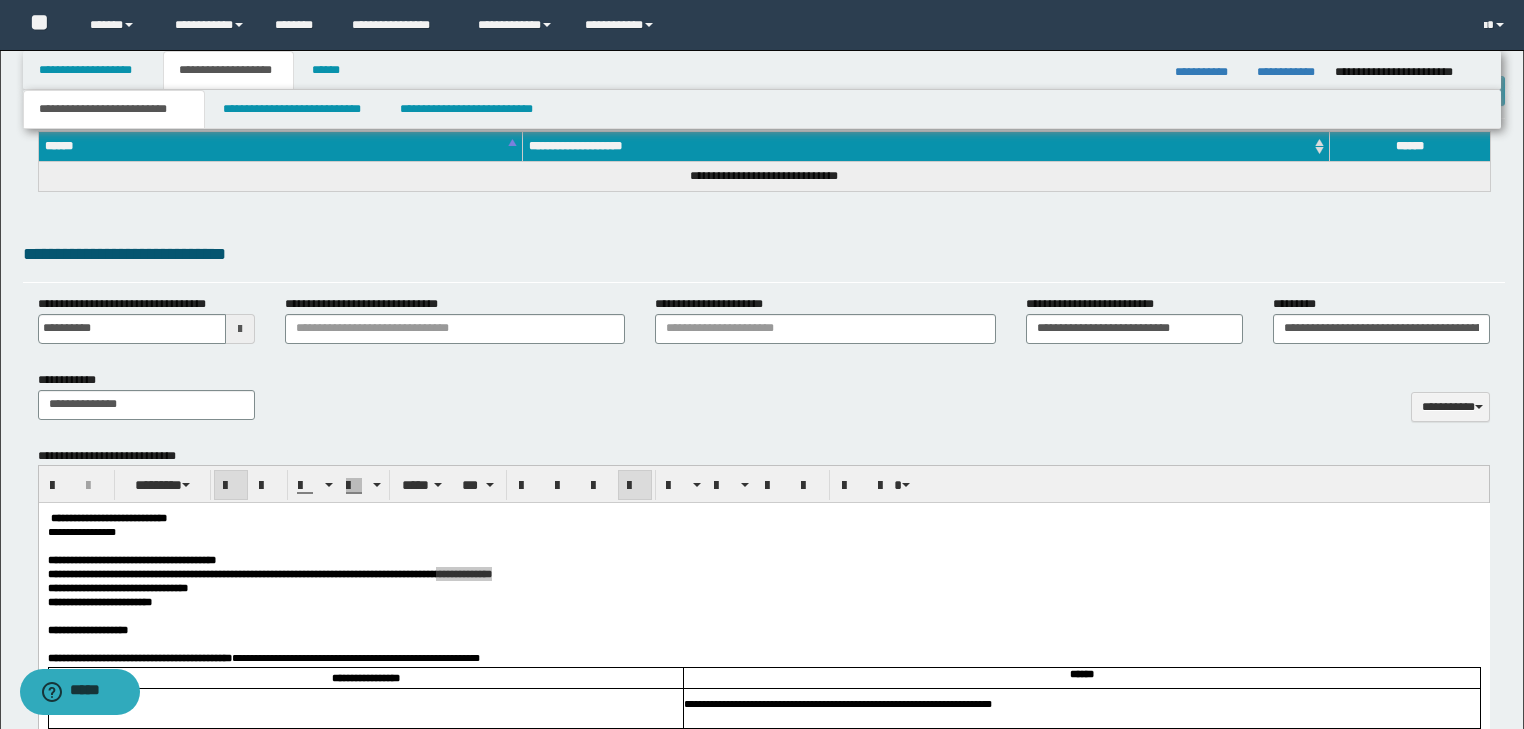 click on "**********" at bounding box center [764, 403] 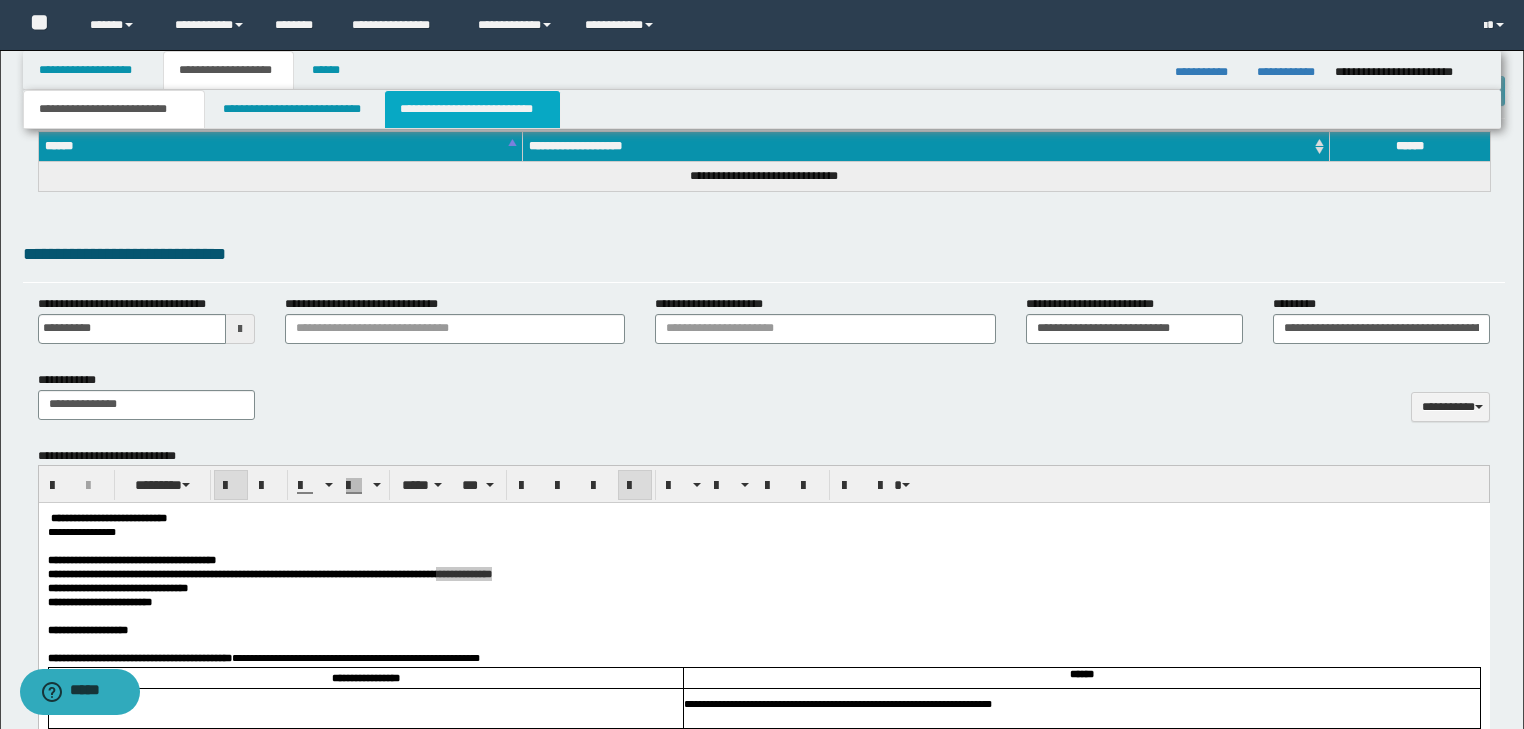 click on "**********" at bounding box center (472, 109) 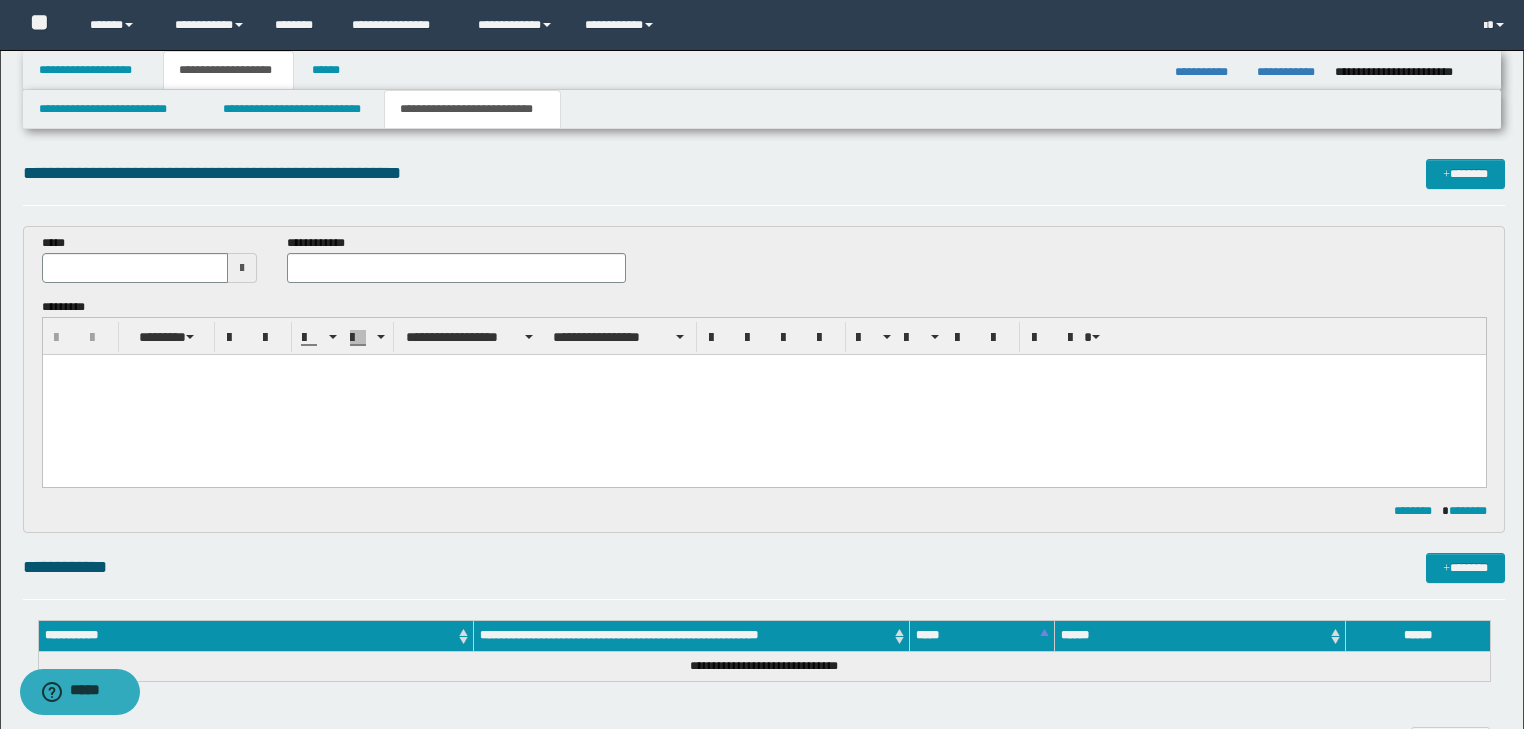 scroll, scrollTop: 0, scrollLeft: 0, axis: both 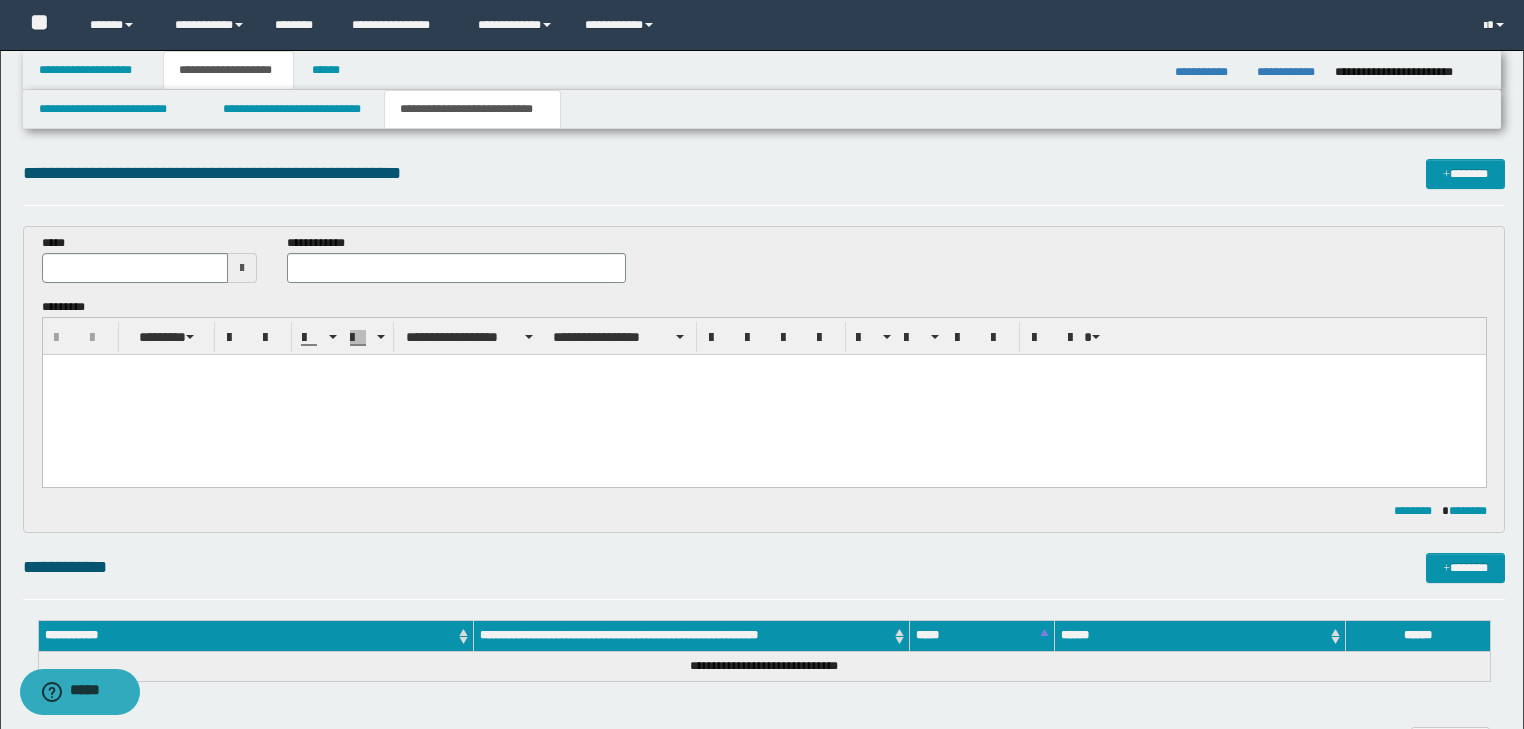 click at bounding box center [763, 394] 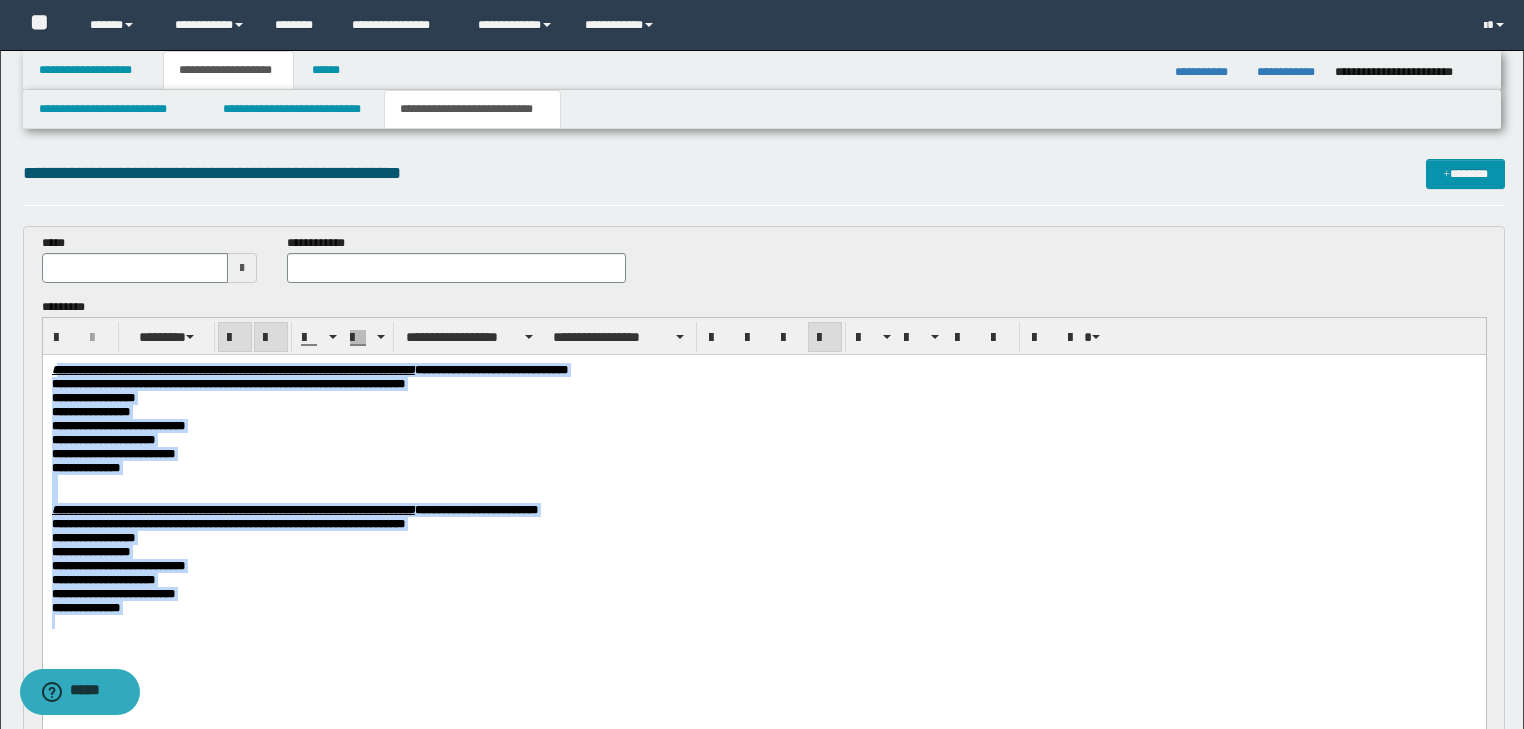 drag, startPoint x: 56, startPoint y: 362, endPoint x: 378, endPoint y: 569, distance: 382.7963 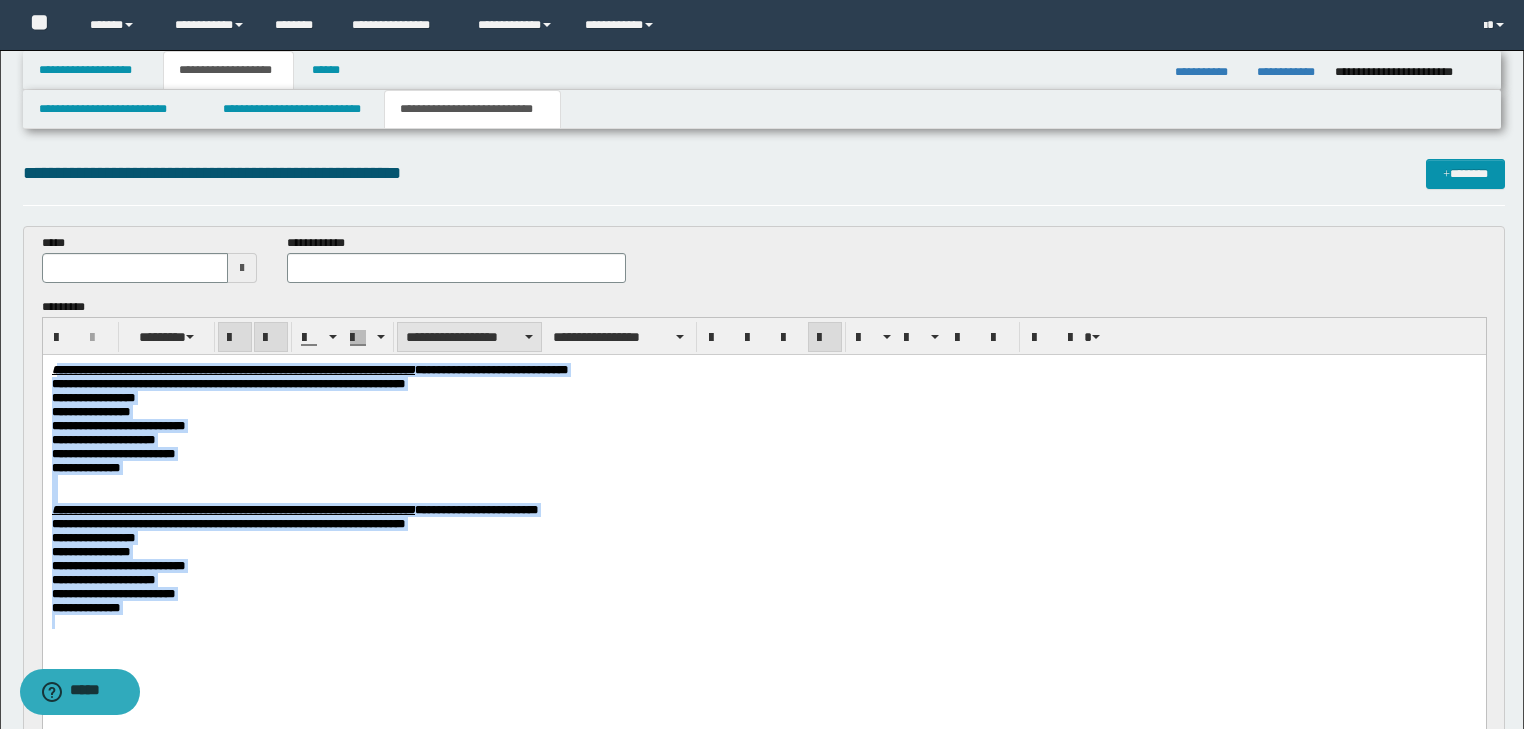 click on "**********" at bounding box center [469, 337] 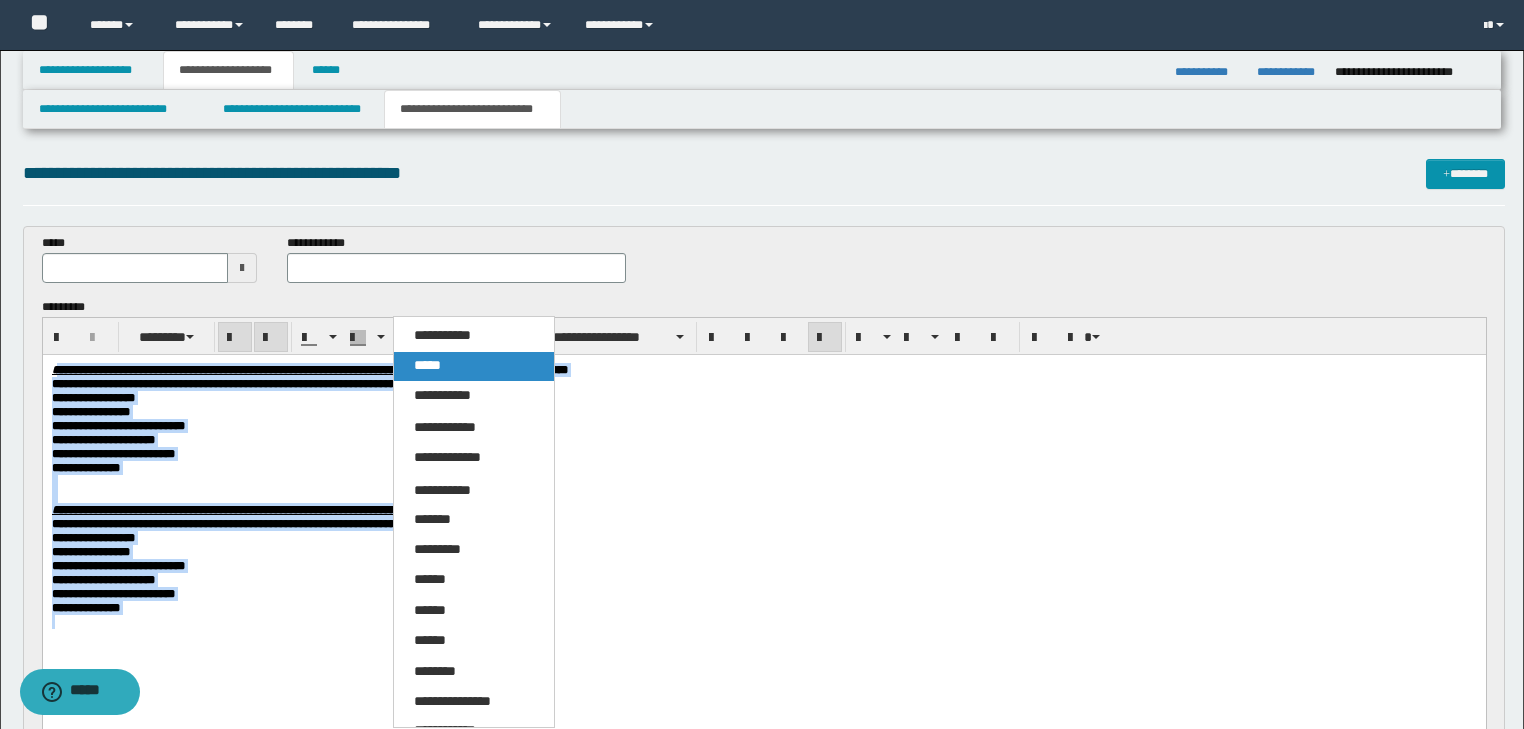 click on "*****" at bounding box center (427, 365) 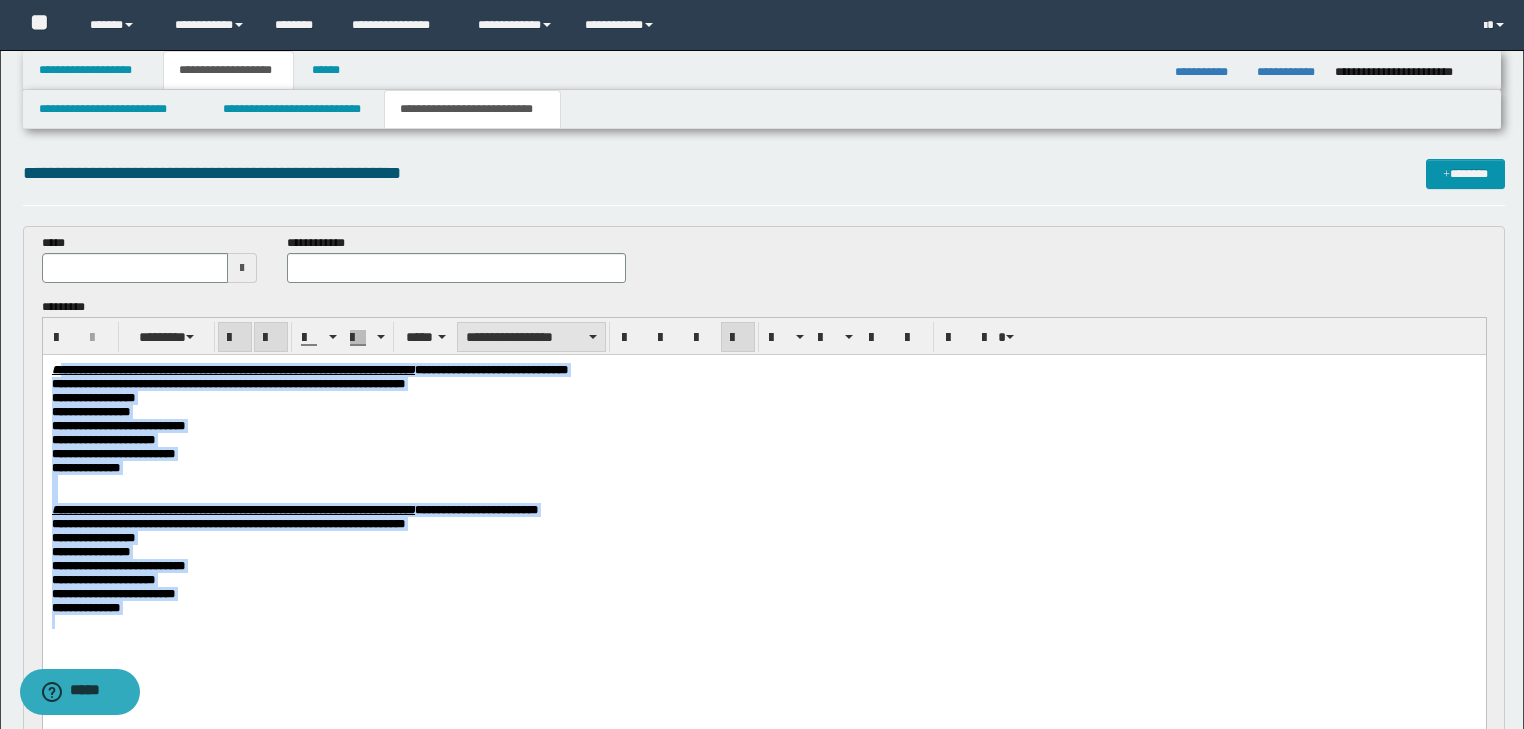 click on "**********" at bounding box center [531, 337] 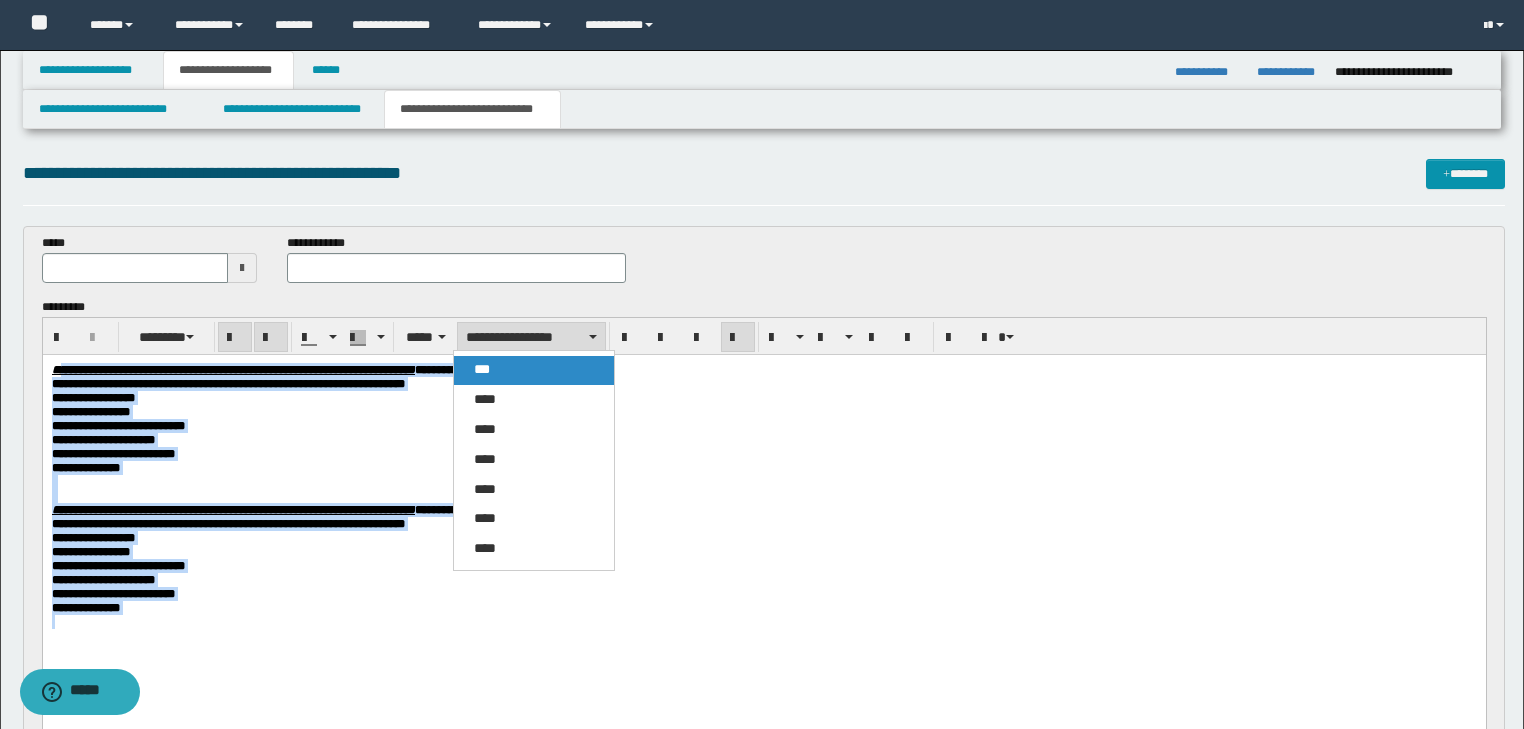 drag, startPoint x: 484, startPoint y: 359, endPoint x: 522, endPoint y: 6, distance: 355.03943 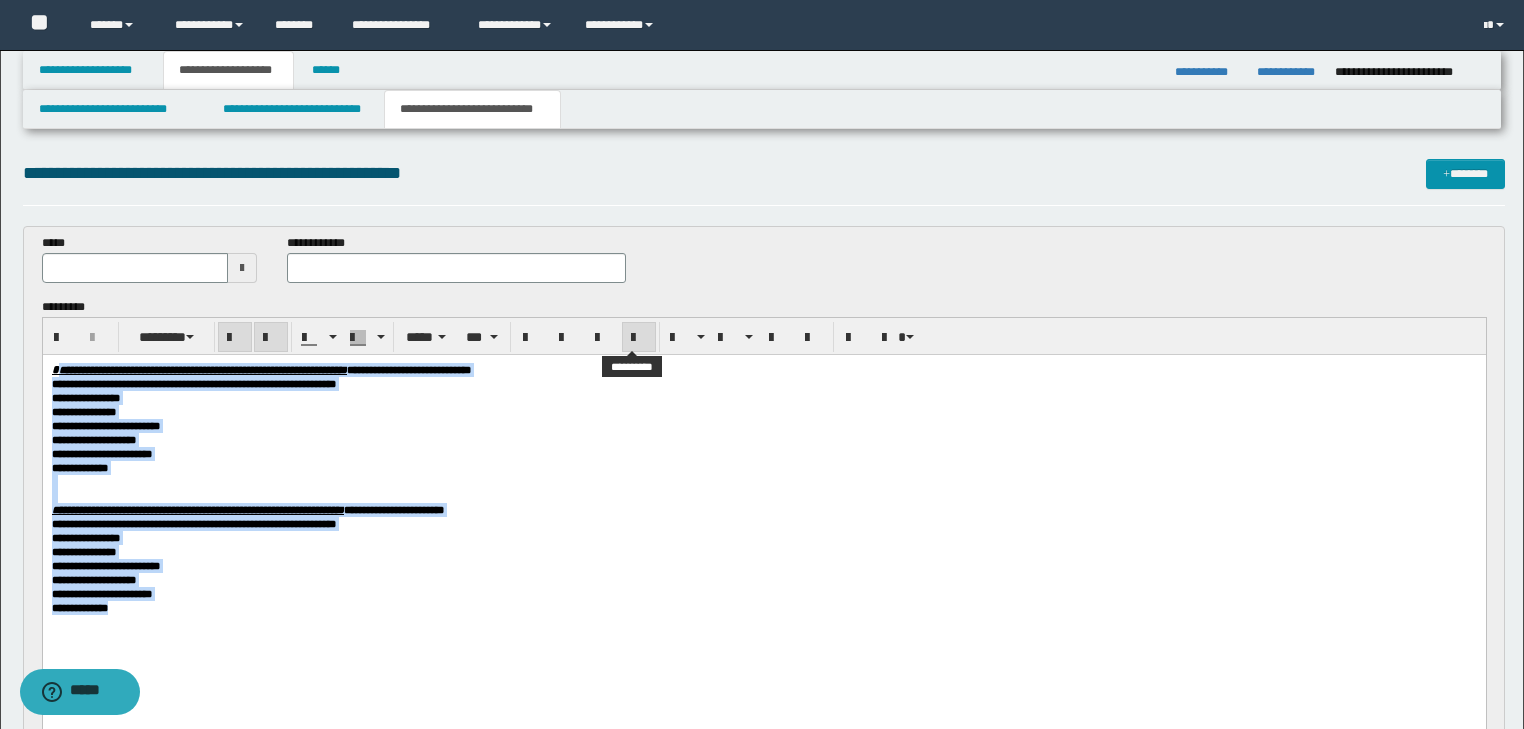 click at bounding box center [639, 338] 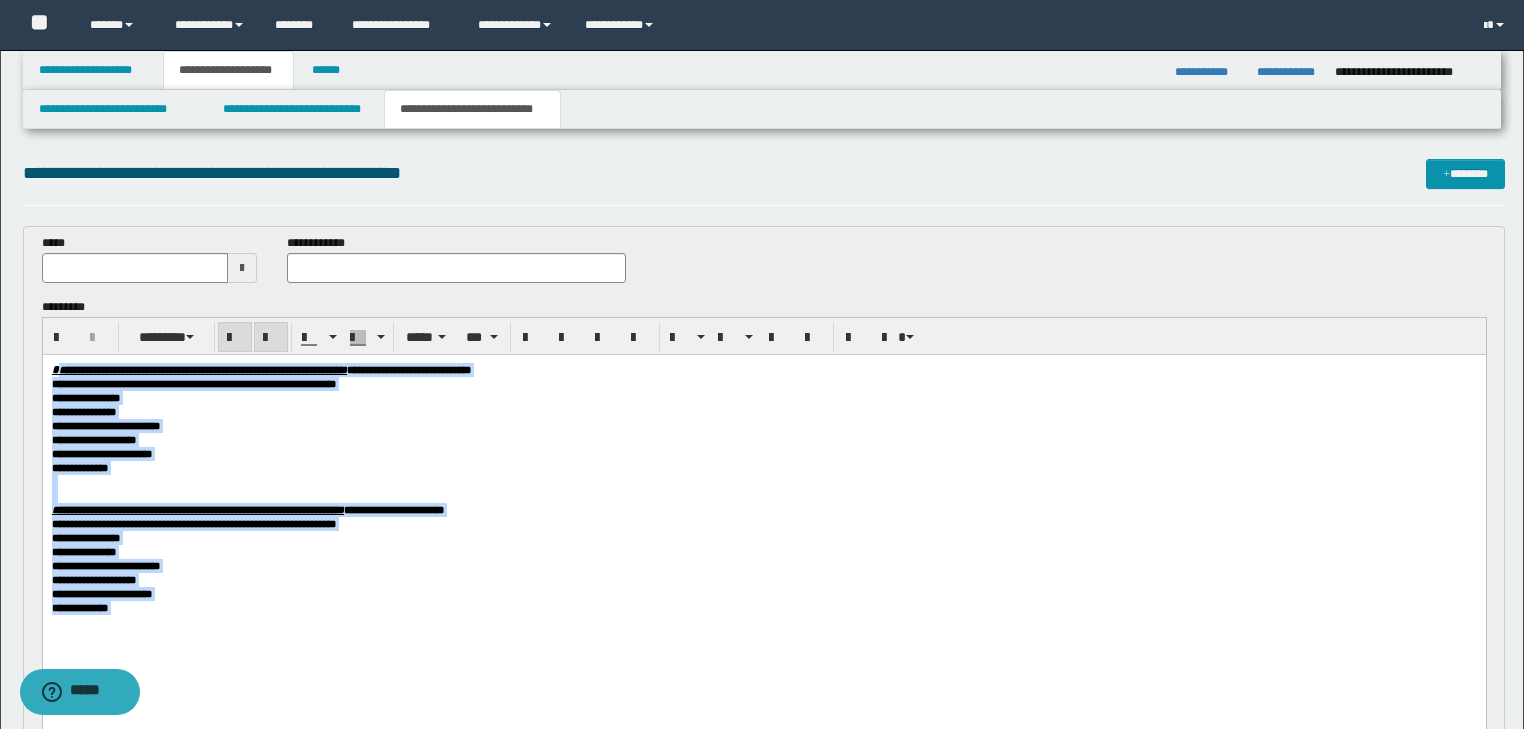 click on "**********" at bounding box center [763, 467] 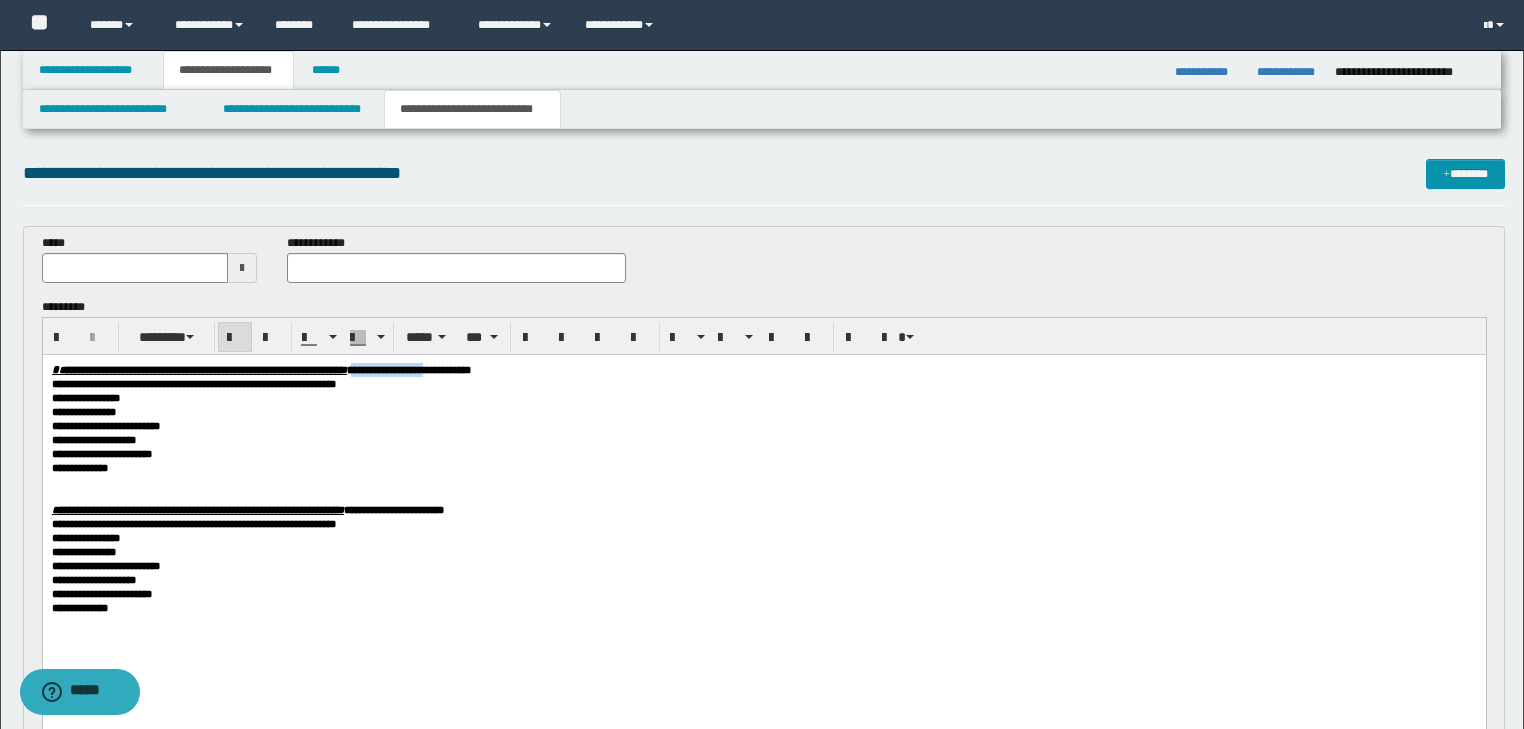 drag, startPoint x: 508, startPoint y: 369, endPoint x: 603, endPoint y: 369, distance: 95 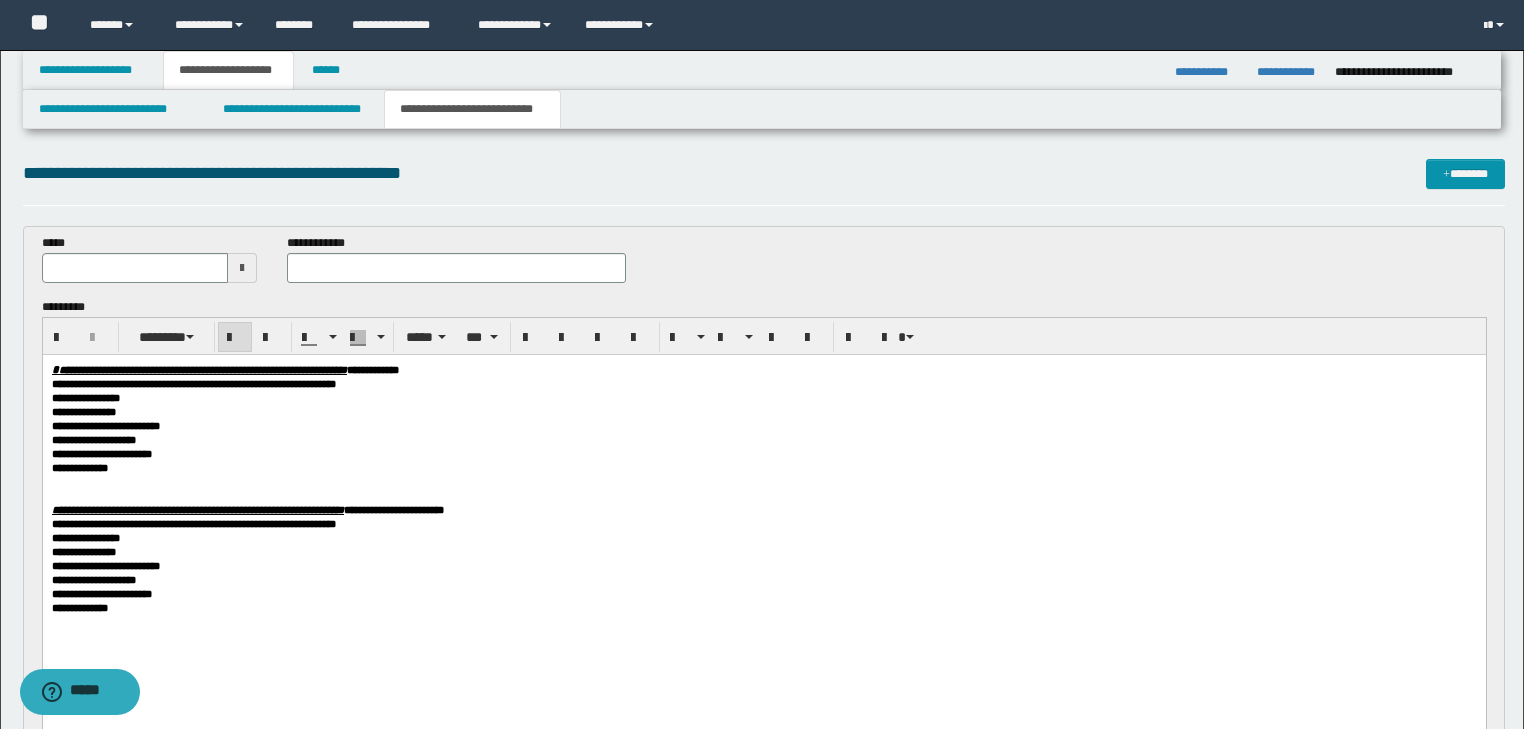 click on "**********" at bounding box center [456, 266] 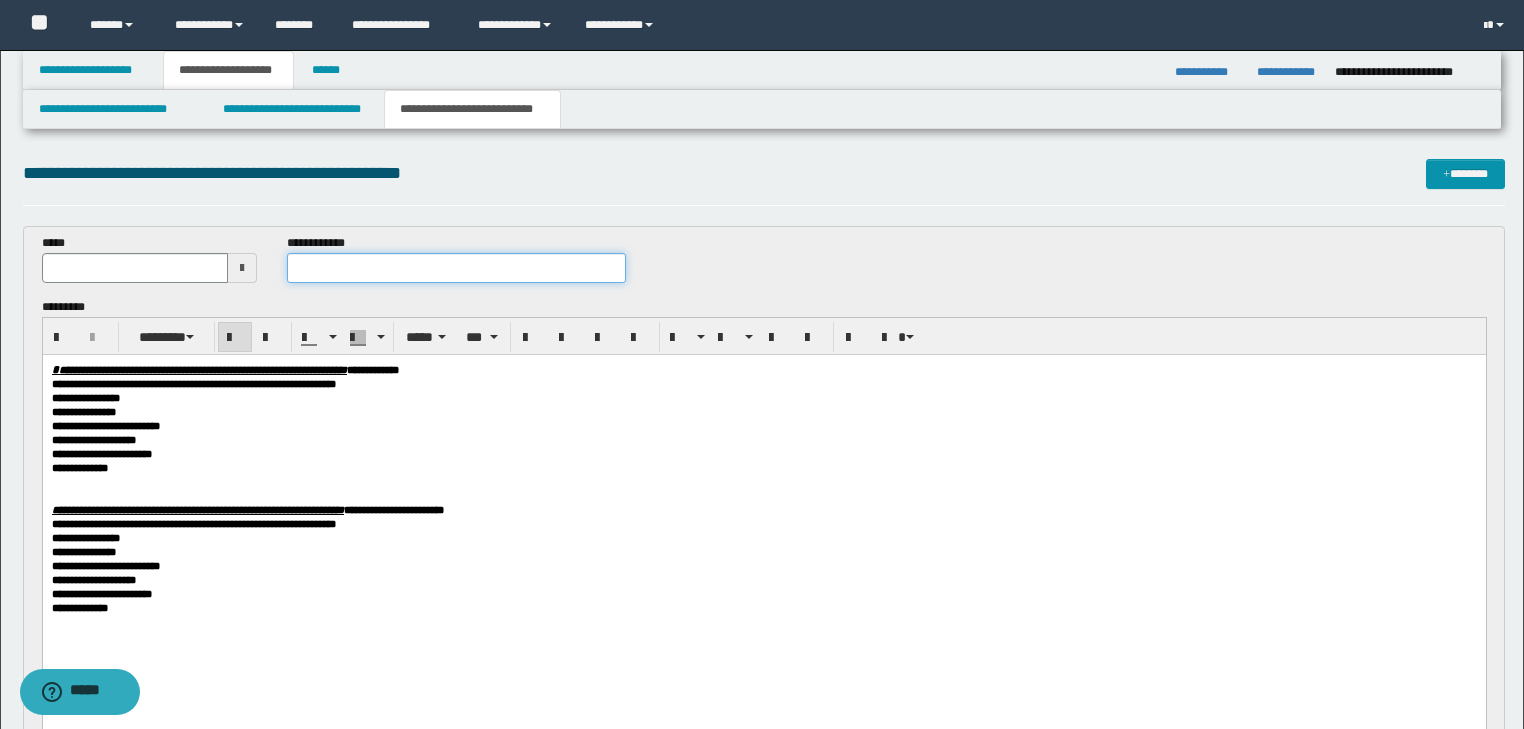 click at bounding box center [456, 268] 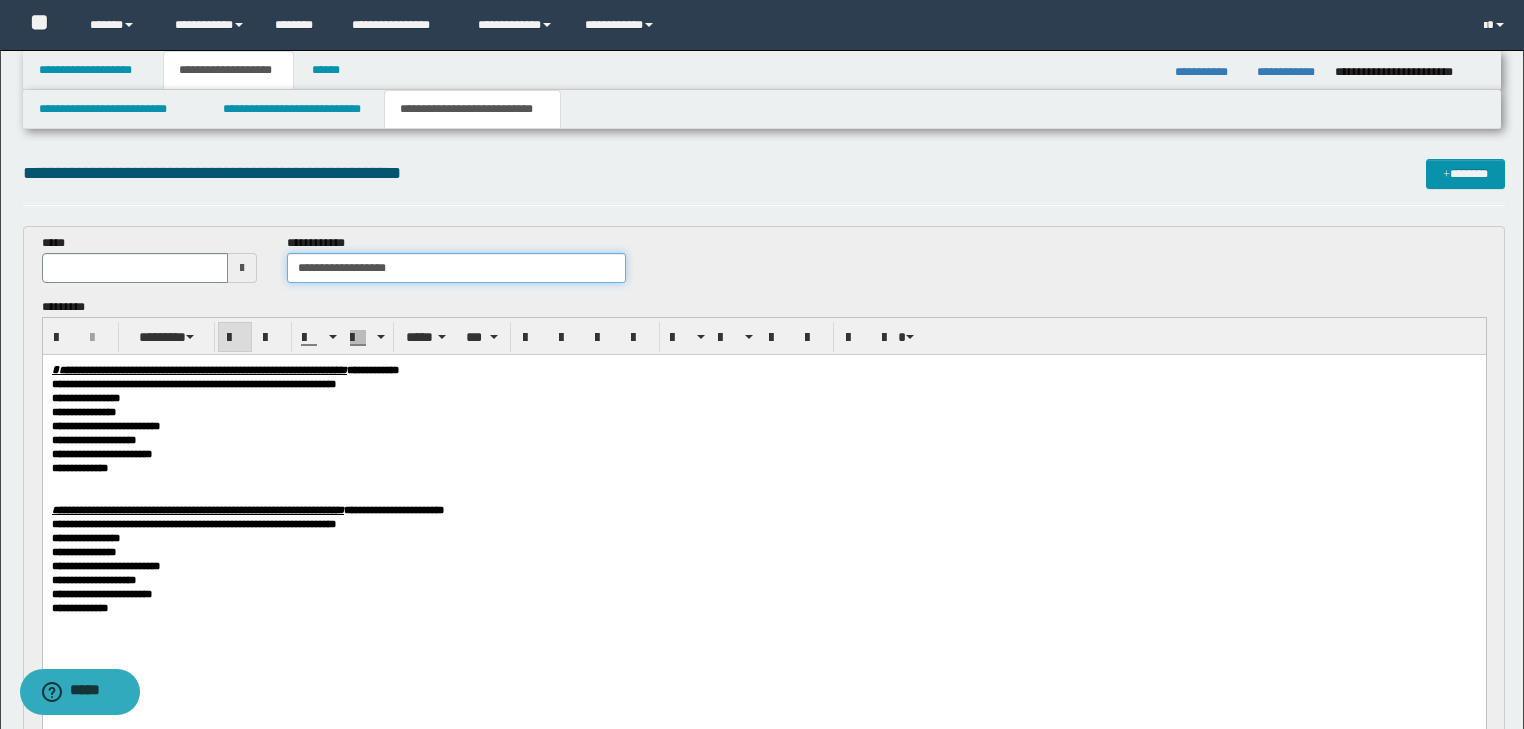 type on "**********" 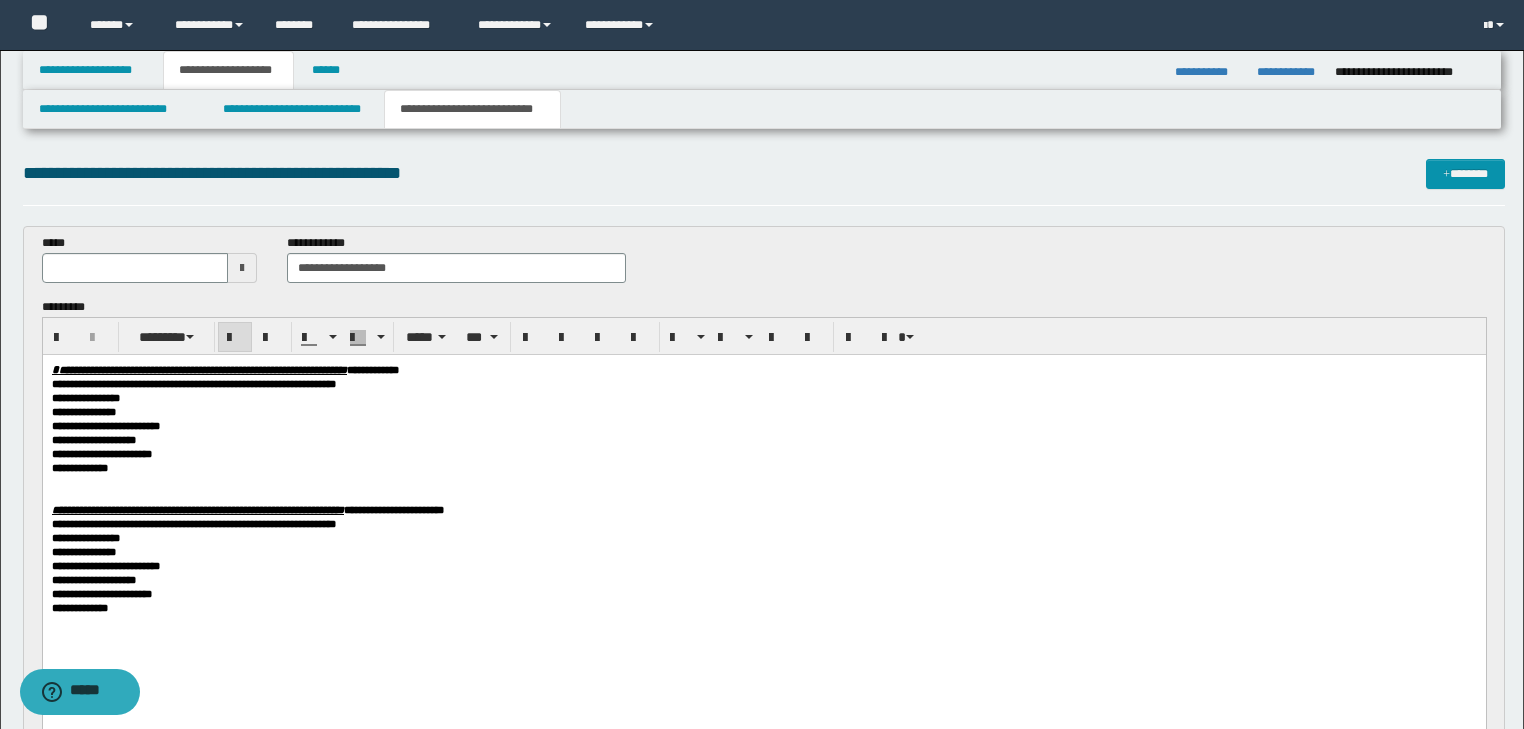 click on "**********" at bounding box center (372, 369) 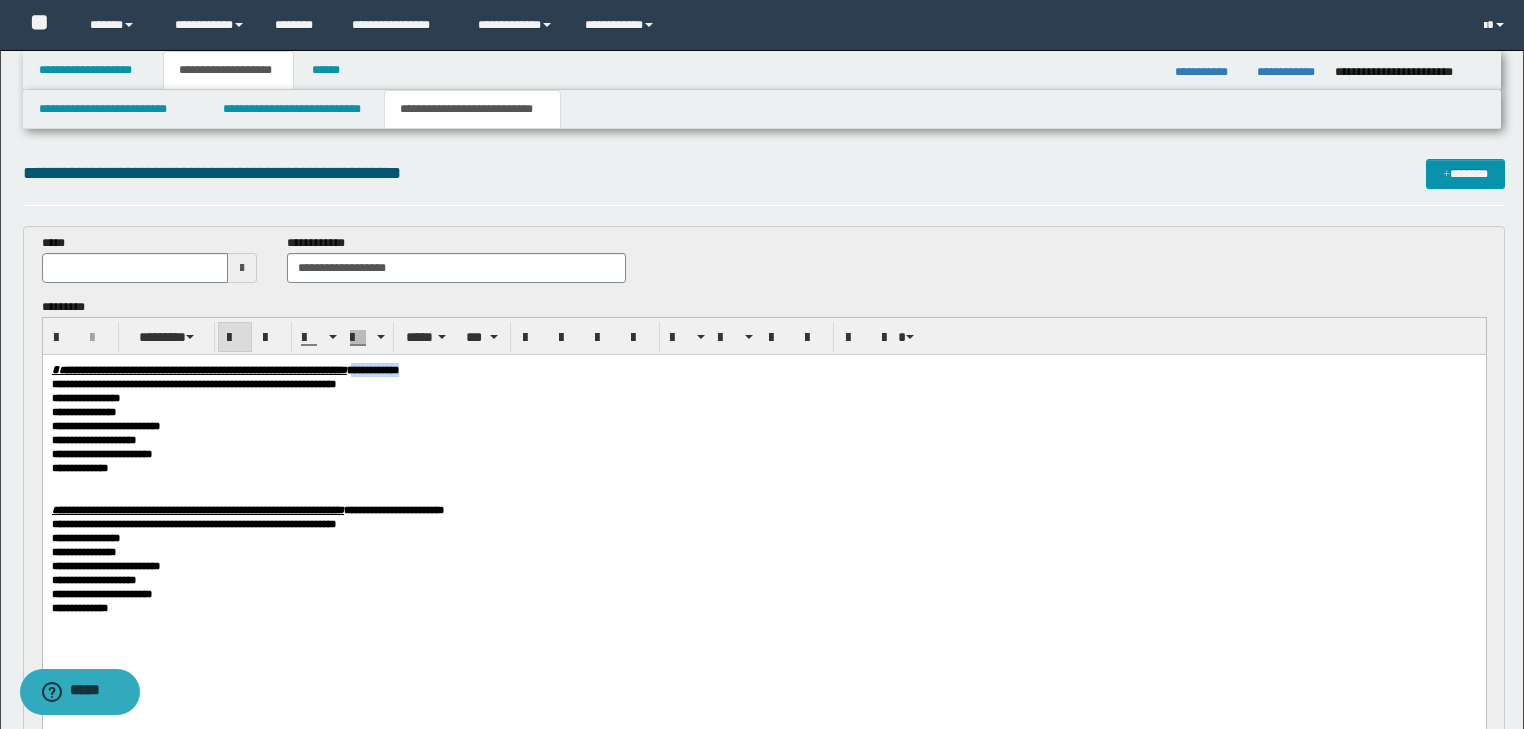 drag, startPoint x: 508, startPoint y: 368, endPoint x: 584, endPoint y: 364, distance: 76.105194 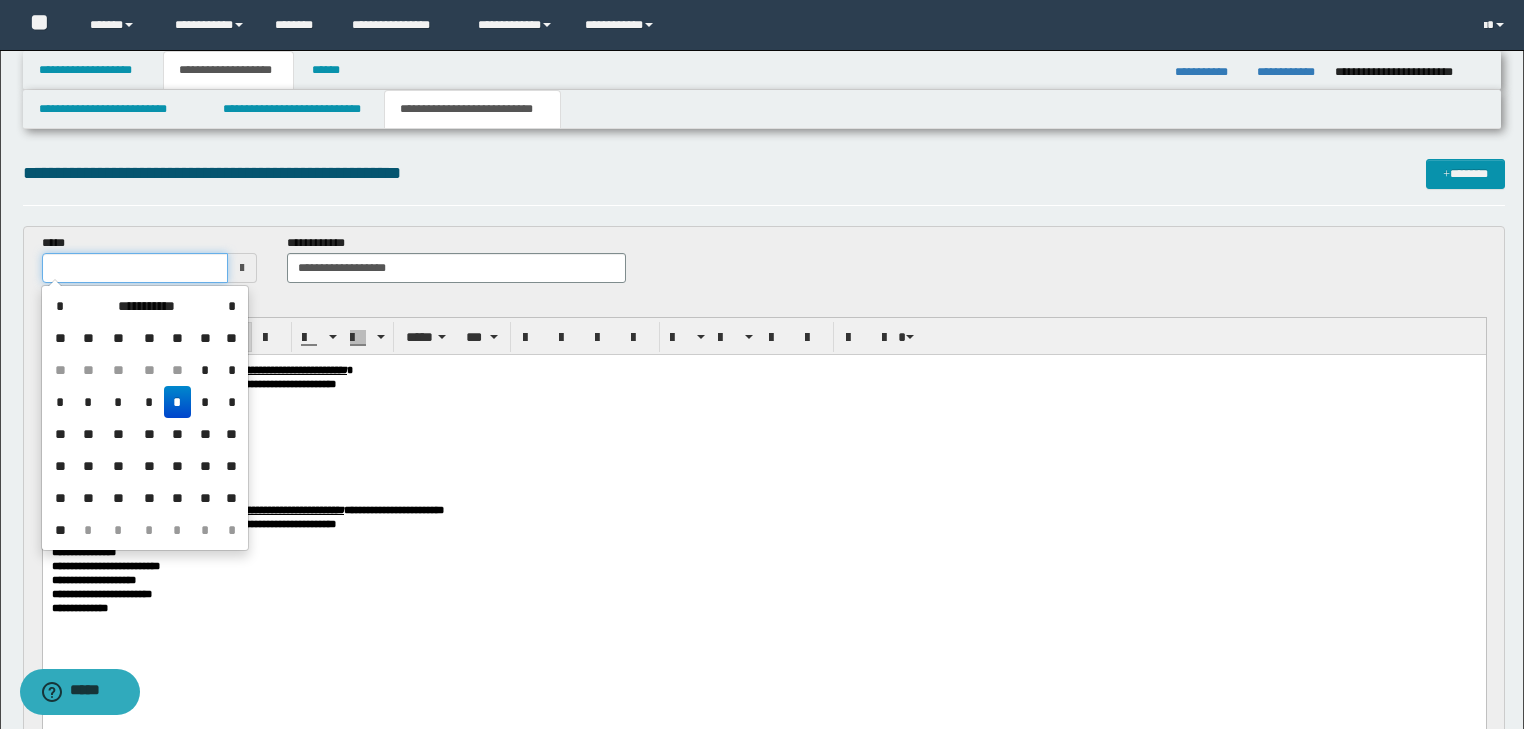 click at bounding box center (135, 268) 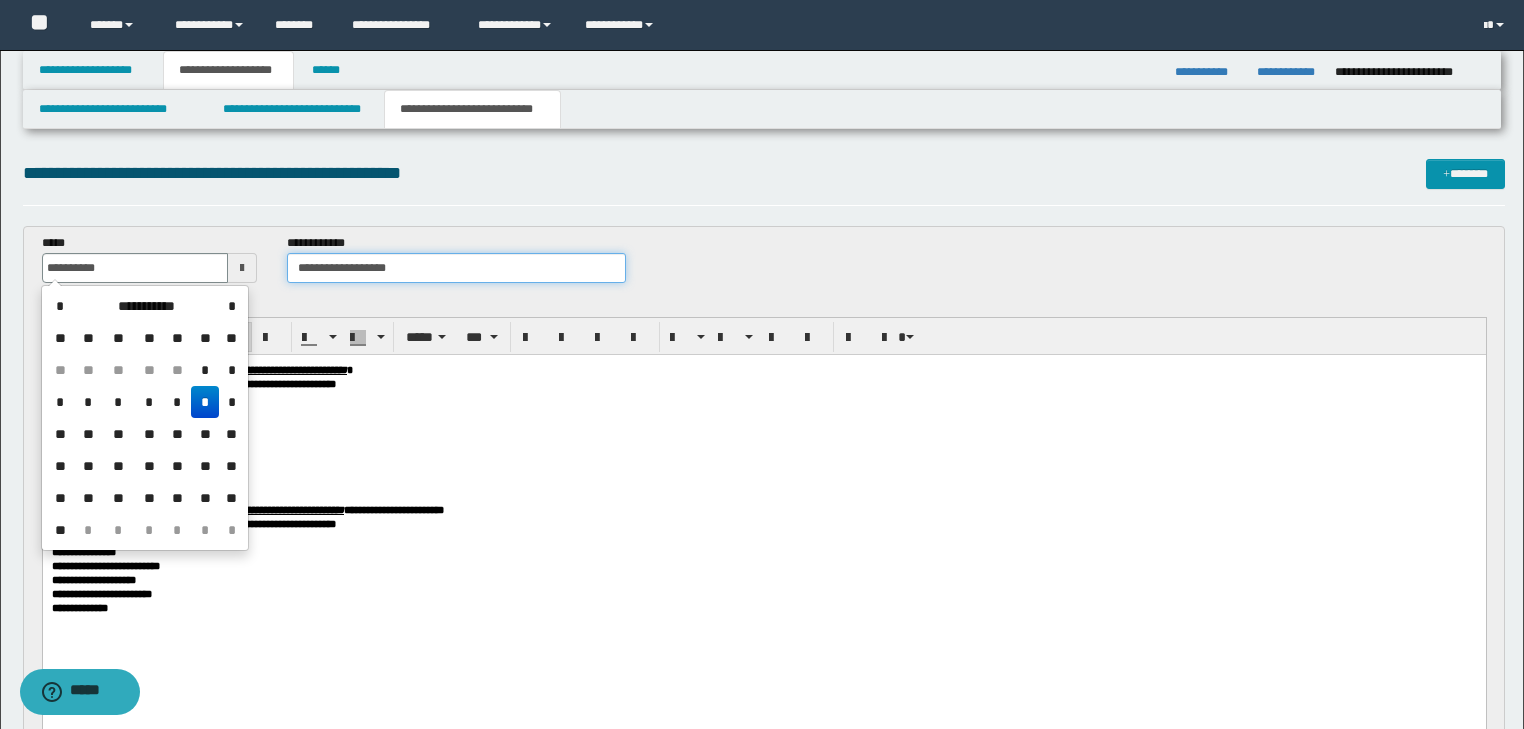 type on "**********" 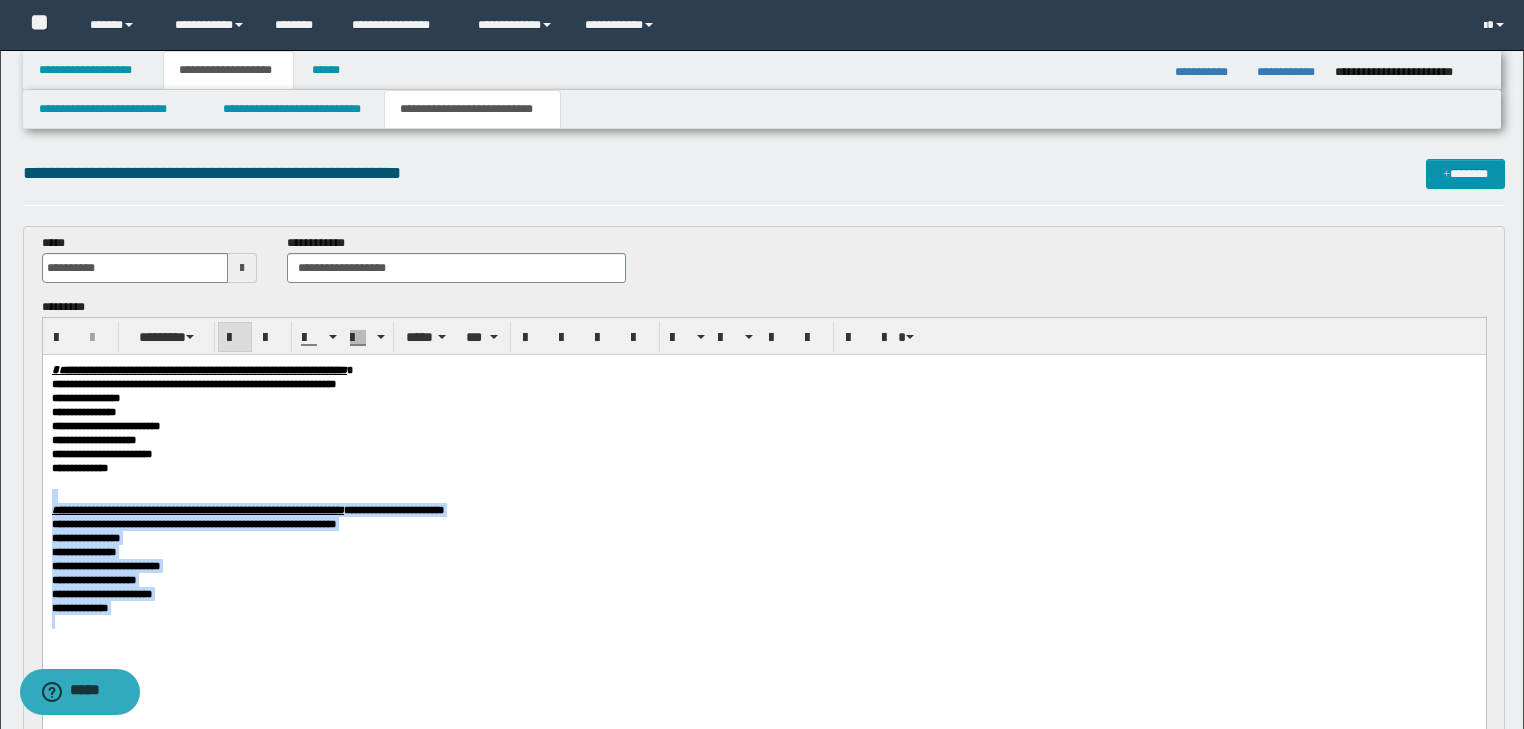 drag, startPoint x: 104, startPoint y: 496, endPoint x: 152, endPoint y: 685, distance: 195 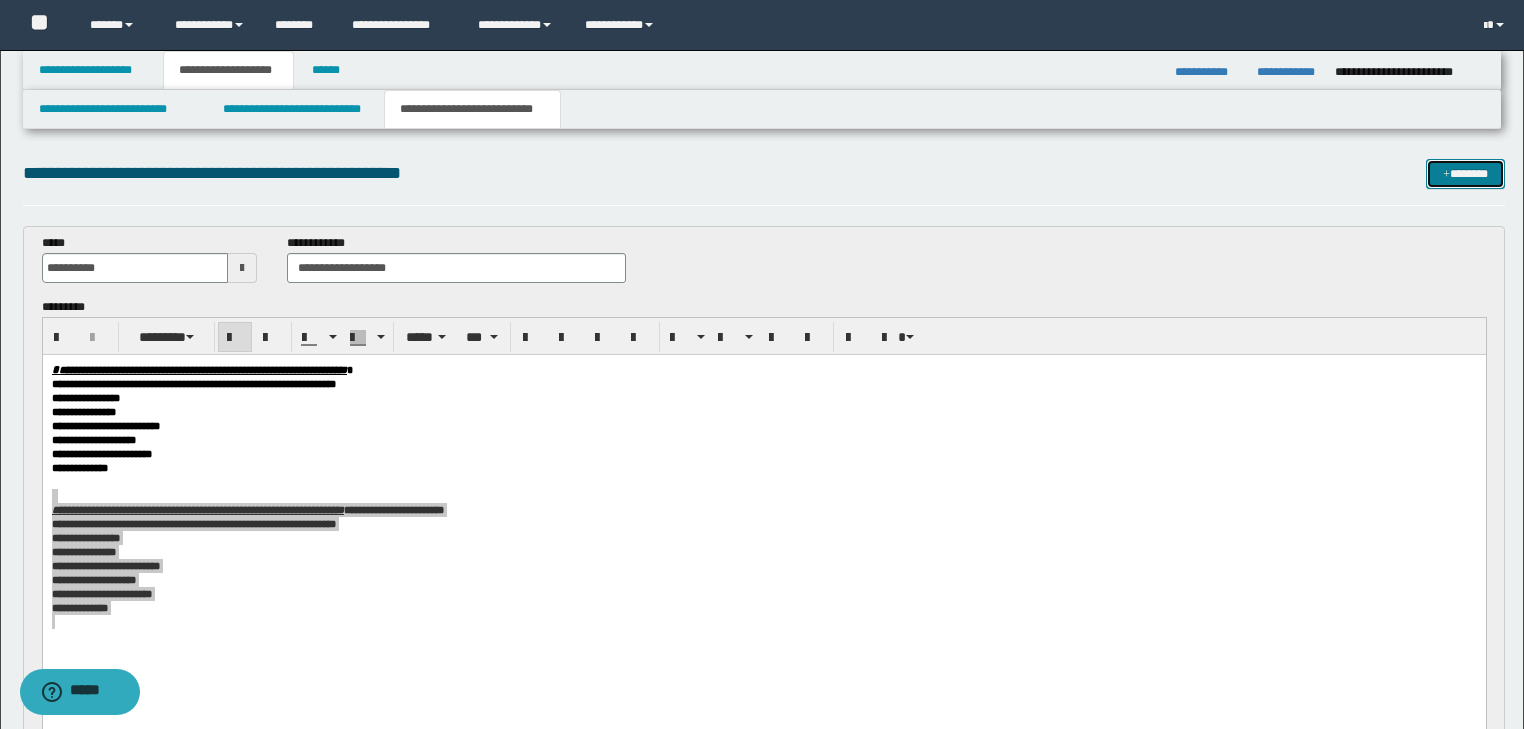 click on "*******" at bounding box center (1465, 174) 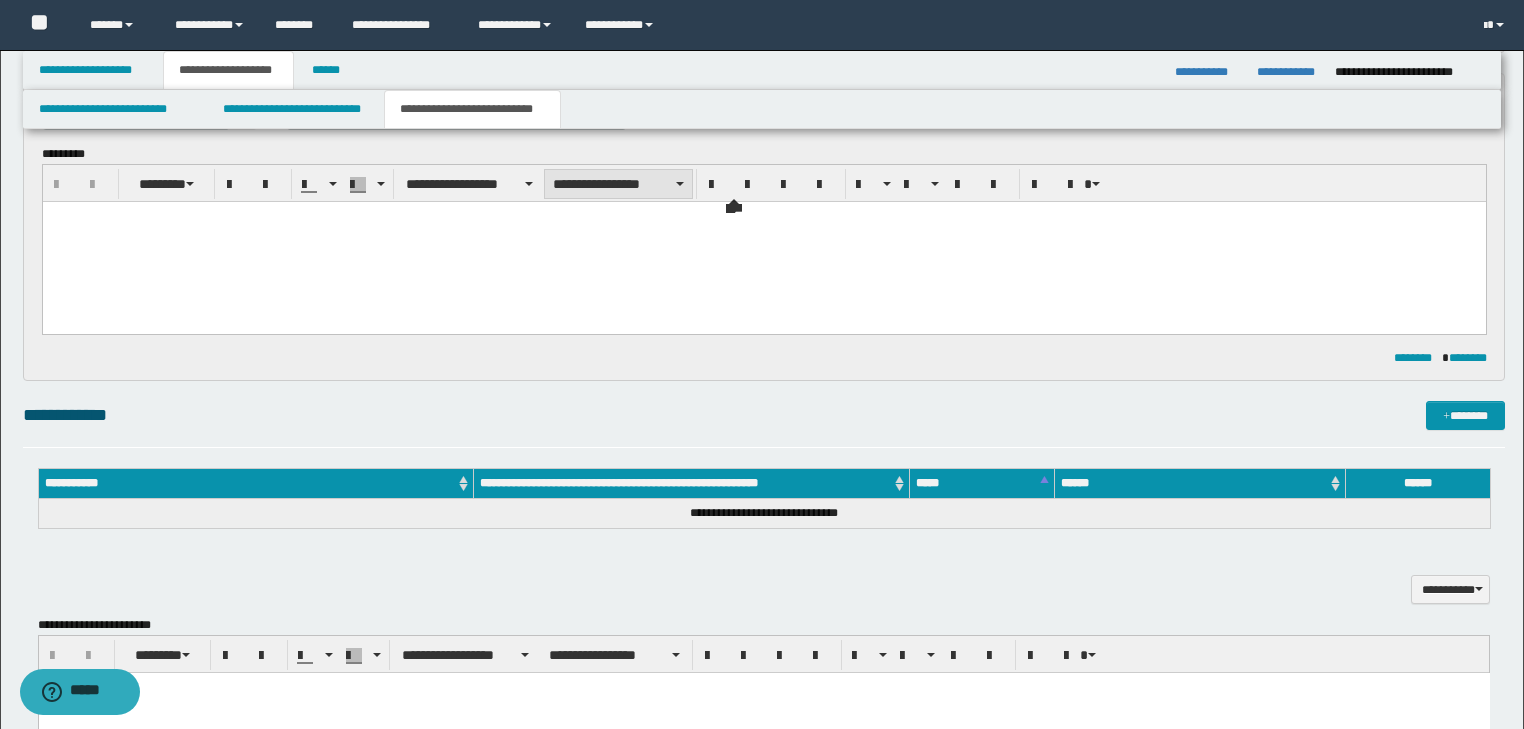 scroll, scrollTop: 0, scrollLeft: 0, axis: both 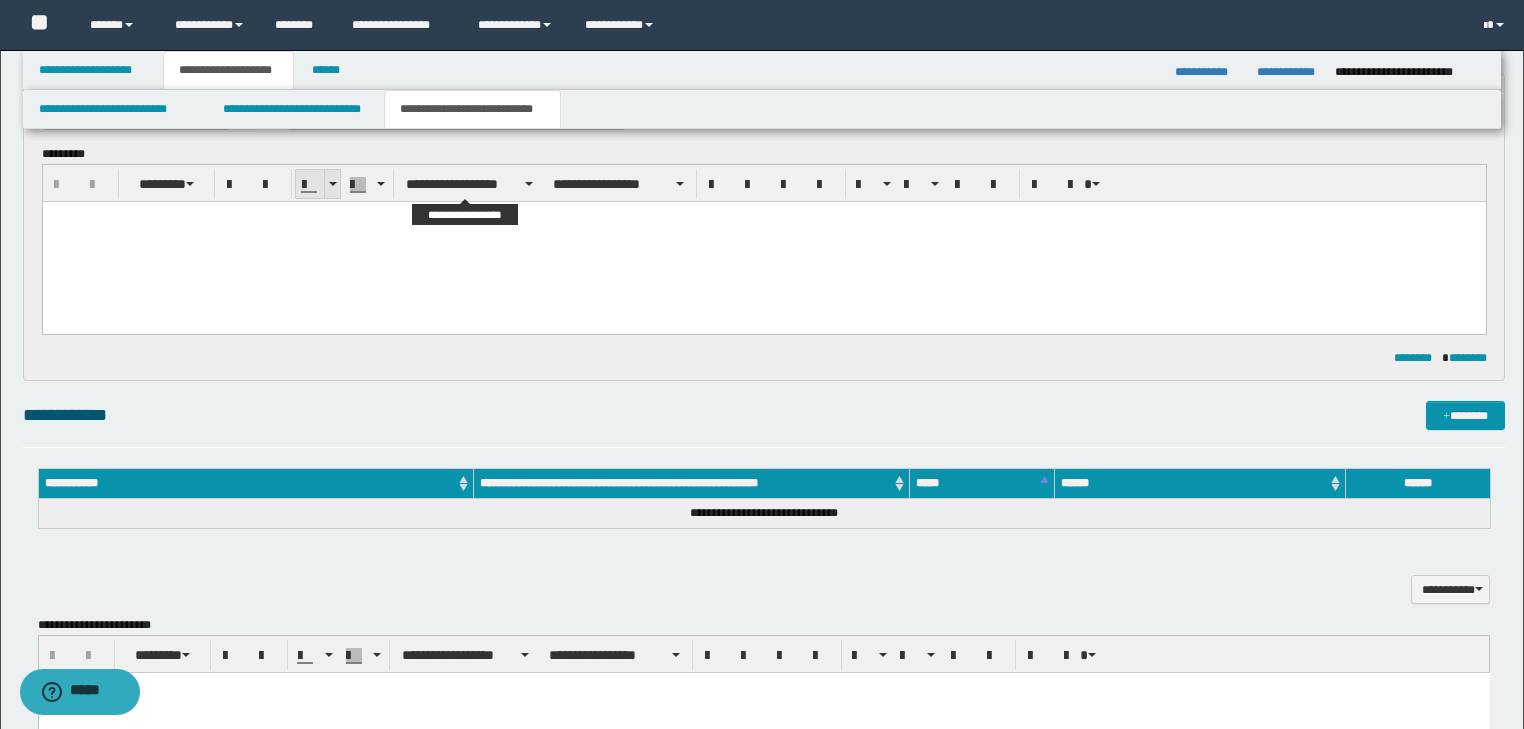 click at bounding box center (332, 184) 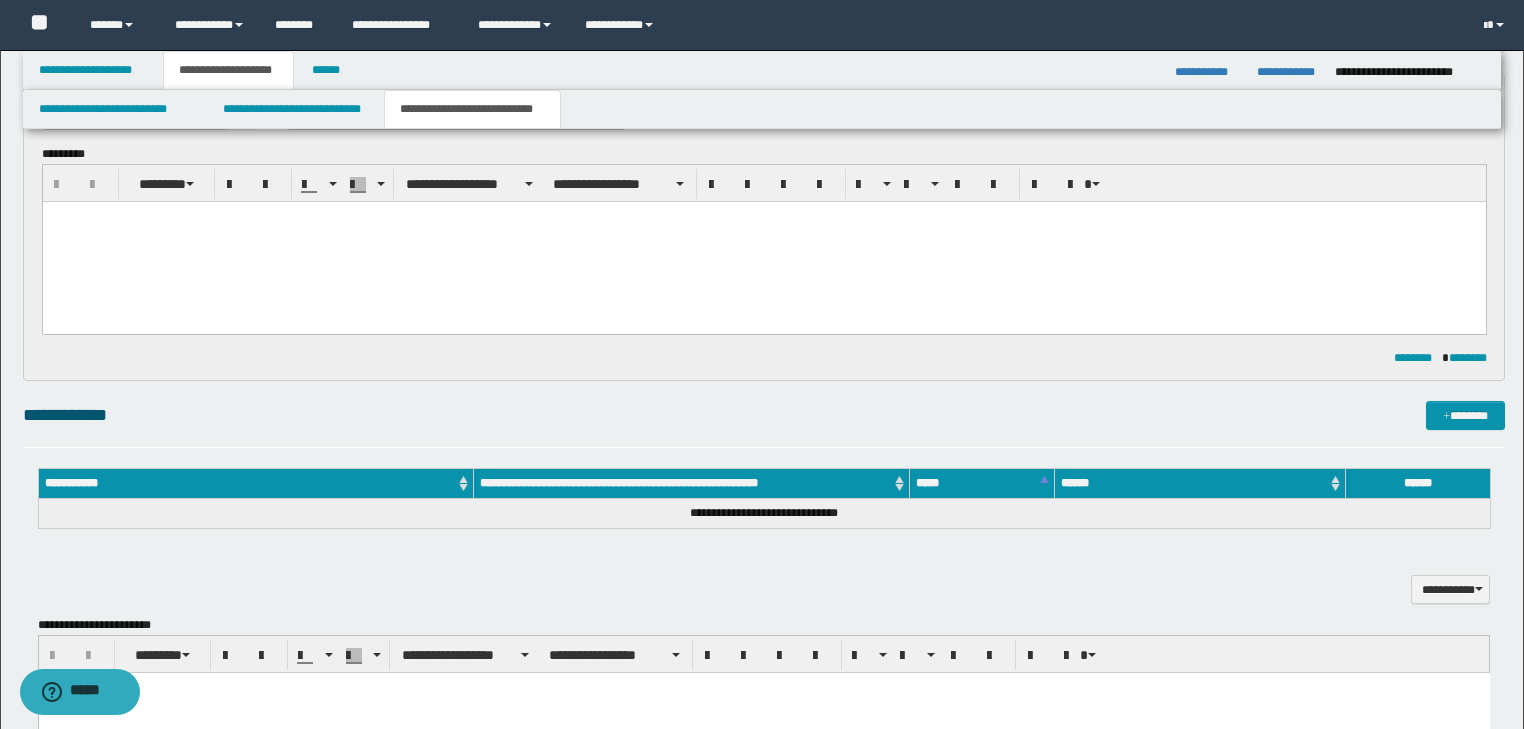 click at bounding box center (763, 217) 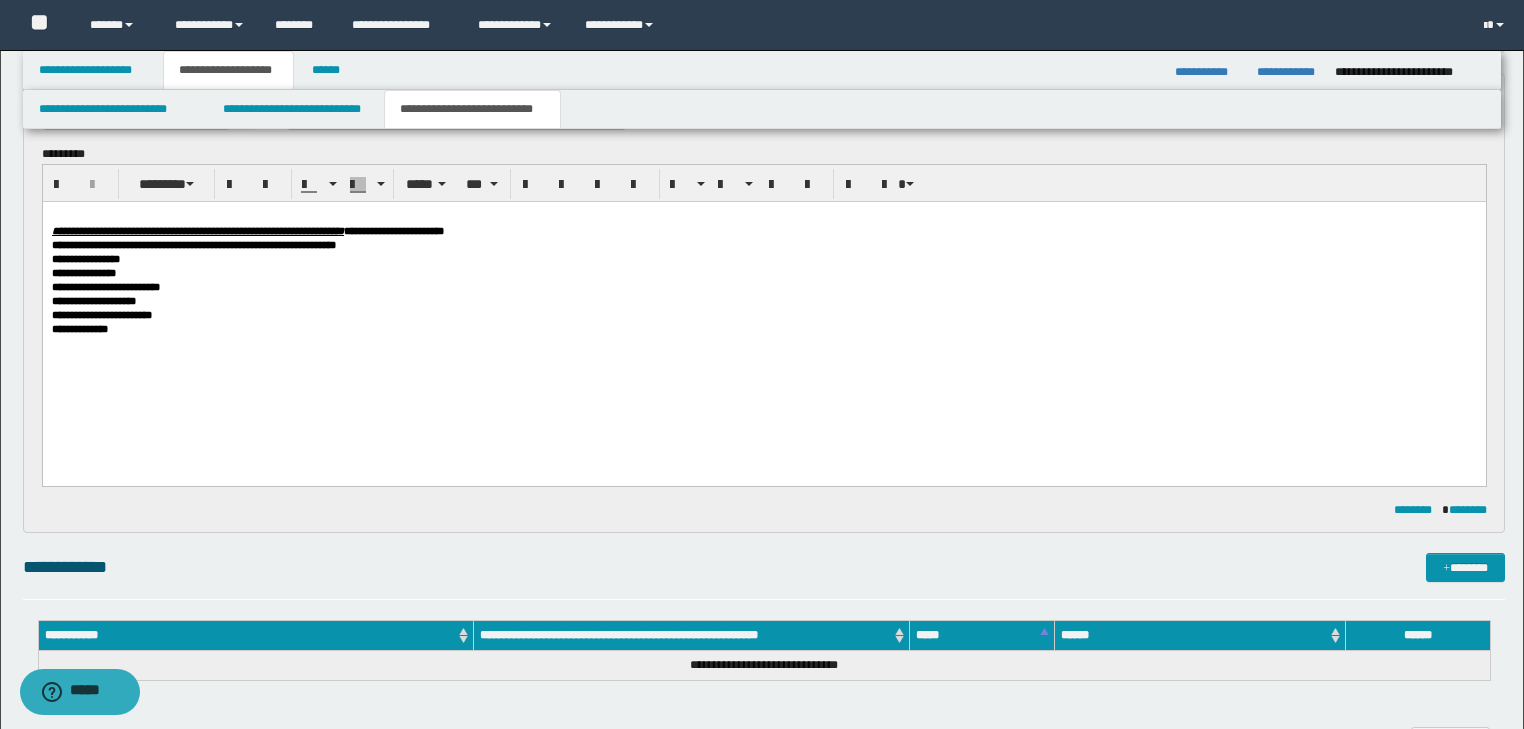 click on "**********" at bounding box center (197, 231) 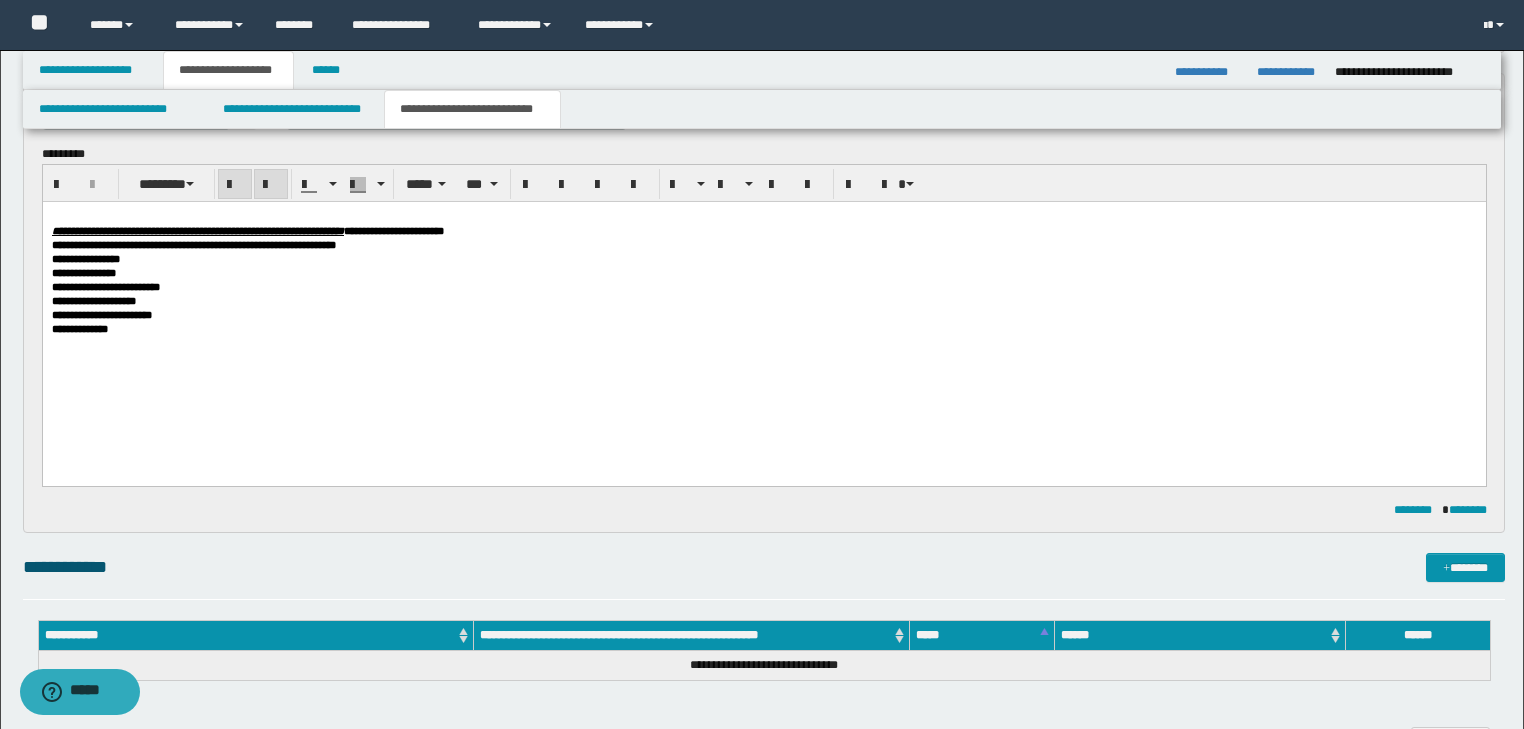 click on "**********" at bounding box center [197, 231] 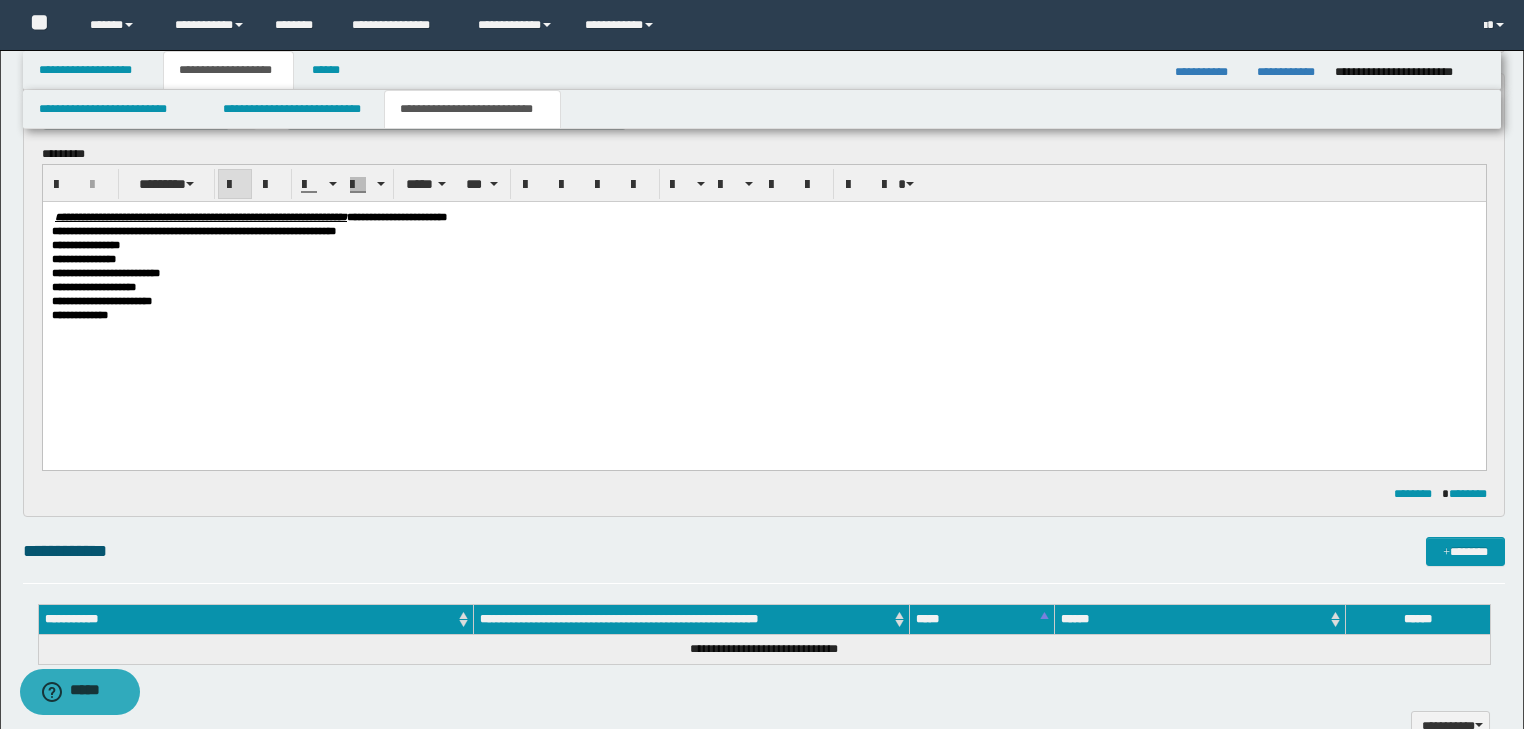 click on "**********" at bounding box center [396, 217] 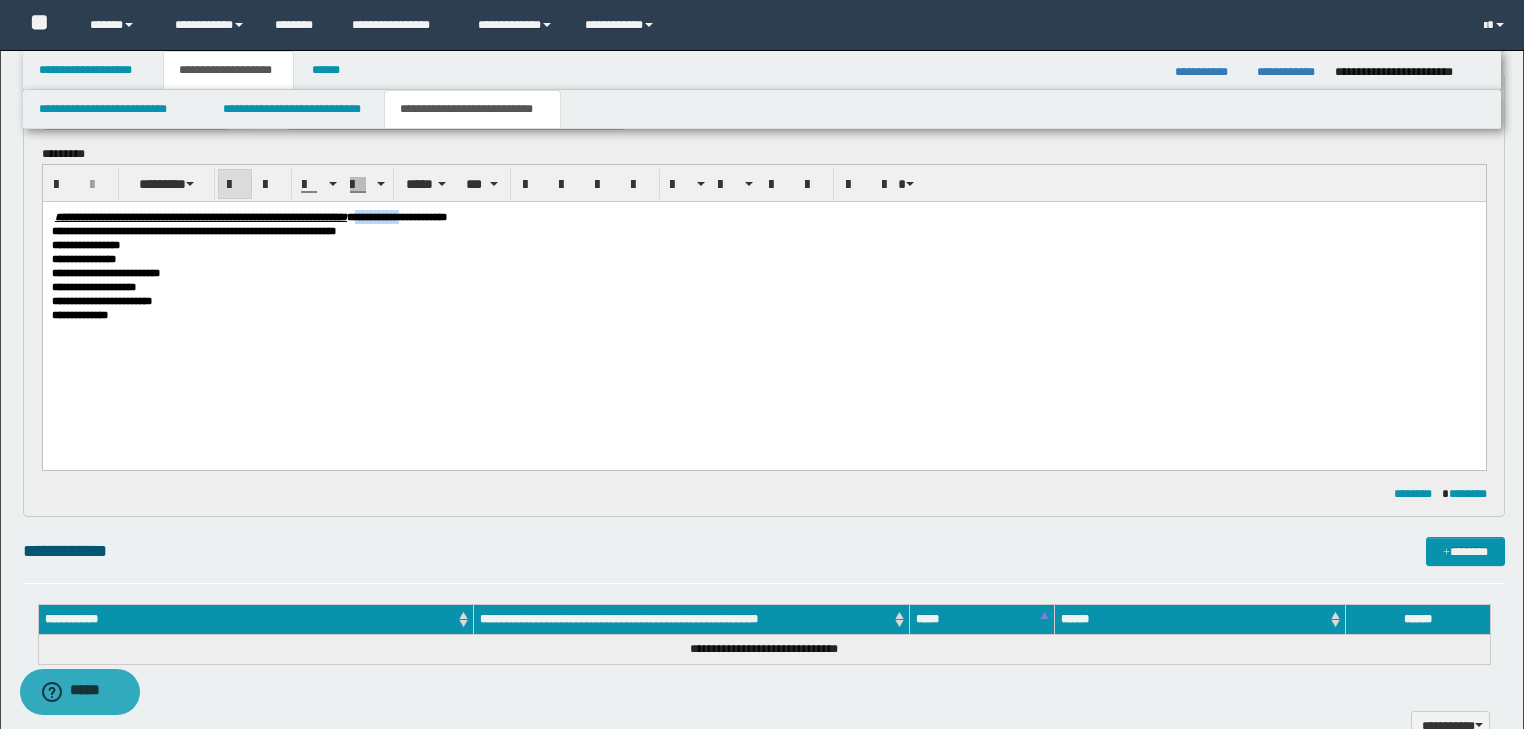 click on "**********" at bounding box center [396, 217] 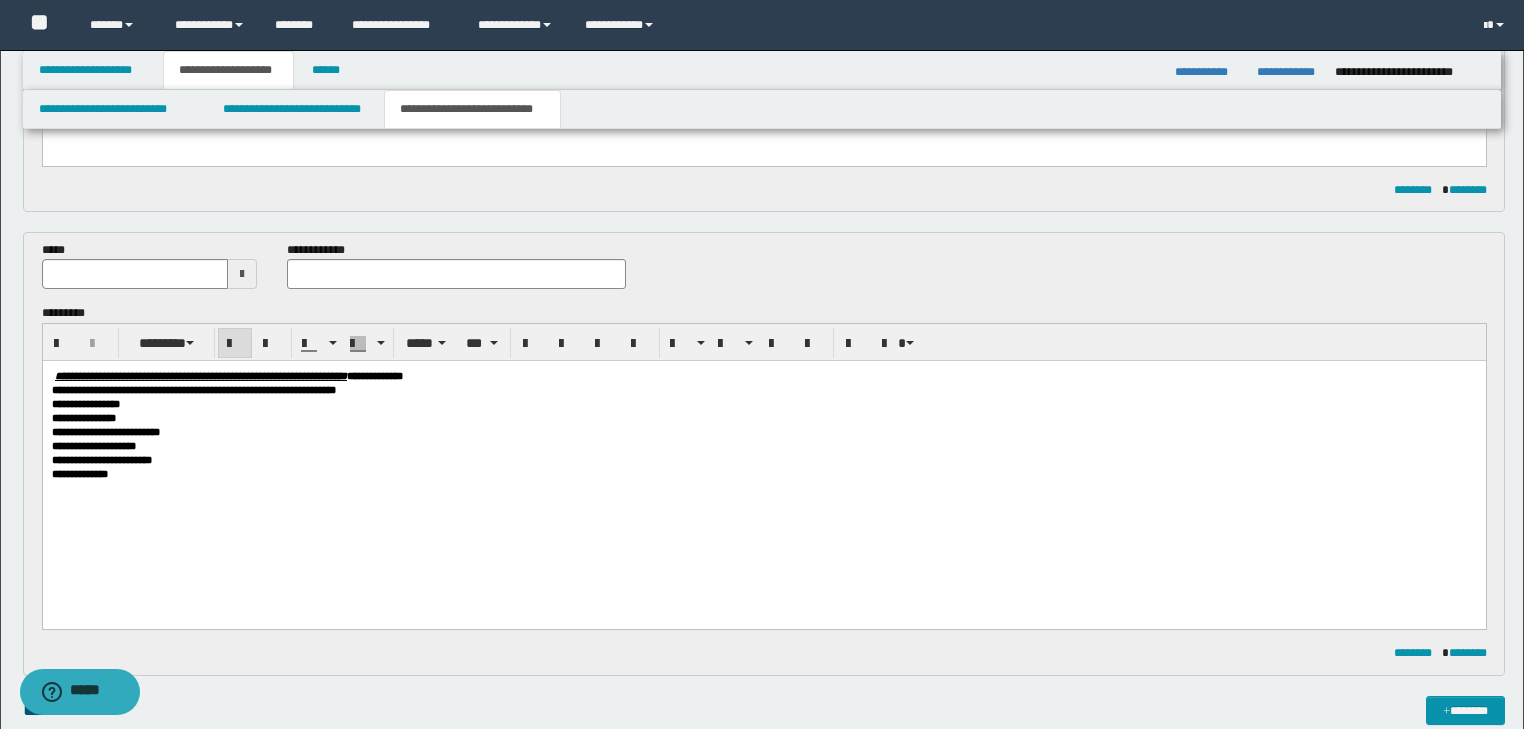 scroll, scrollTop: 616, scrollLeft: 0, axis: vertical 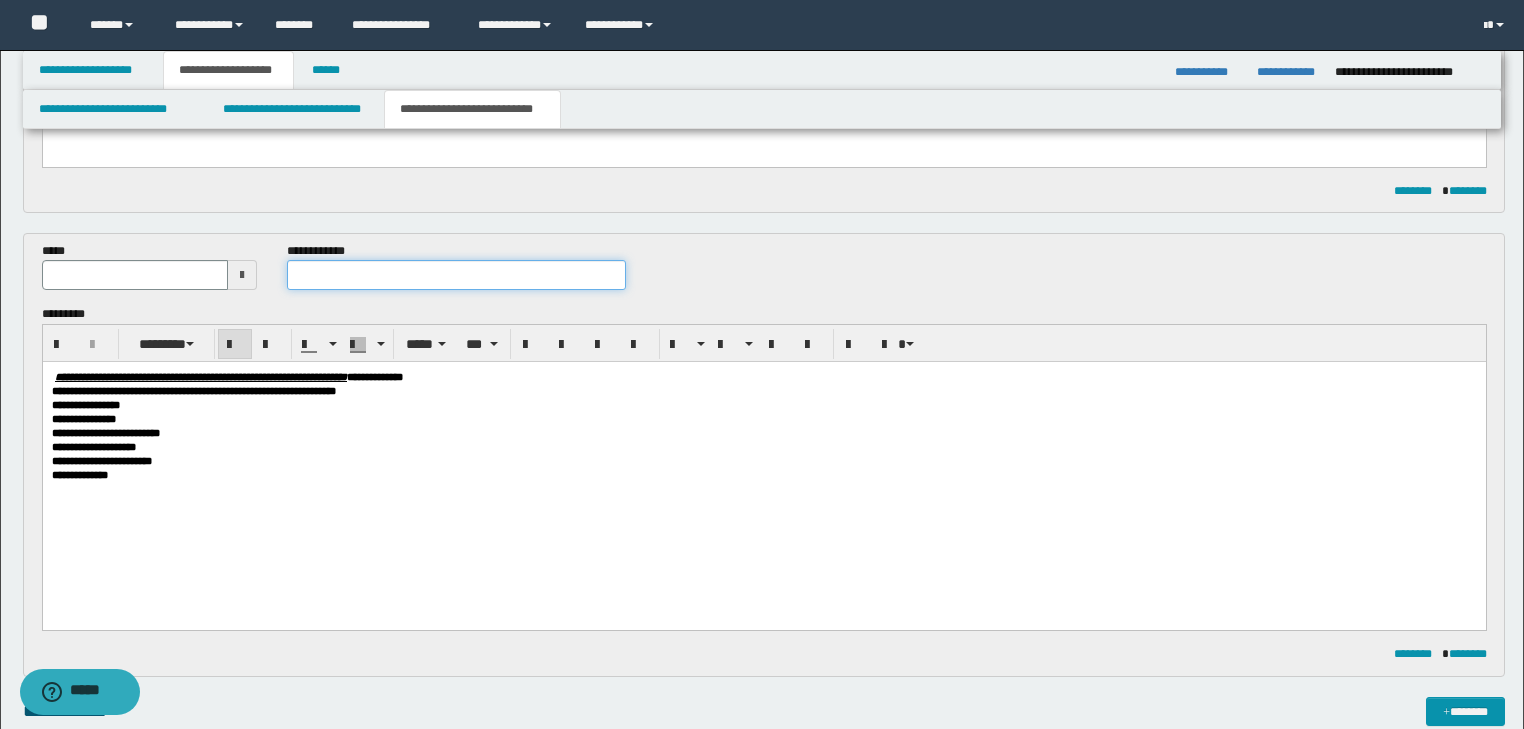 click at bounding box center (456, 275) 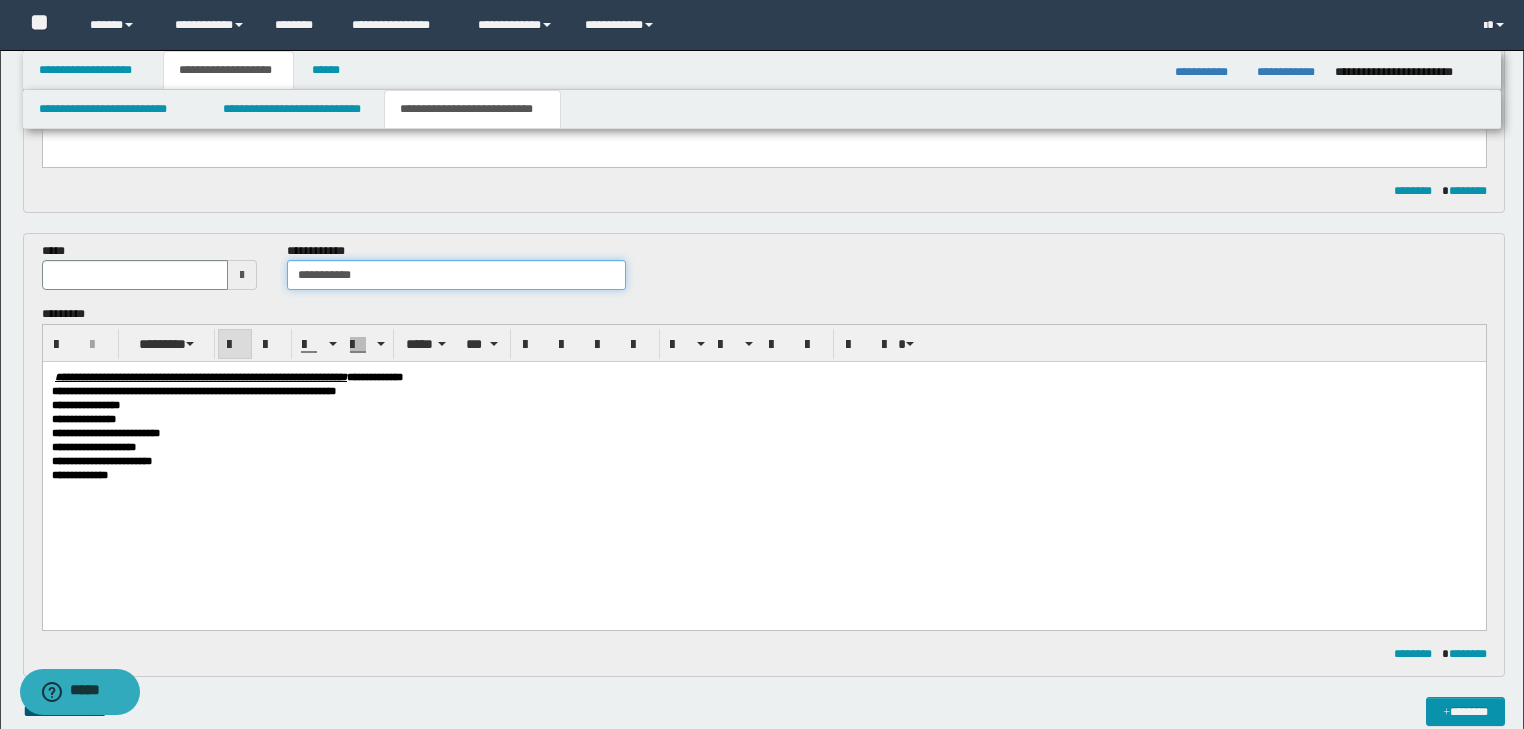 type on "**********" 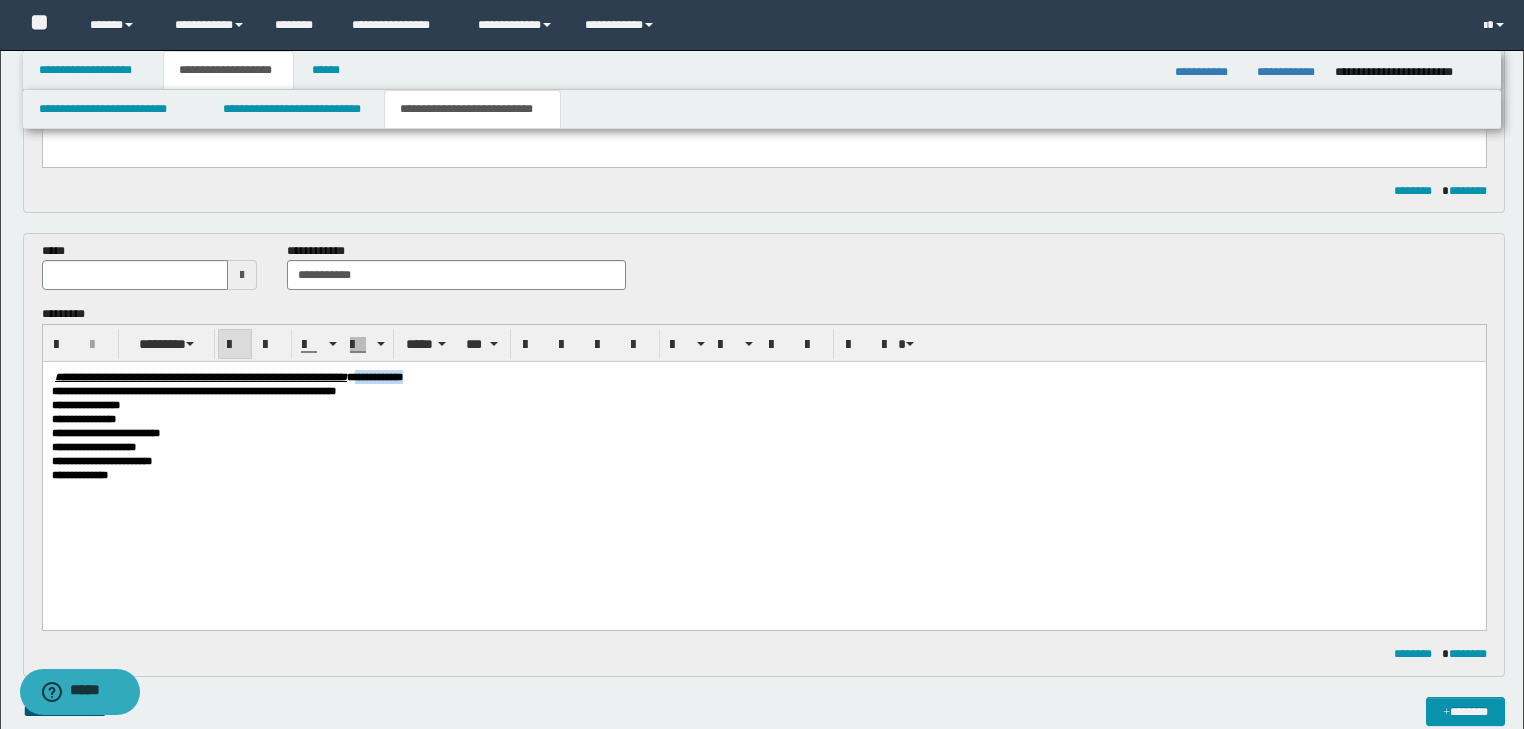 drag, startPoint x: 514, startPoint y: 377, endPoint x: 585, endPoint y: 380, distance: 71.063354 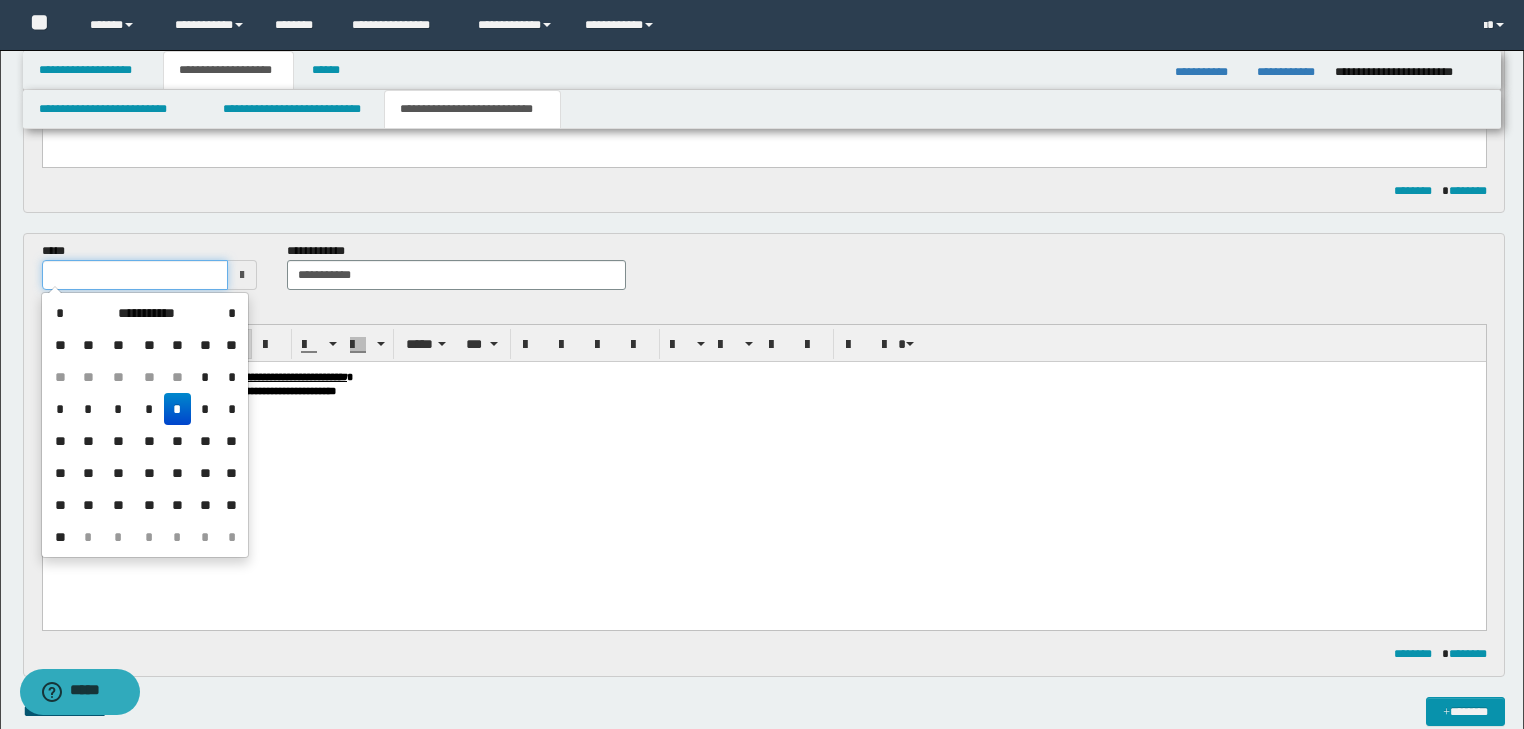 click at bounding box center (135, 275) 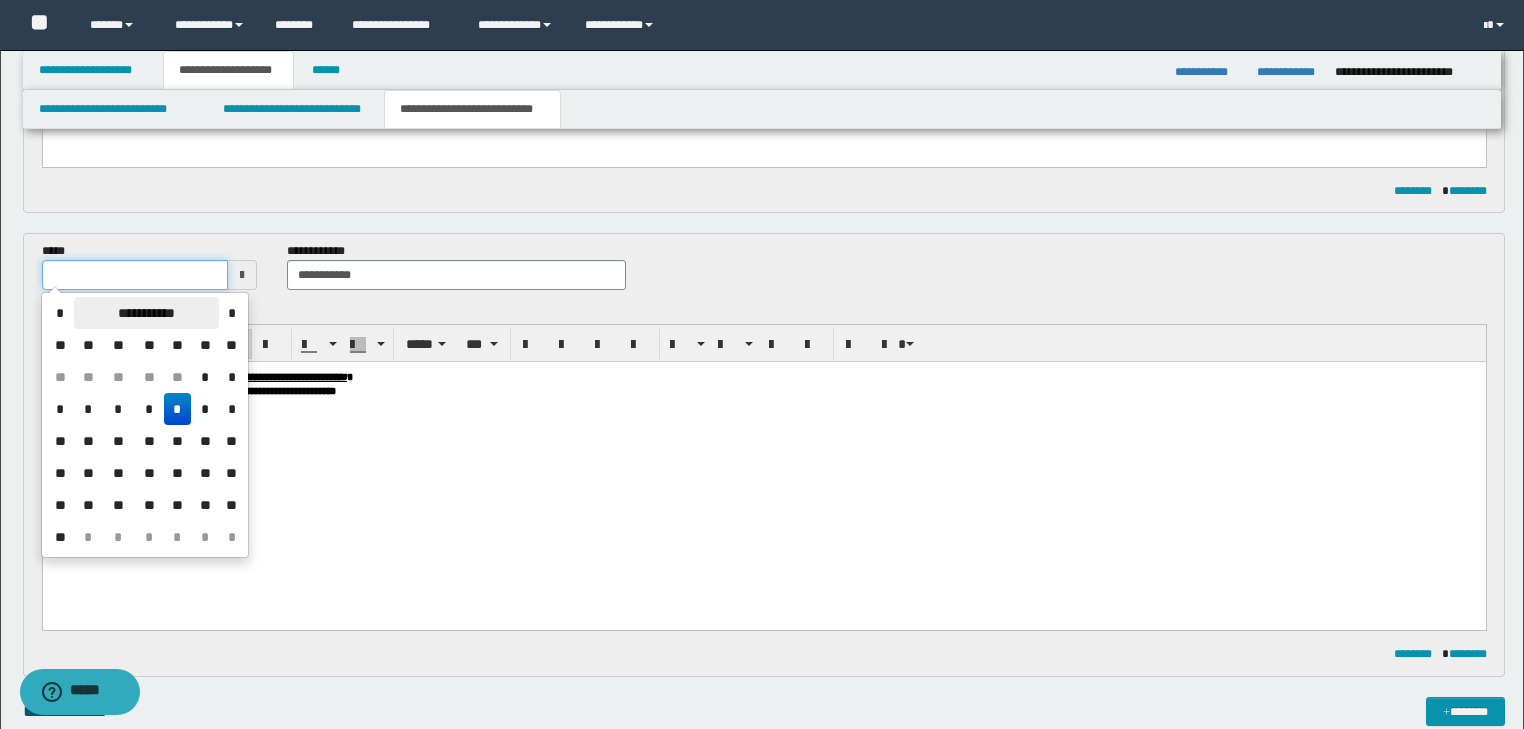 type on "**********" 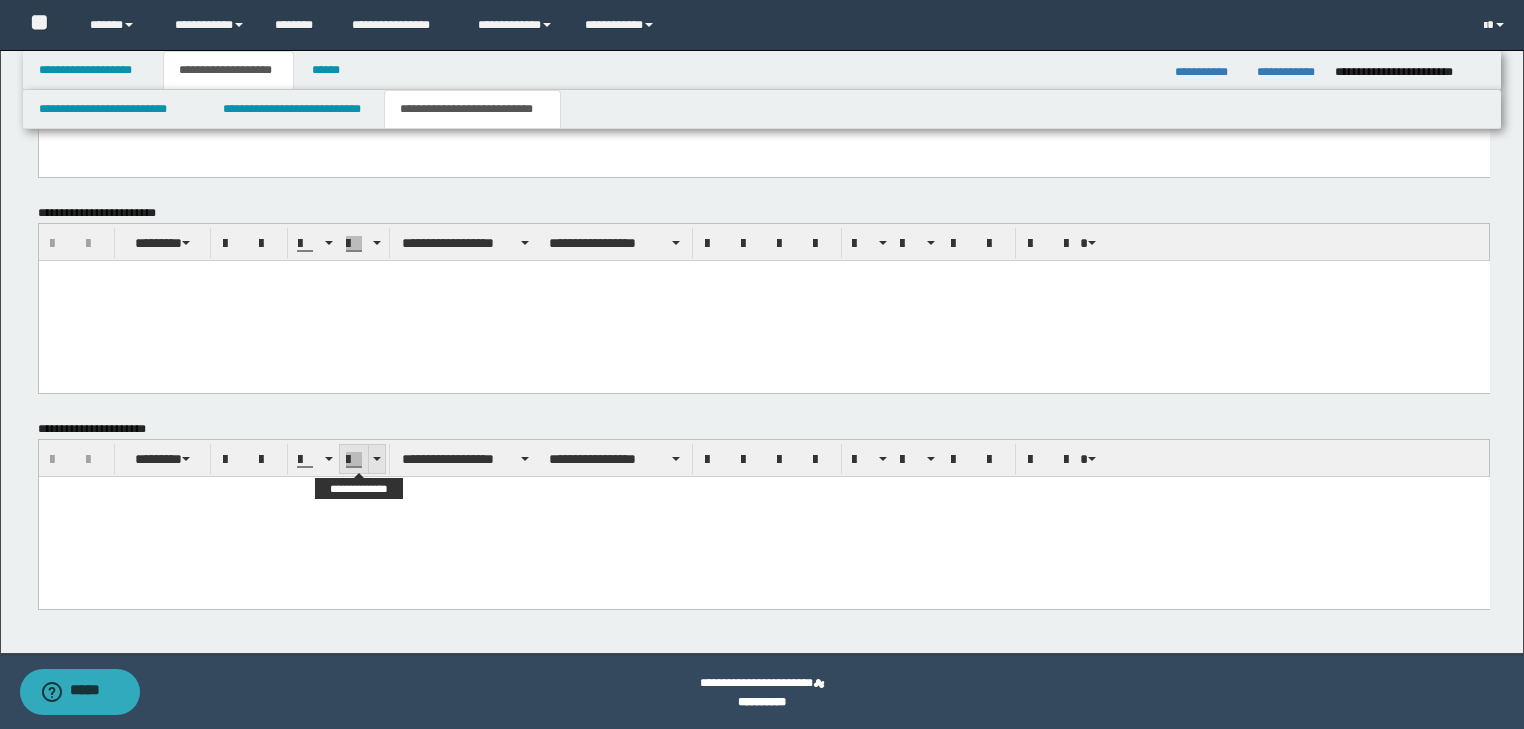 scroll, scrollTop: 1542, scrollLeft: 0, axis: vertical 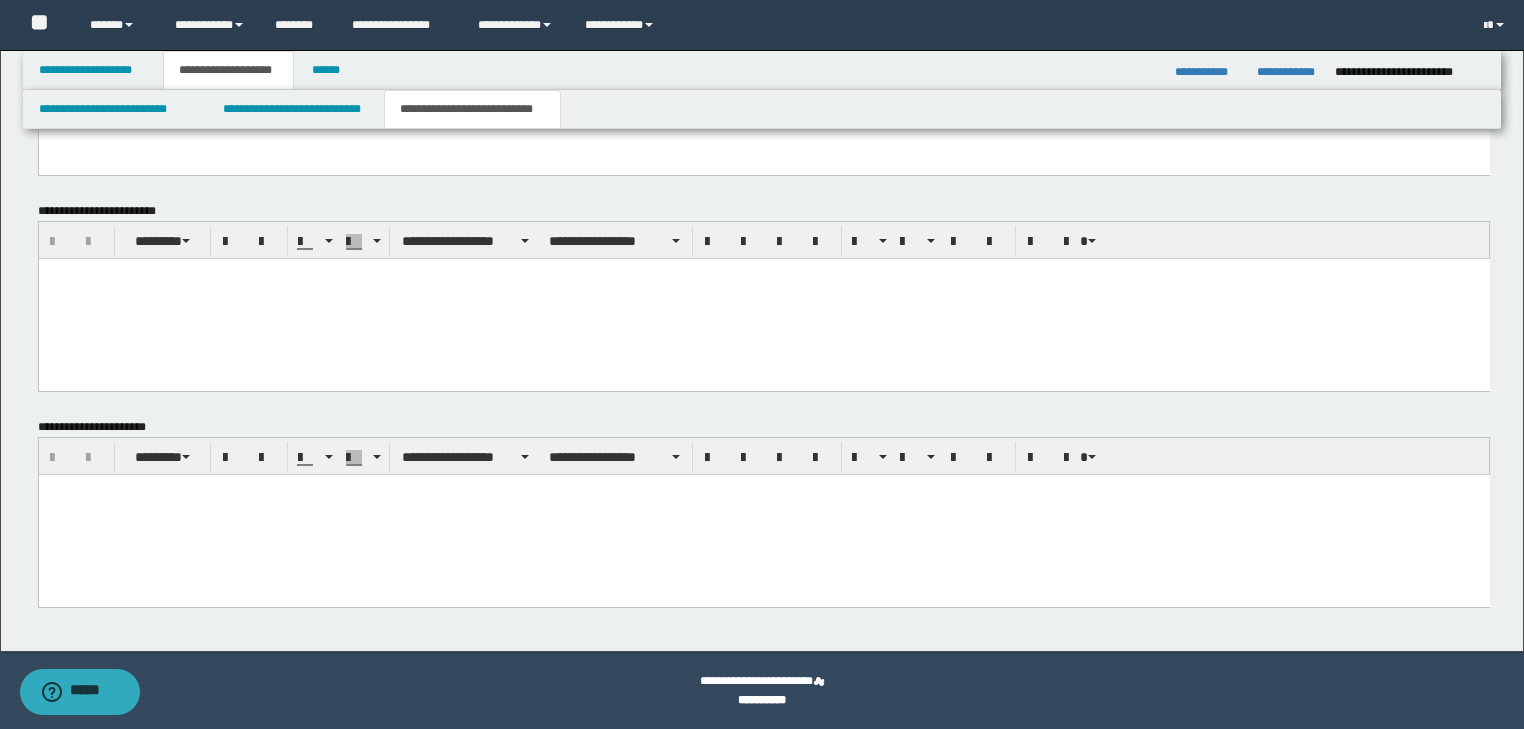 click at bounding box center (763, 514) 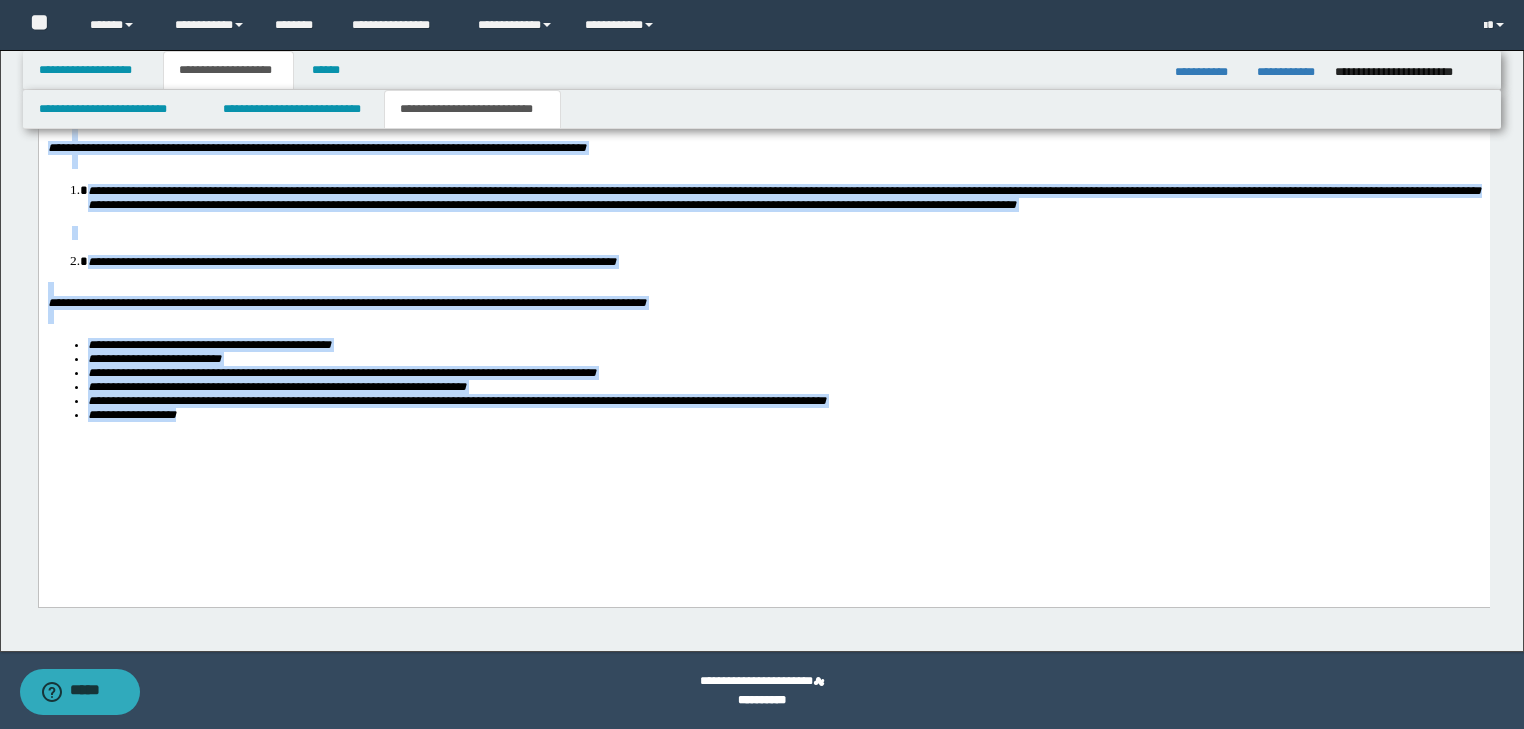 drag, startPoint x: 47, startPoint y: -122, endPoint x: 275, endPoint y: 737, distance: 888.74347 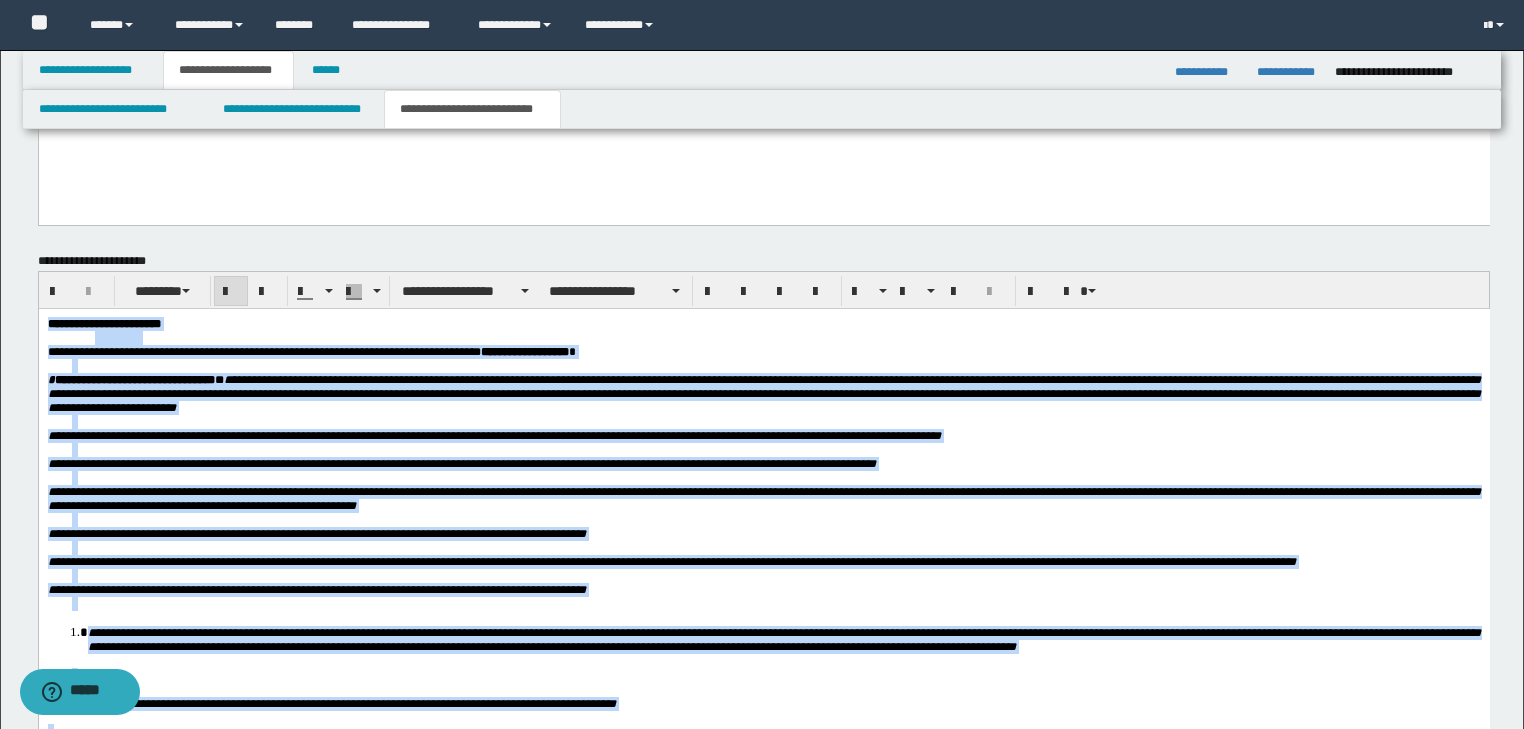scroll, scrollTop: 1590, scrollLeft: 0, axis: vertical 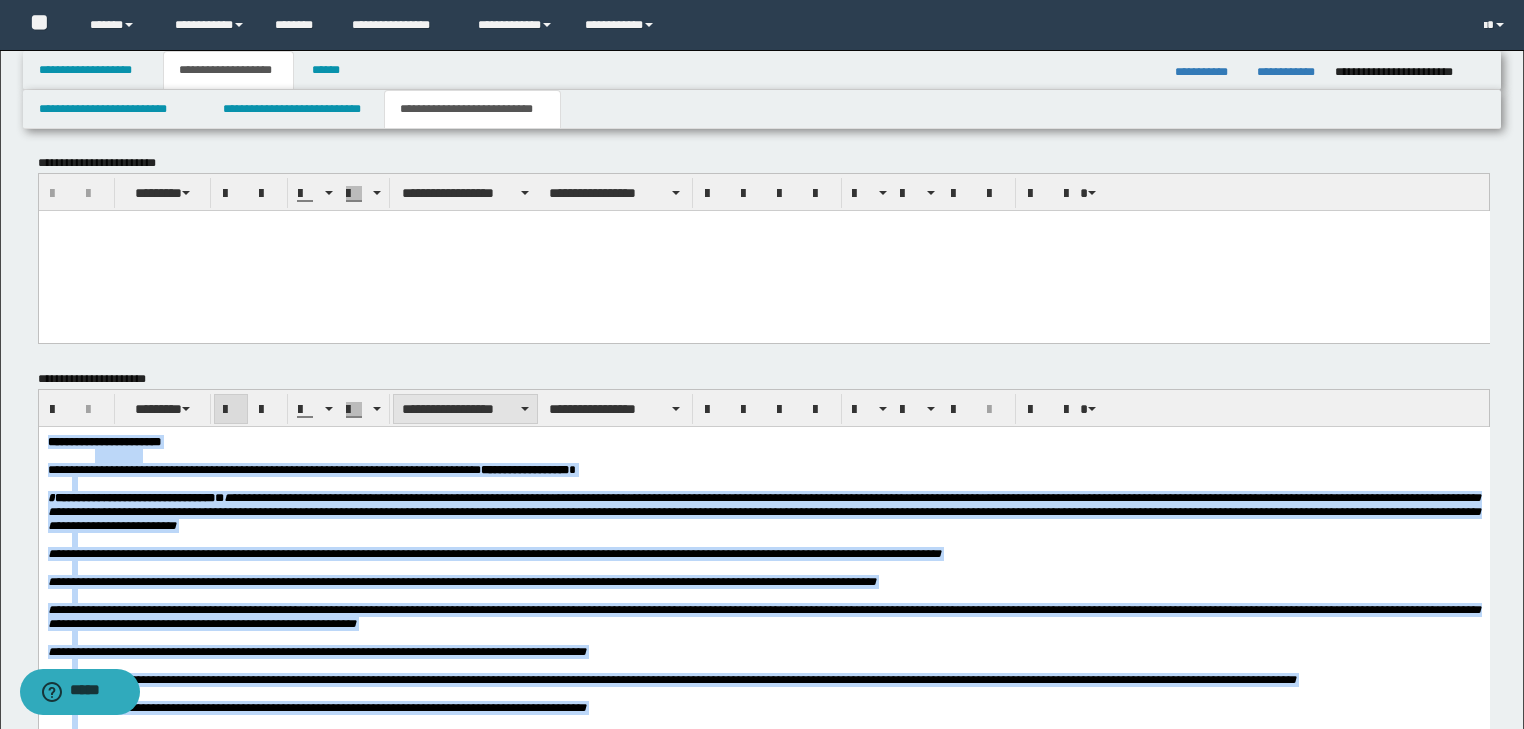 type on "**********" 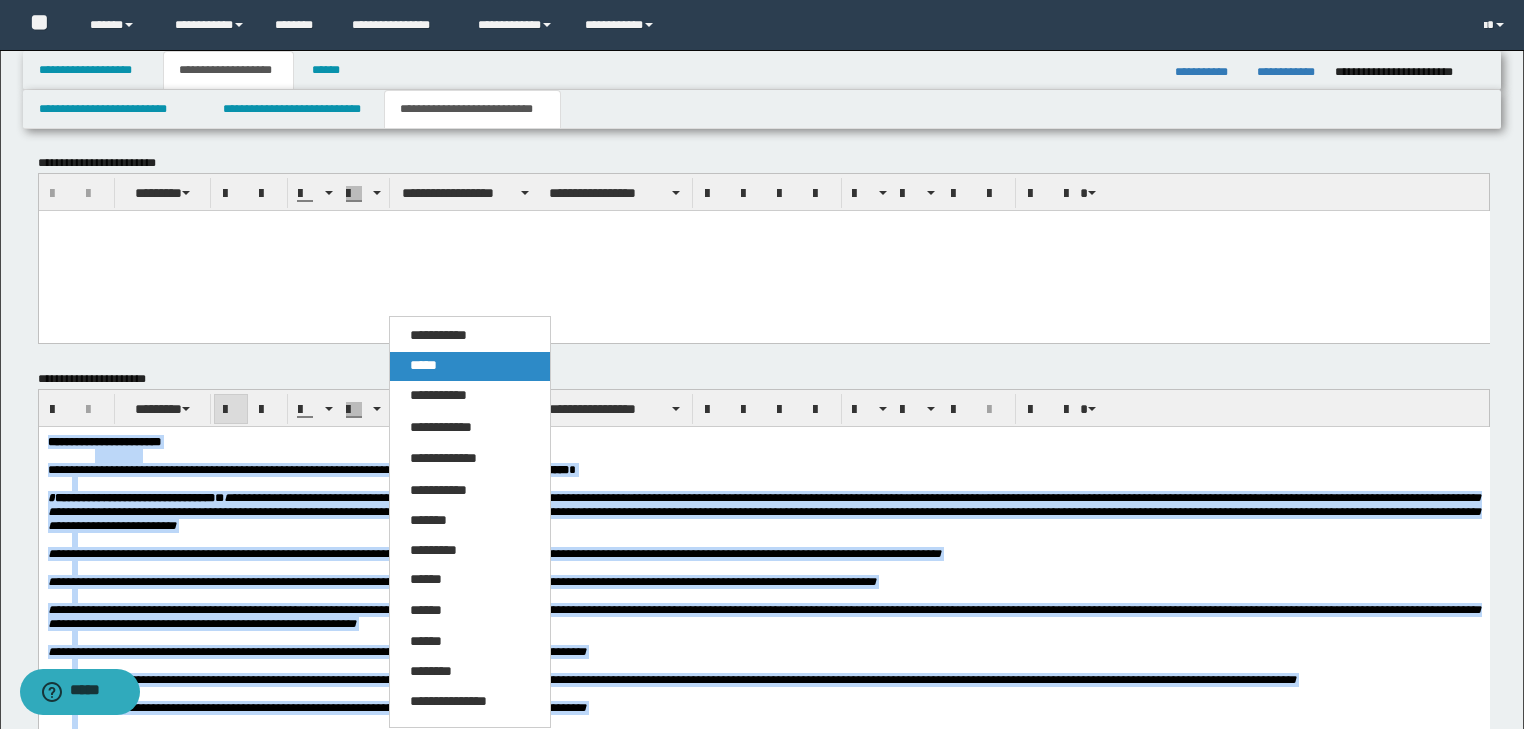 click on "*****" at bounding box center [423, 365] 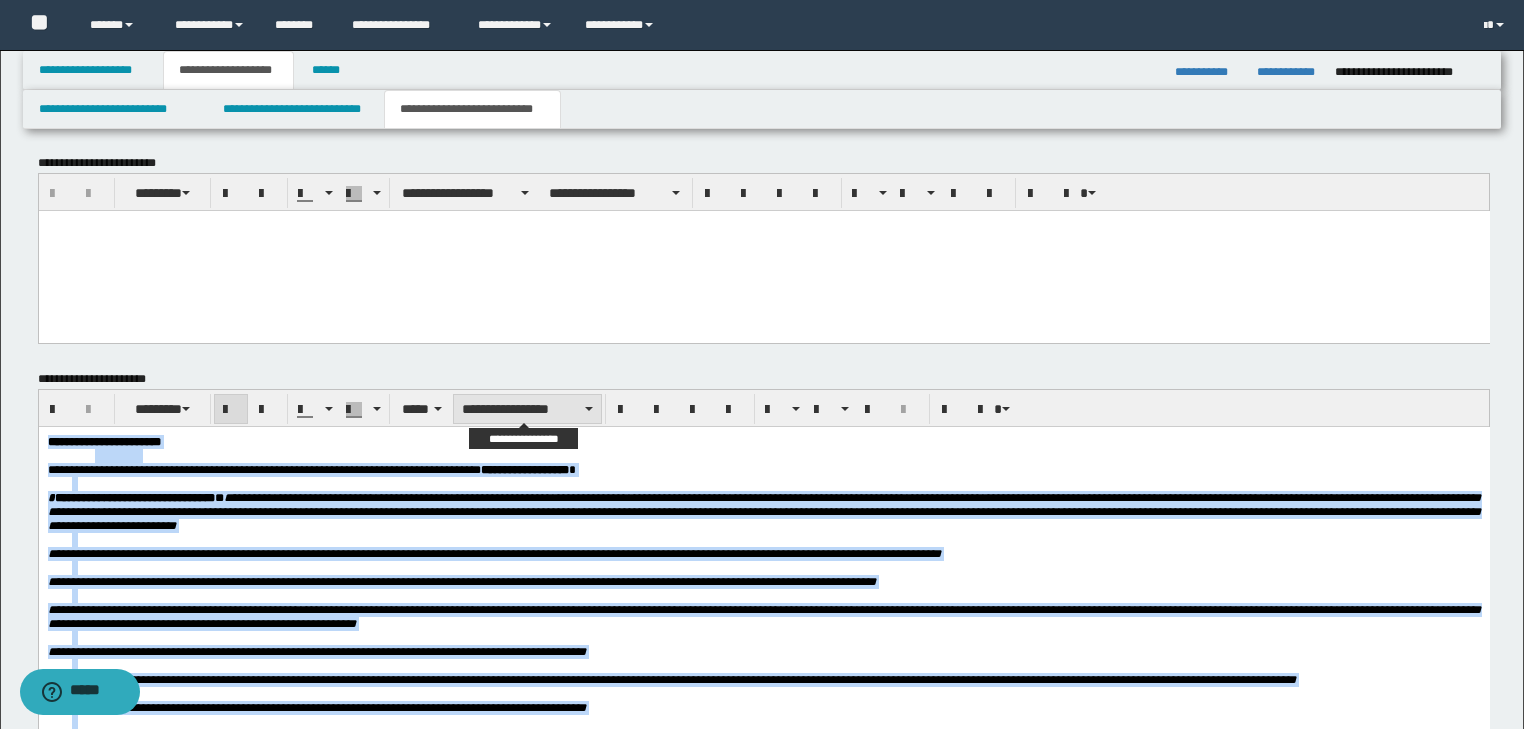click on "**********" at bounding box center (527, 409) 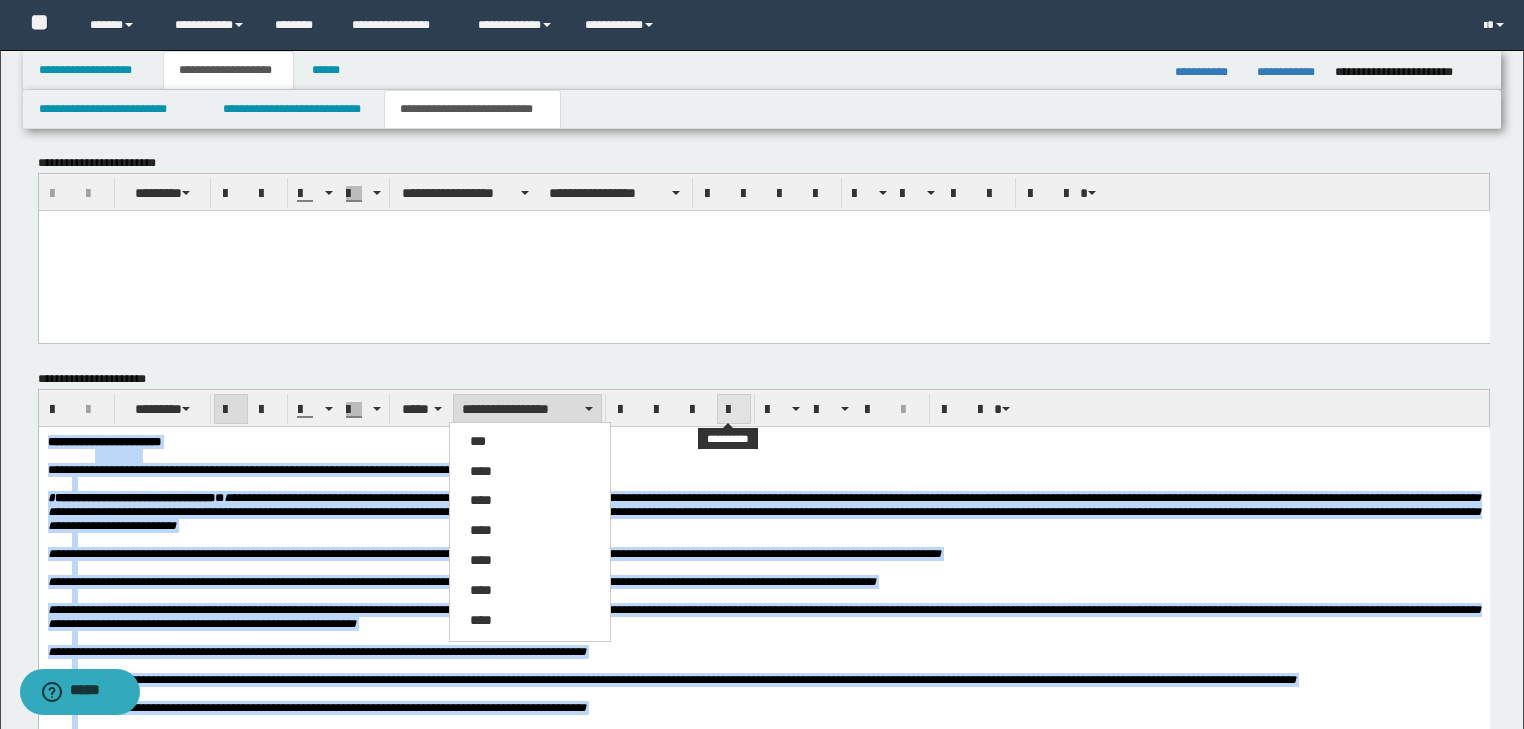 click at bounding box center [734, 410] 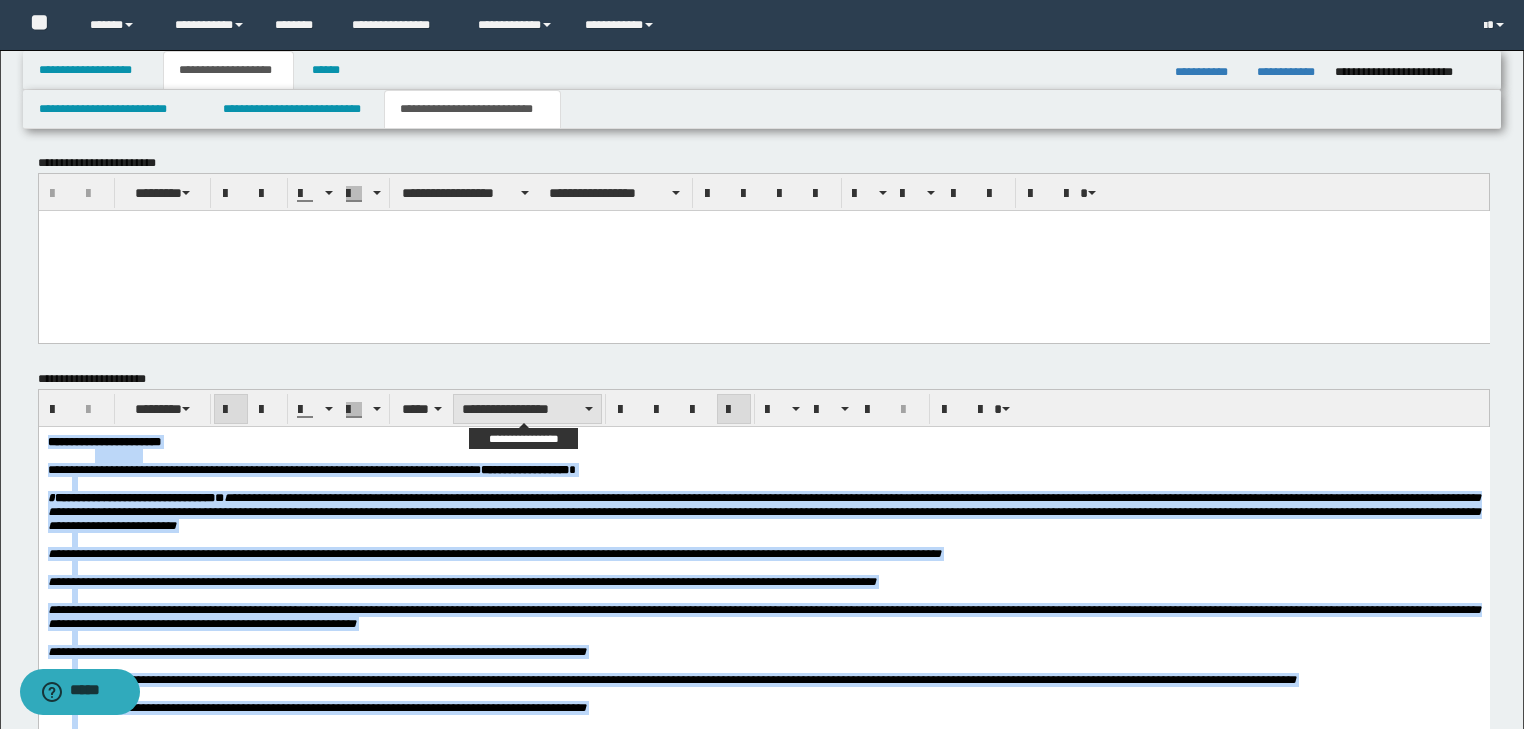 click on "**********" at bounding box center [527, 409] 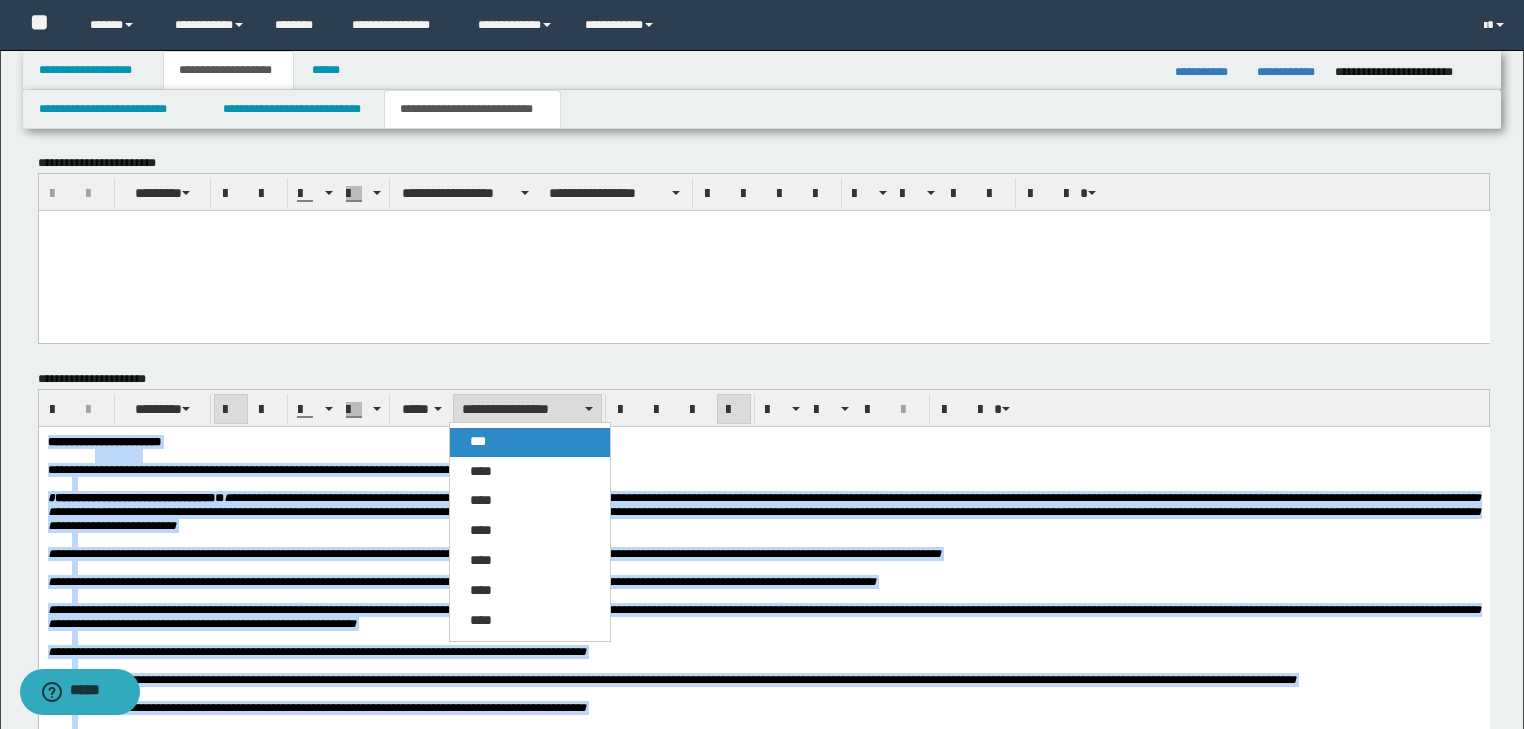 click on "***" at bounding box center (530, 442) 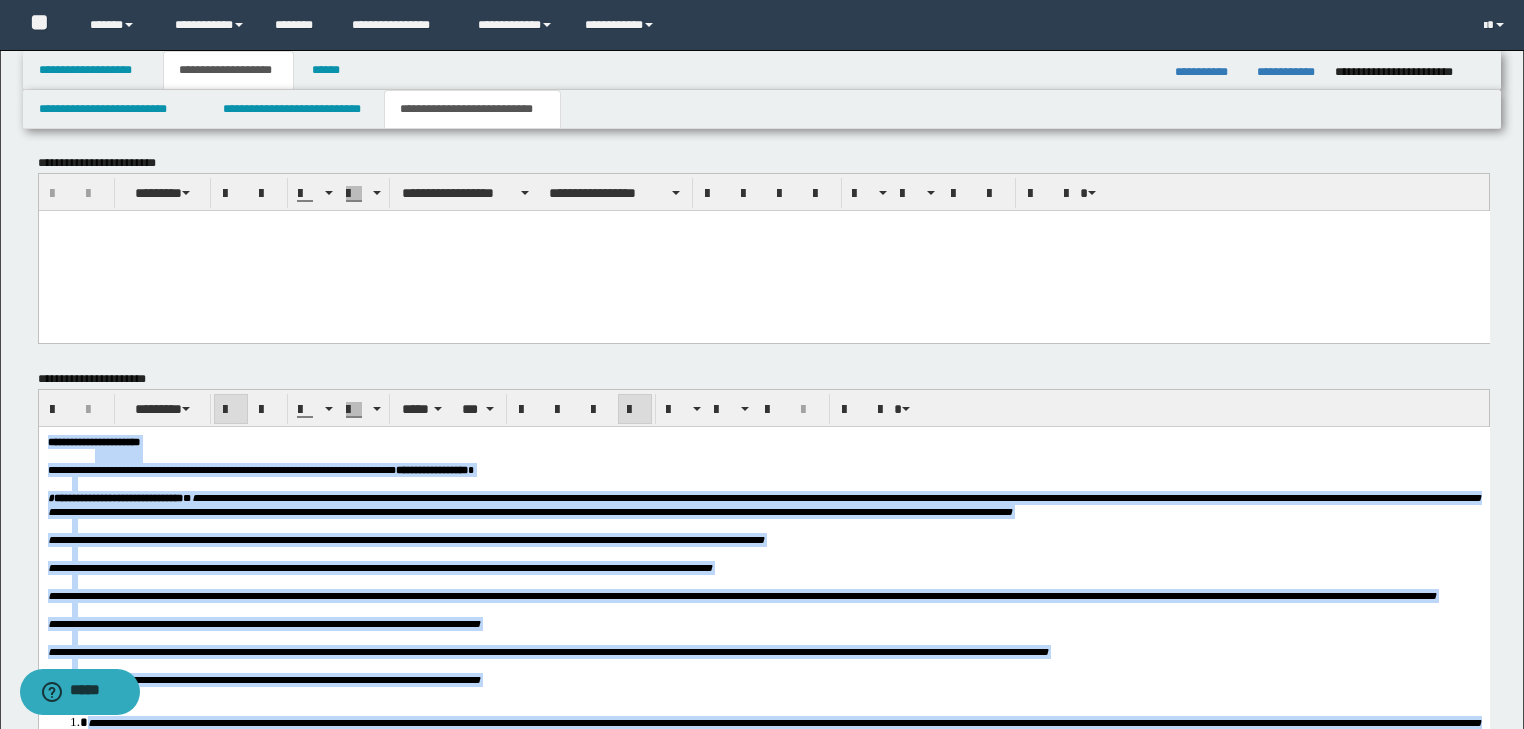 click at bounding box center (787, 455) 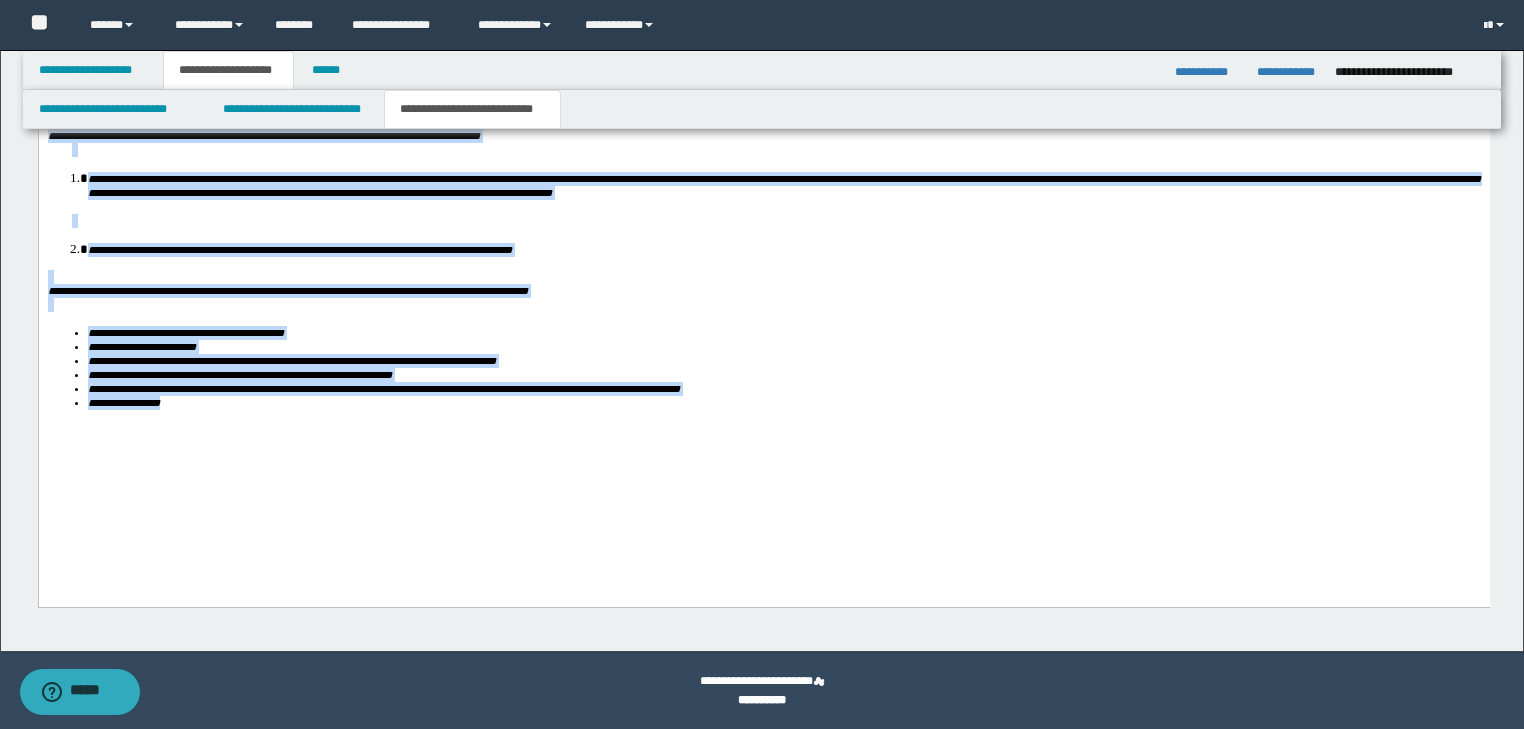 drag, startPoint x: 48, startPoint y: -102, endPoint x: 327, endPoint y: 580, distance: 736.8616 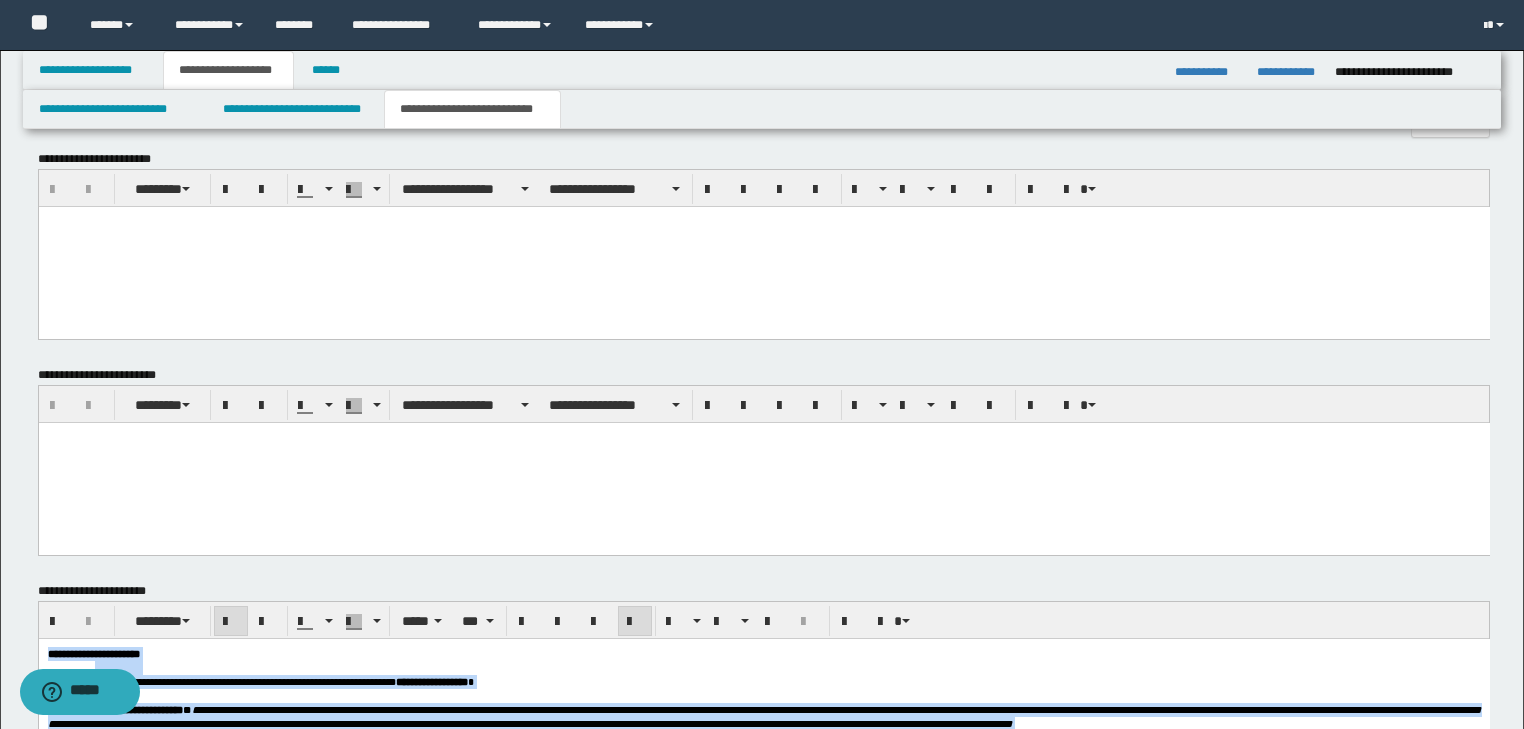 scroll, scrollTop: 1414, scrollLeft: 0, axis: vertical 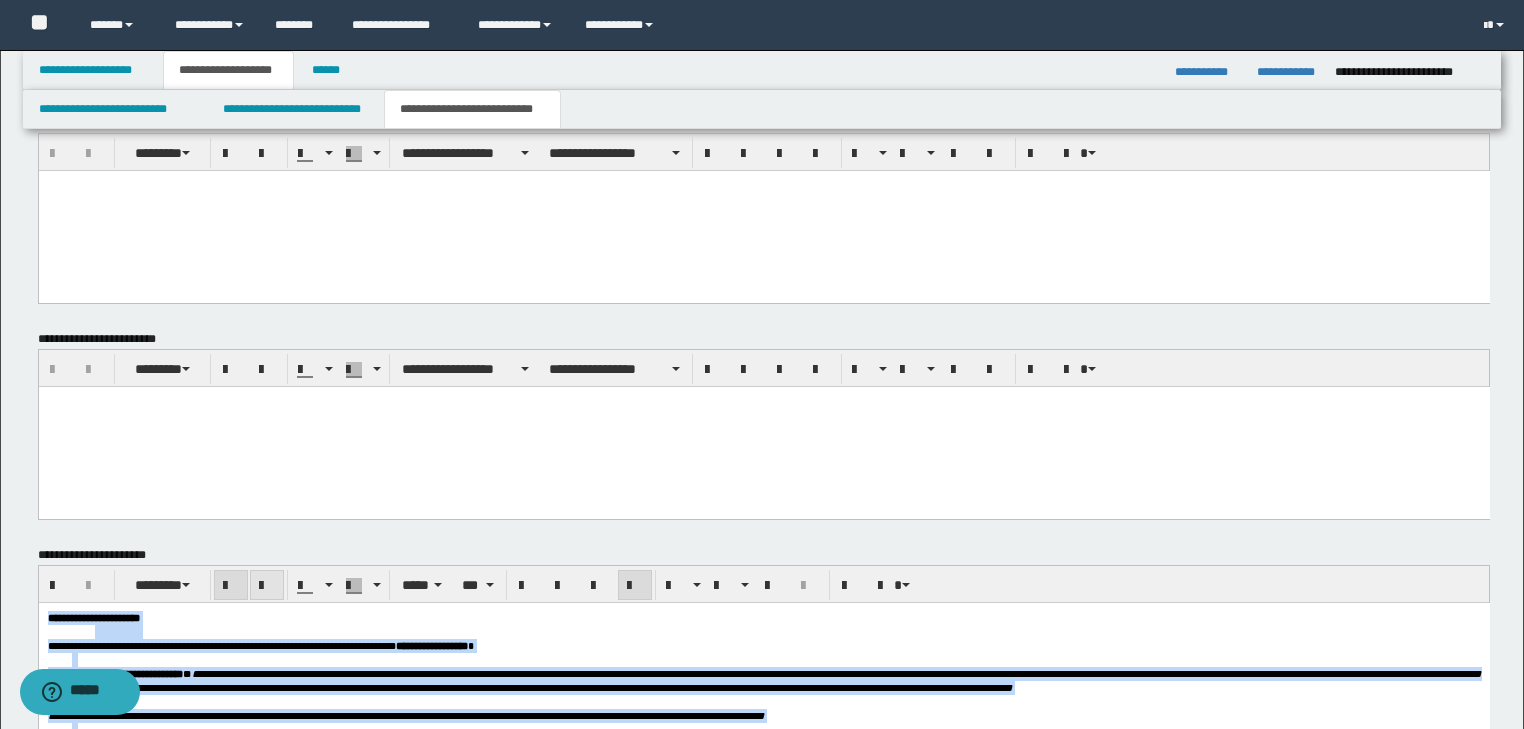click at bounding box center (267, 586) 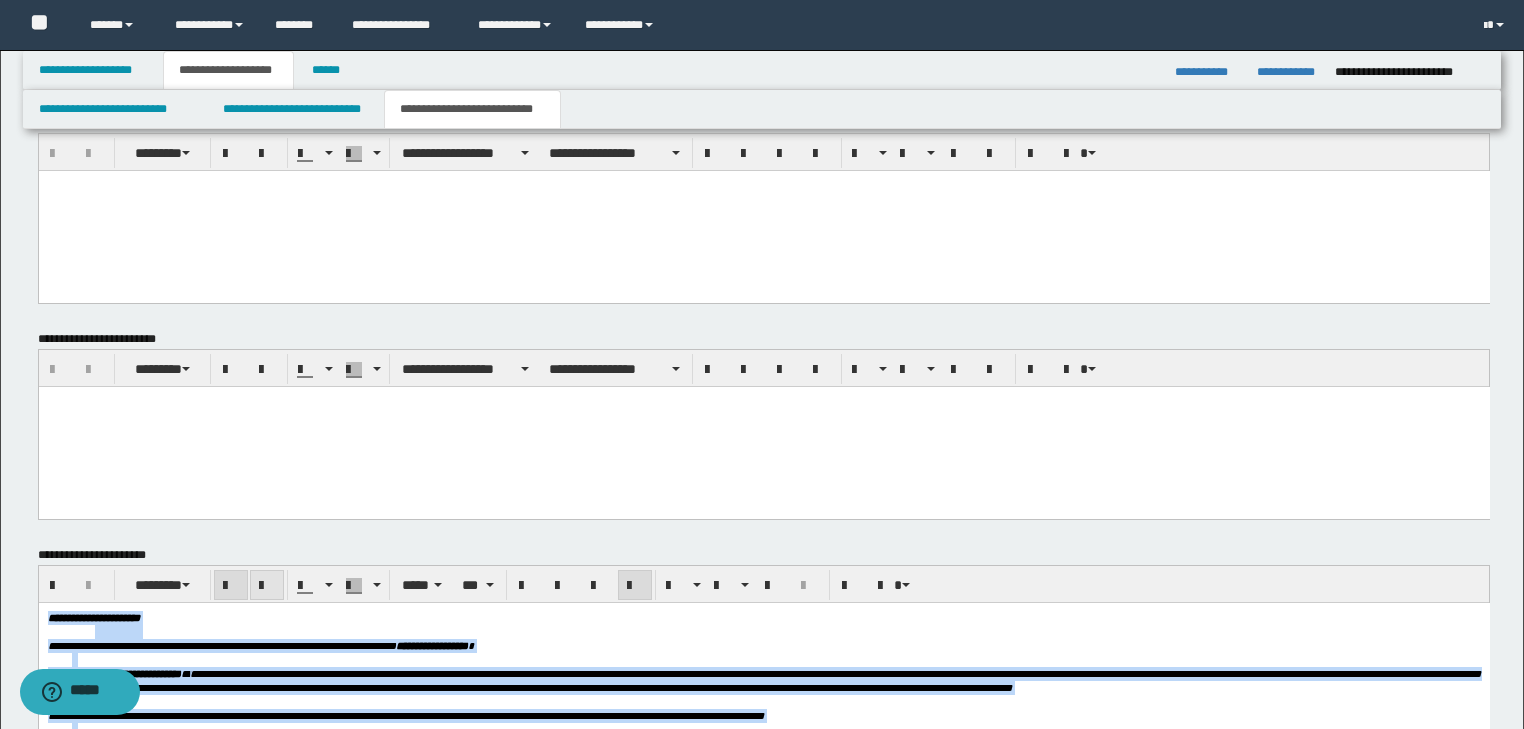 click at bounding box center (267, 586) 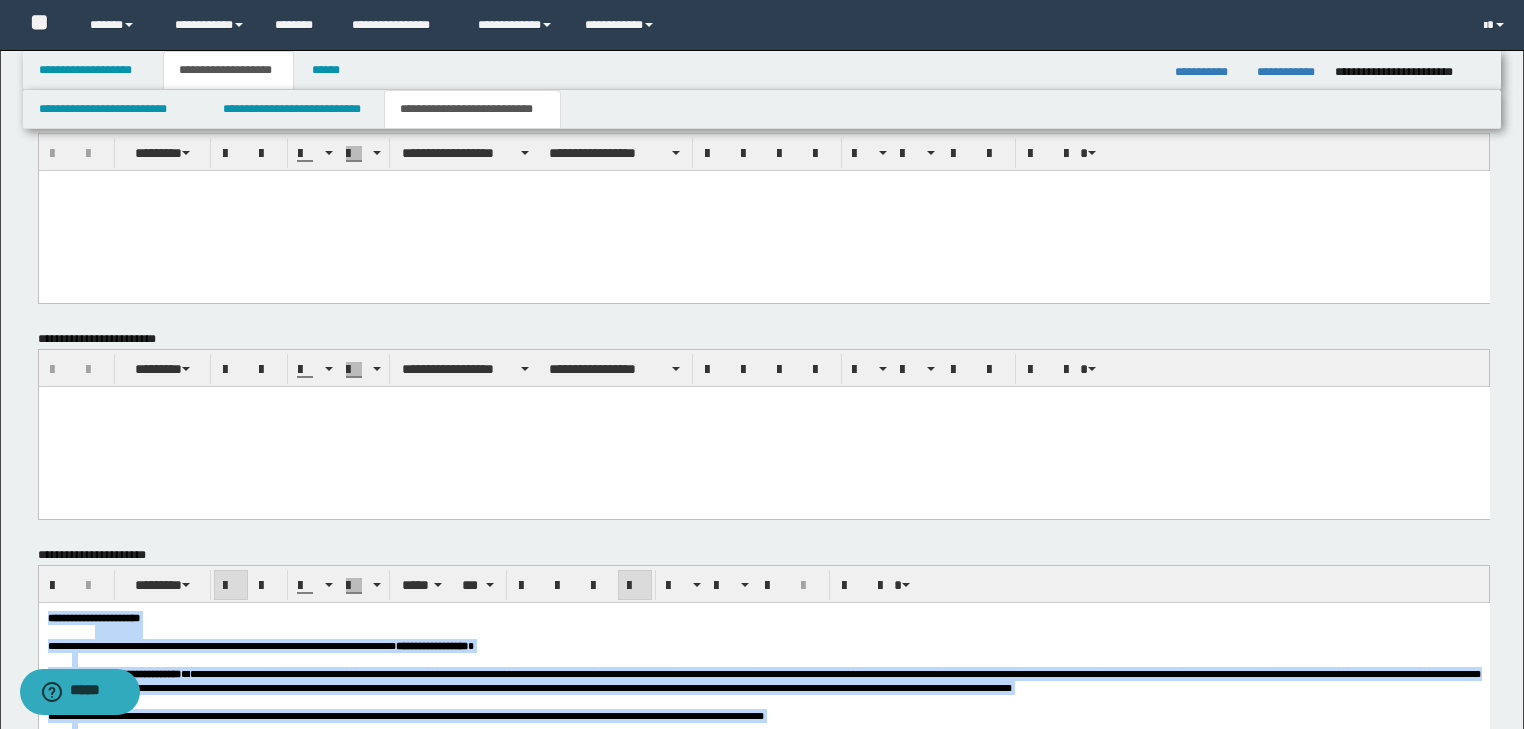 click on "**********" at bounding box center (763, 617) 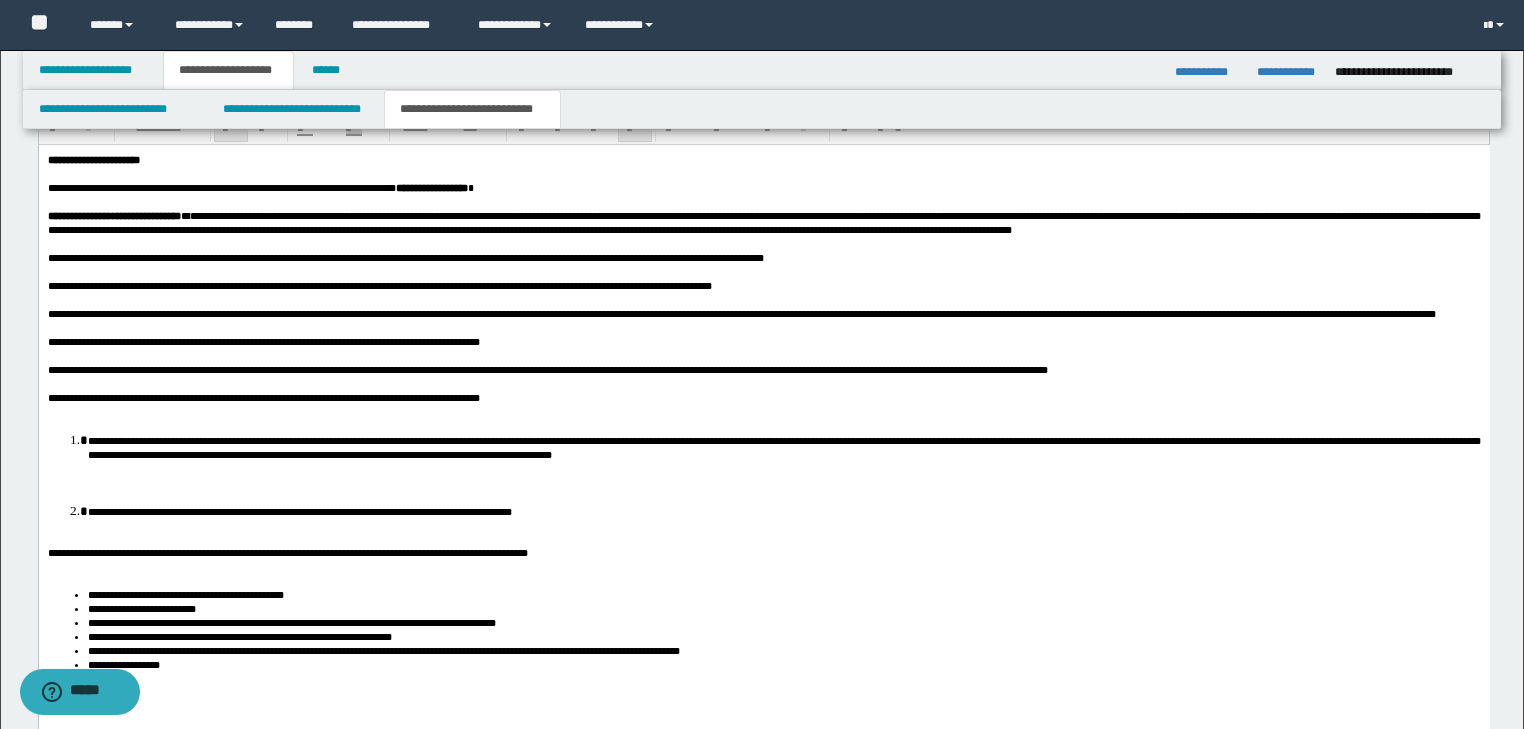 scroll, scrollTop: 1974, scrollLeft: 0, axis: vertical 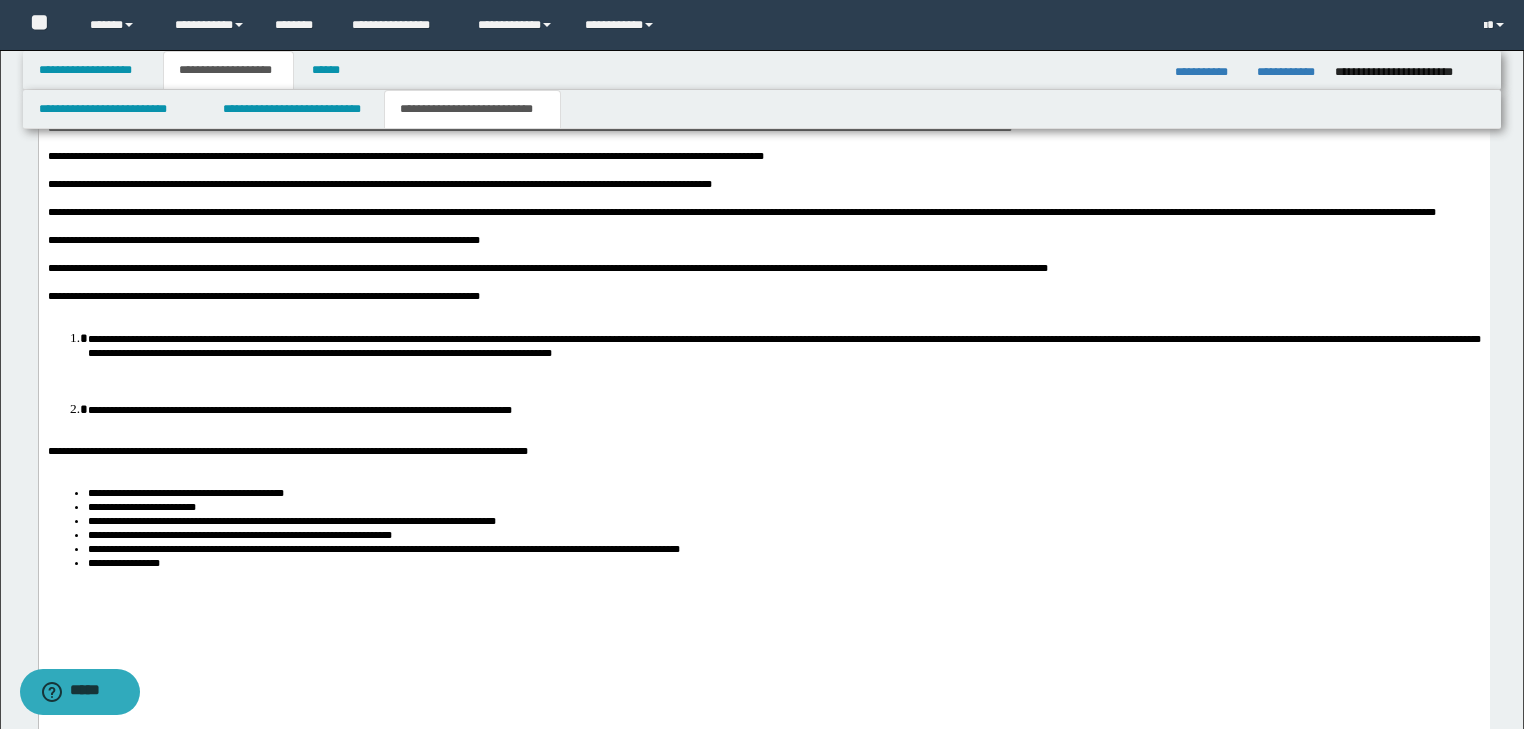 click on "**********" at bounding box center (763, 295) 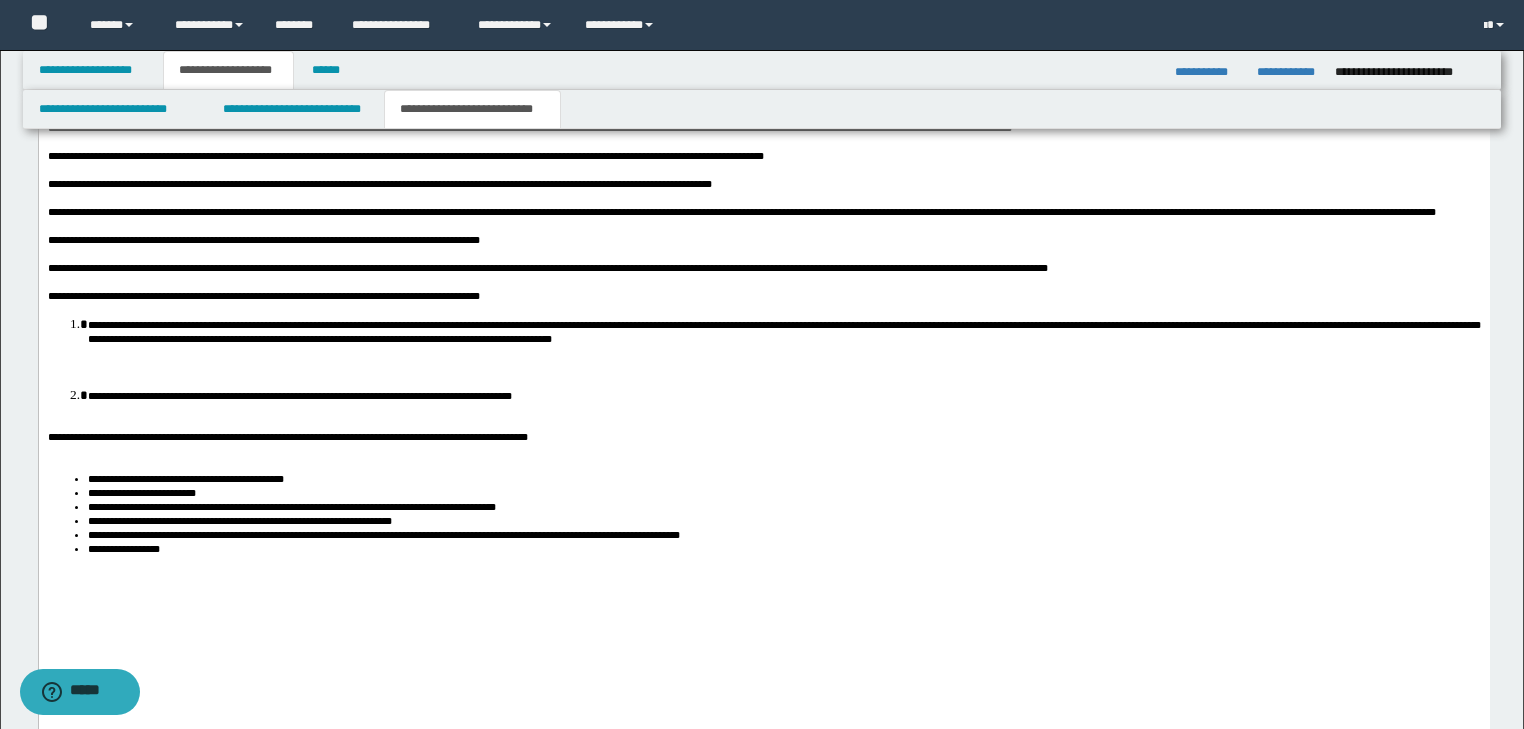 click on "**********" at bounding box center (783, 330) 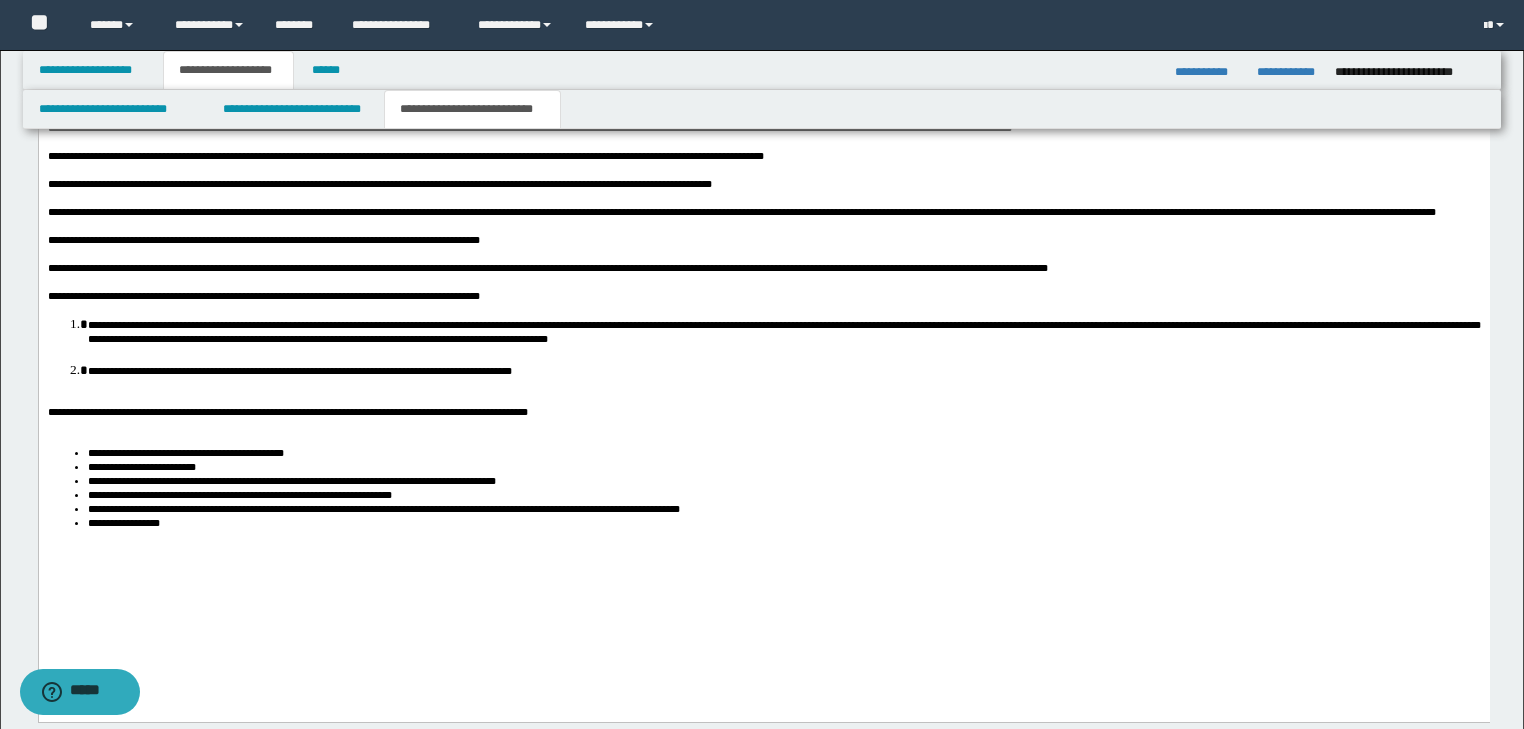 click on "**********" at bounding box center (763, 321) 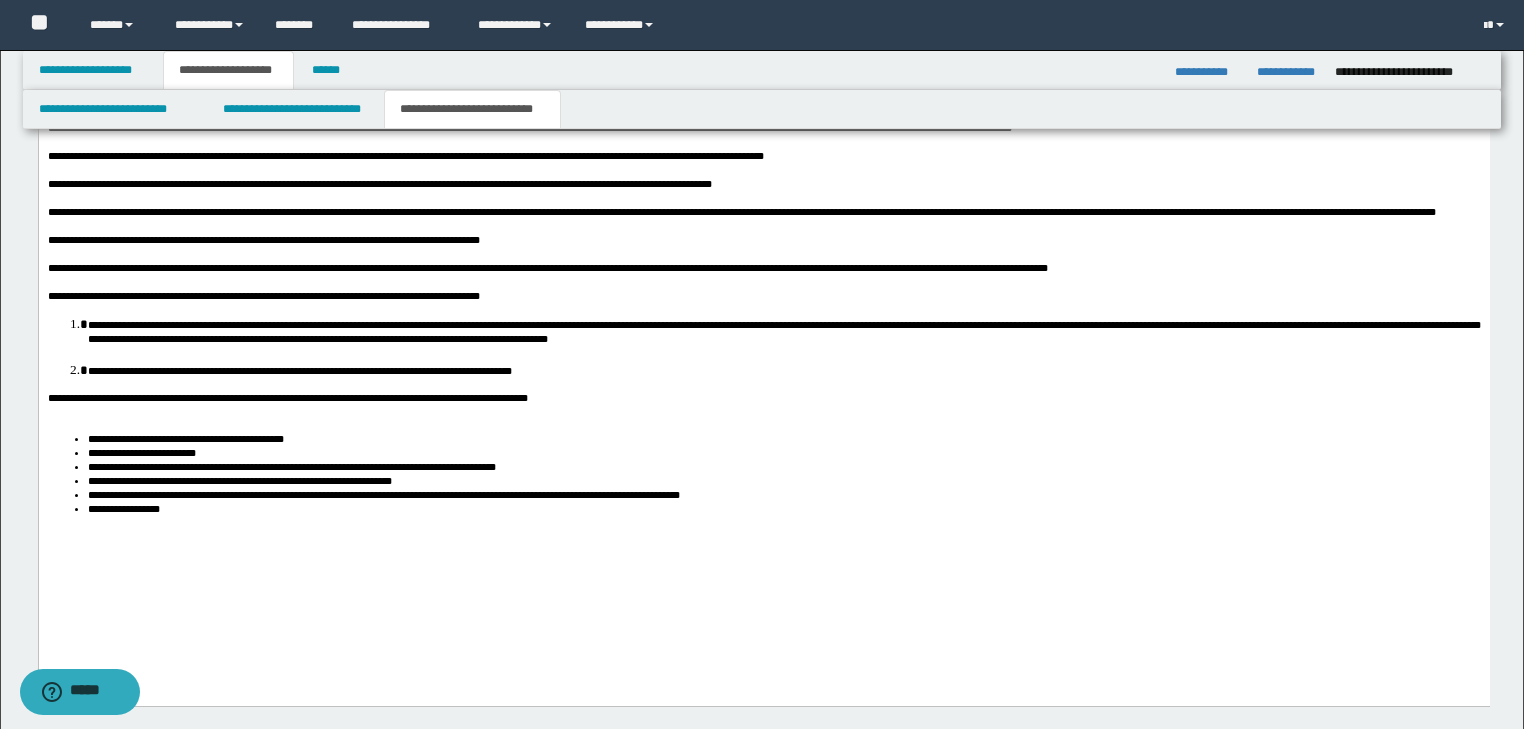 click on "**********" at bounding box center [763, 397] 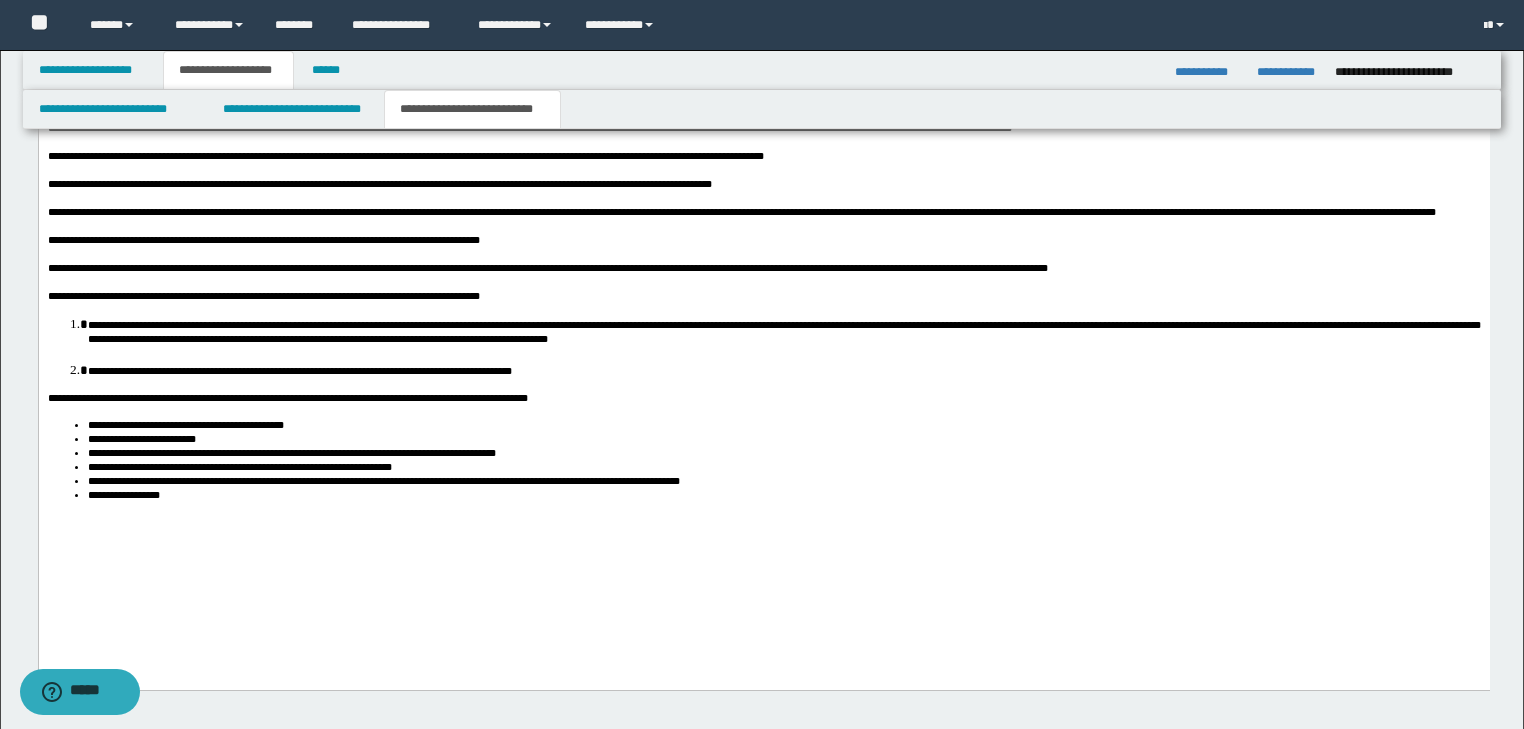 click on "**********" at bounding box center (783, 494) 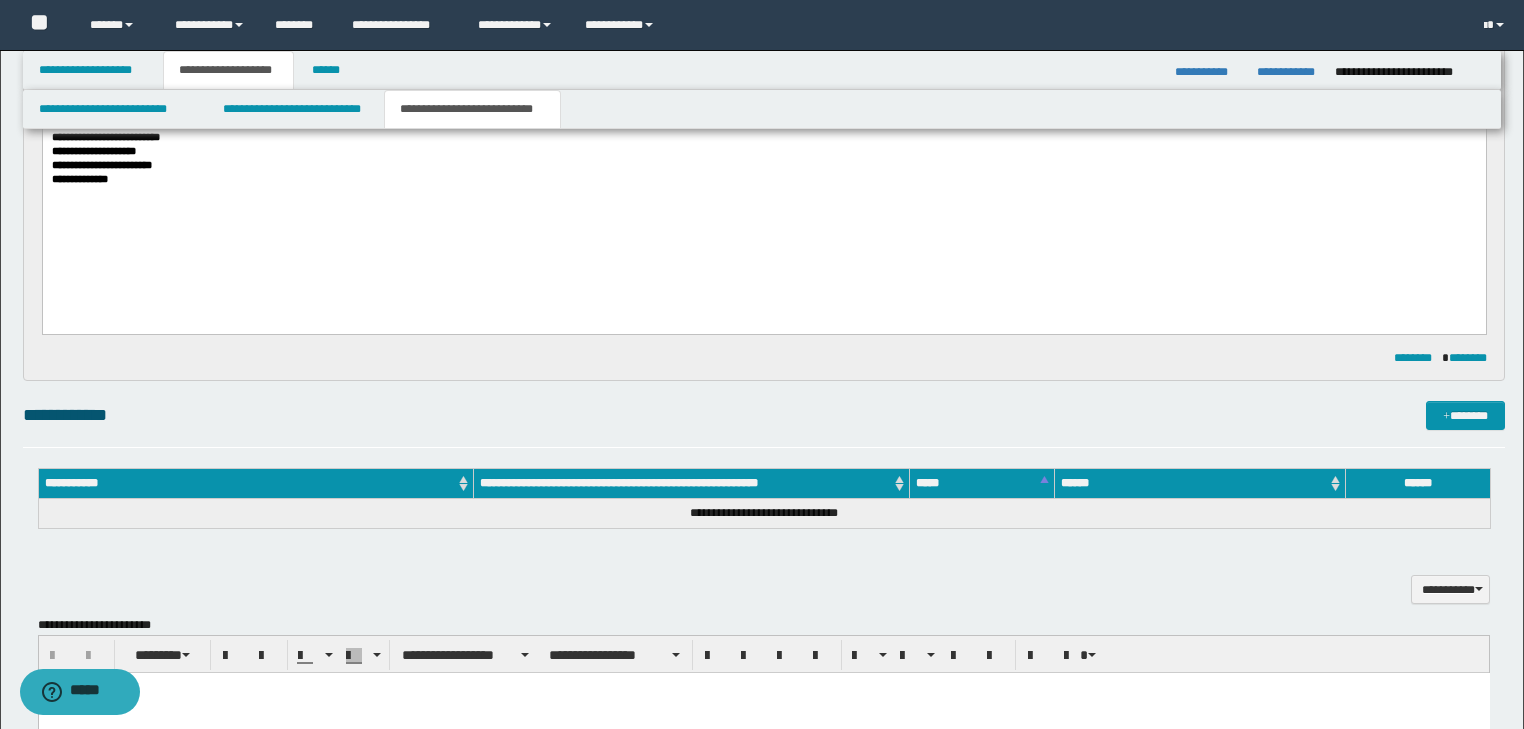 scroll, scrollTop: 774, scrollLeft: 0, axis: vertical 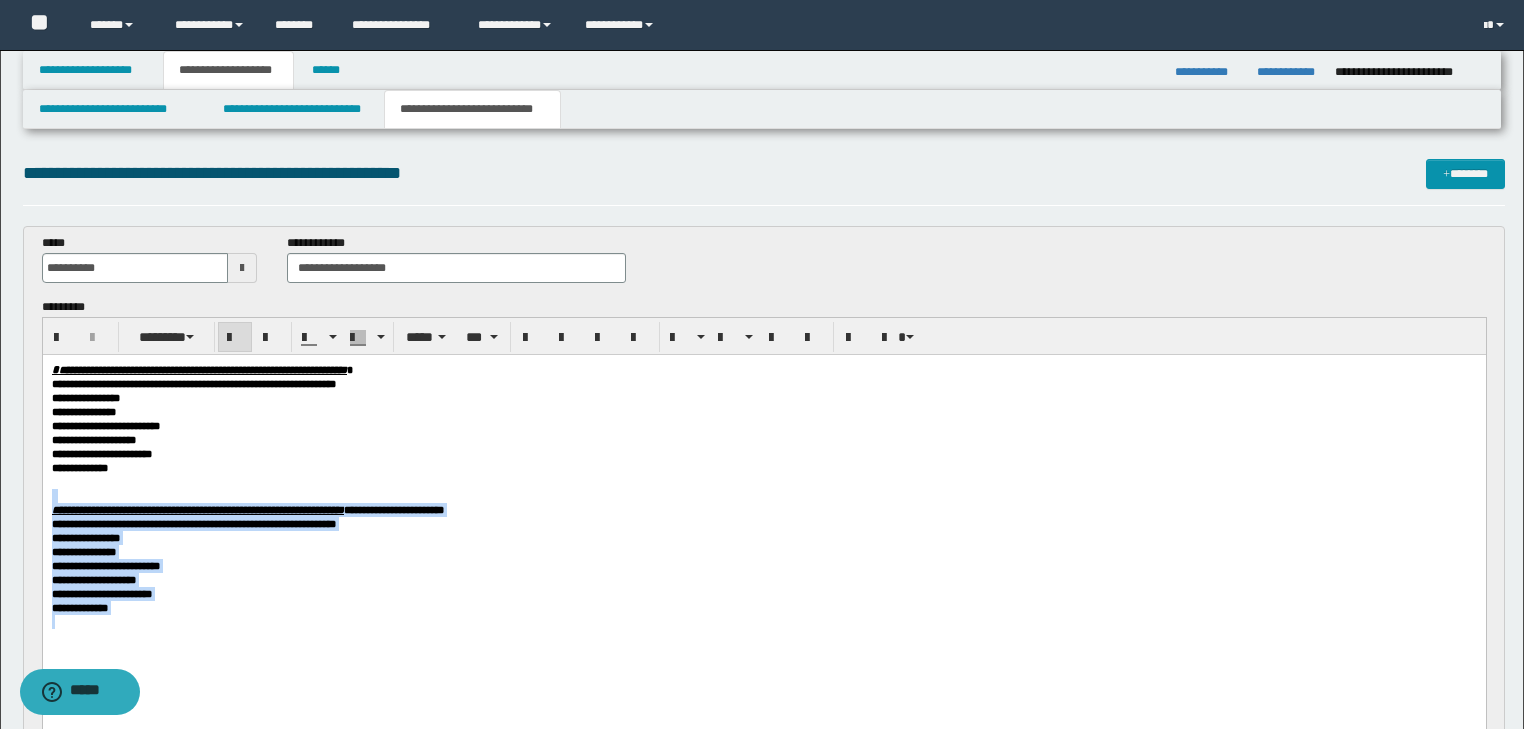 click on "**********" at bounding box center [763, 467] 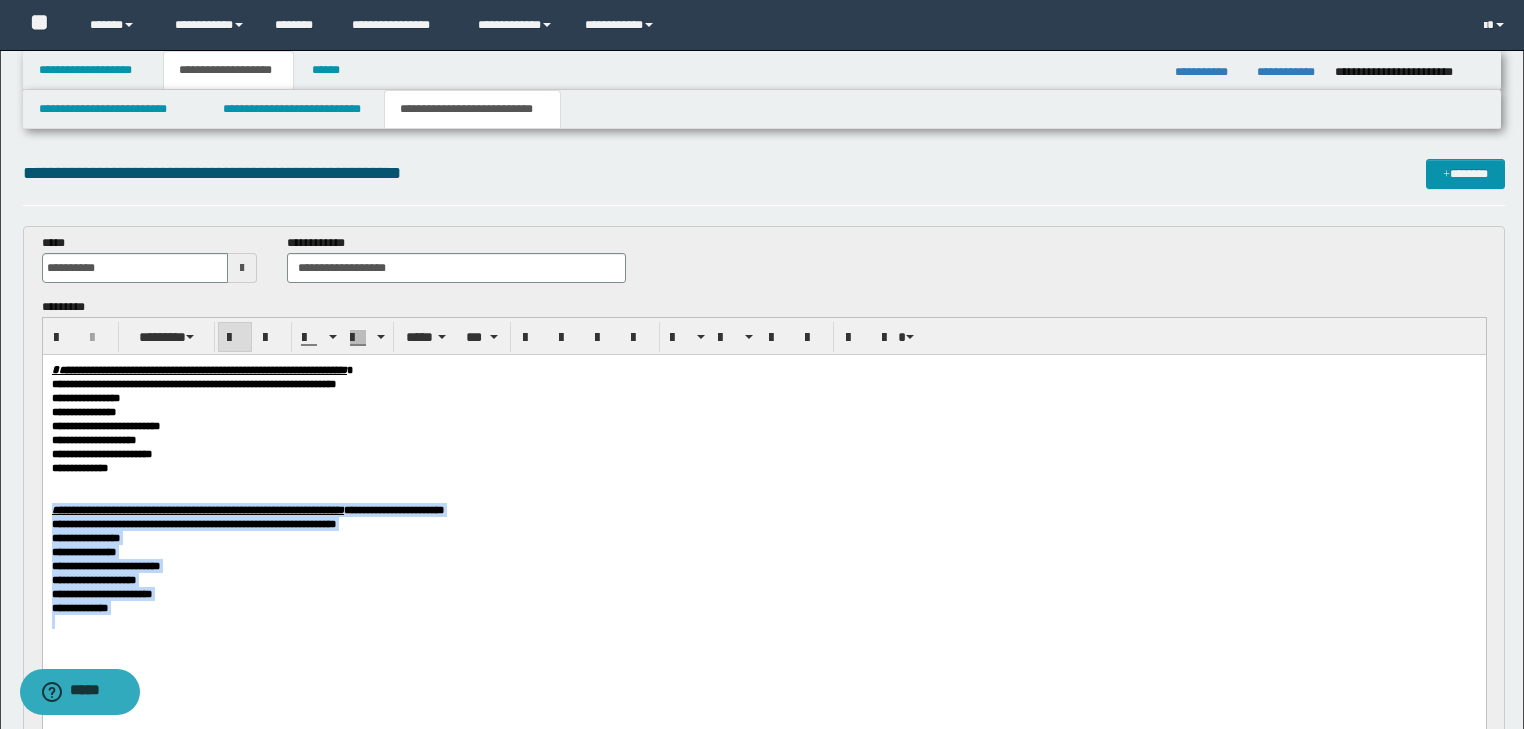 drag, startPoint x: 136, startPoint y: 506, endPoint x: 203, endPoint y: 669, distance: 176.2328 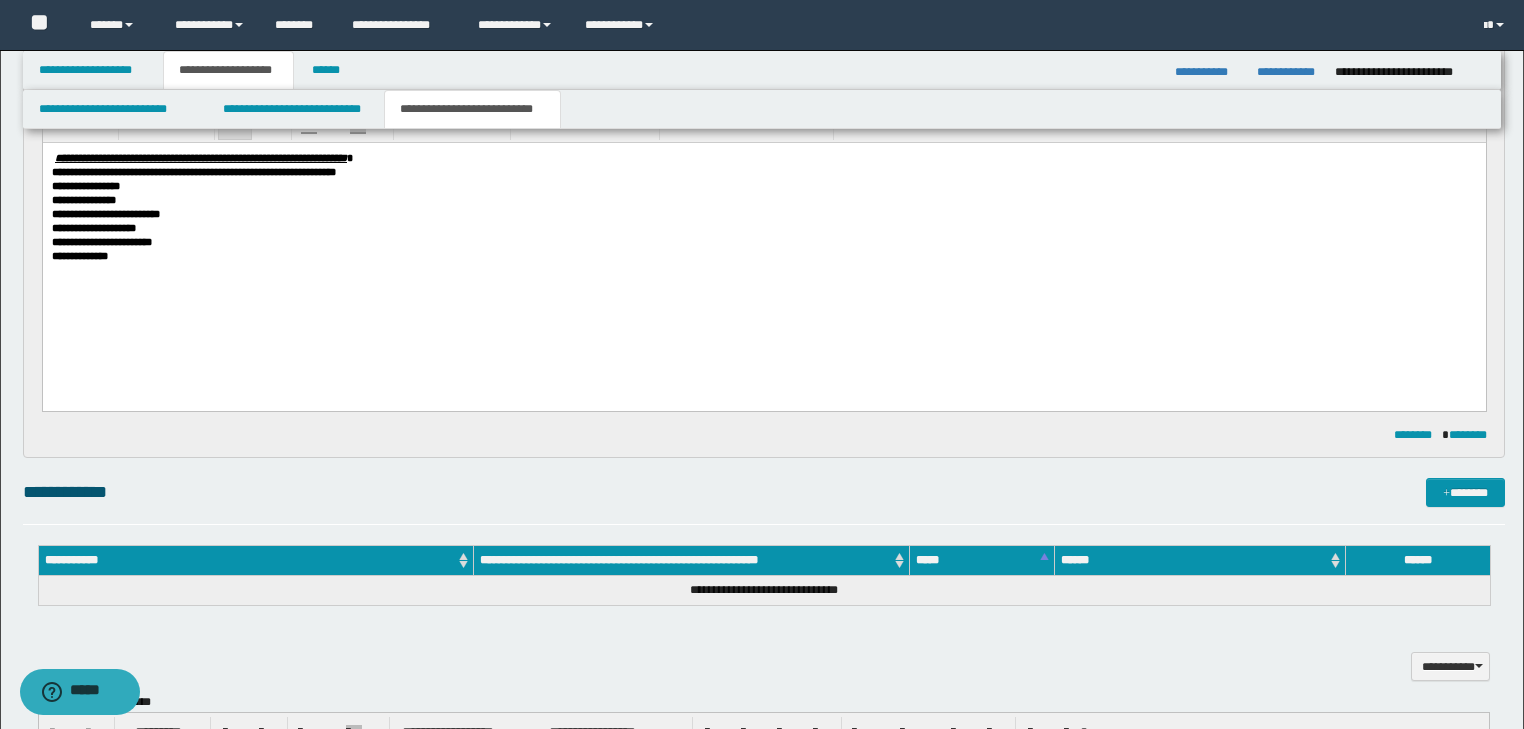 scroll, scrollTop: 880, scrollLeft: 0, axis: vertical 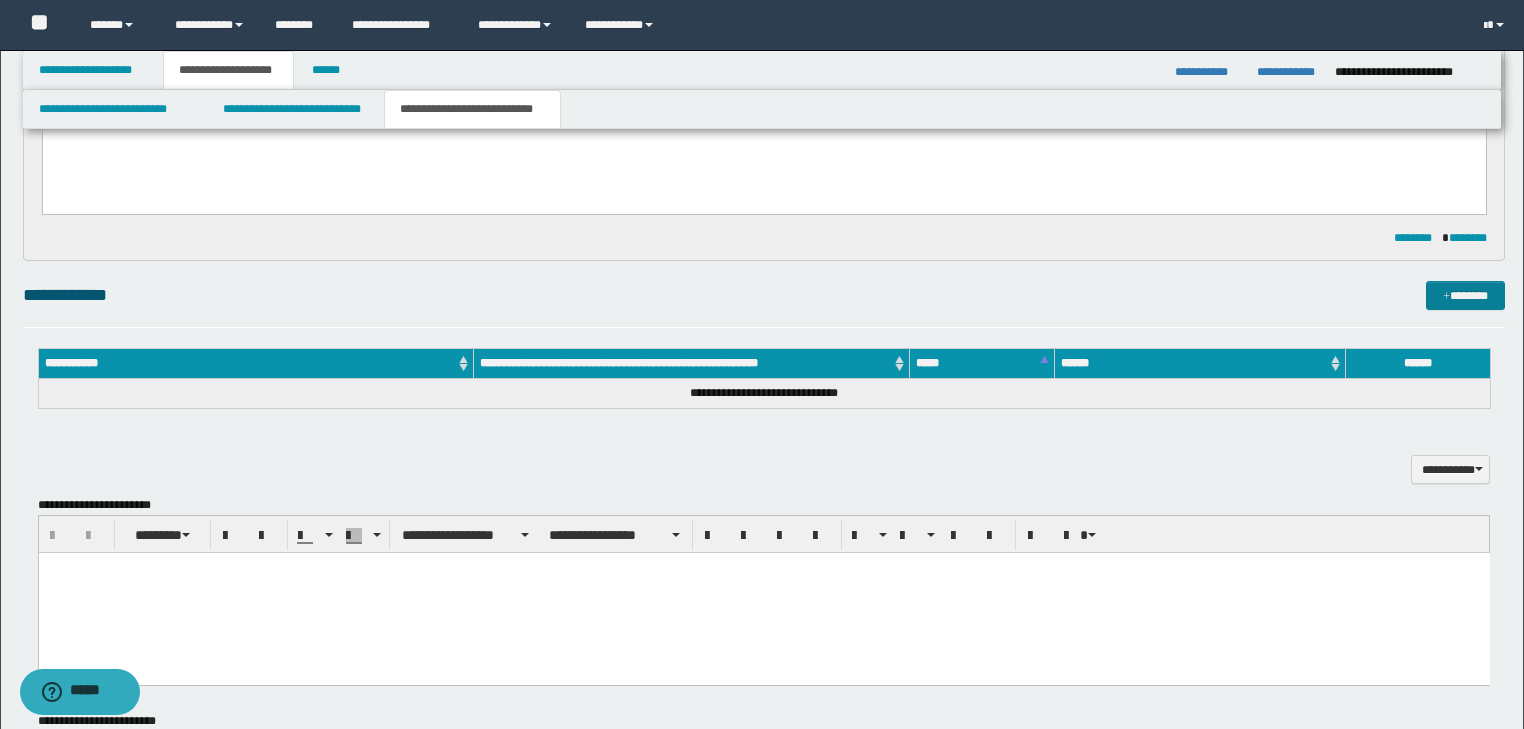 click on "*******" at bounding box center (1465, 296) 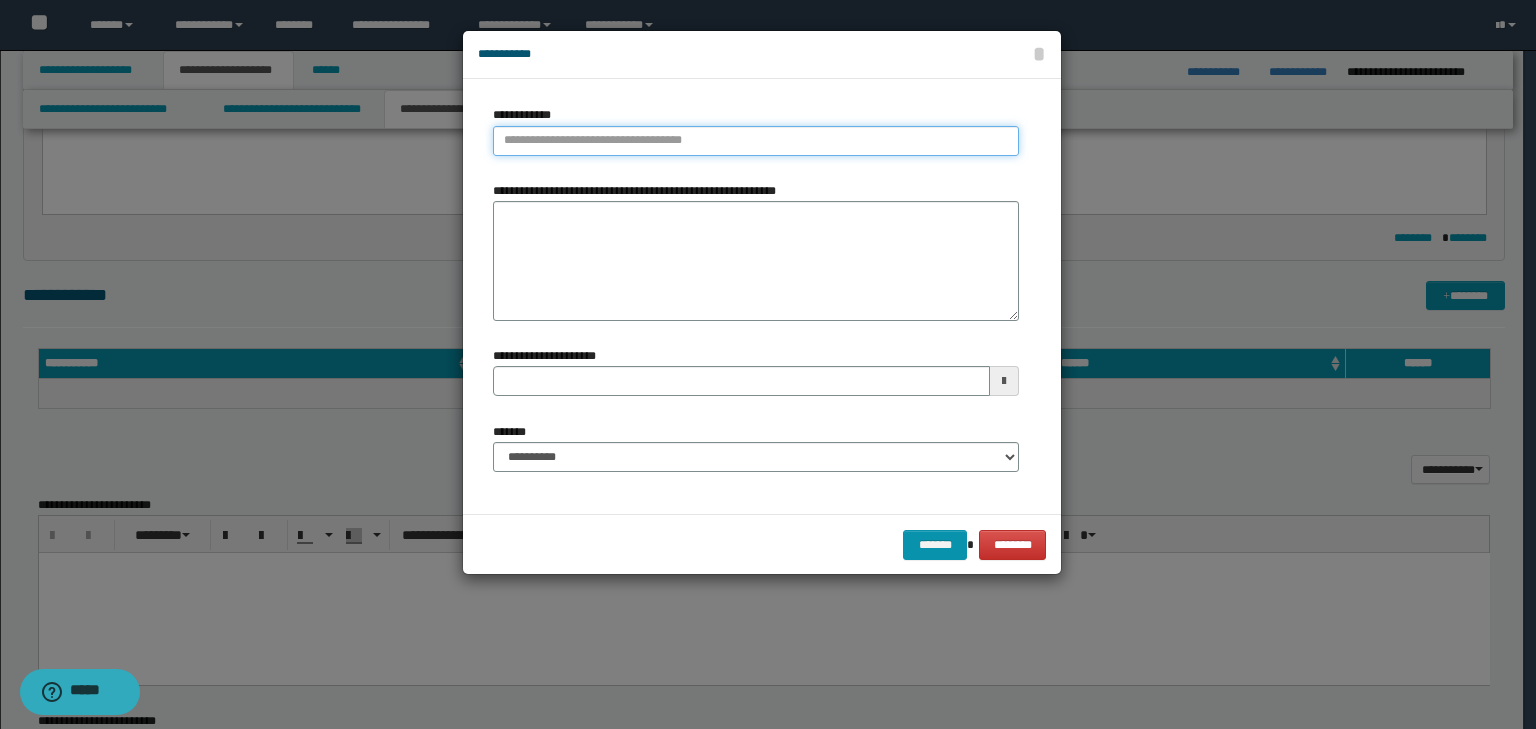 click on "**********" at bounding box center [756, 141] 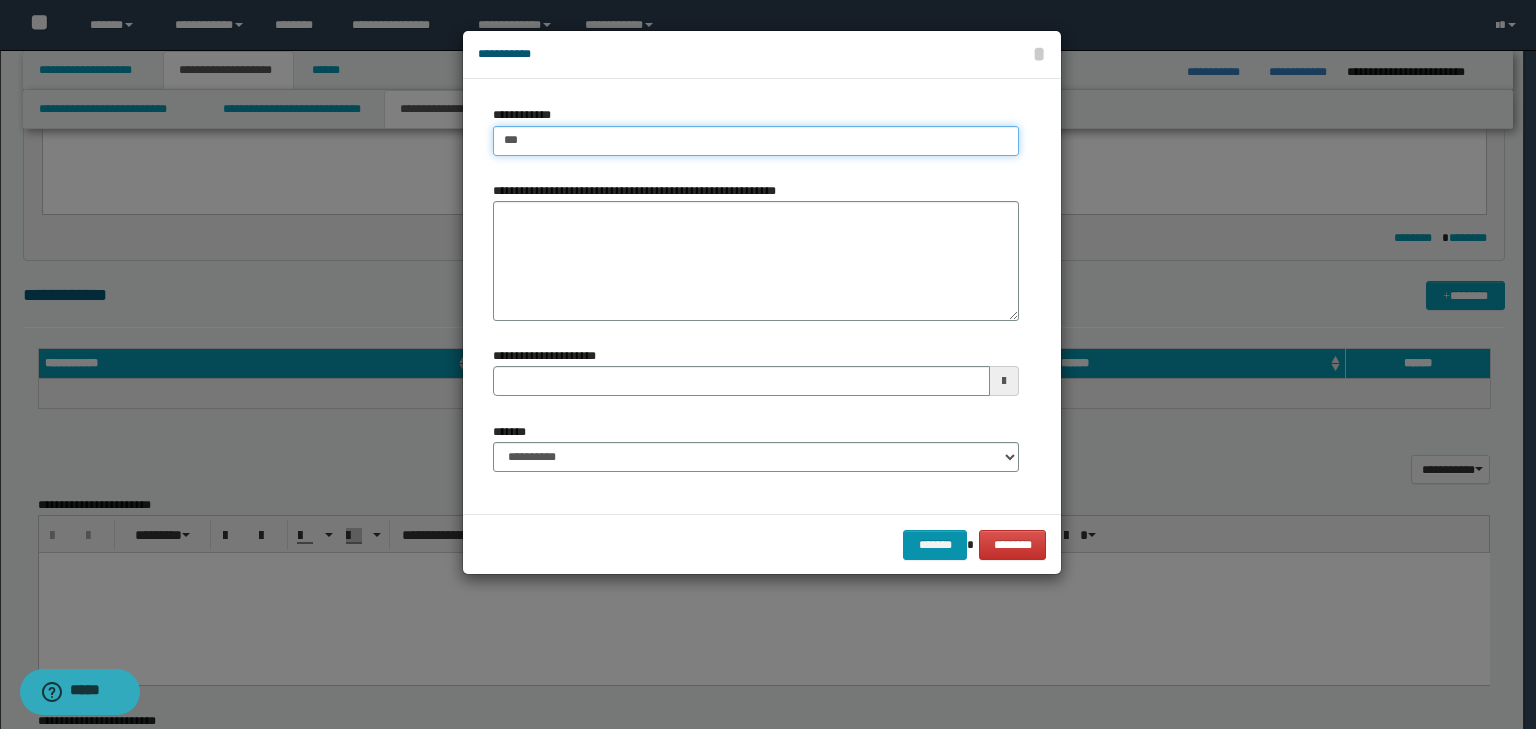 type on "****" 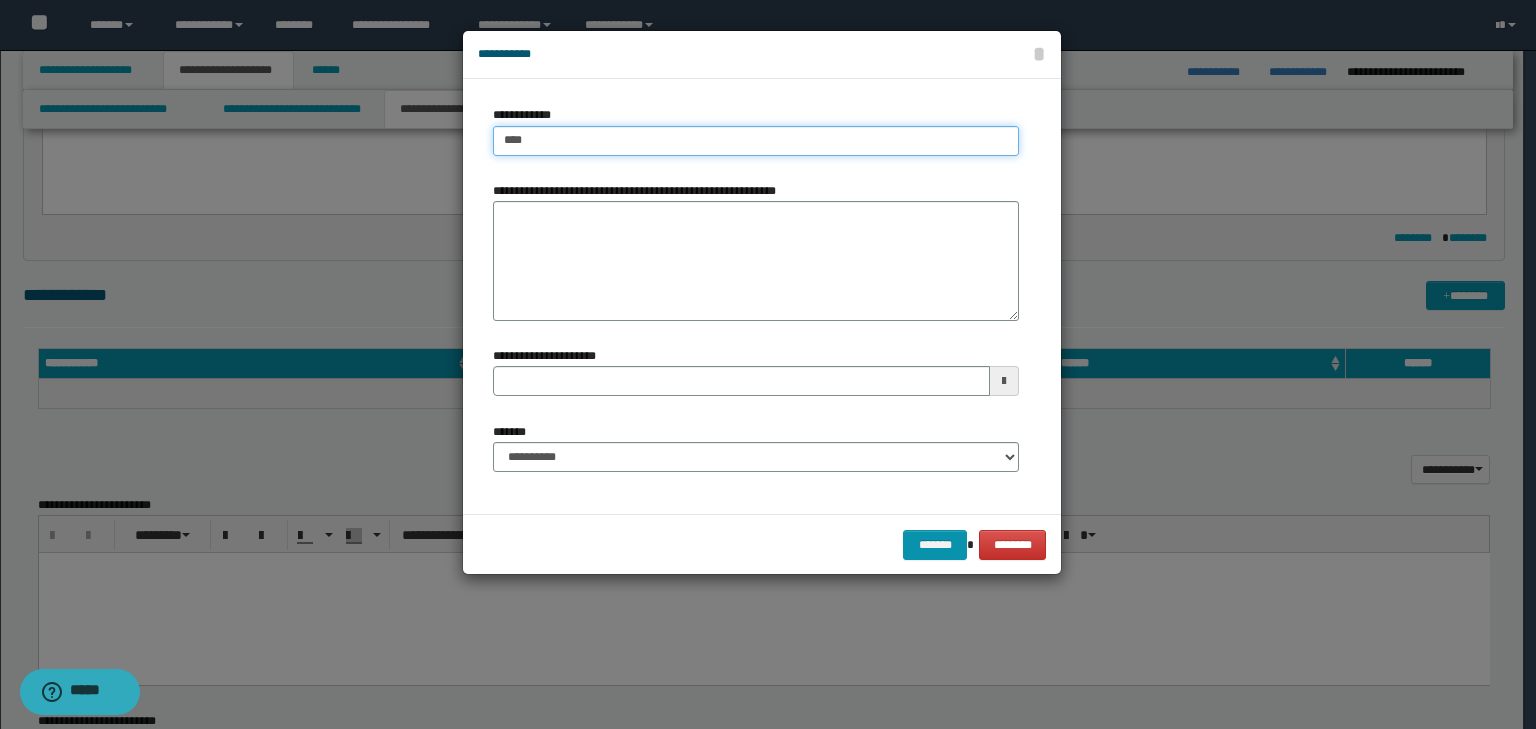 type on "****" 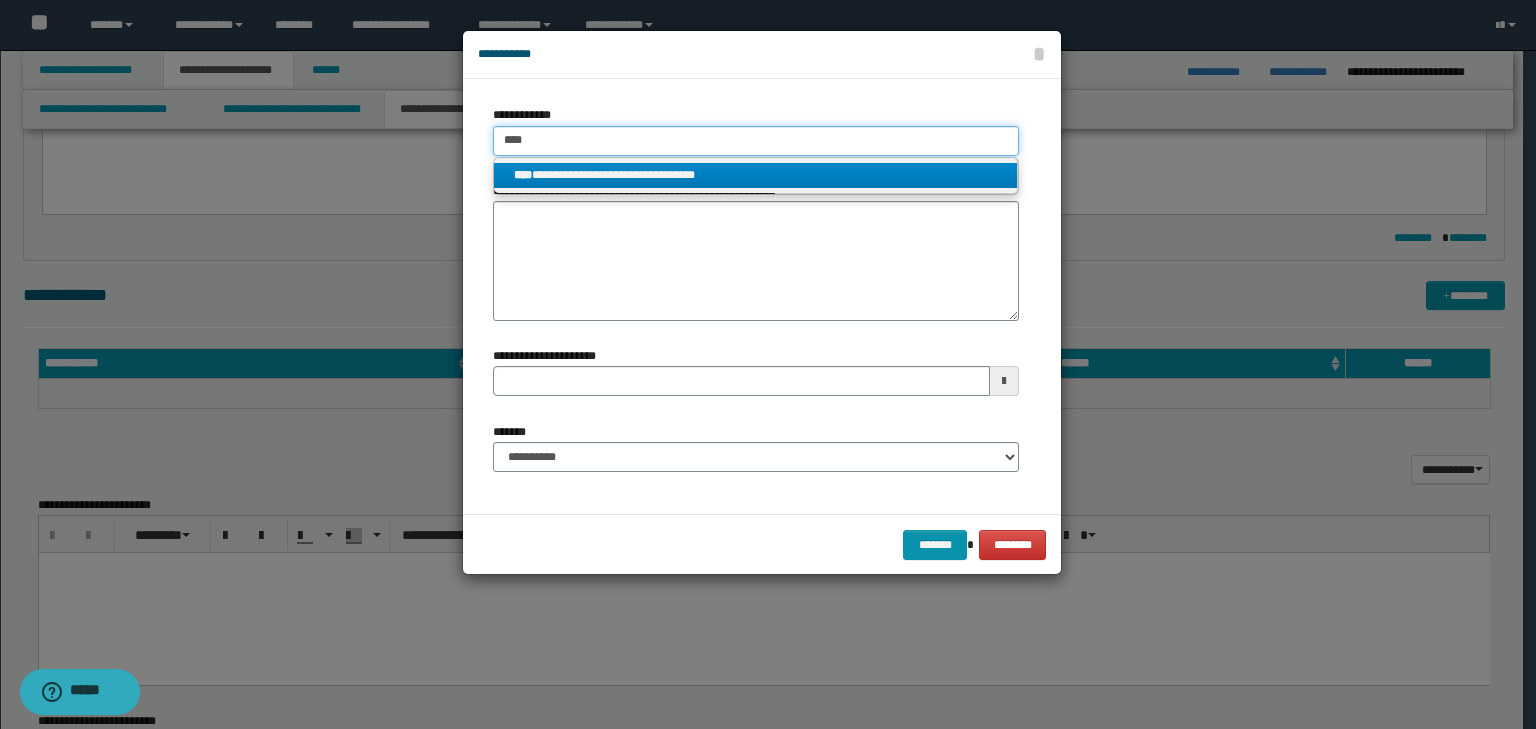 type on "****" 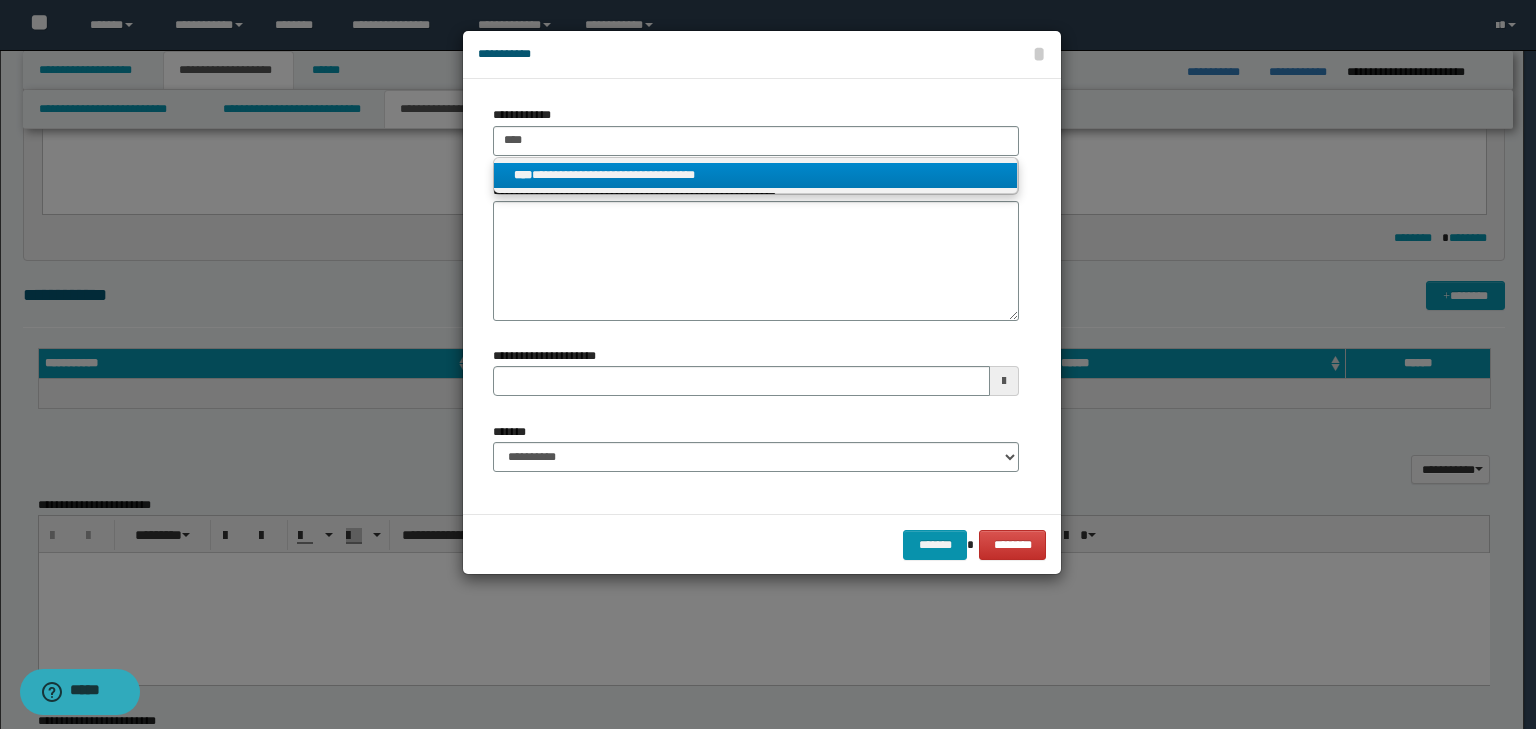 click on "**********" at bounding box center [756, 175] 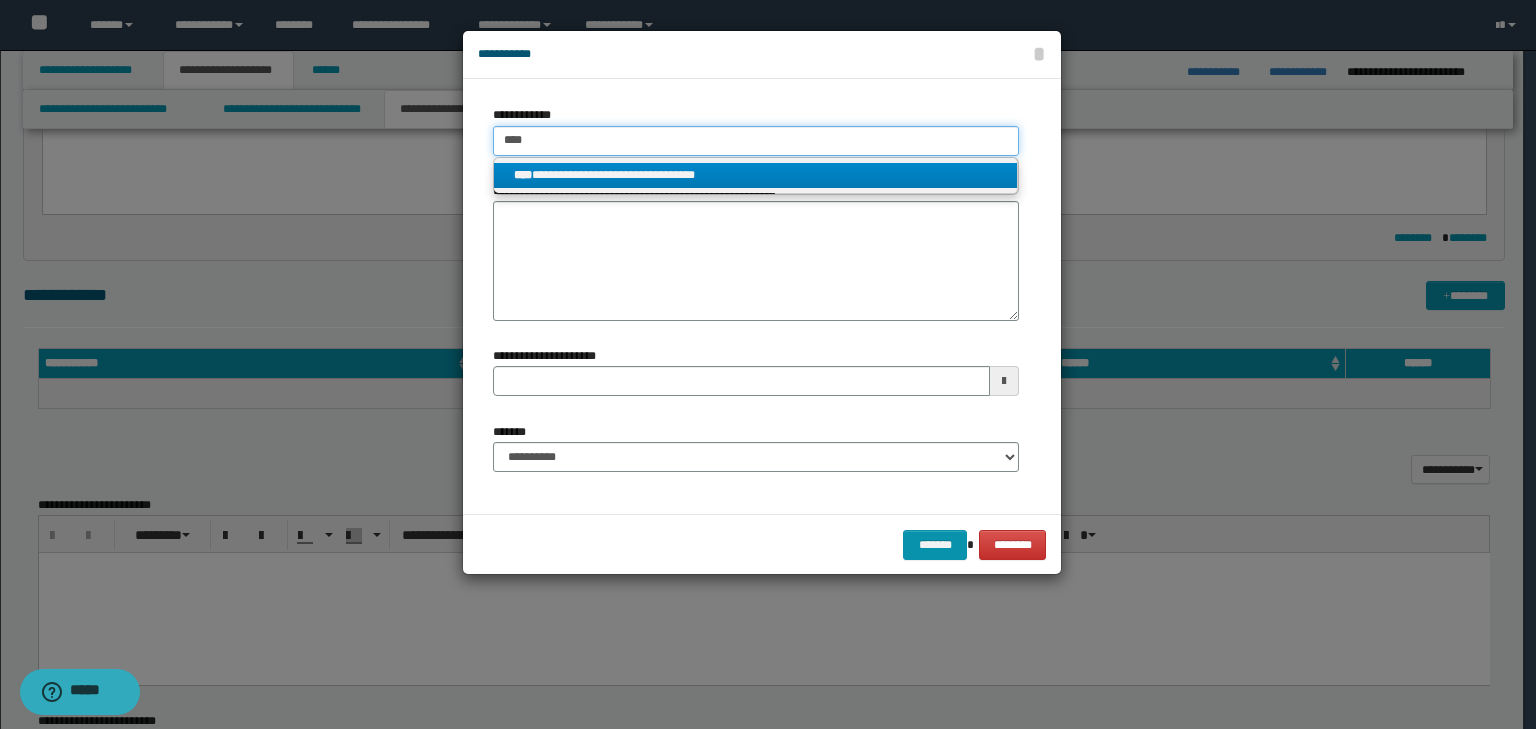 type 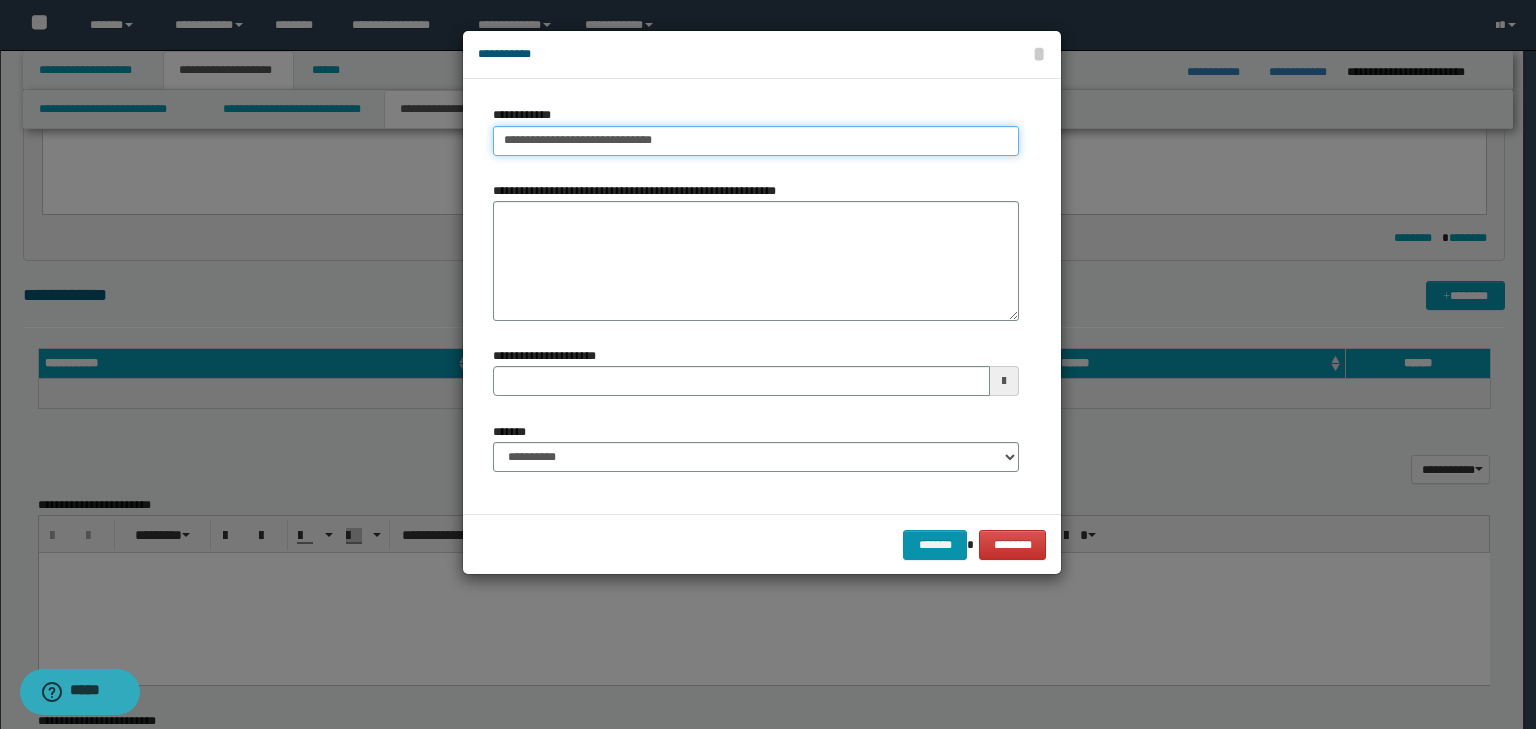 type on "**********" 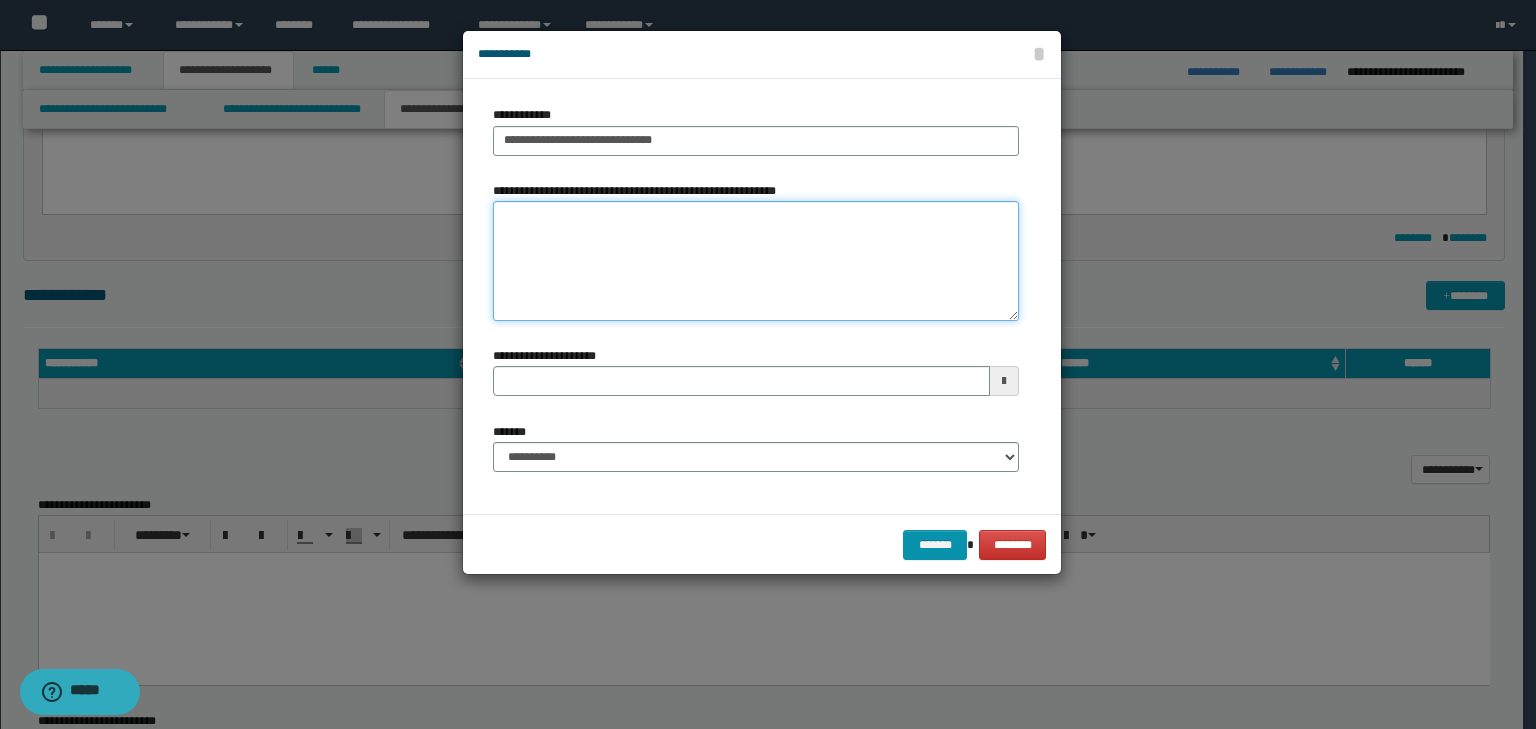 type 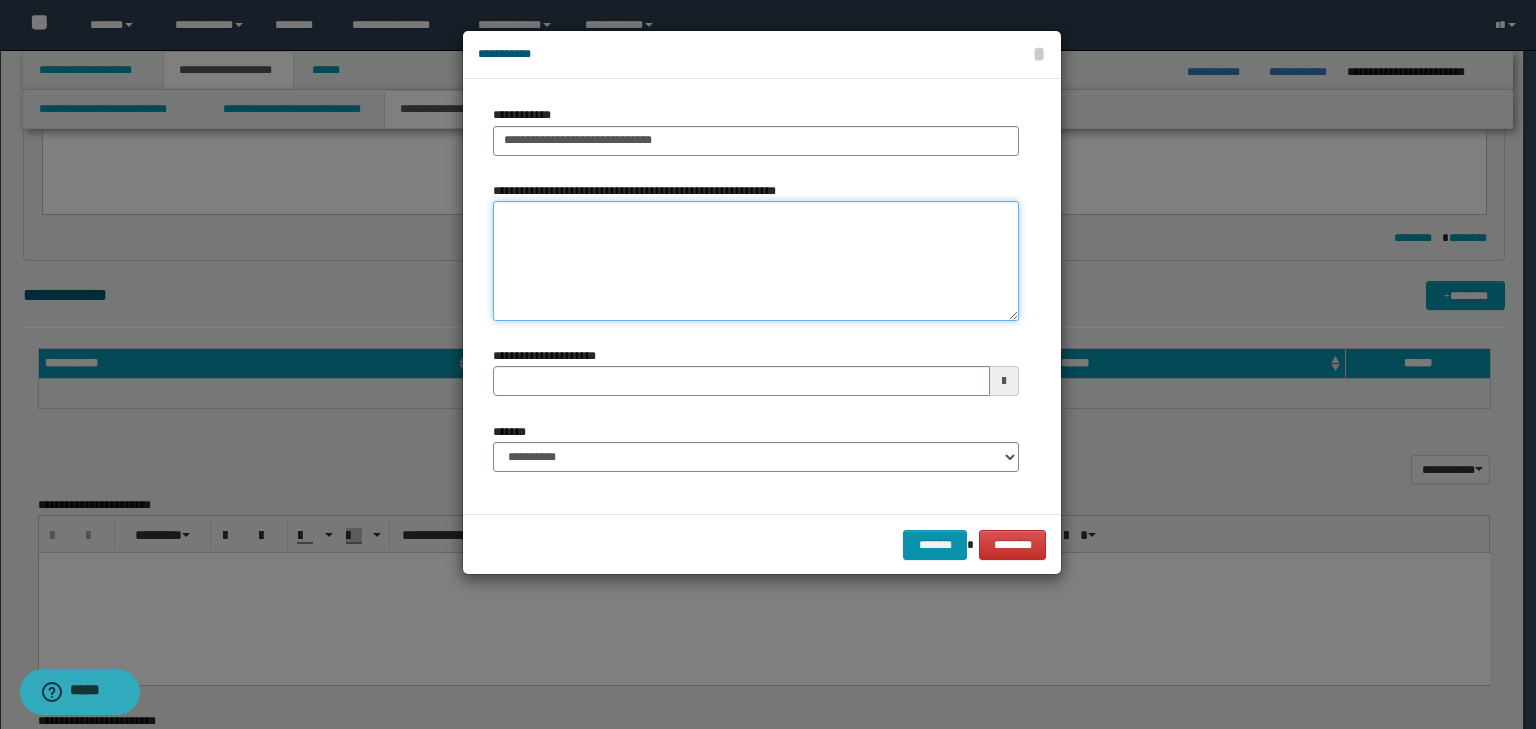 click on "**********" at bounding box center [756, 261] 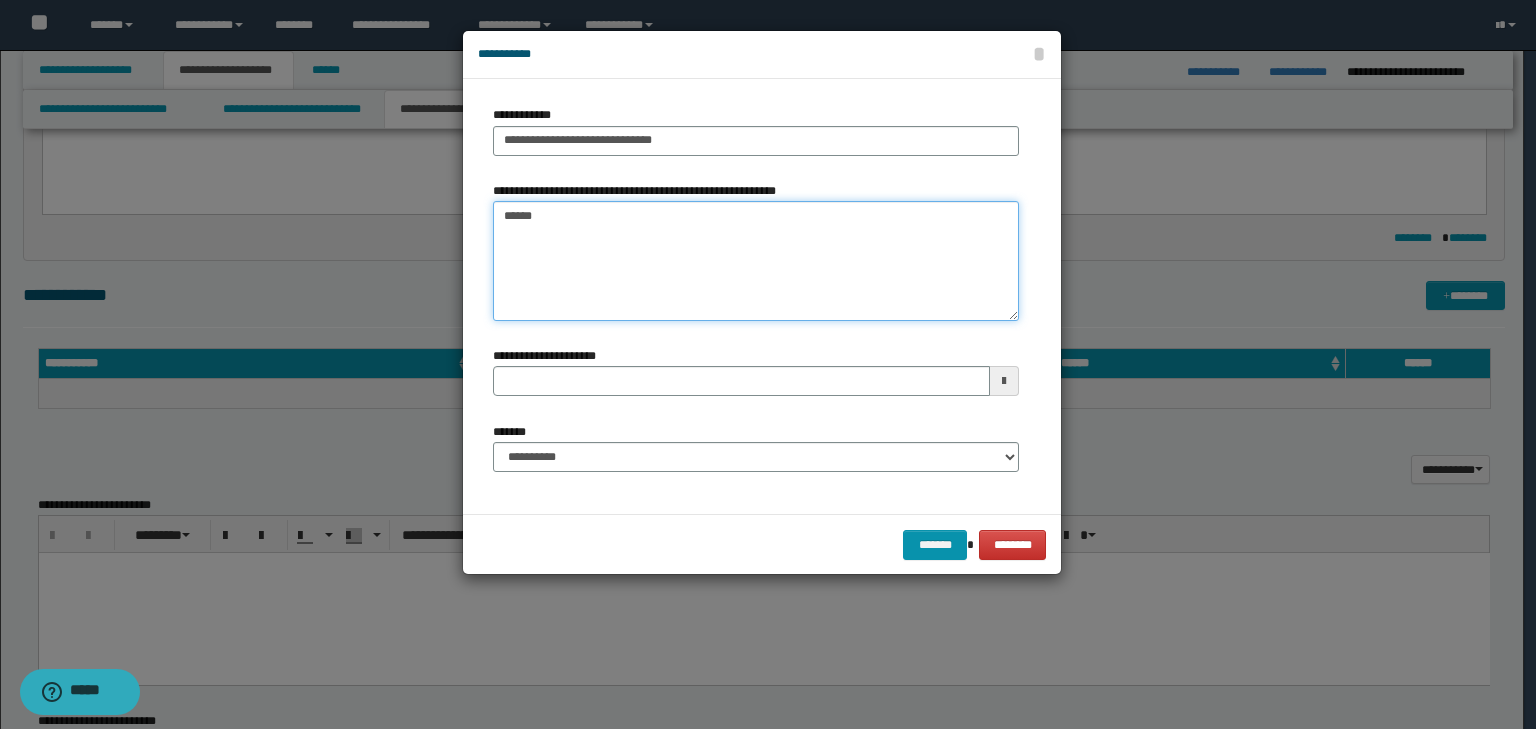 type on "*******" 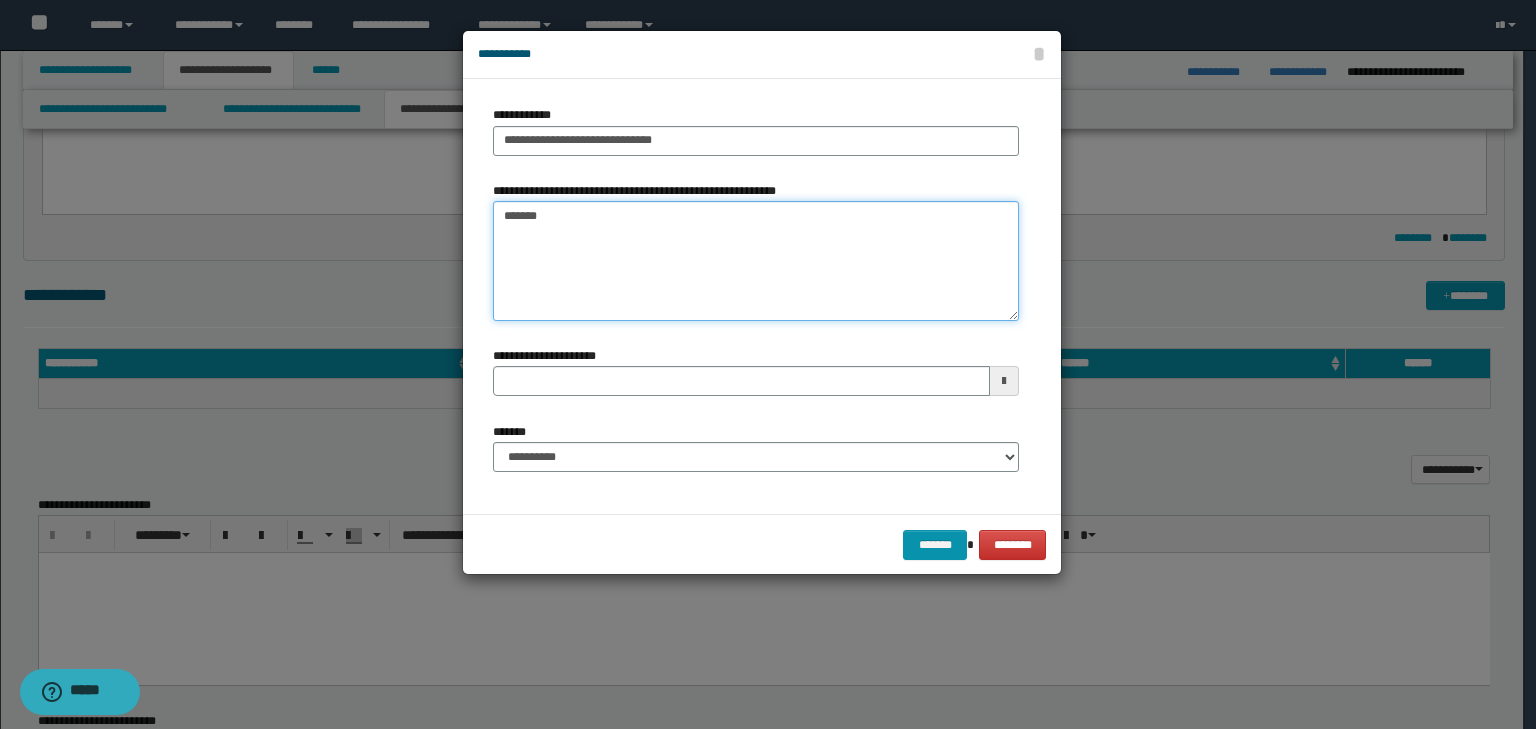 type 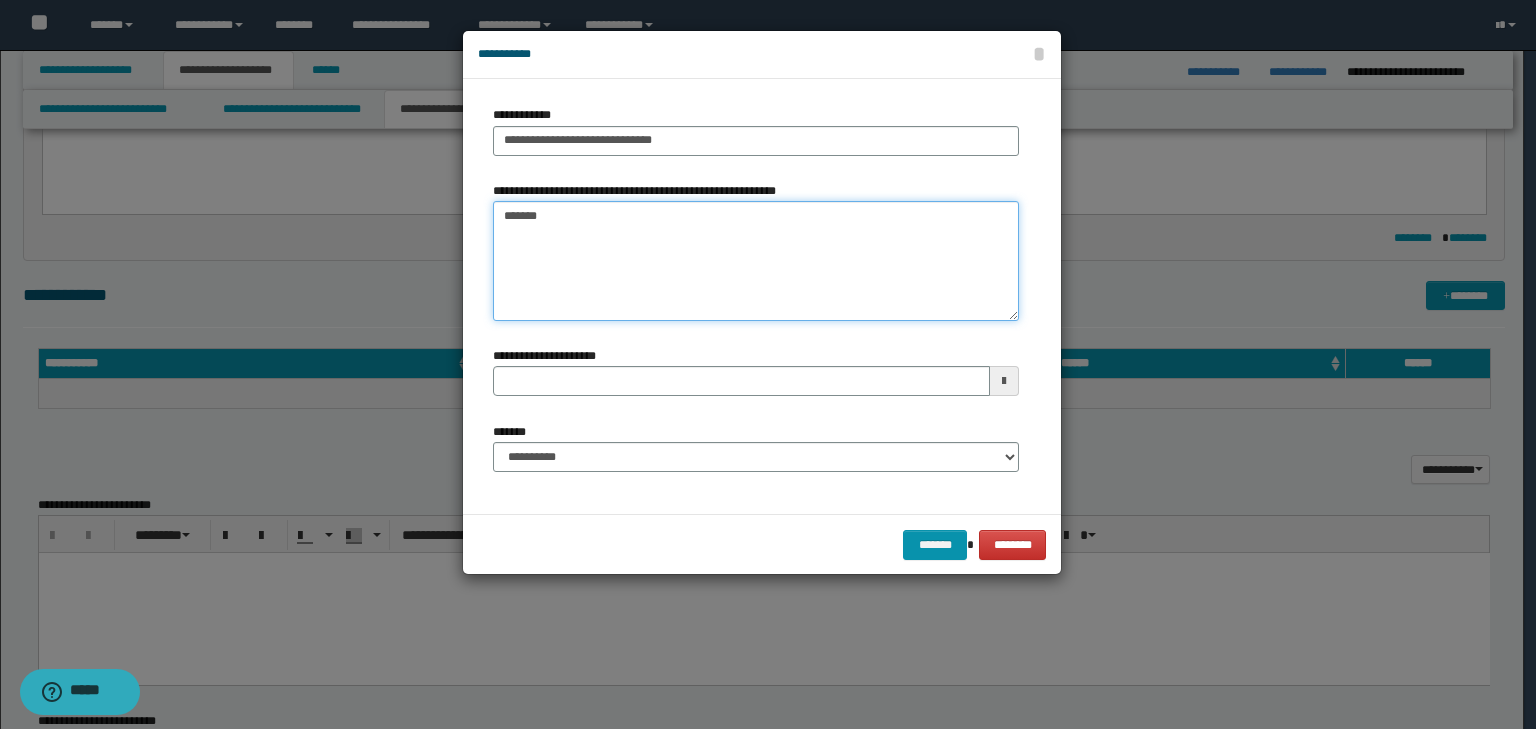 type on "*******" 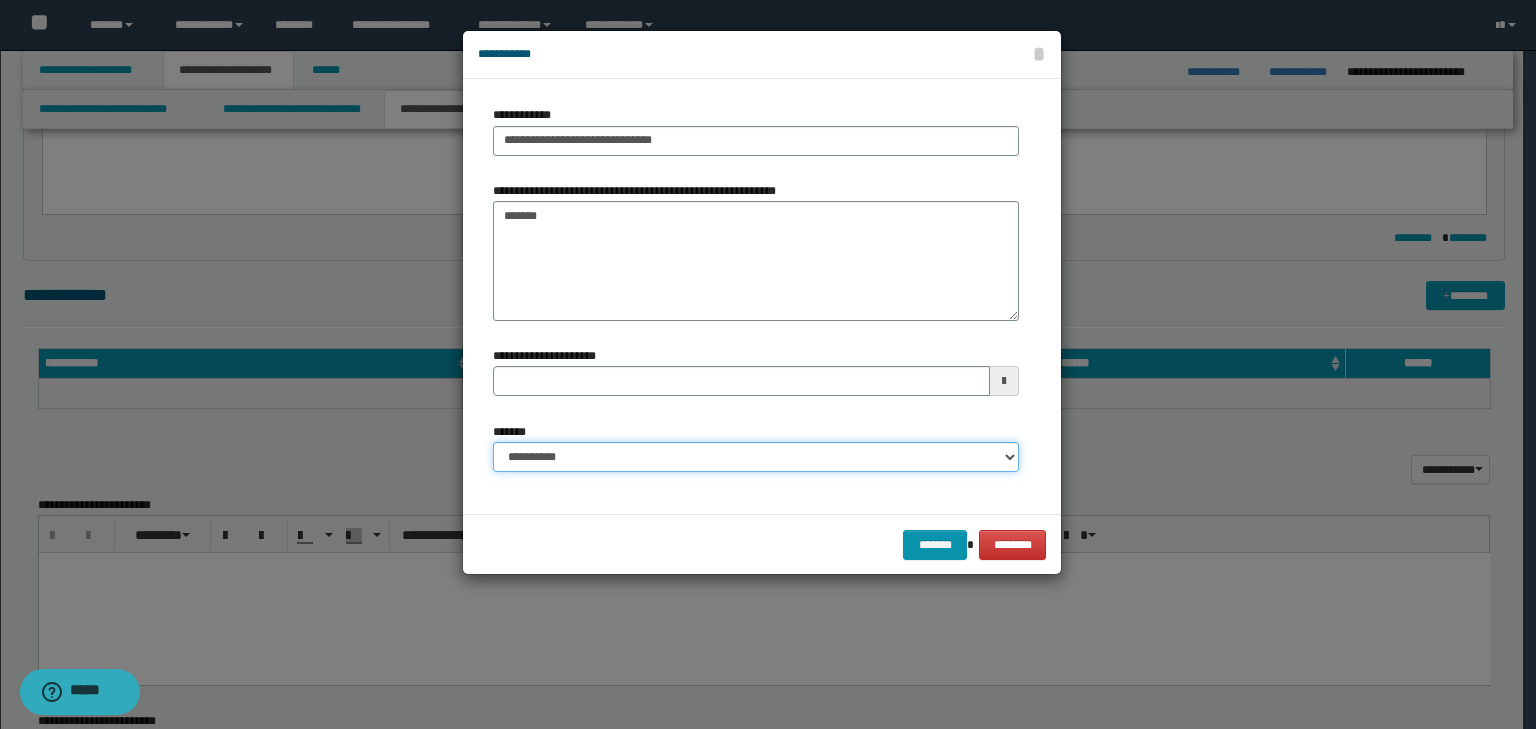click on "**********" at bounding box center (756, 457) 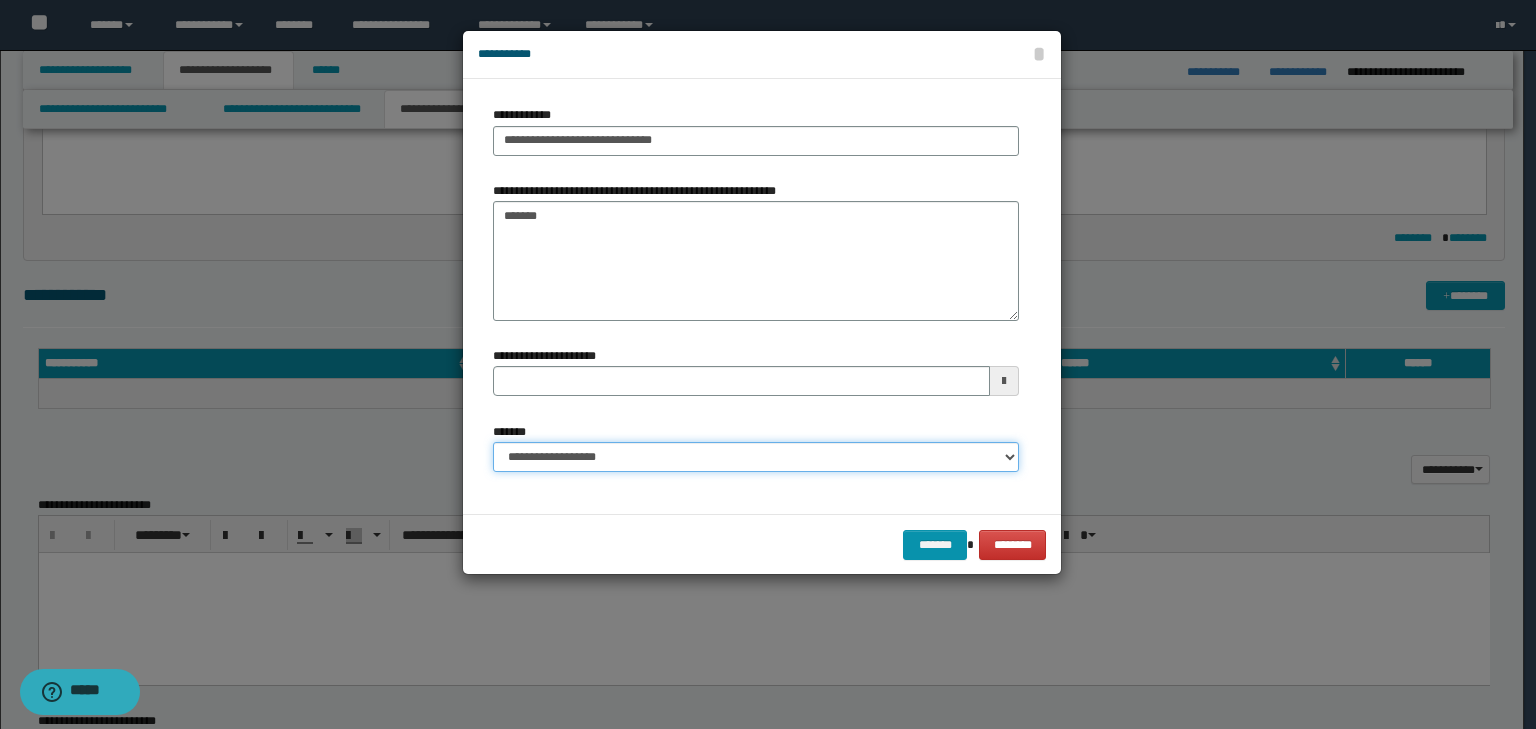 type 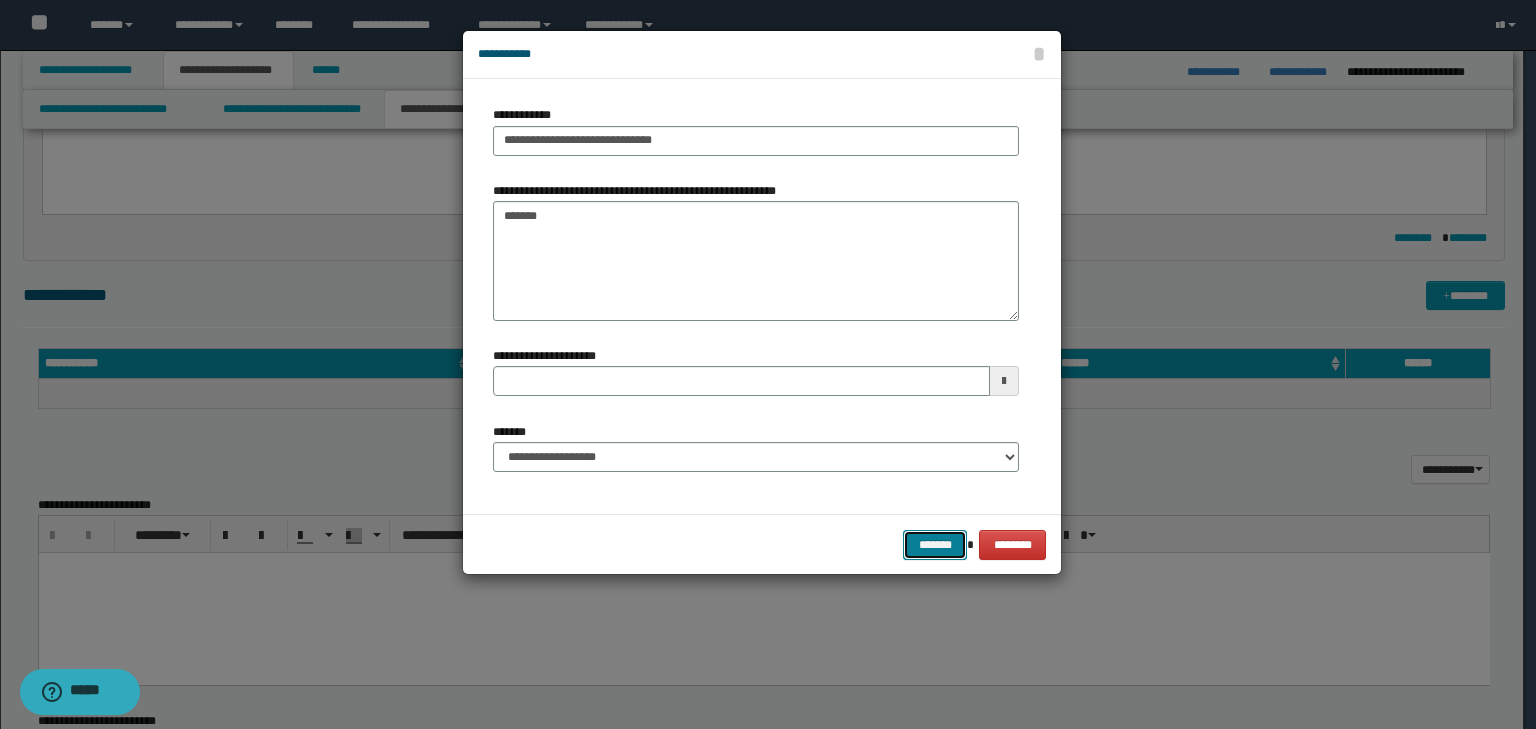 click on "*******" at bounding box center [935, 545] 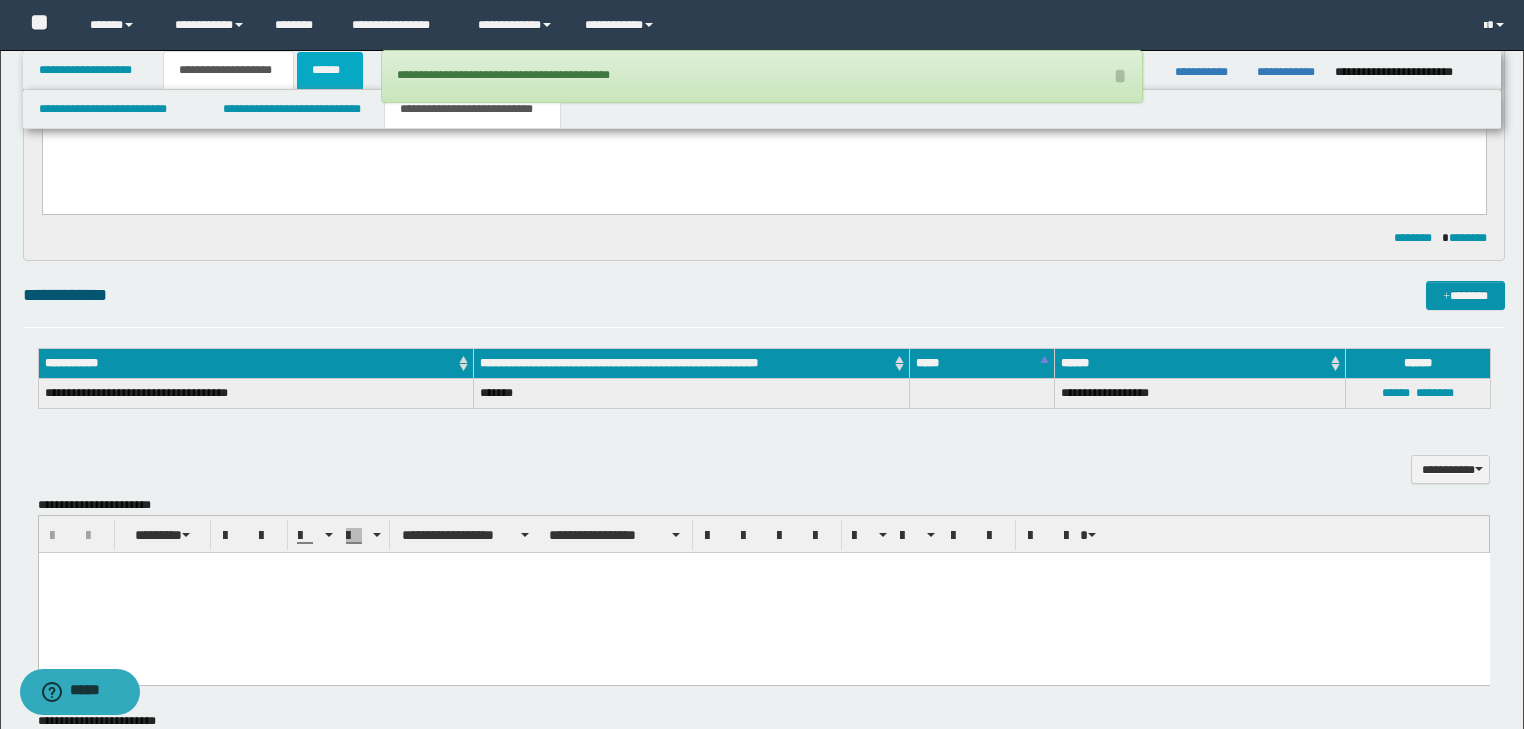 click on "******" at bounding box center [330, 70] 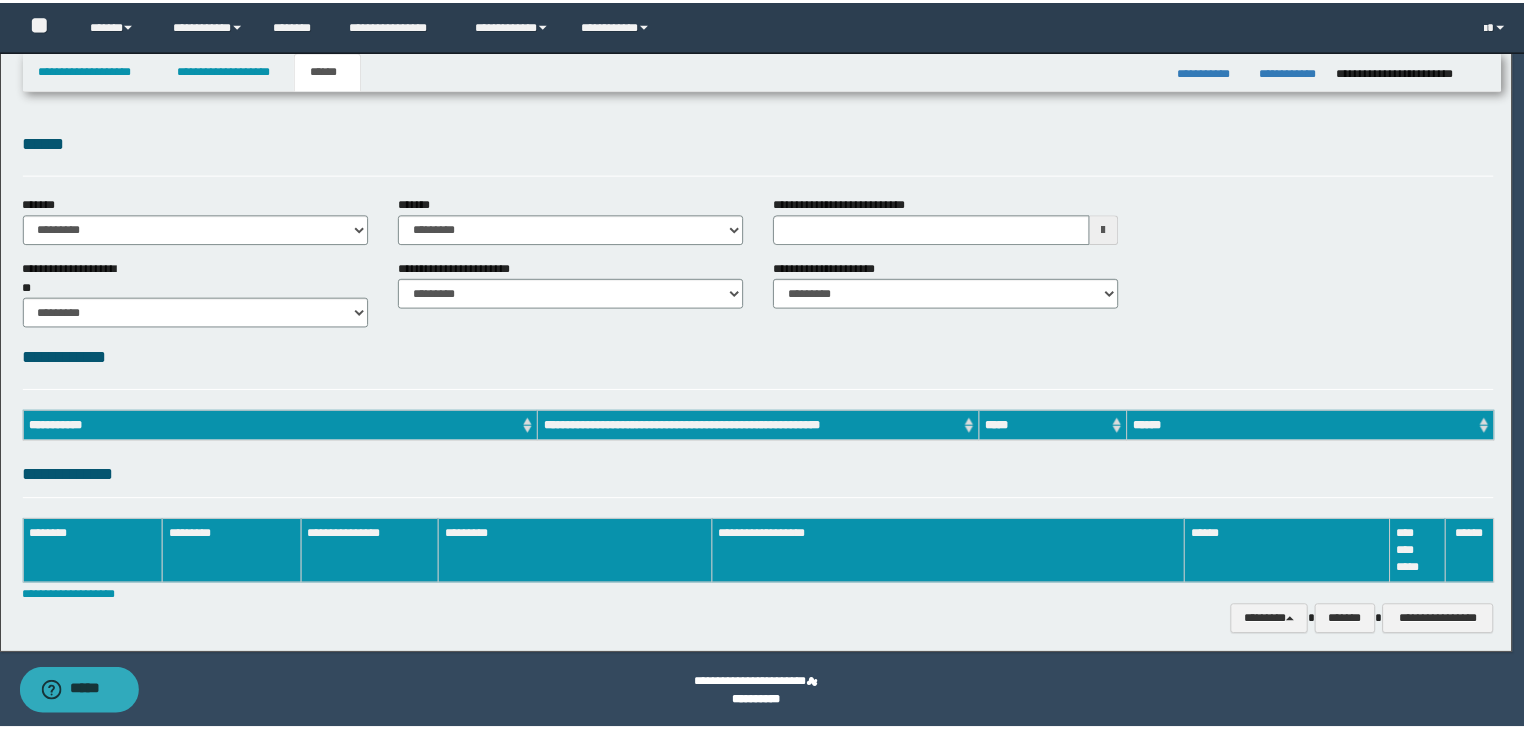 scroll, scrollTop: 0, scrollLeft: 0, axis: both 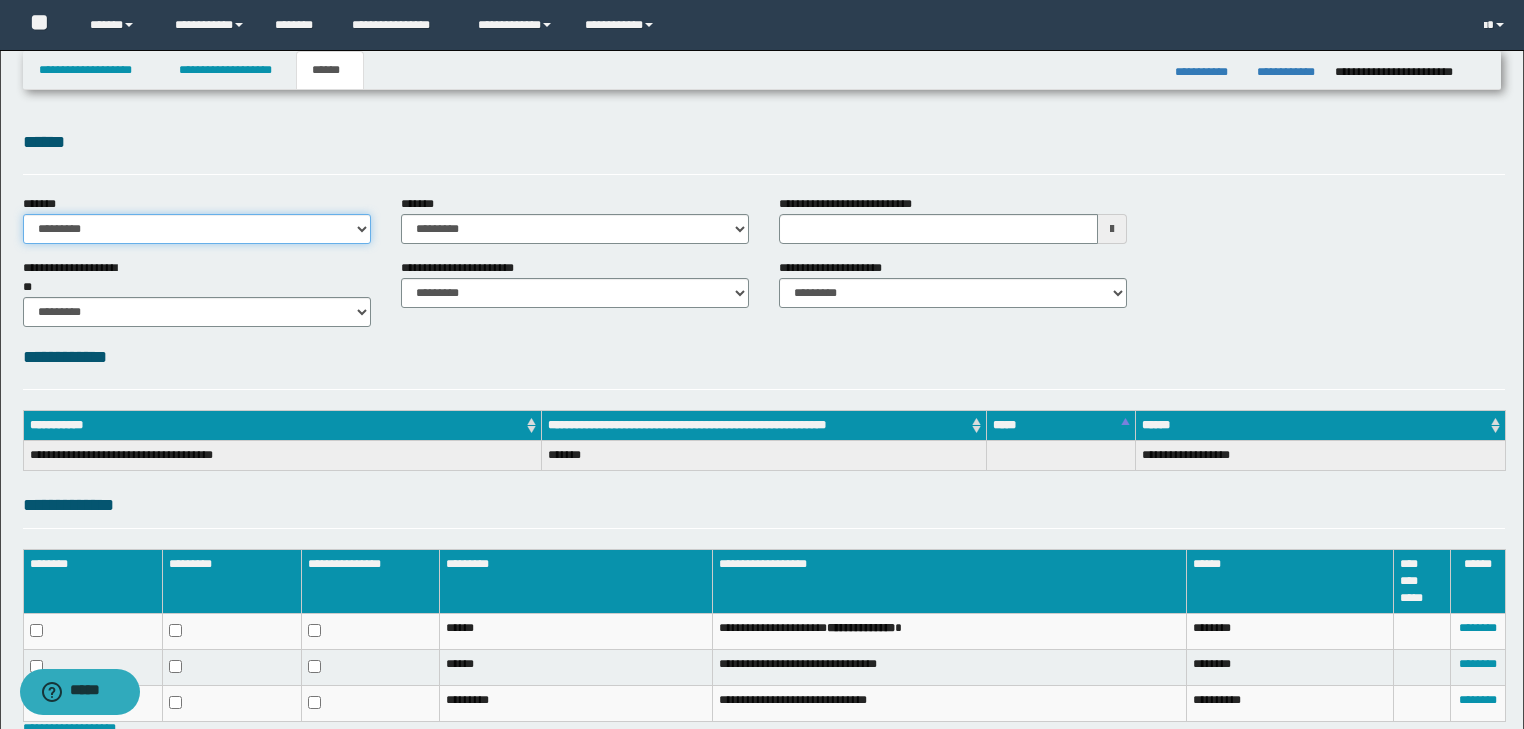 click on "**********" at bounding box center [197, 229] 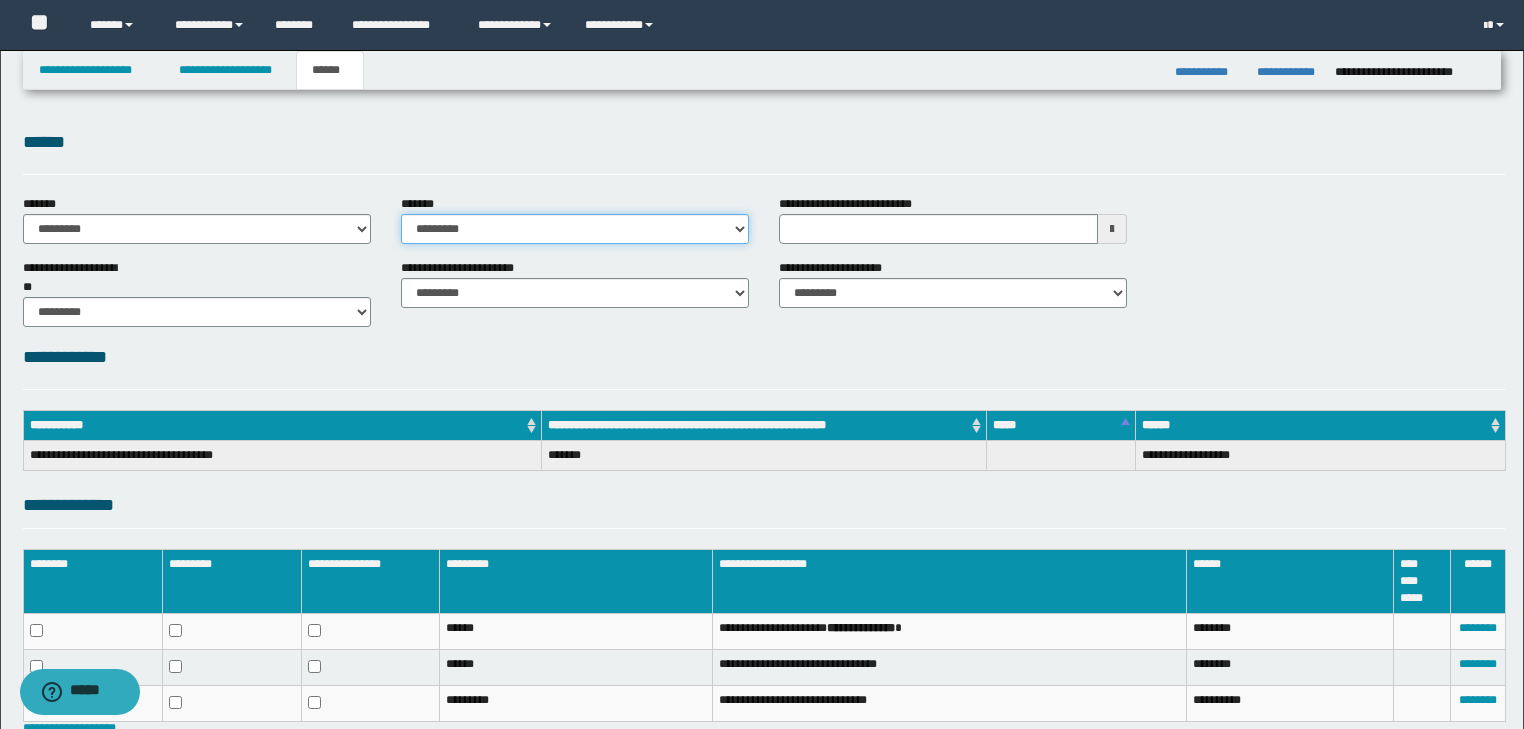 click on "**********" at bounding box center (575, 229) 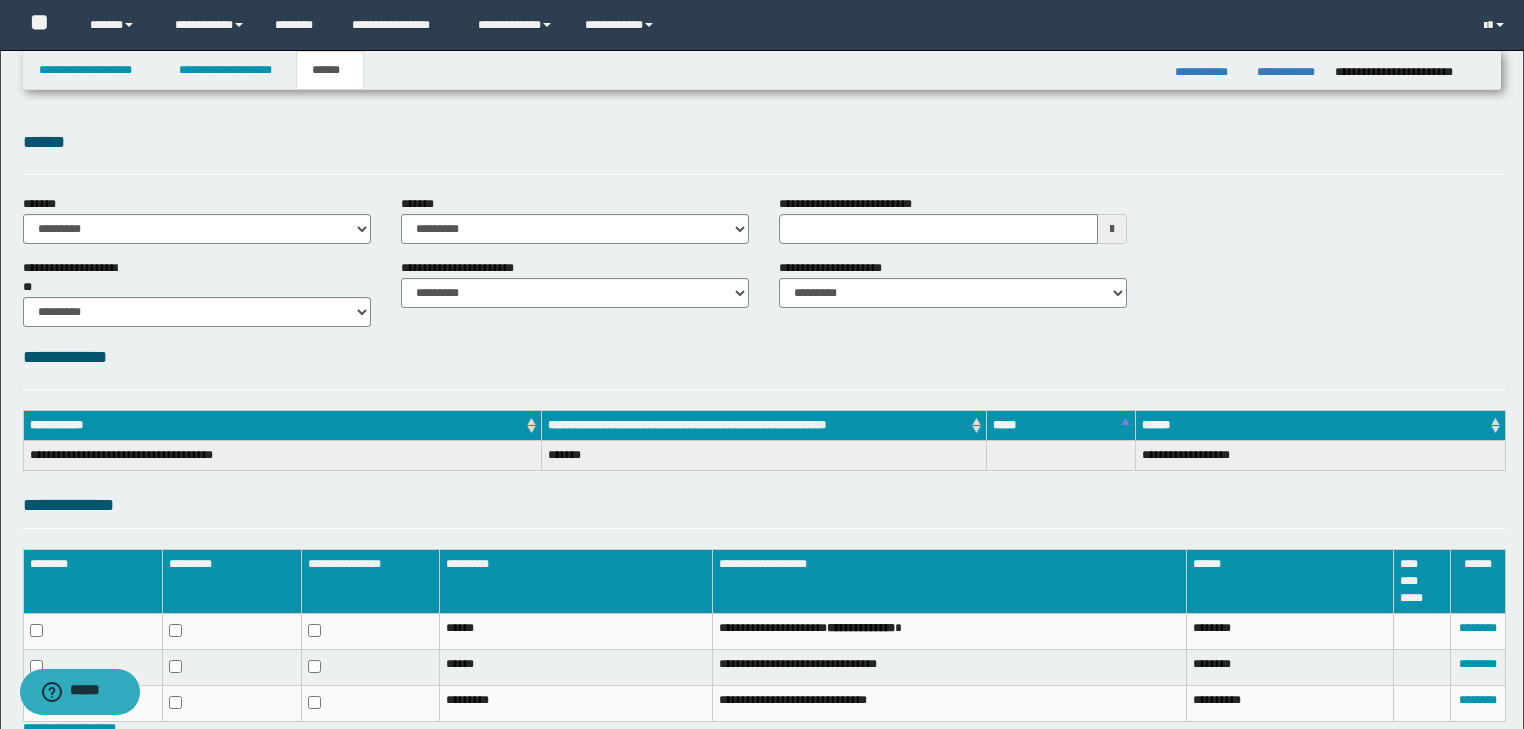 click on "******" at bounding box center [764, 151] 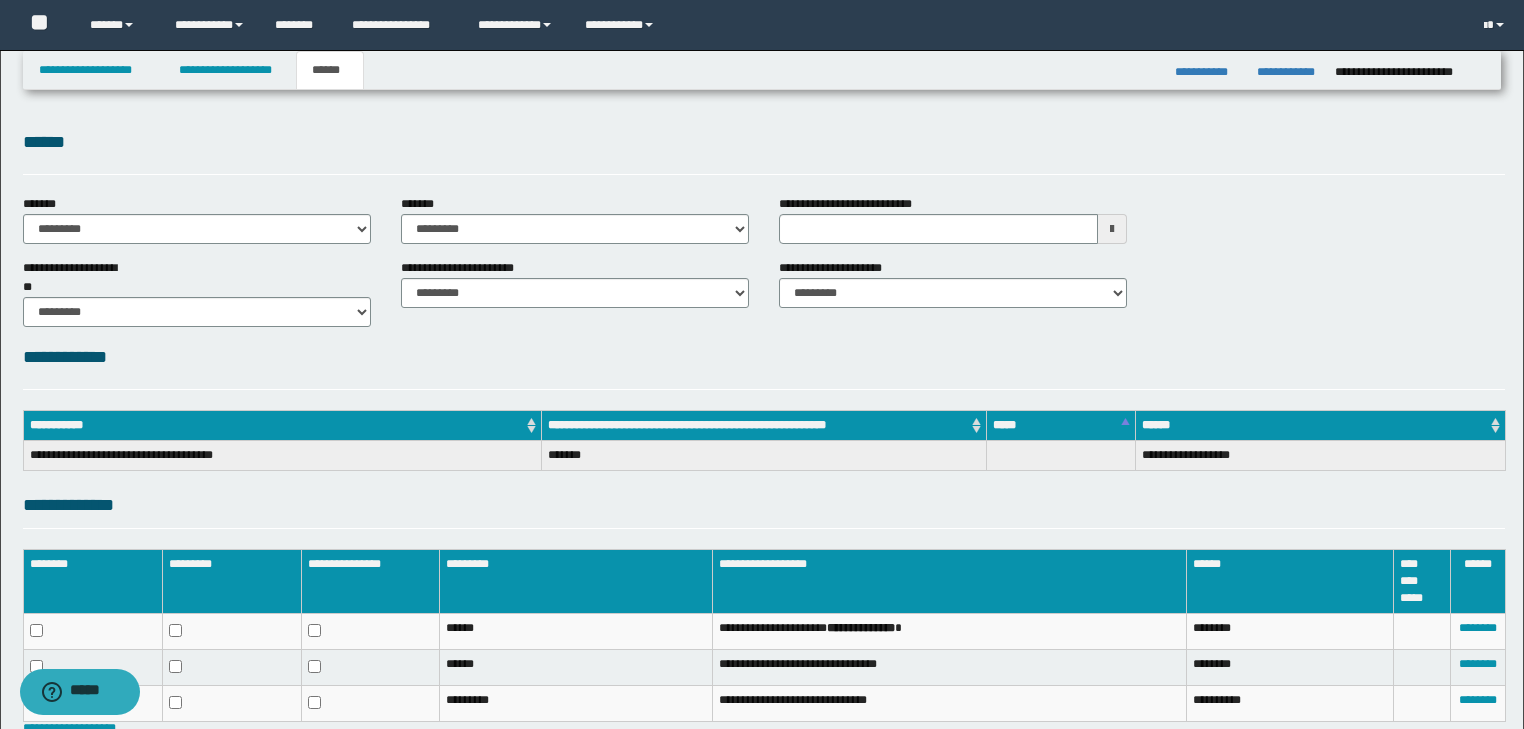 click on "**********" at bounding box center [764, 357] 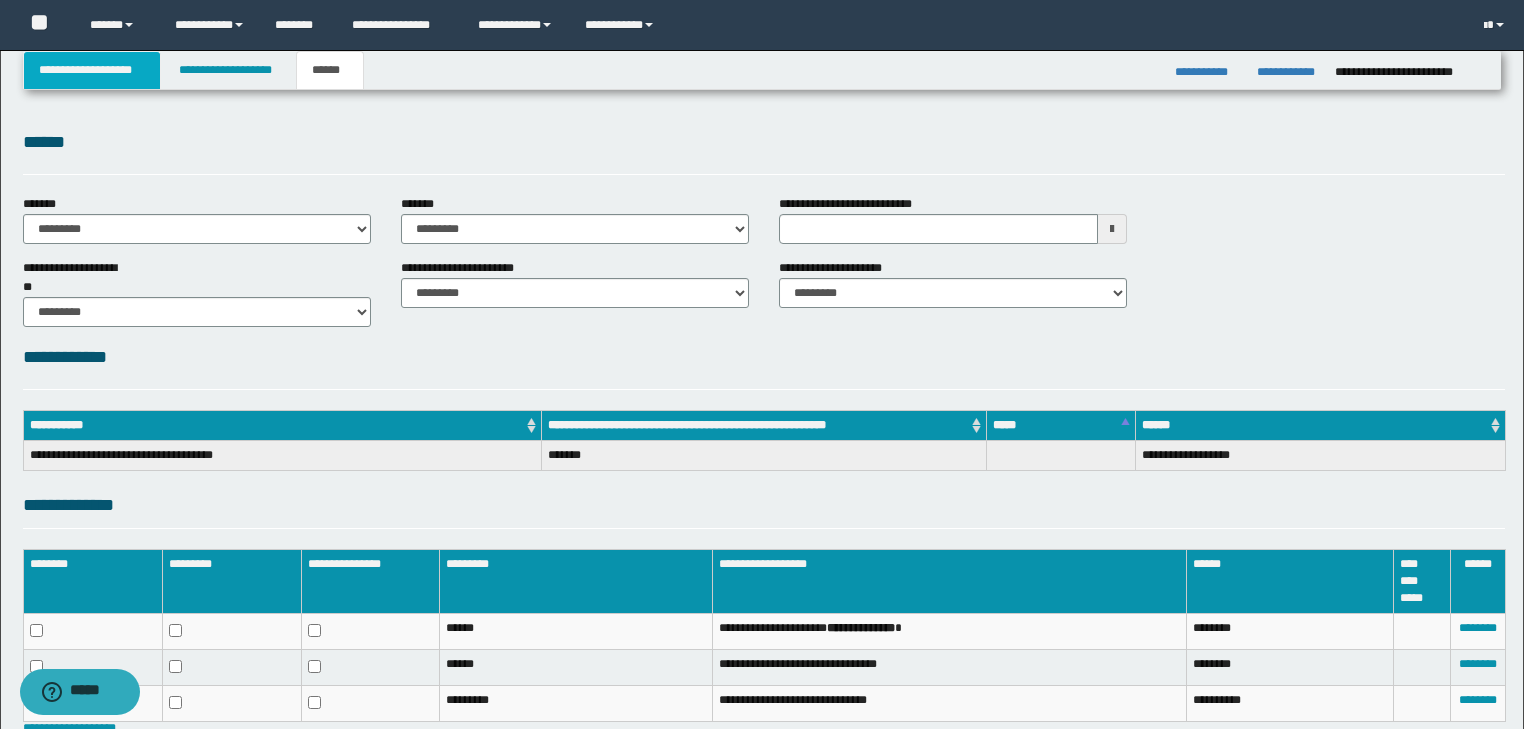 click on "**********" at bounding box center [92, 70] 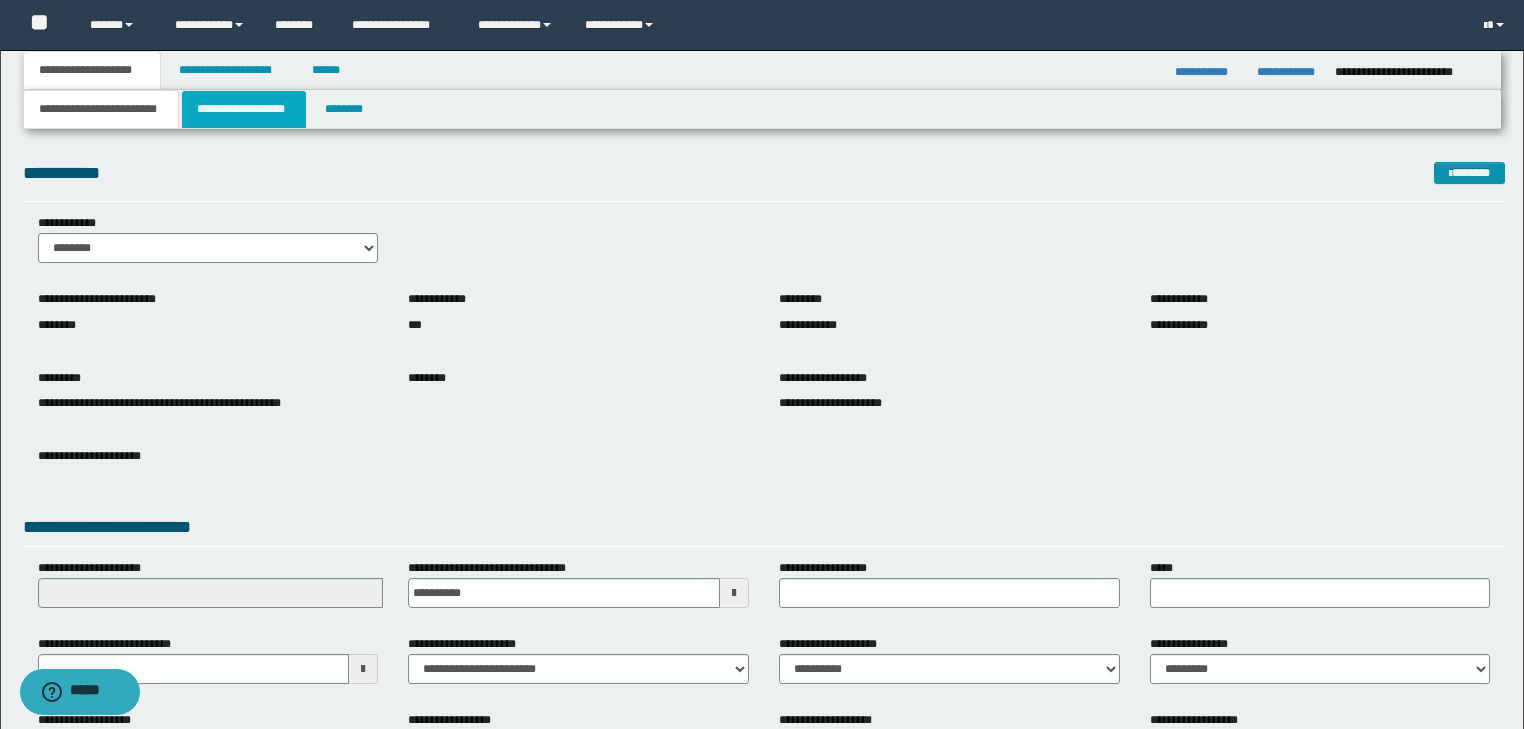 click on "**********" at bounding box center (244, 109) 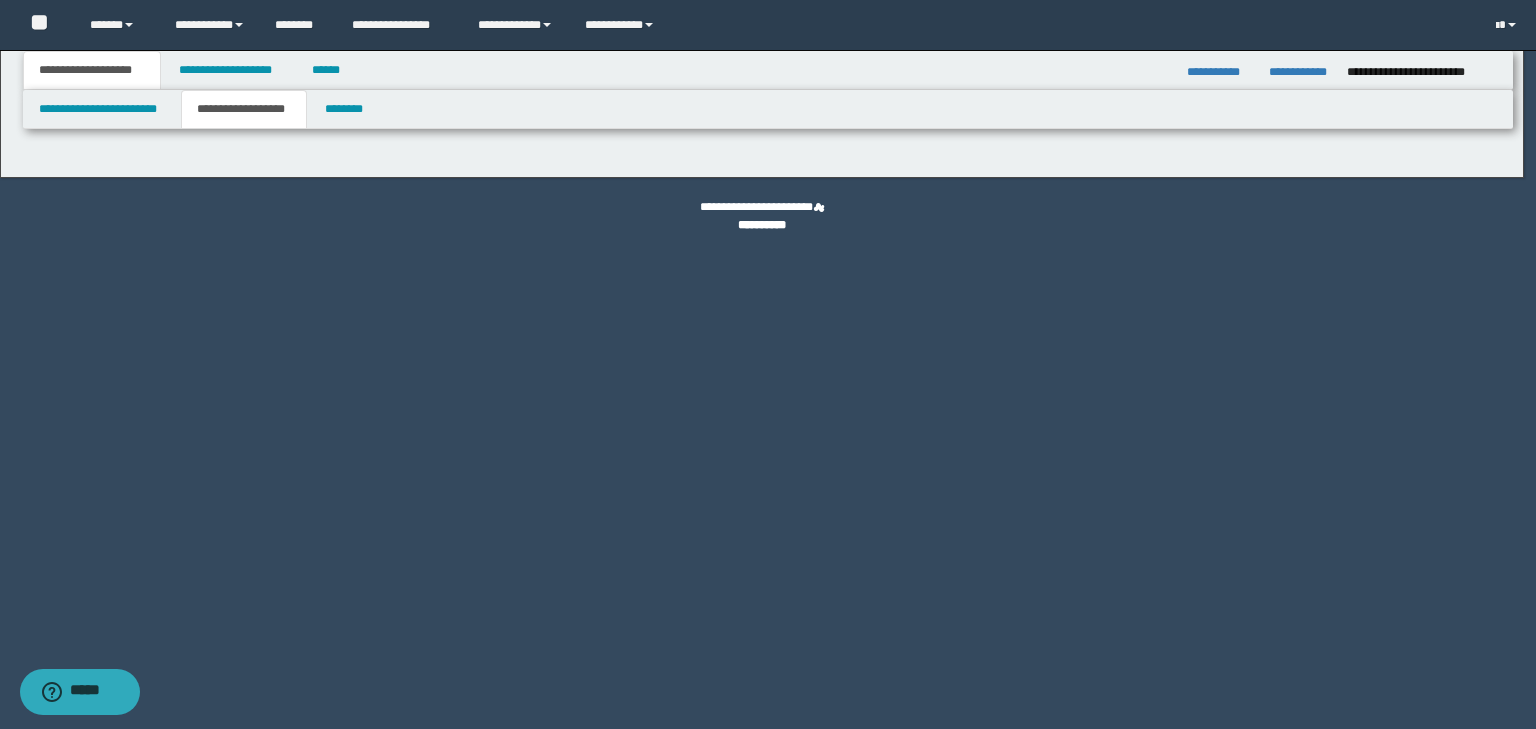 type on "********" 